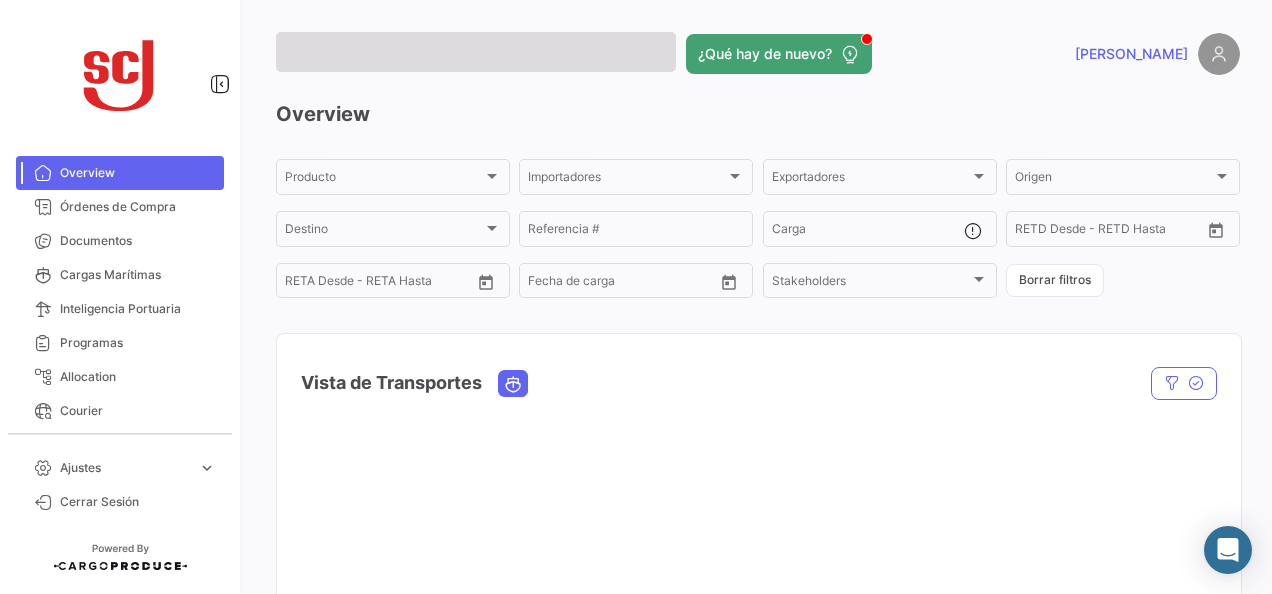 scroll, scrollTop: 0, scrollLeft: 0, axis: both 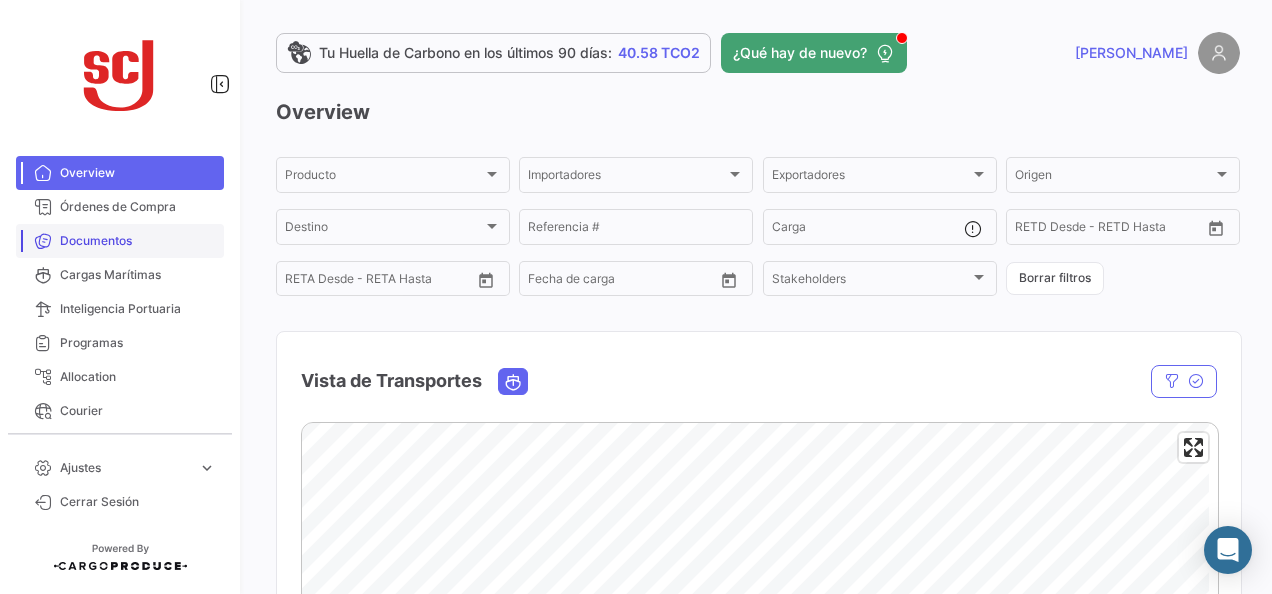 click on "Documentos" at bounding box center (120, 241) 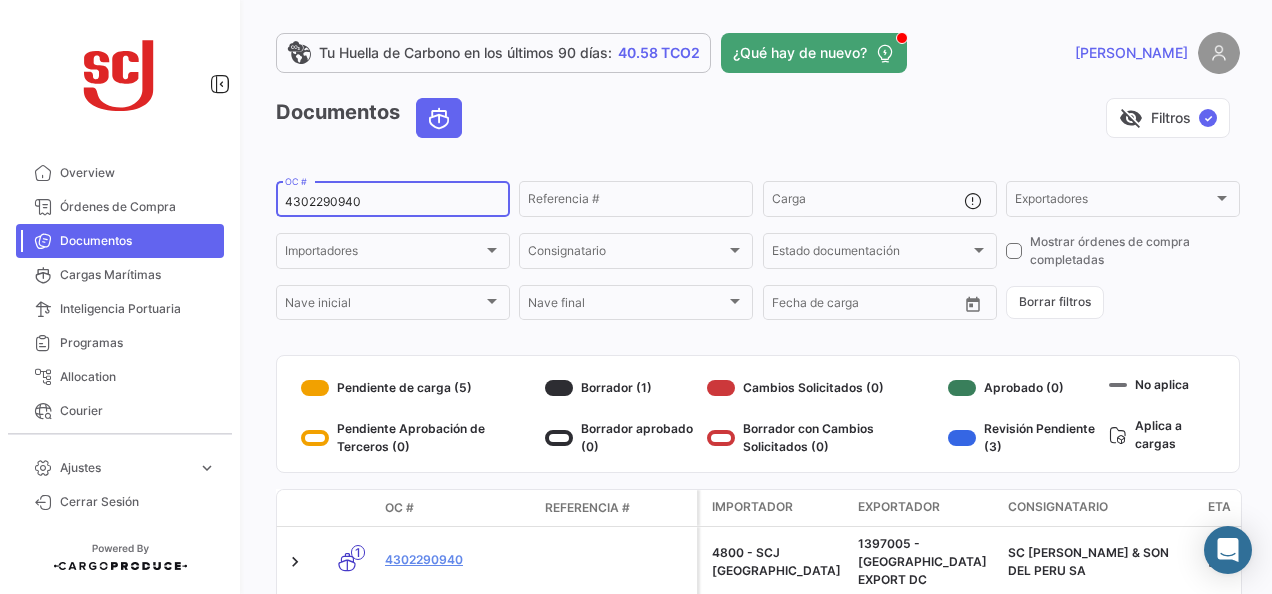 click on "4302290940" at bounding box center (393, 202) 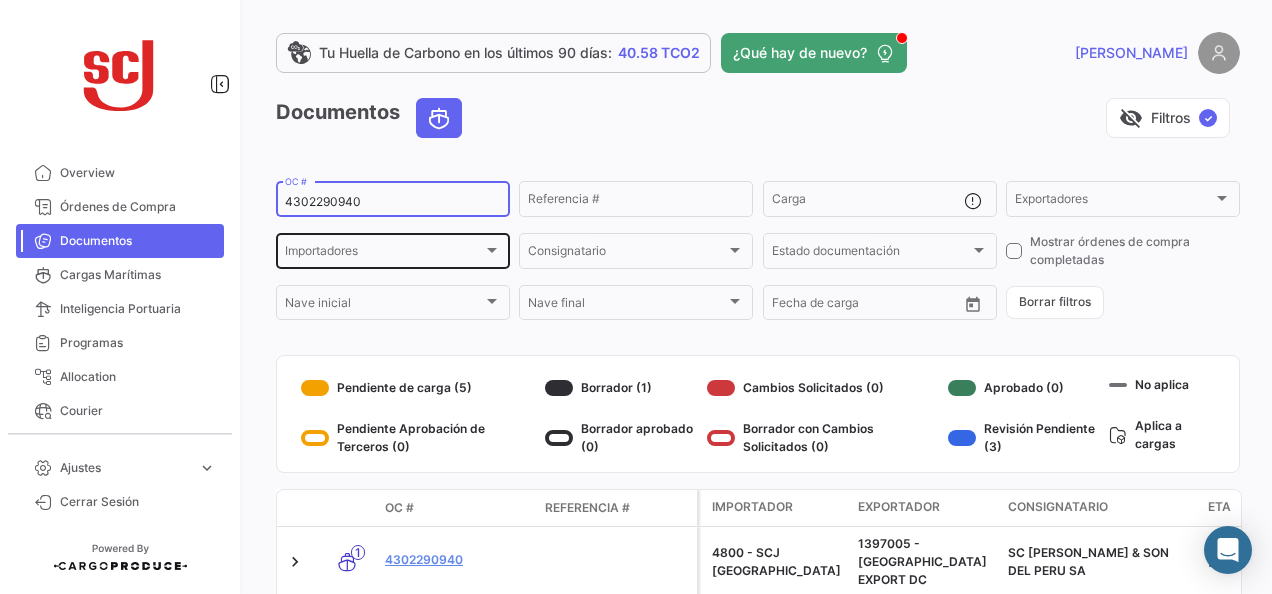 paste on "308755" 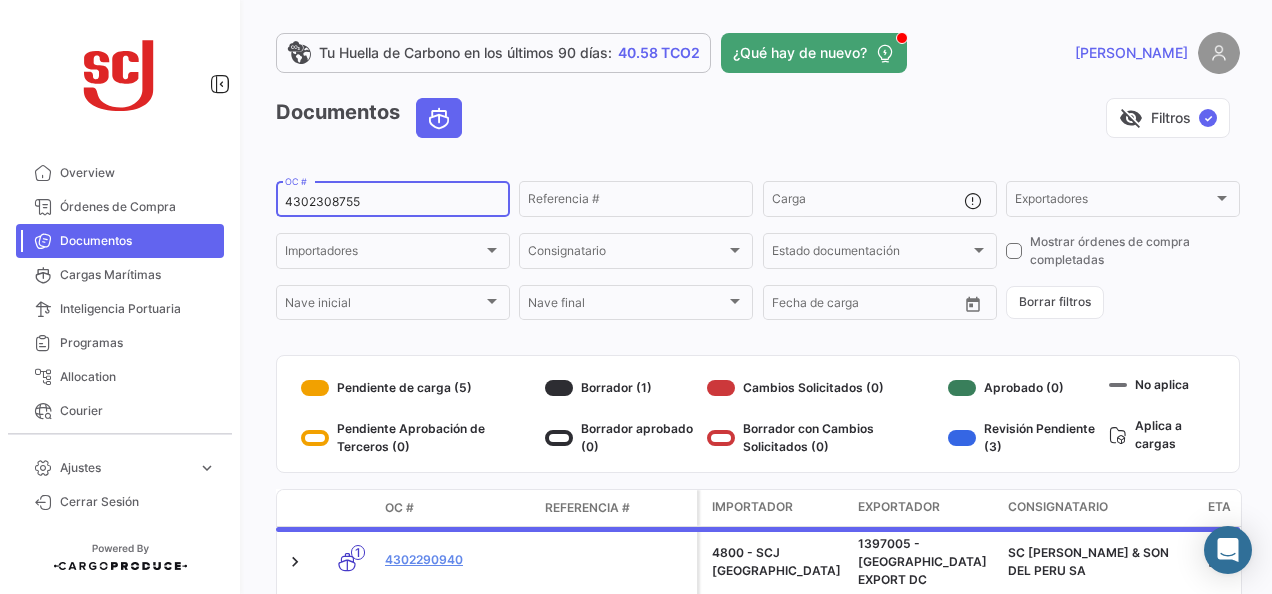 type on "4302308755" 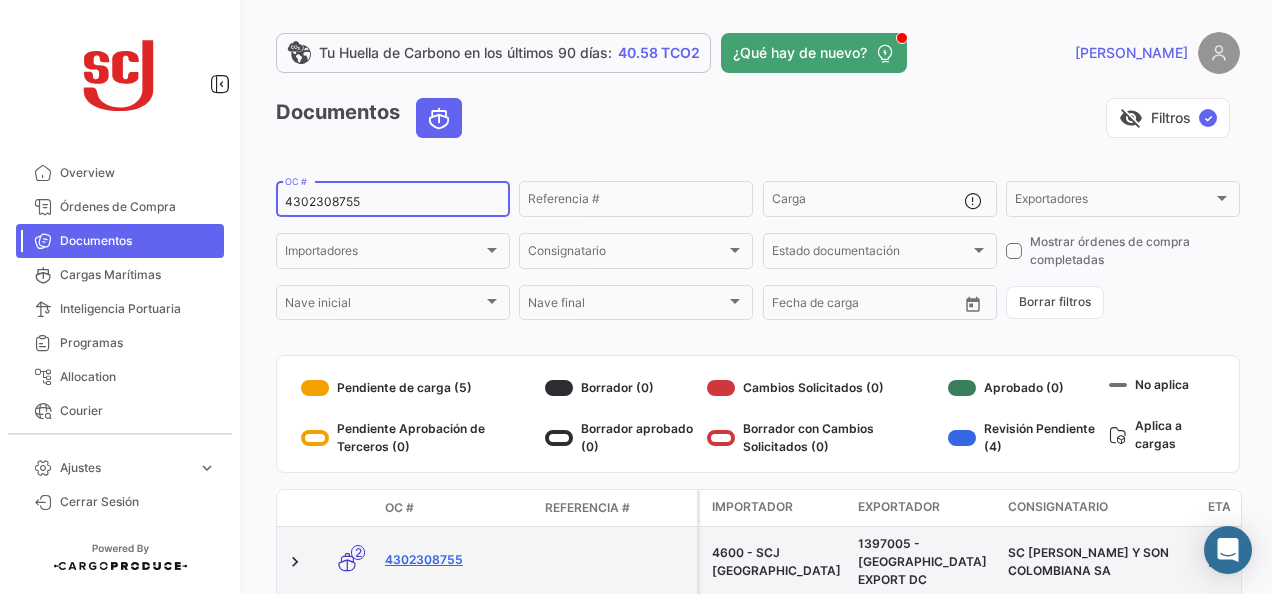click on "4302308755" 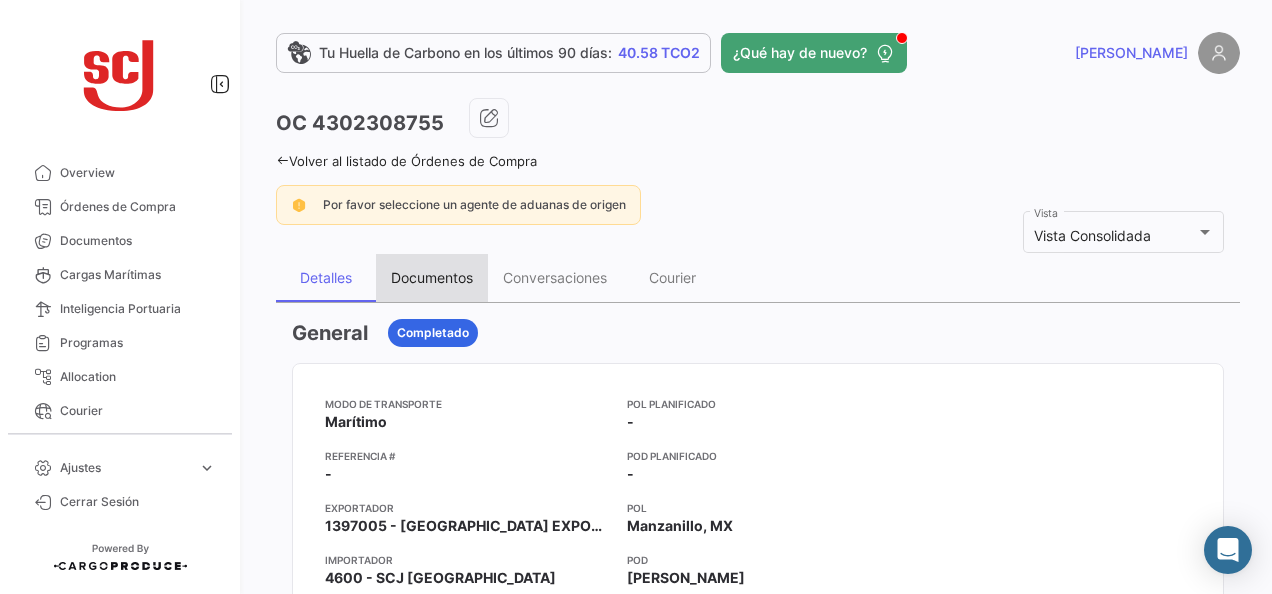 click on "Documentos" at bounding box center [432, 277] 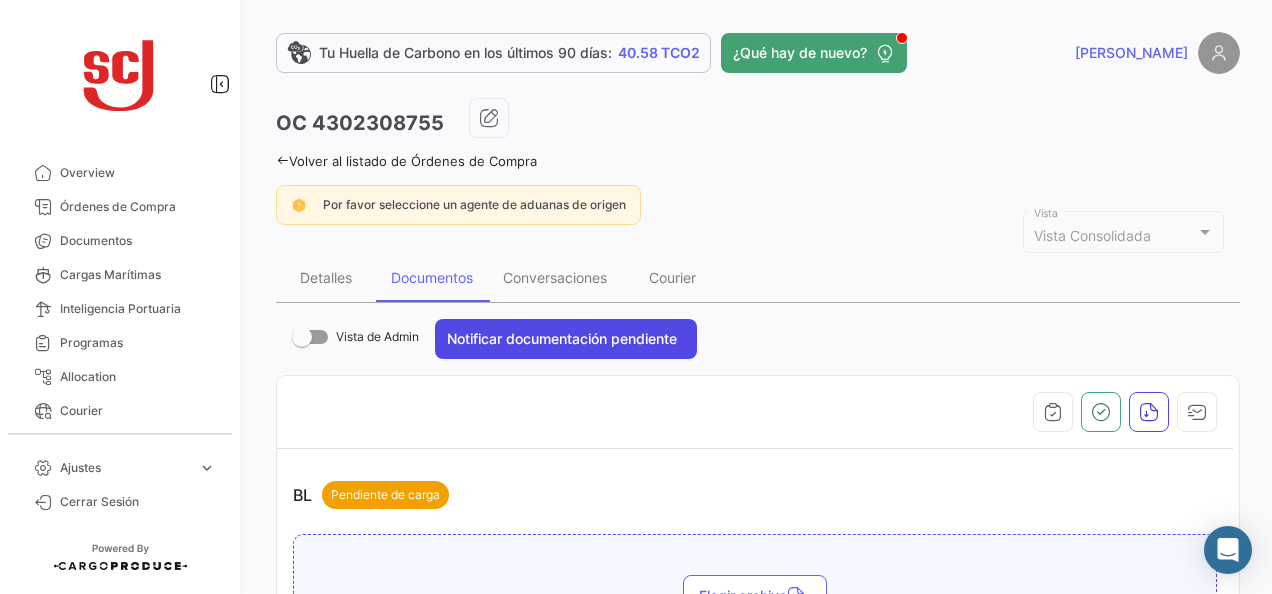 scroll, scrollTop: 300, scrollLeft: 0, axis: vertical 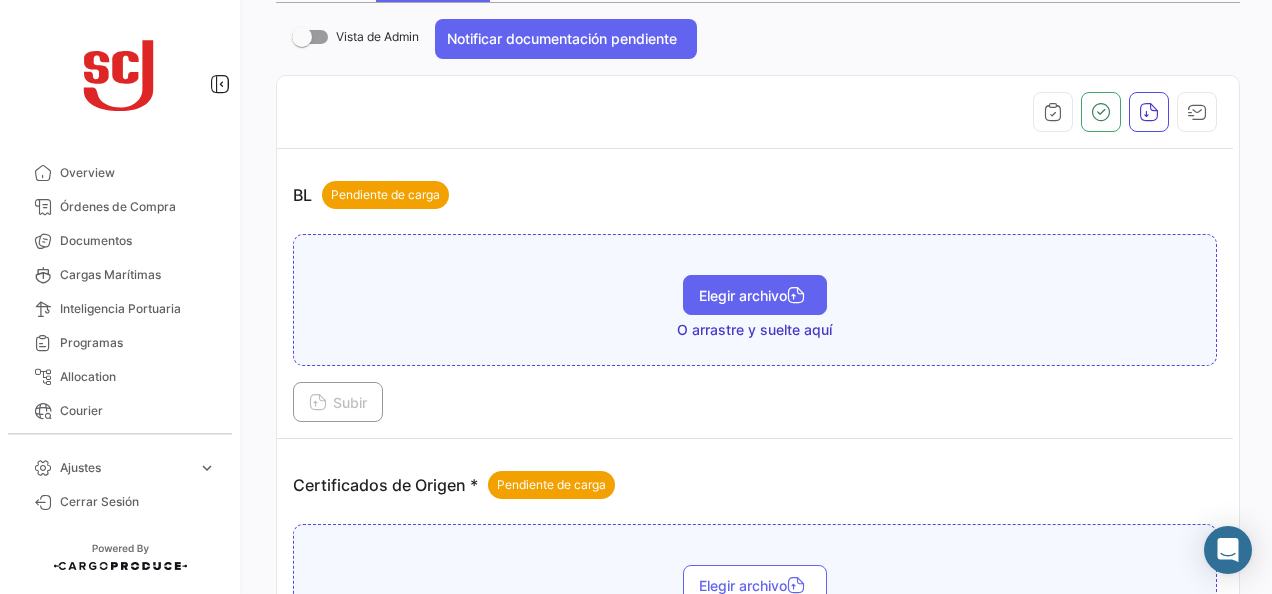 click at bounding box center (796, 297) 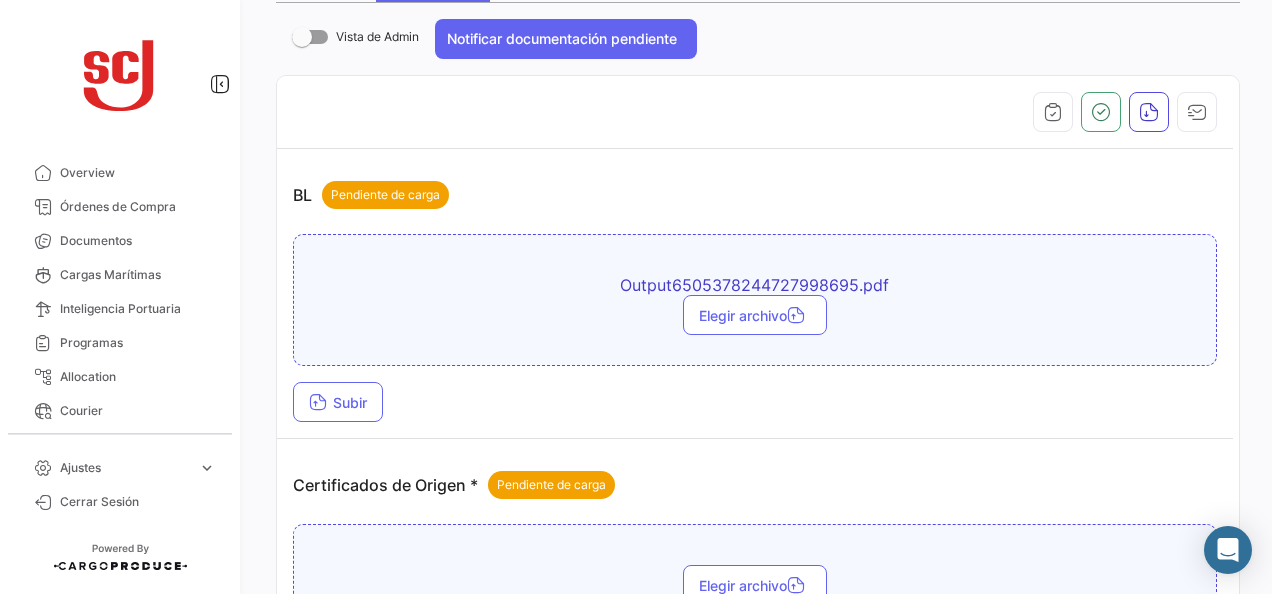 click on "BL    Pendiente de carga   Output6505378244727998695.pdf   Elegir archivo   Subir" at bounding box center [755, 294] 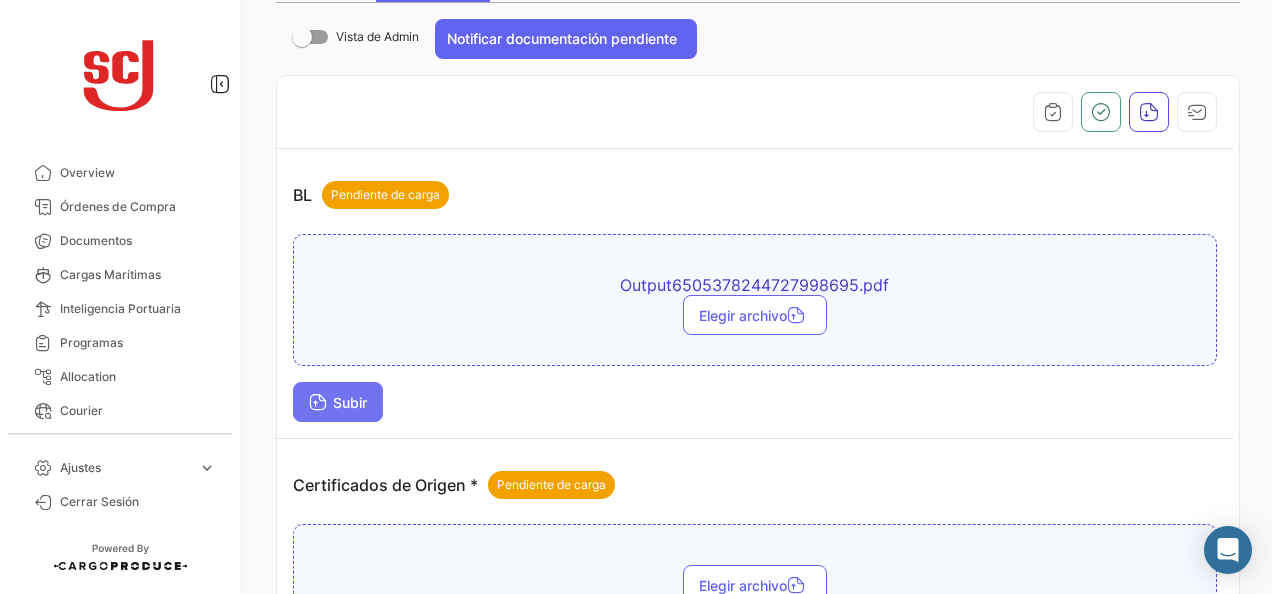 click on "Subir" at bounding box center (338, 402) 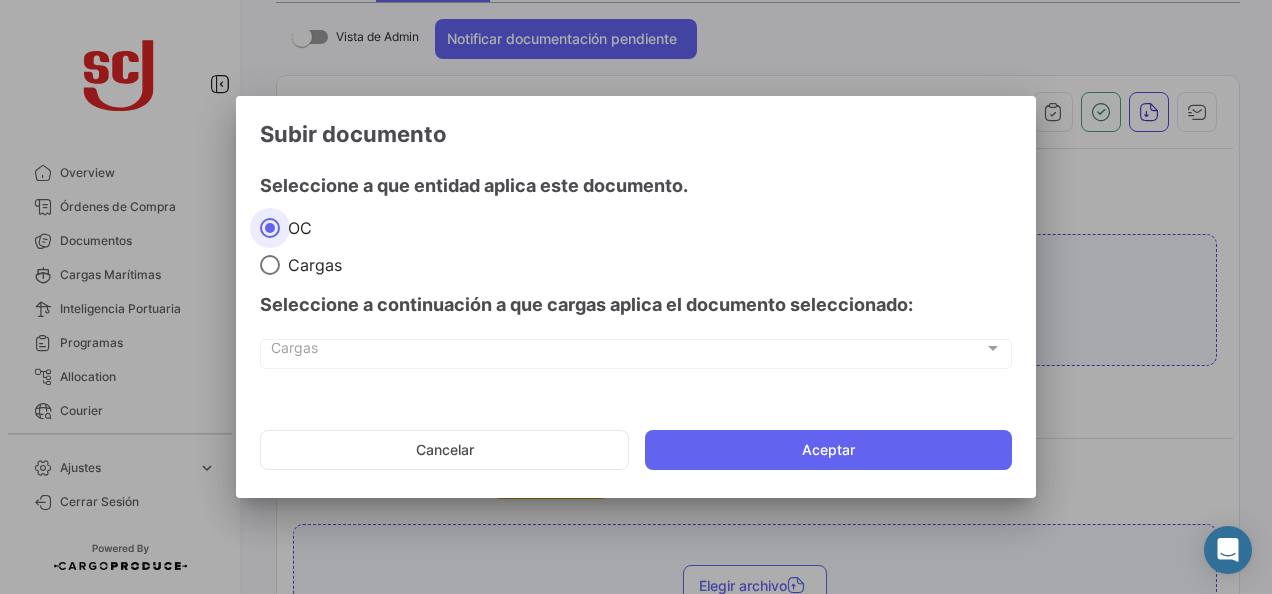 click on "Cancelar   Aceptar" 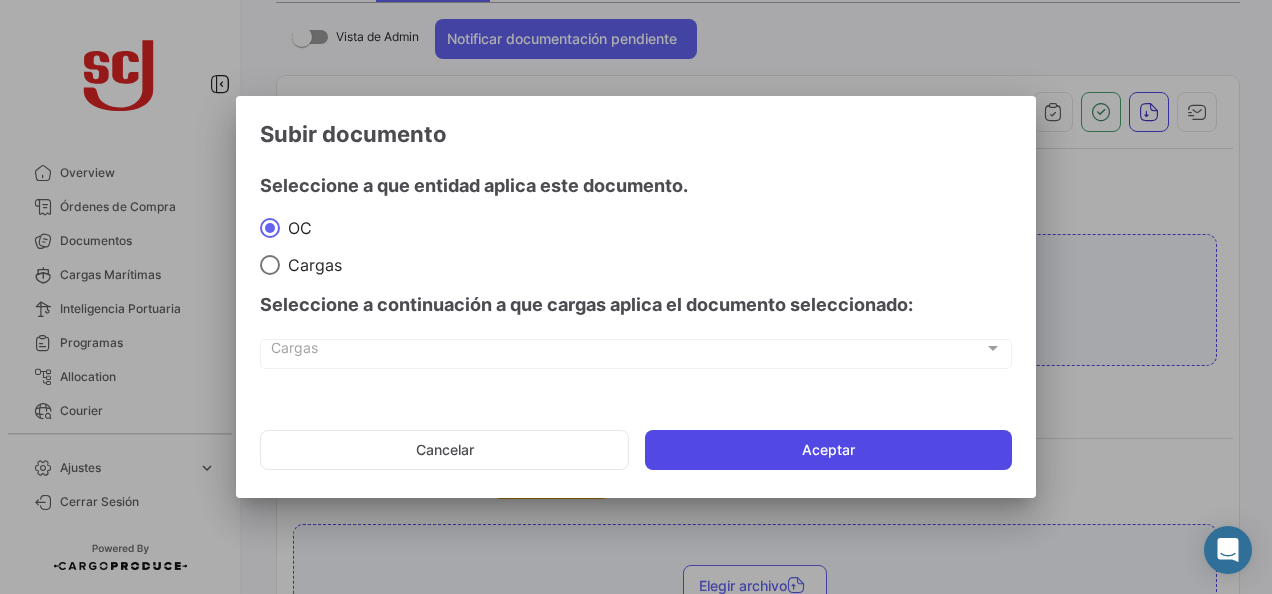 click on "Aceptar" 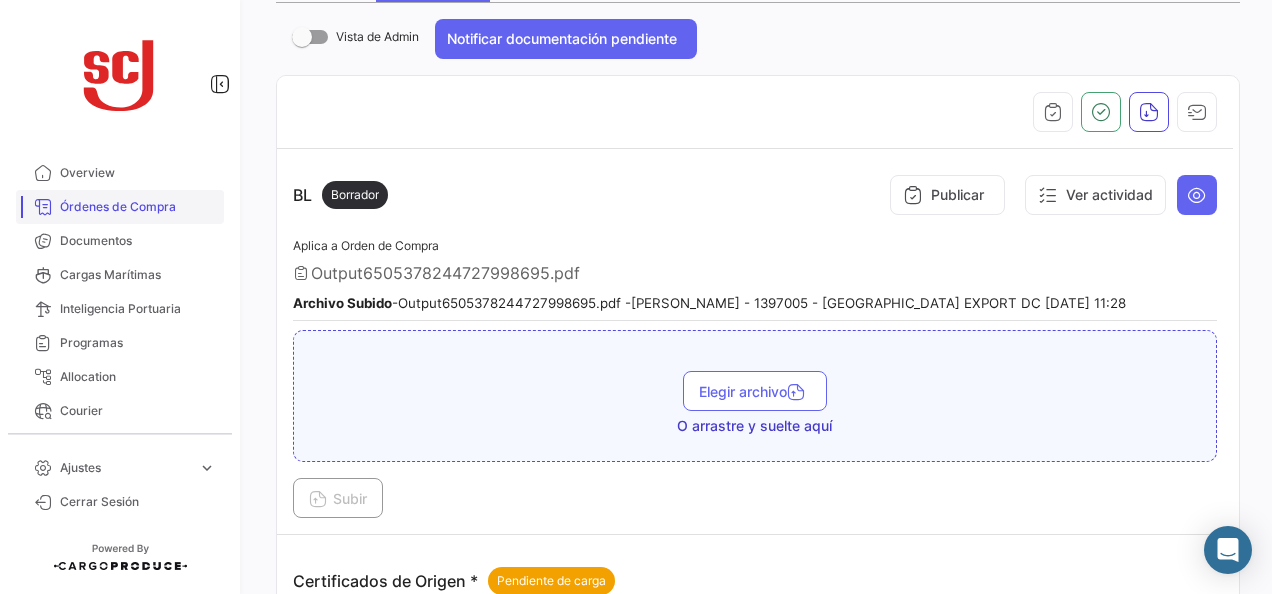 drag, startPoint x: 104, startPoint y: 234, endPoint x: 148, endPoint y: 218, distance: 46.818798 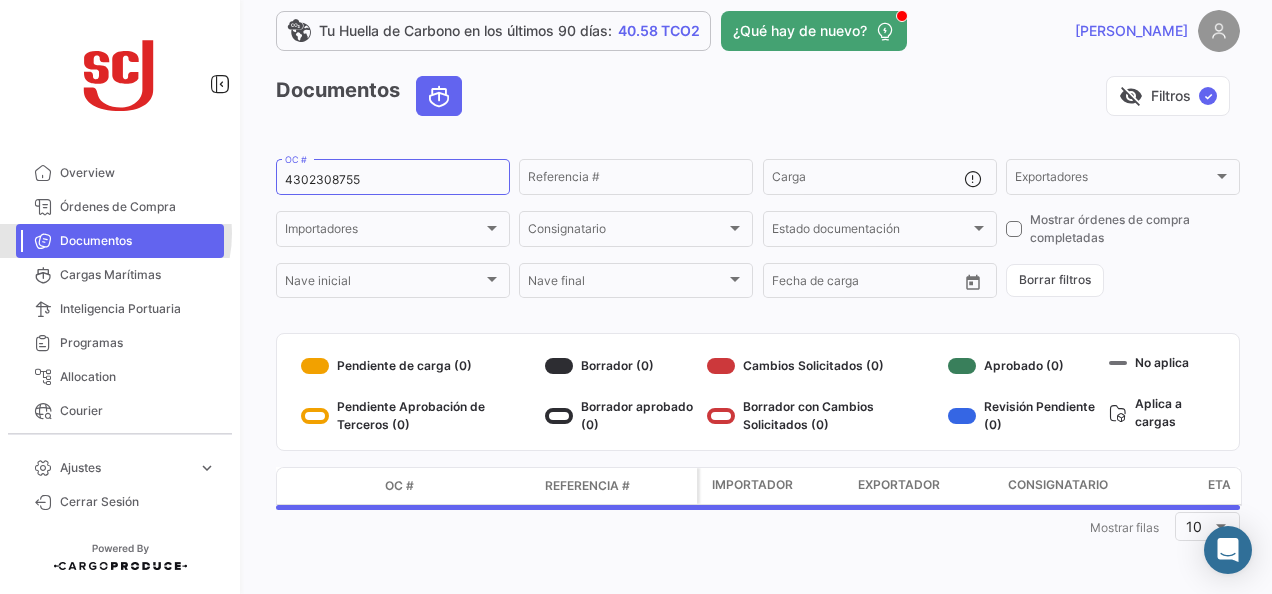 scroll, scrollTop: 0, scrollLeft: 0, axis: both 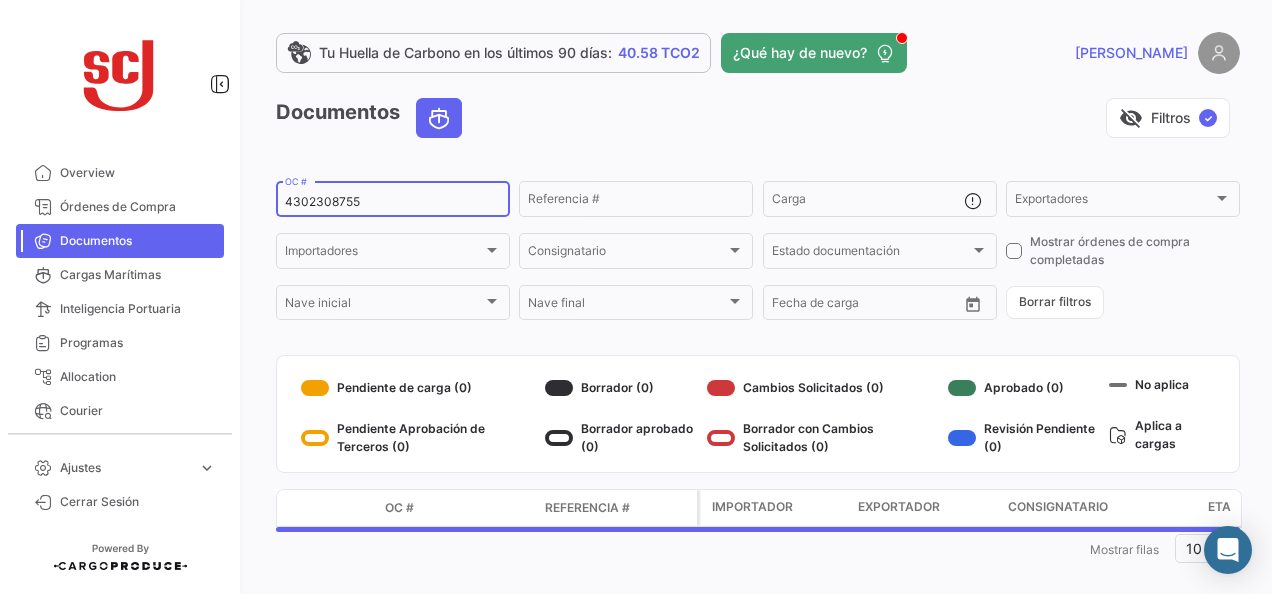 click on "4302308755" at bounding box center (393, 202) 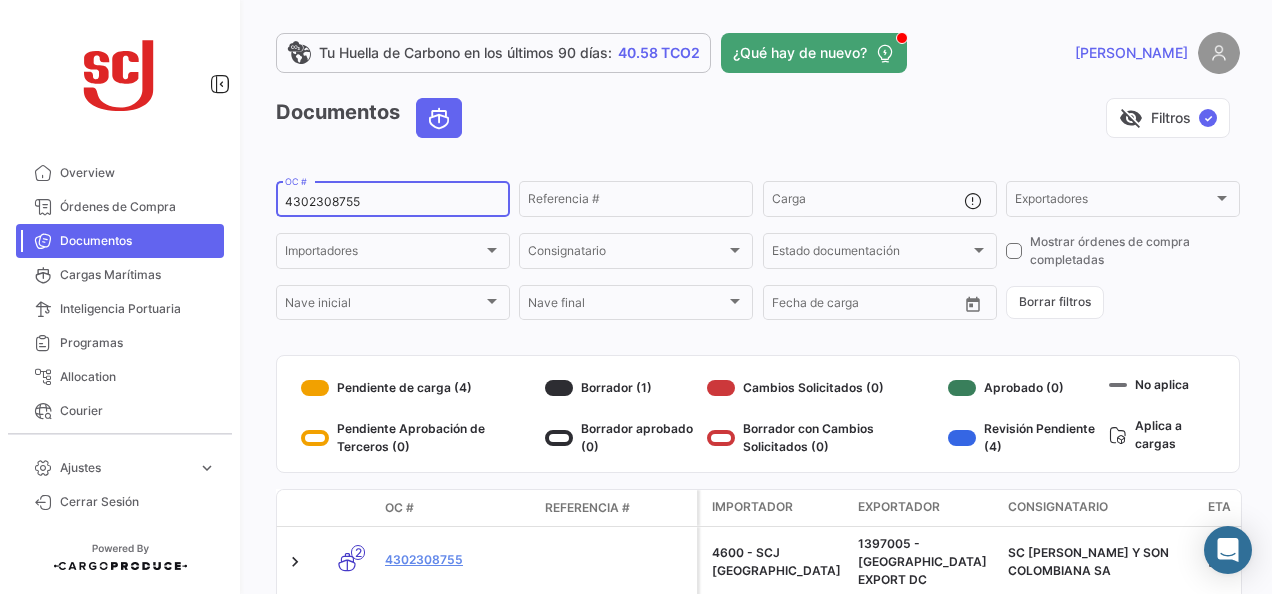 type on "v" 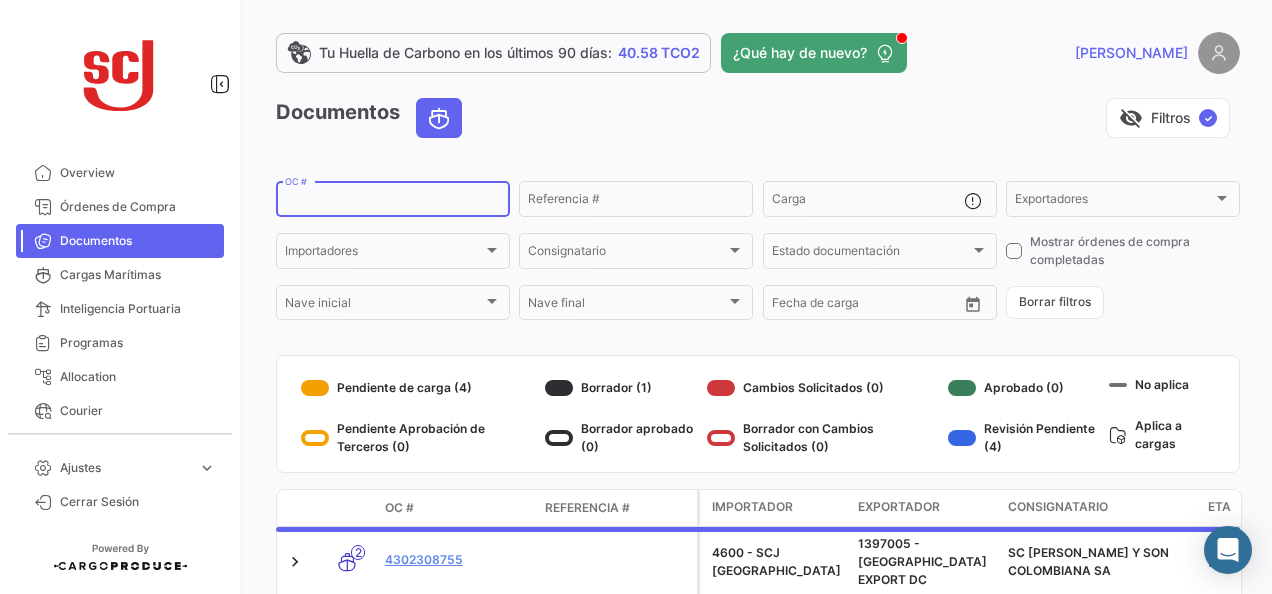 paste on "4302293333" 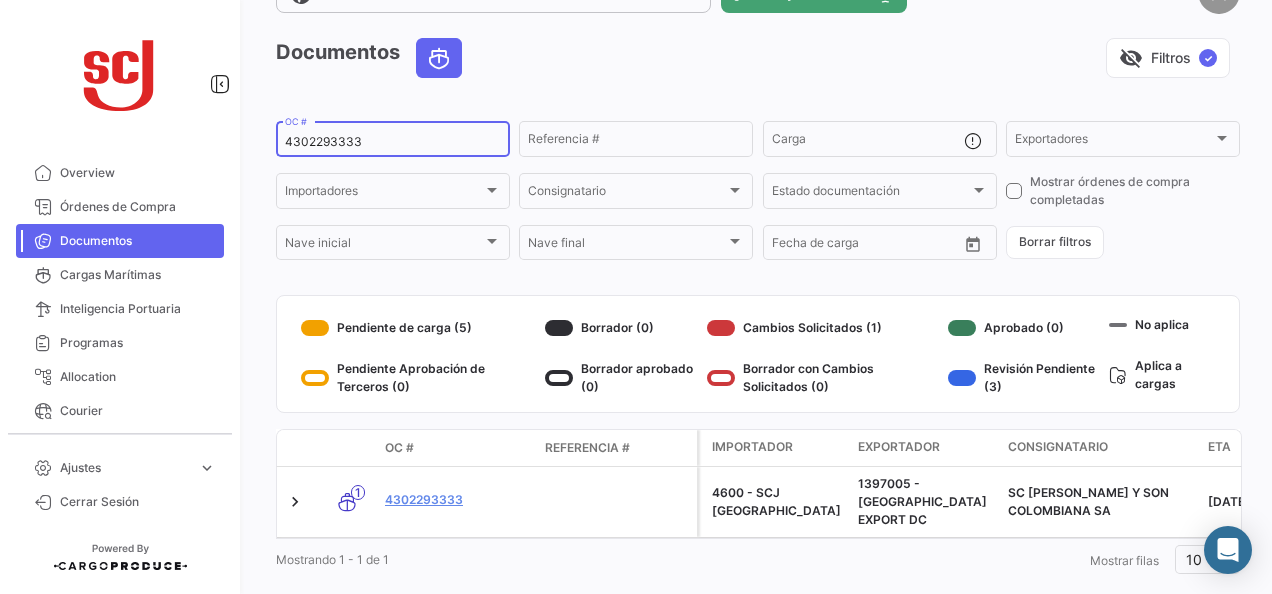 scroll, scrollTop: 90, scrollLeft: 0, axis: vertical 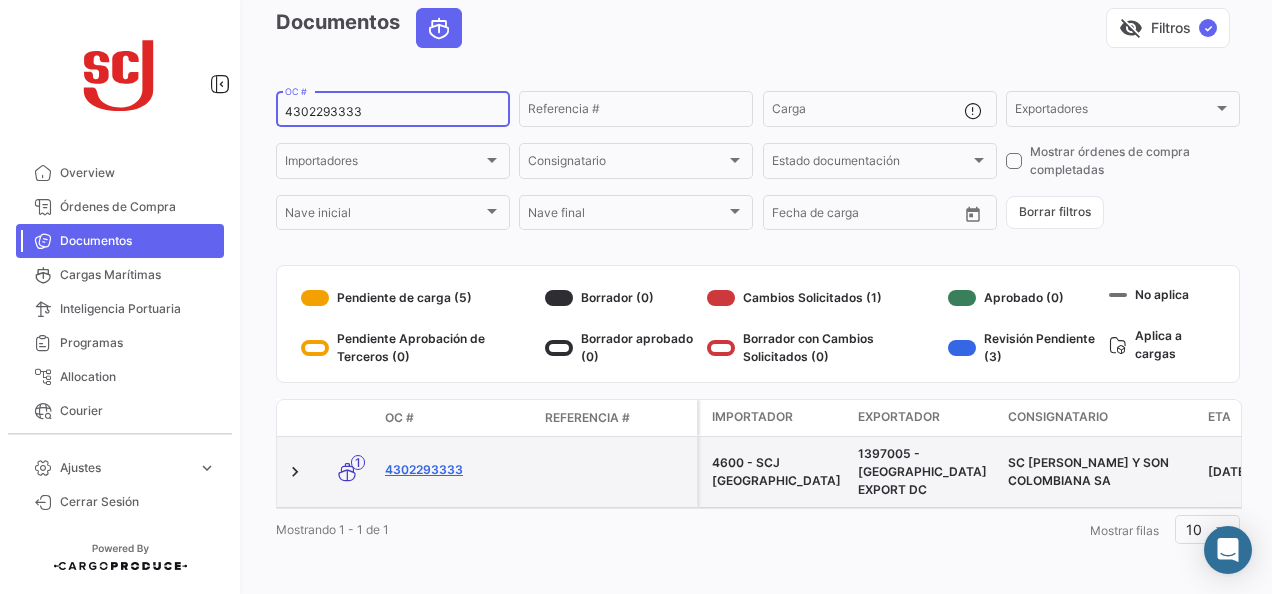type on "4302293333" 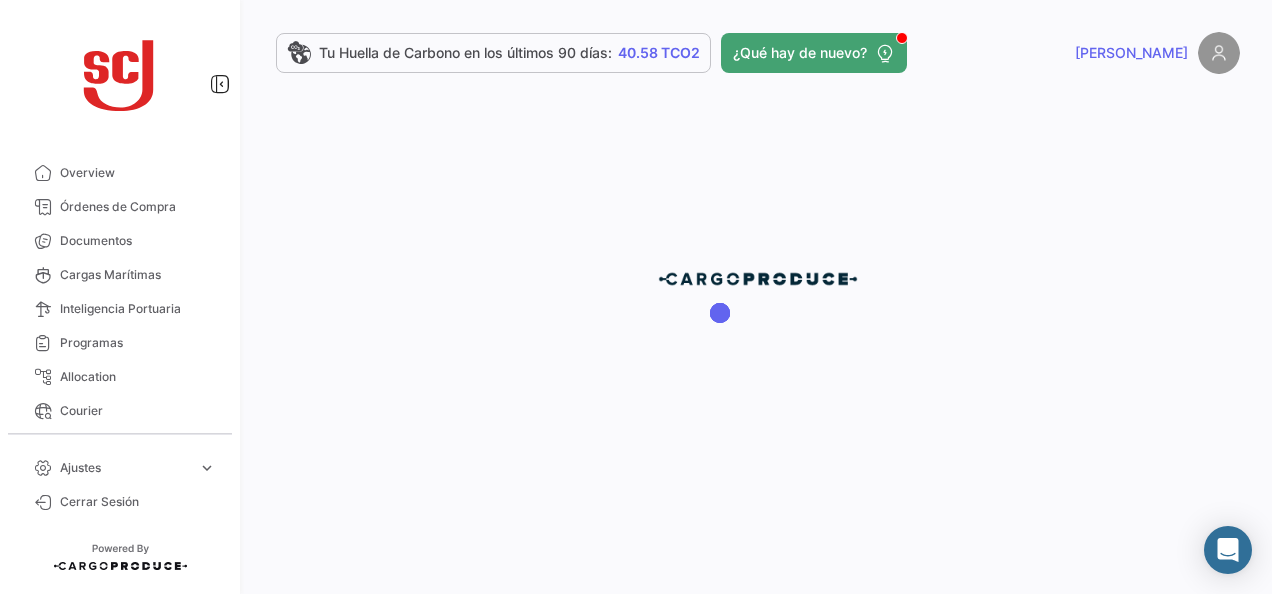 scroll, scrollTop: 0, scrollLeft: 0, axis: both 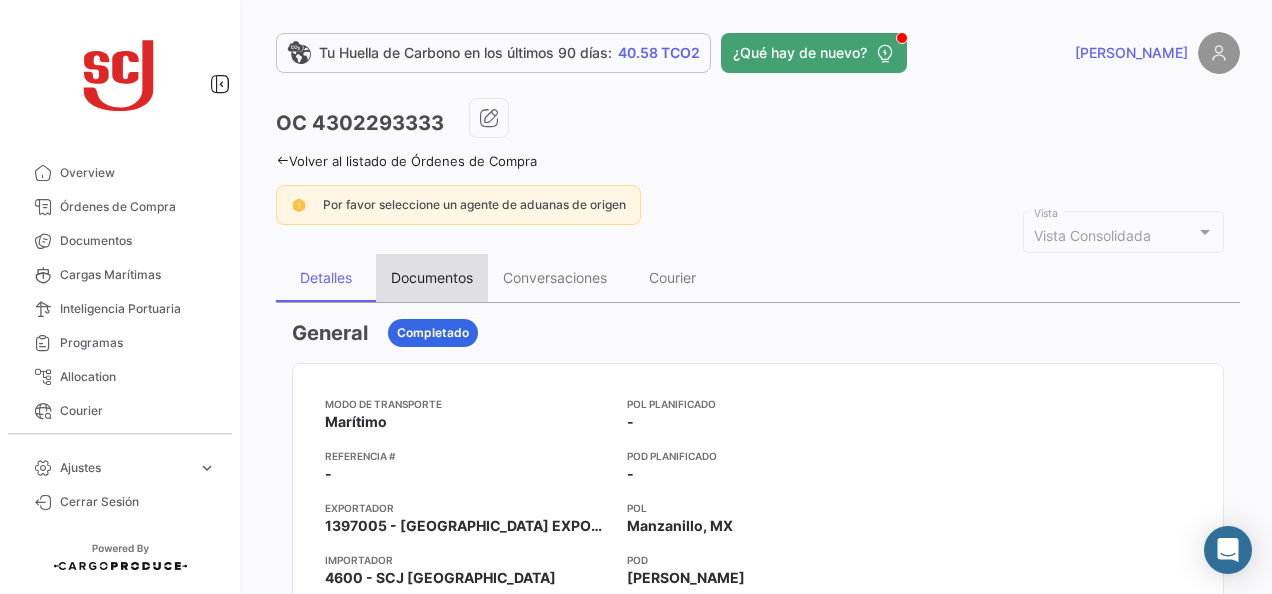 click on "Documentos" at bounding box center [432, 277] 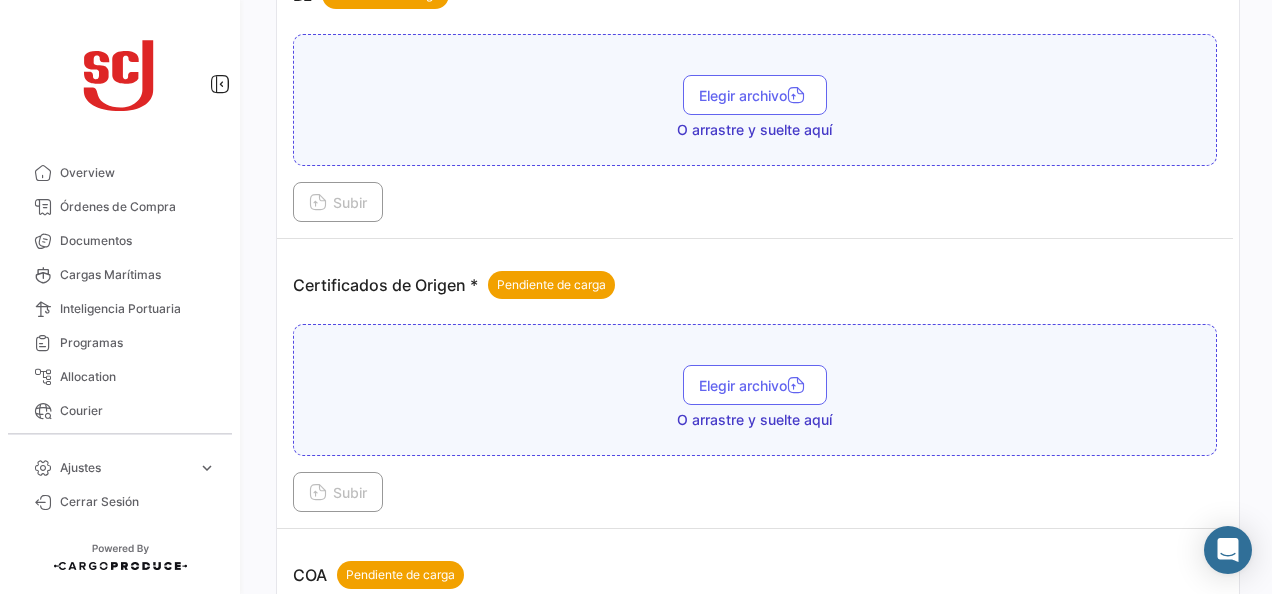 scroll, scrollTop: 300, scrollLeft: 0, axis: vertical 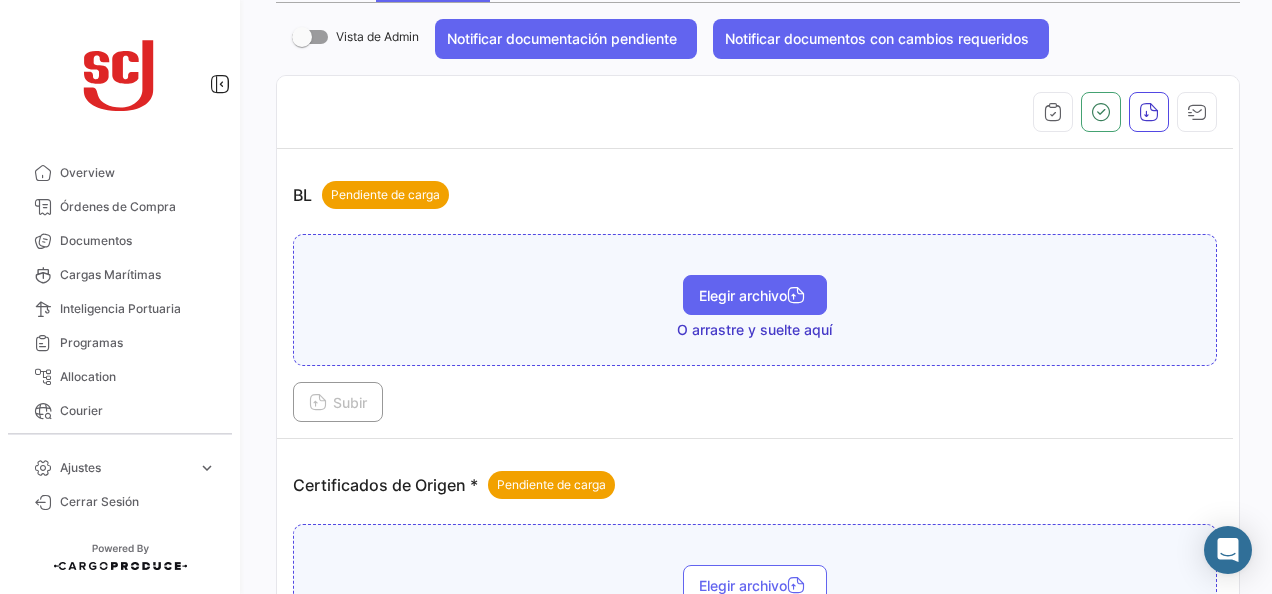 click on "Elegir archivo" at bounding box center (755, 295) 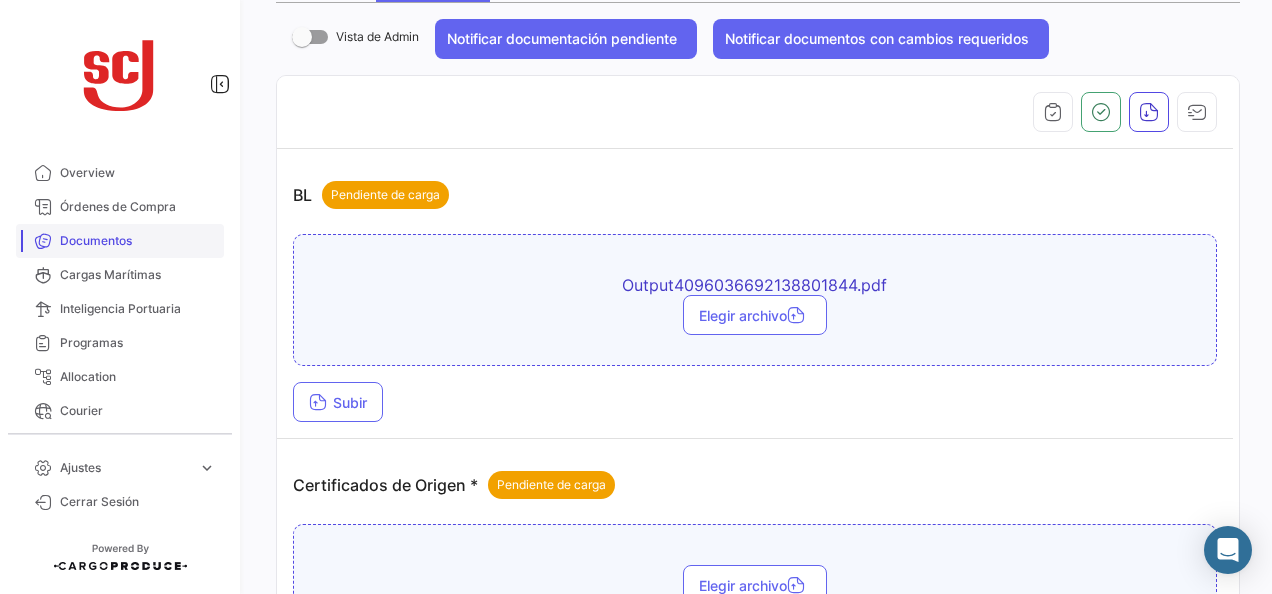 drag, startPoint x: 108, startPoint y: 241, endPoint x: 125, endPoint y: 226, distance: 22.671568 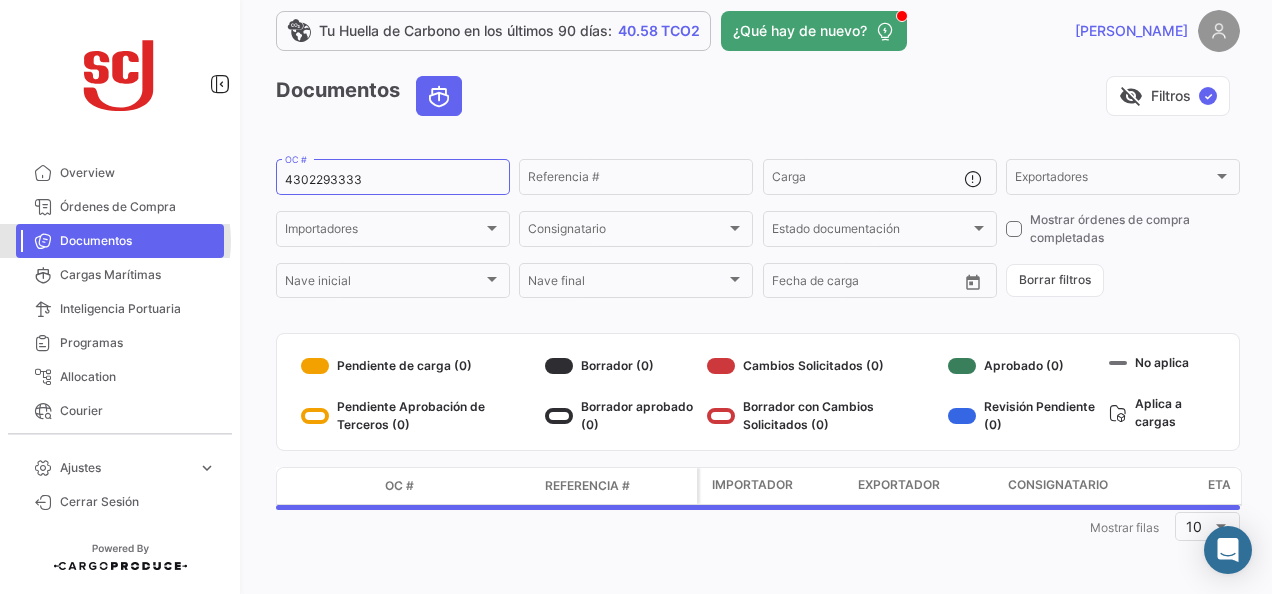 scroll, scrollTop: 0, scrollLeft: 0, axis: both 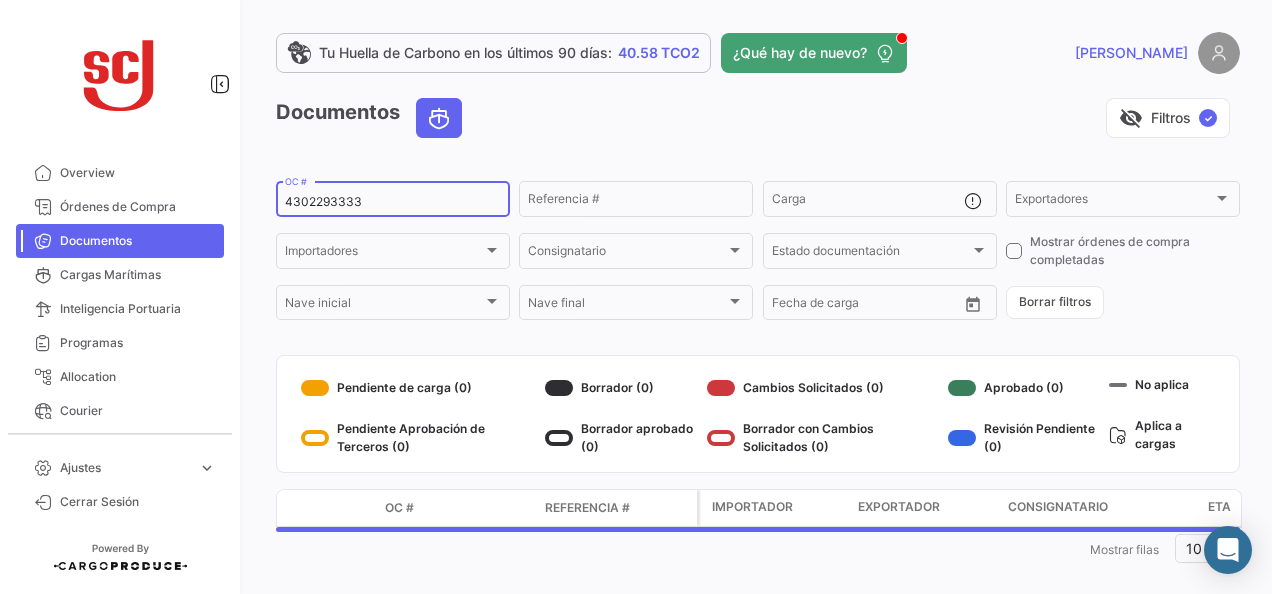 click on "4302293333" at bounding box center [393, 202] 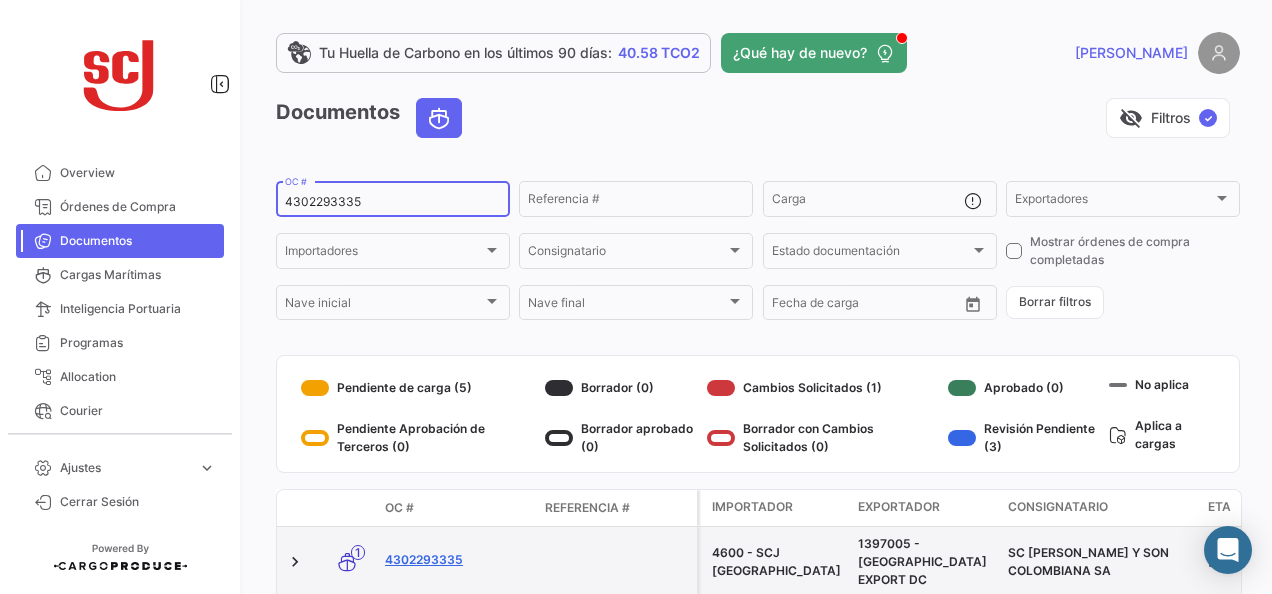 type on "4302293335" 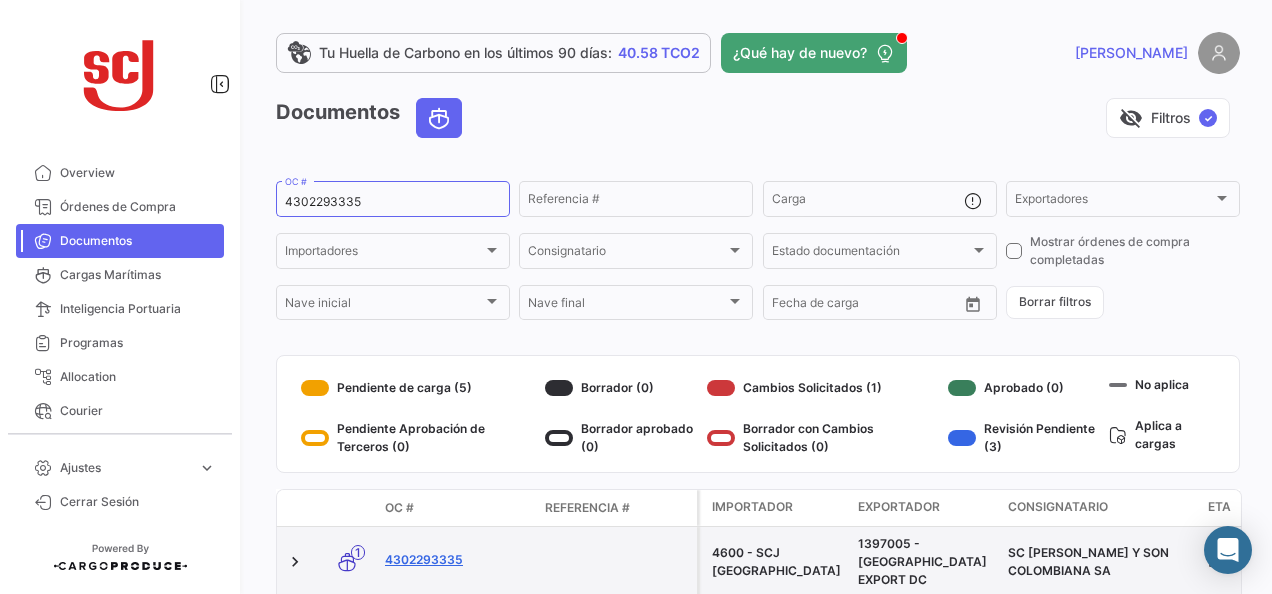 click on "4302293335" 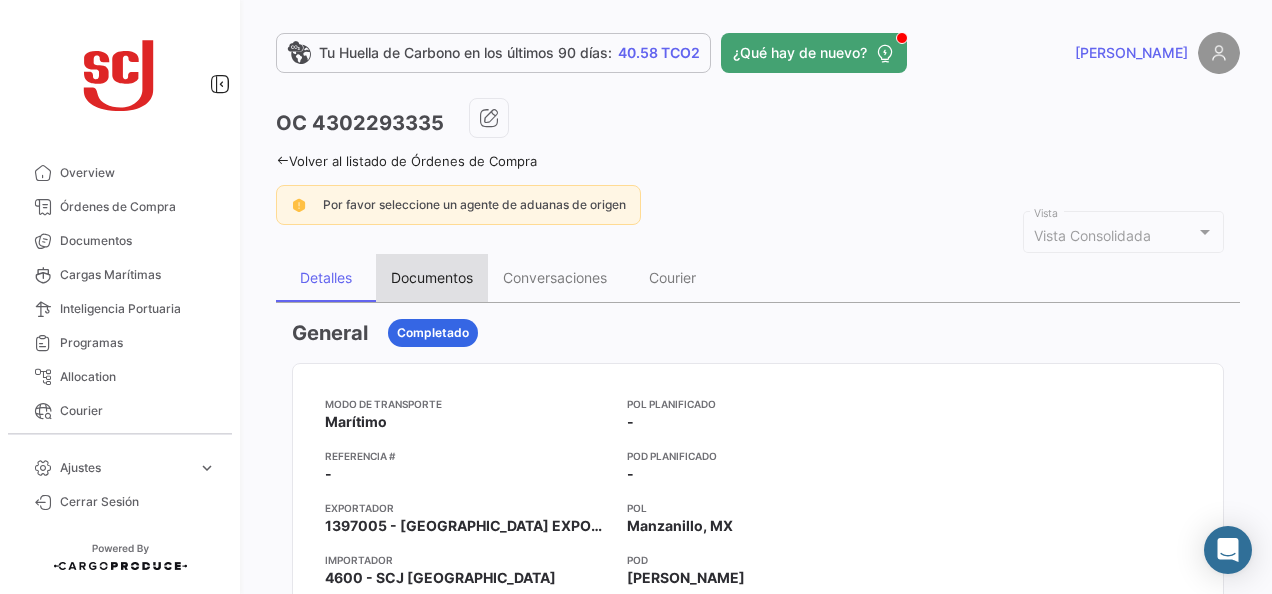 click on "Documentos" at bounding box center (432, 277) 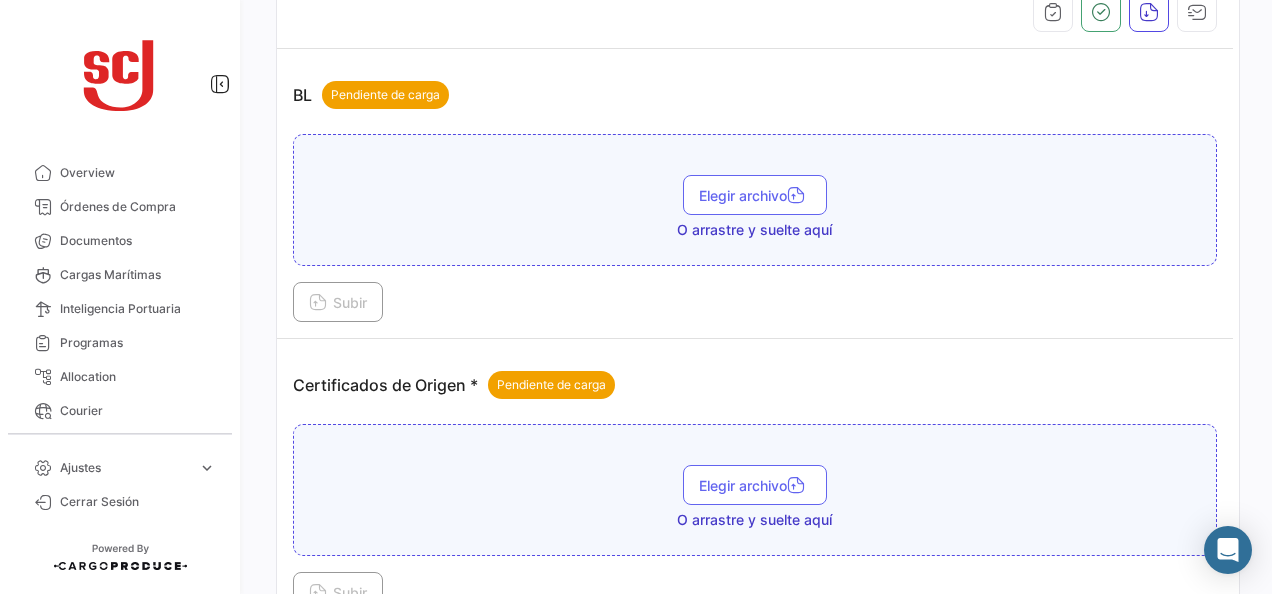scroll, scrollTop: 200, scrollLeft: 0, axis: vertical 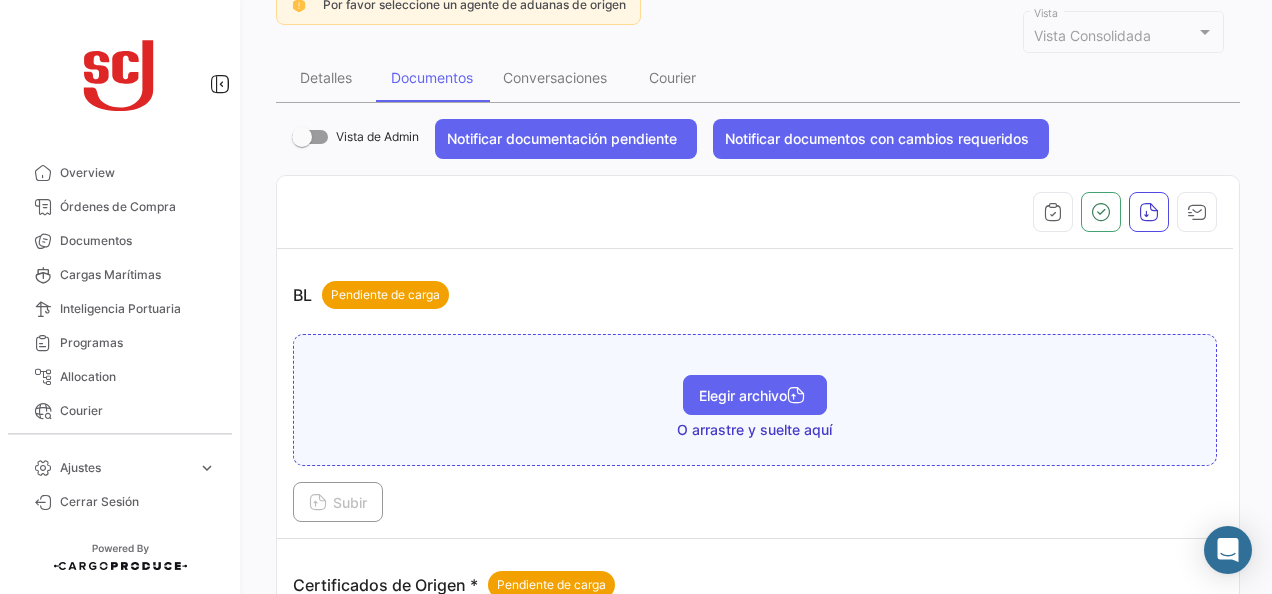click on "Elegir archivo" at bounding box center [755, 395] 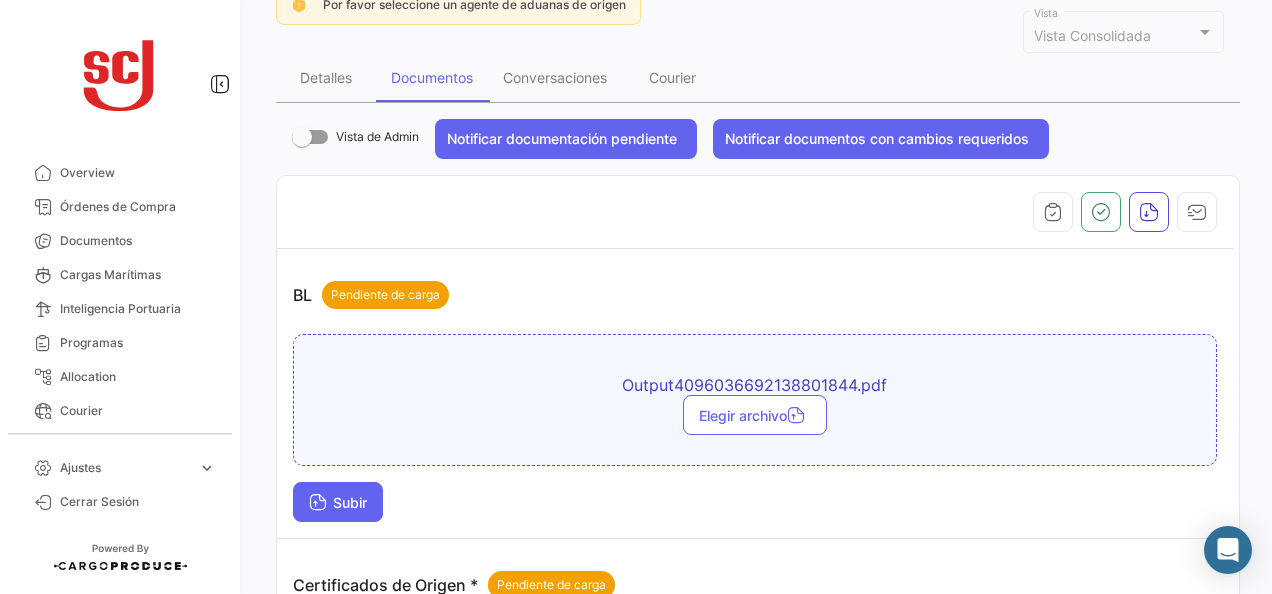 click on "Subir" at bounding box center [338, 502] 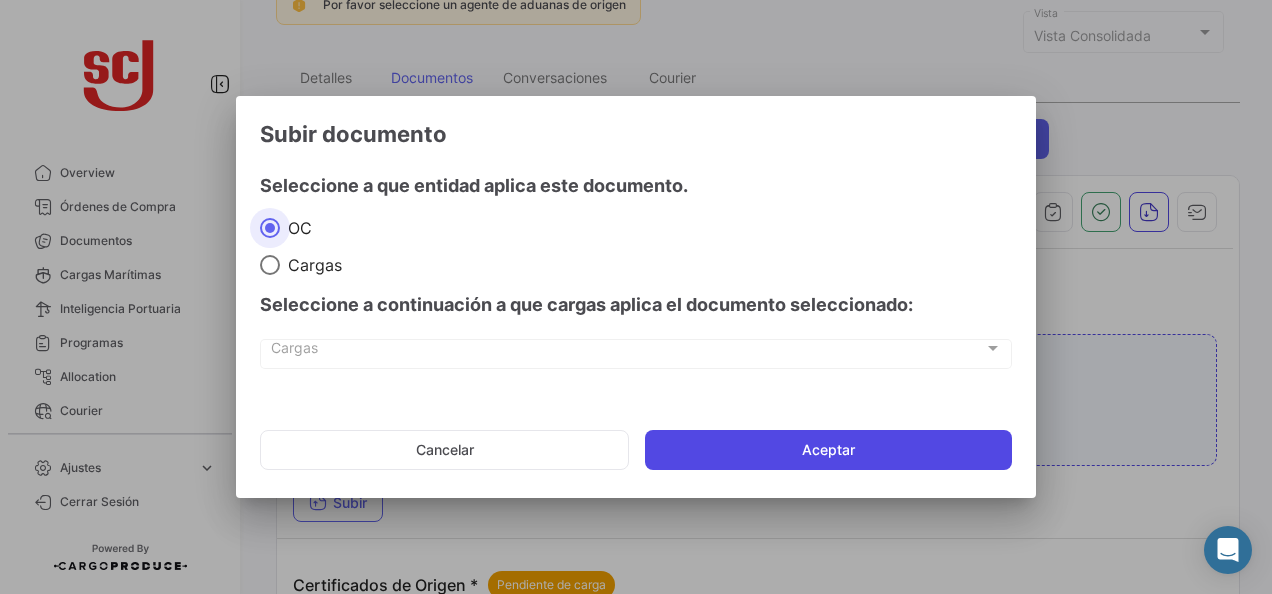 click on "Aceptar" 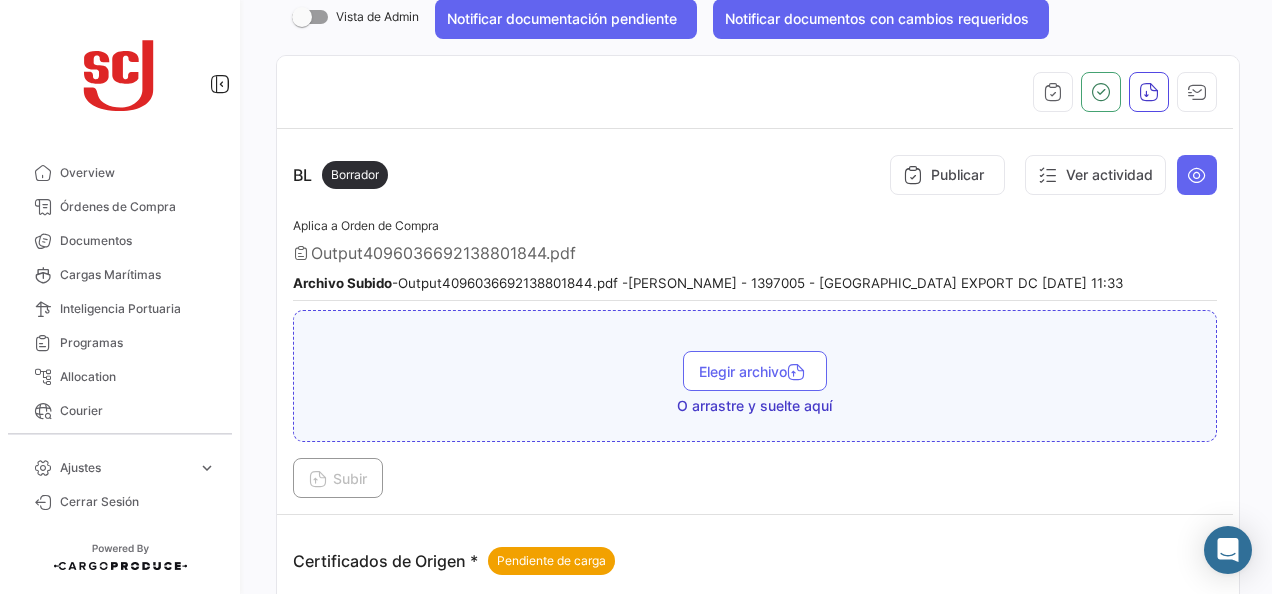 scroll, scrollTop: 0, scrollLeft: 0, axis: both 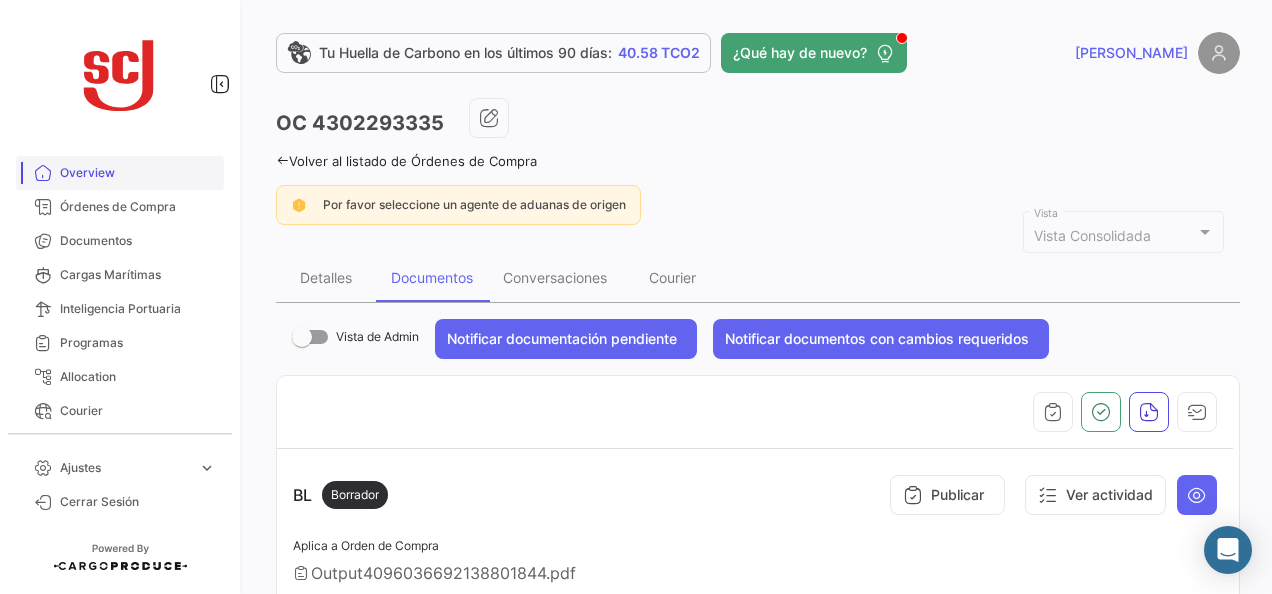 drag, startPoint x: 129, startPoint y: 237, endPoint x: 196, endPoint y: 178, distance: 89.27486 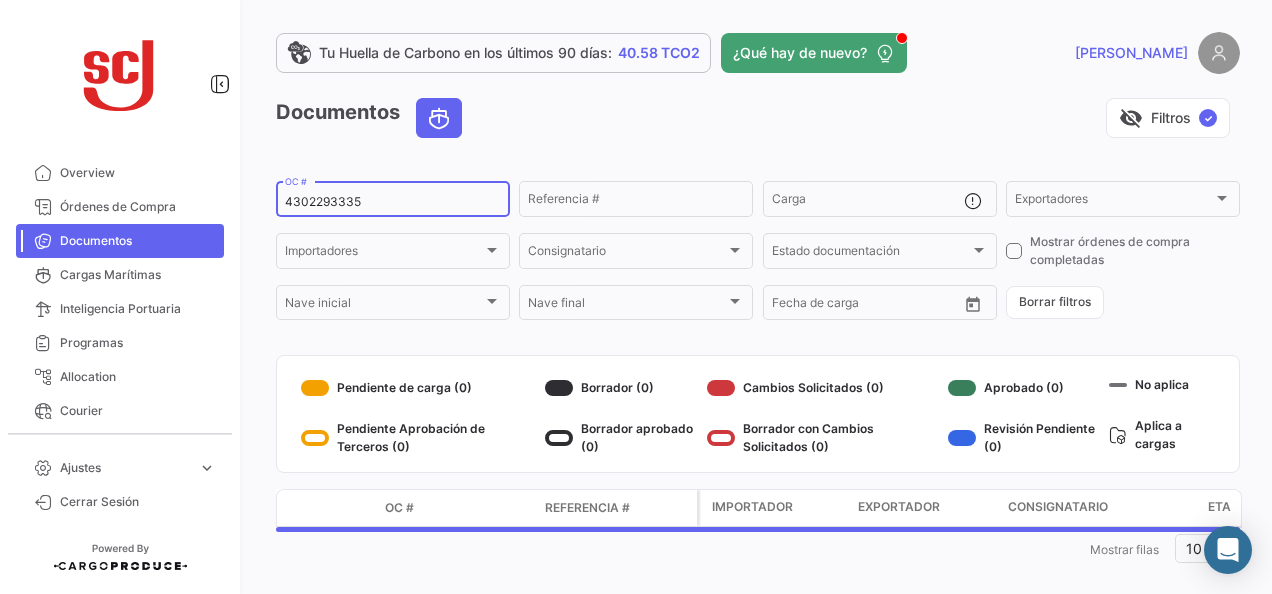 click on "4302293335" at bounding box center [393, 202] 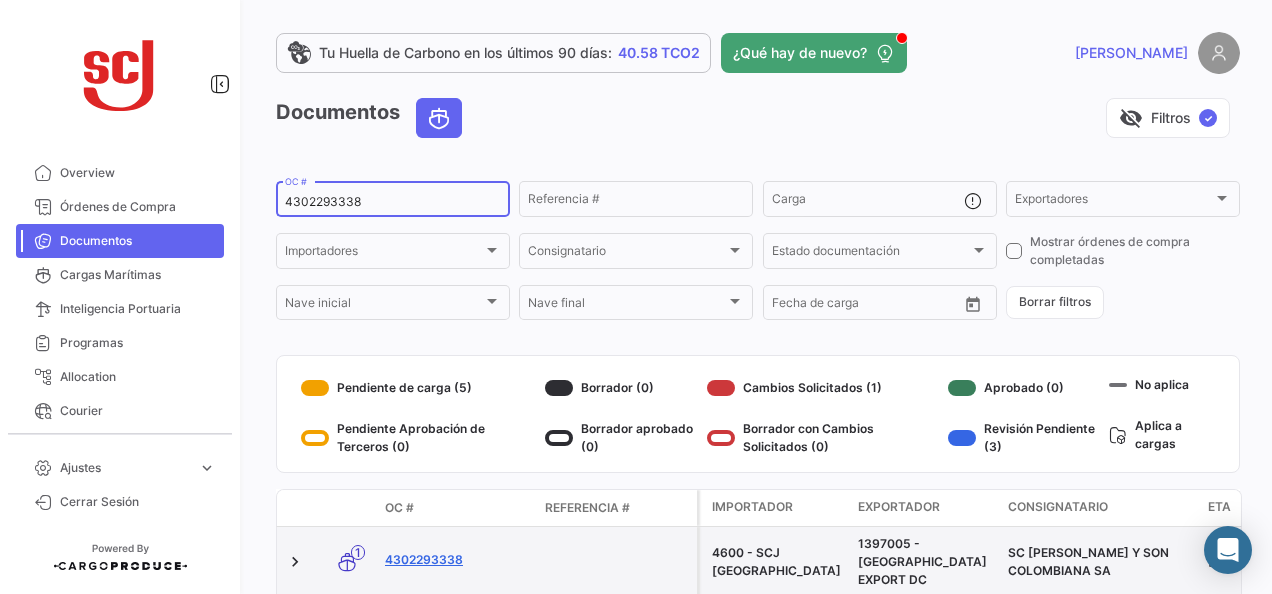 type on "4302293338" 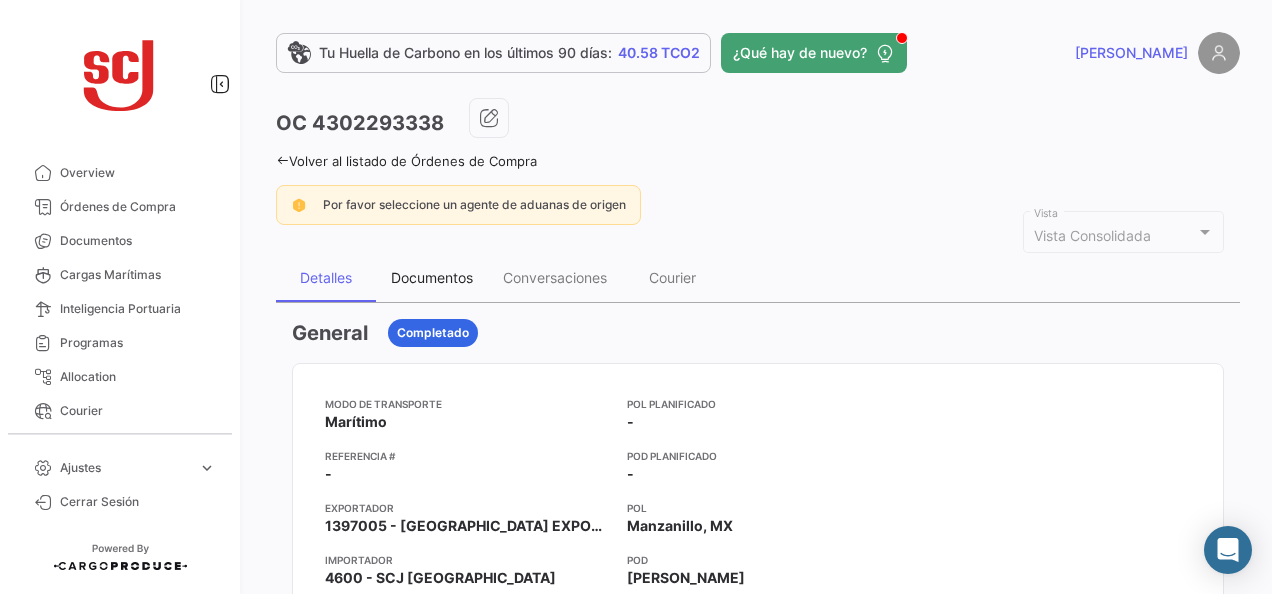 click on "Documentos" at bounding box center [432, 277] 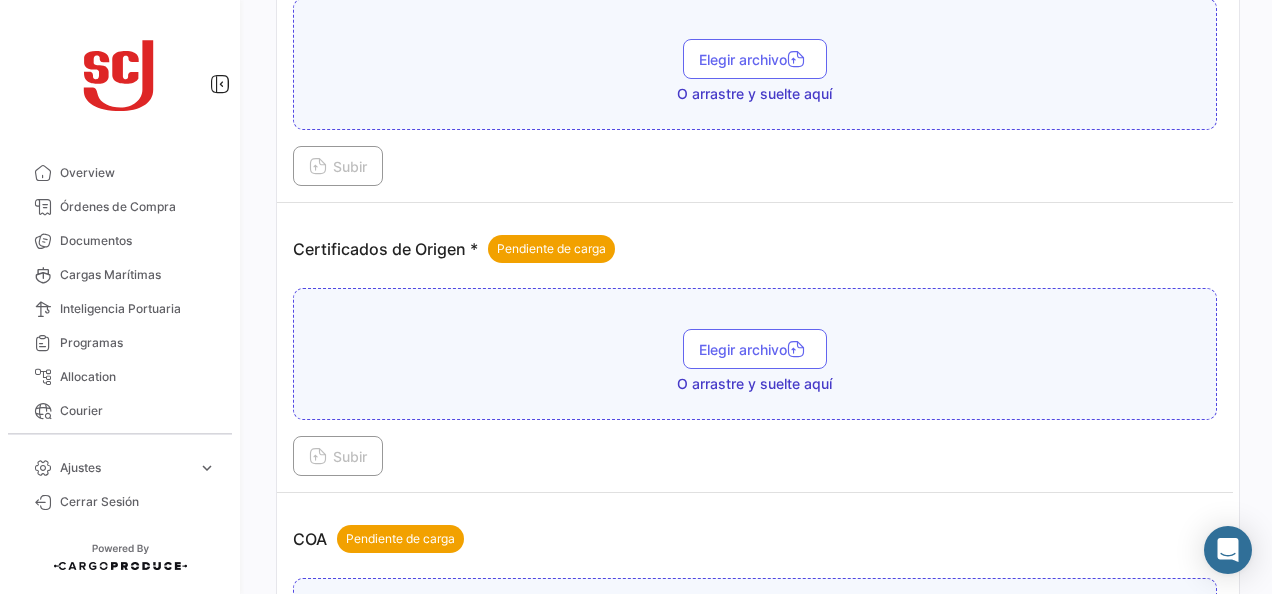 scroll, scrollTop: 100, scrollLeft: 0, axis: vertical 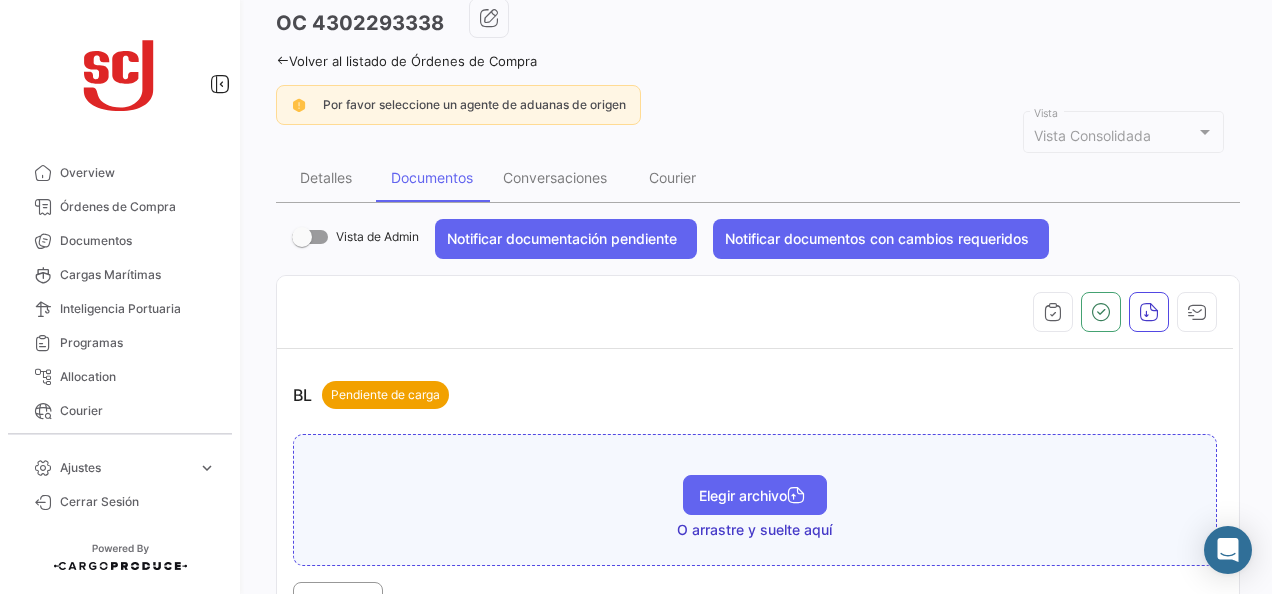 click on "Elegir archivo" at bounding box center [755, 495] 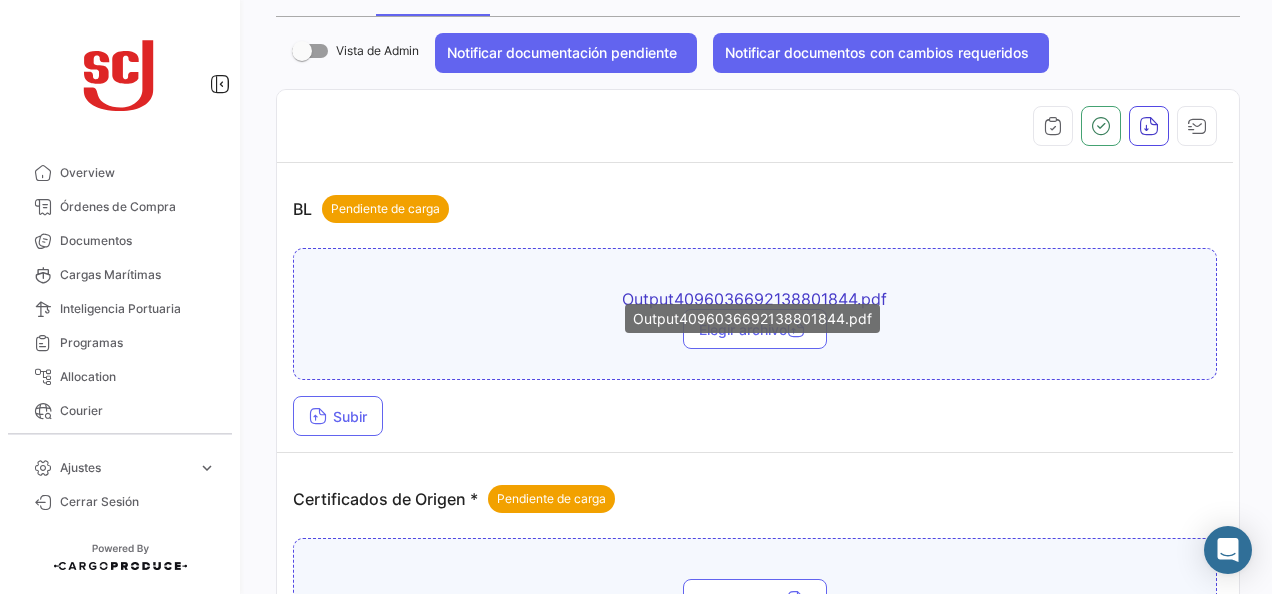 scroll, scrollTop: 300, scrollLeft: 0, axis: vertical 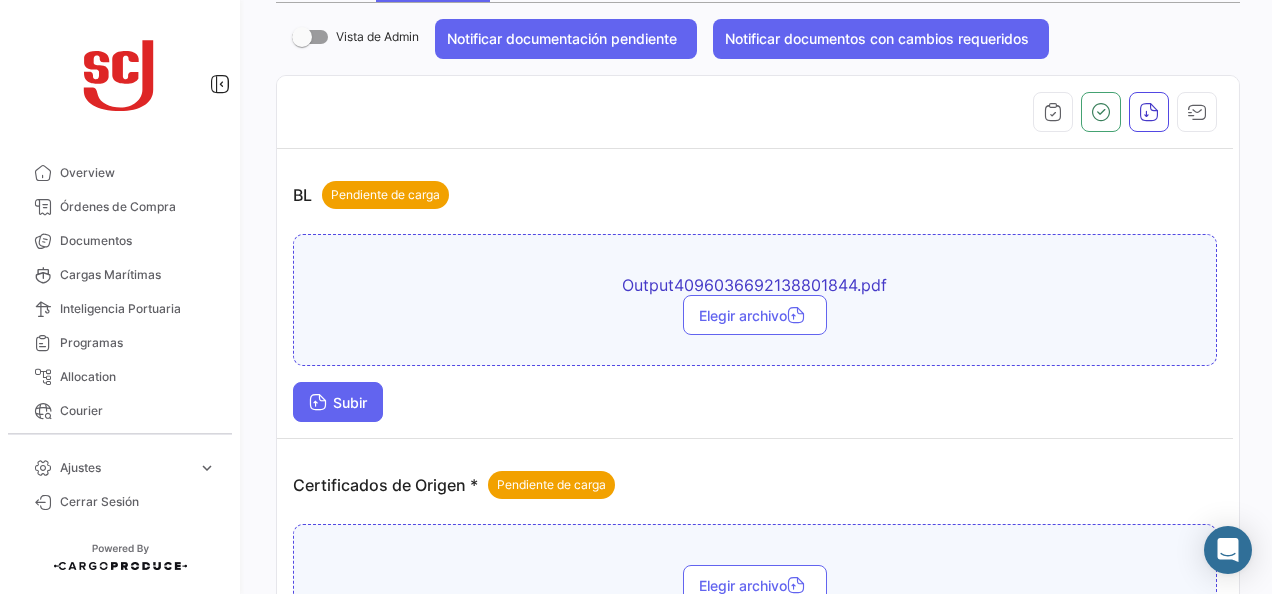 click on "Subir" at bounding box center (338, 402) 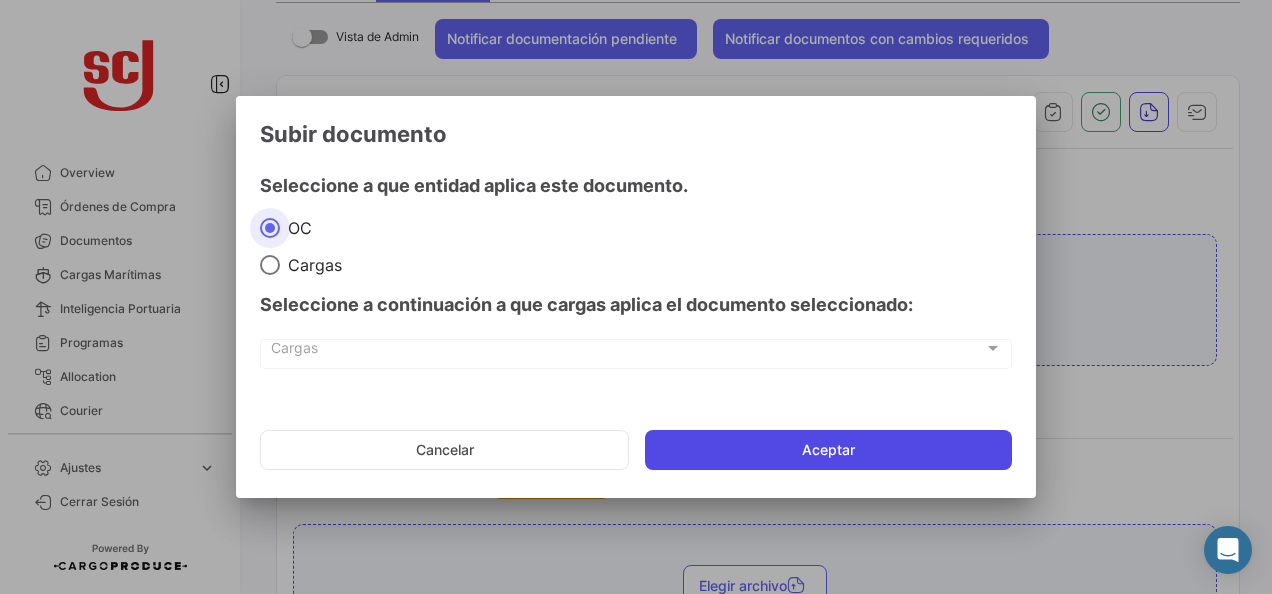 click on "Aceptar" 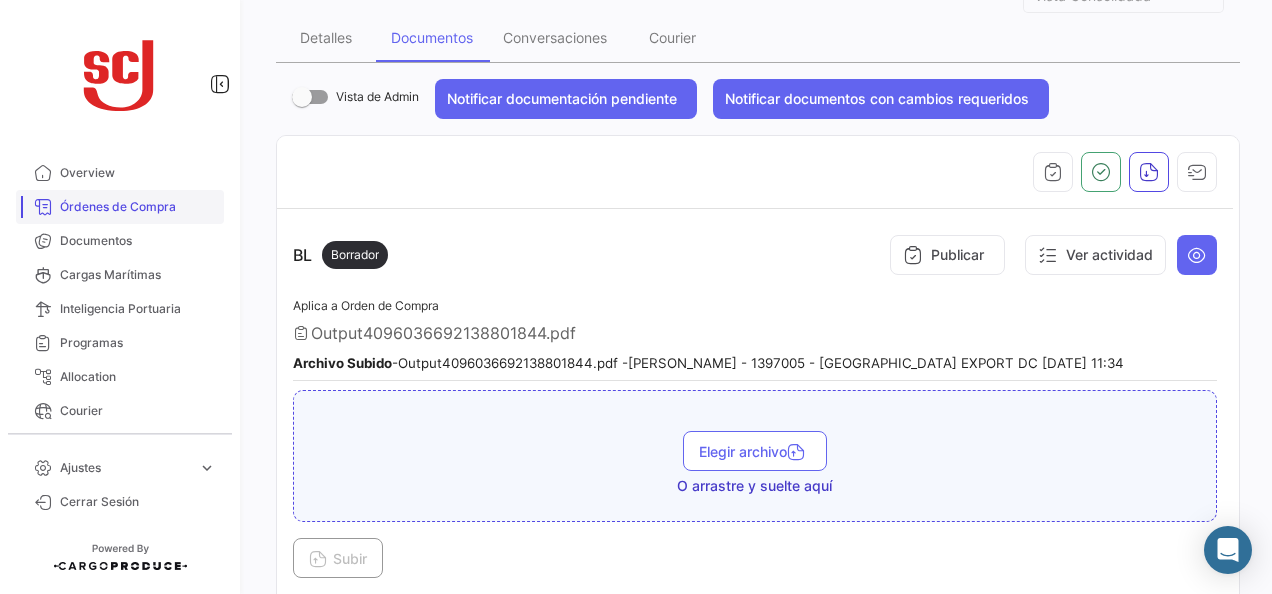 scroll, scrollTop: 300, scrollLeft: 0, axis: vertical 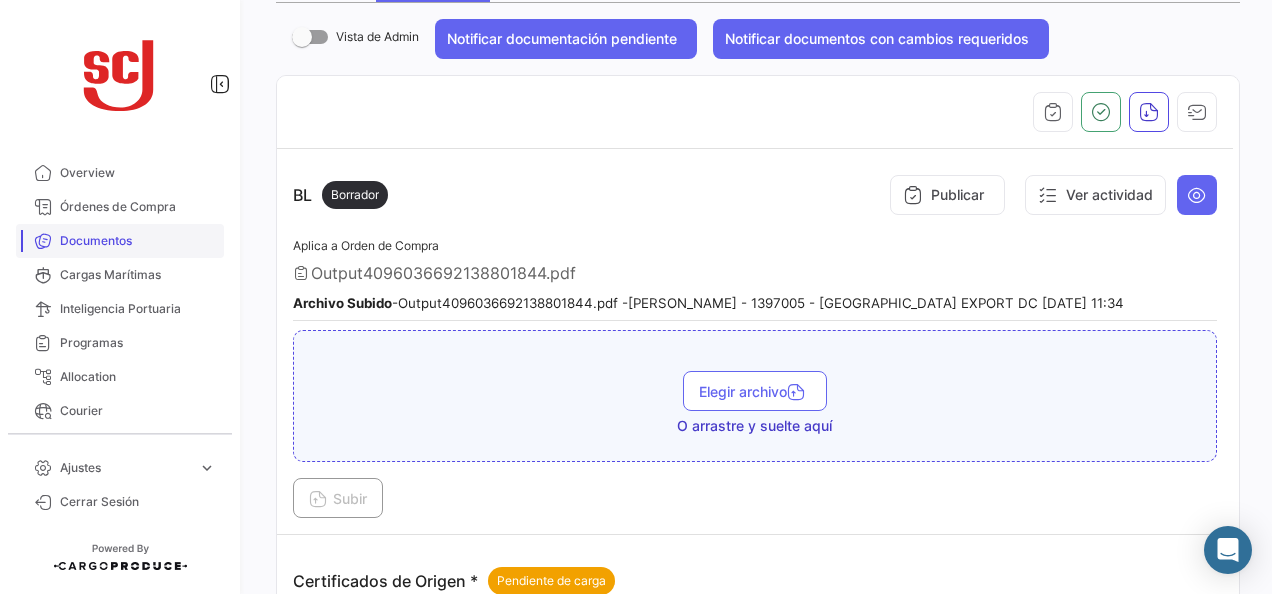 click on "Documentos" at bounding box center [138, 241] 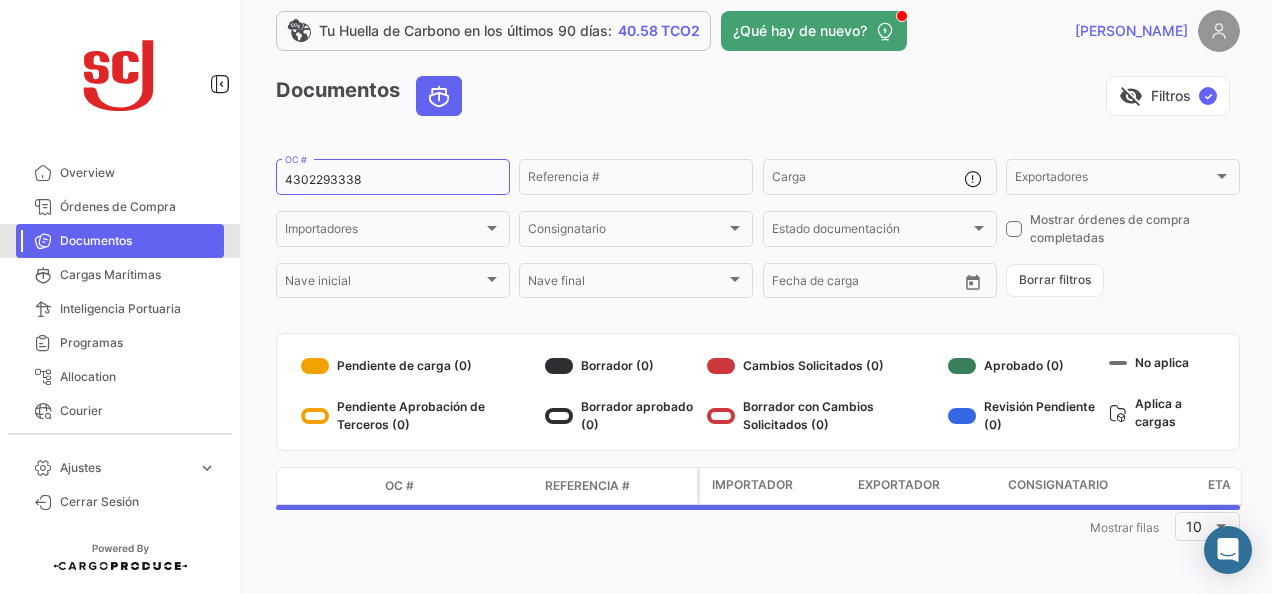 scroll, scrollTop: 0, scrollLeft: 0, axis: both 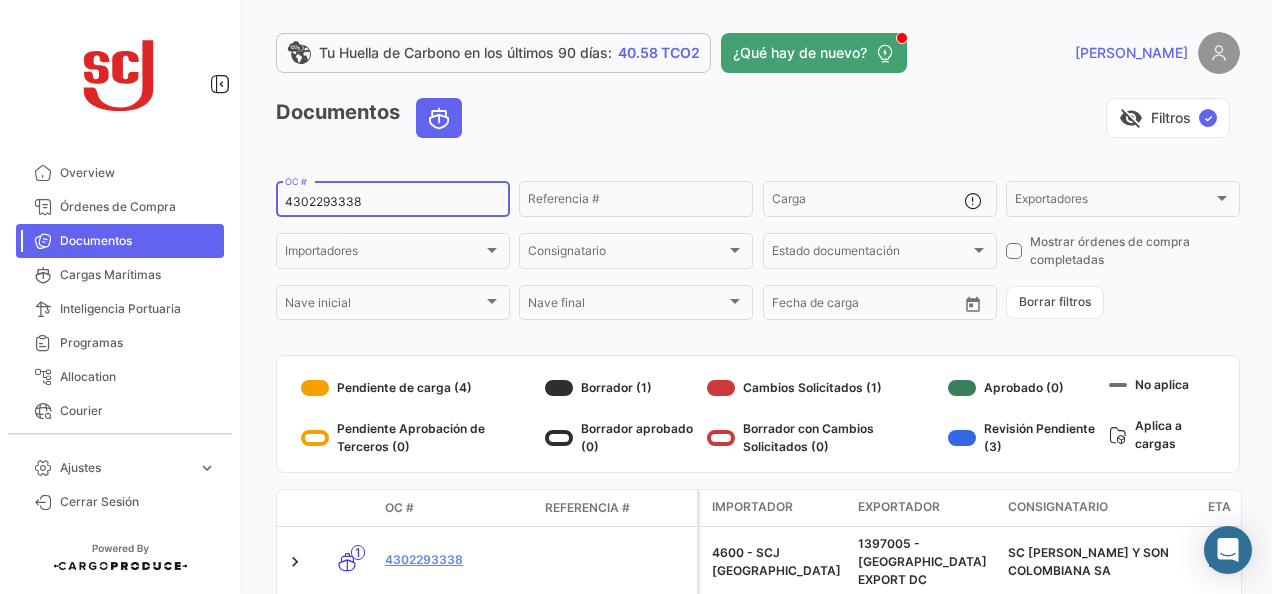 click on "4302293338" at bounding box center (393, 202) 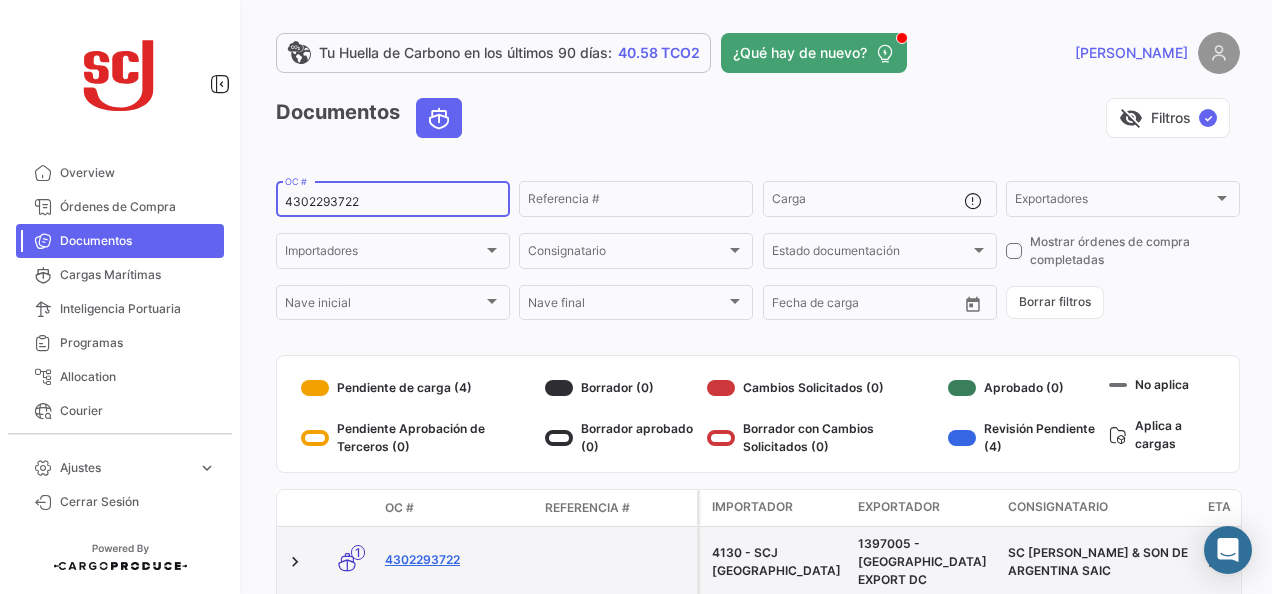 type on "4302293722" 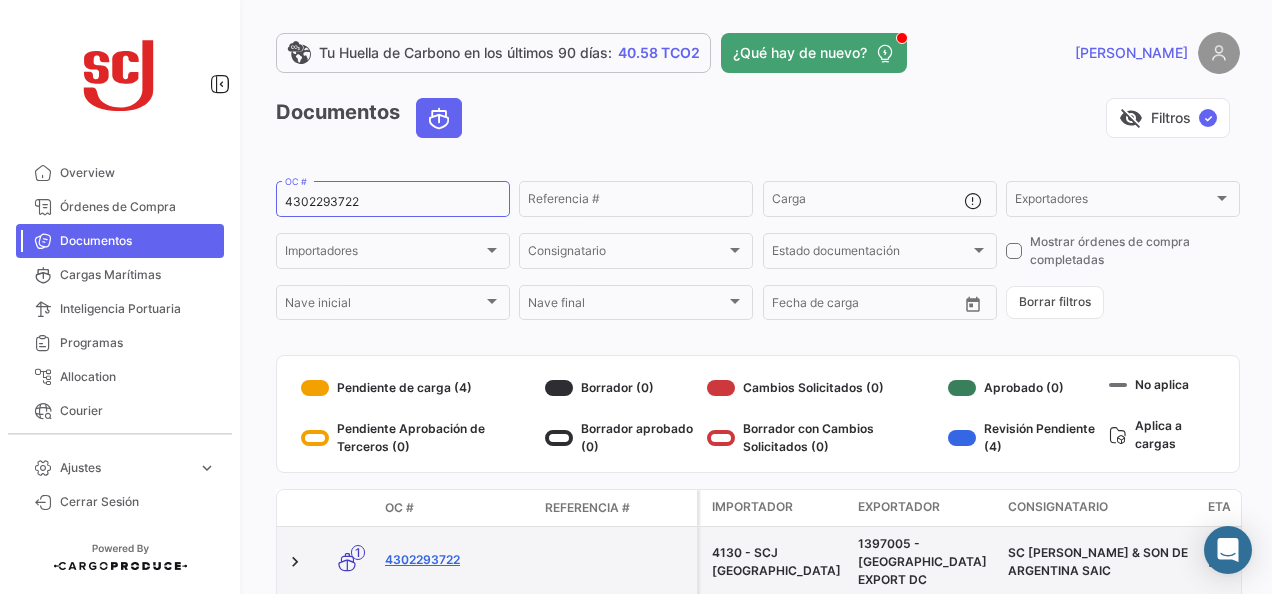 click on "4302293722" 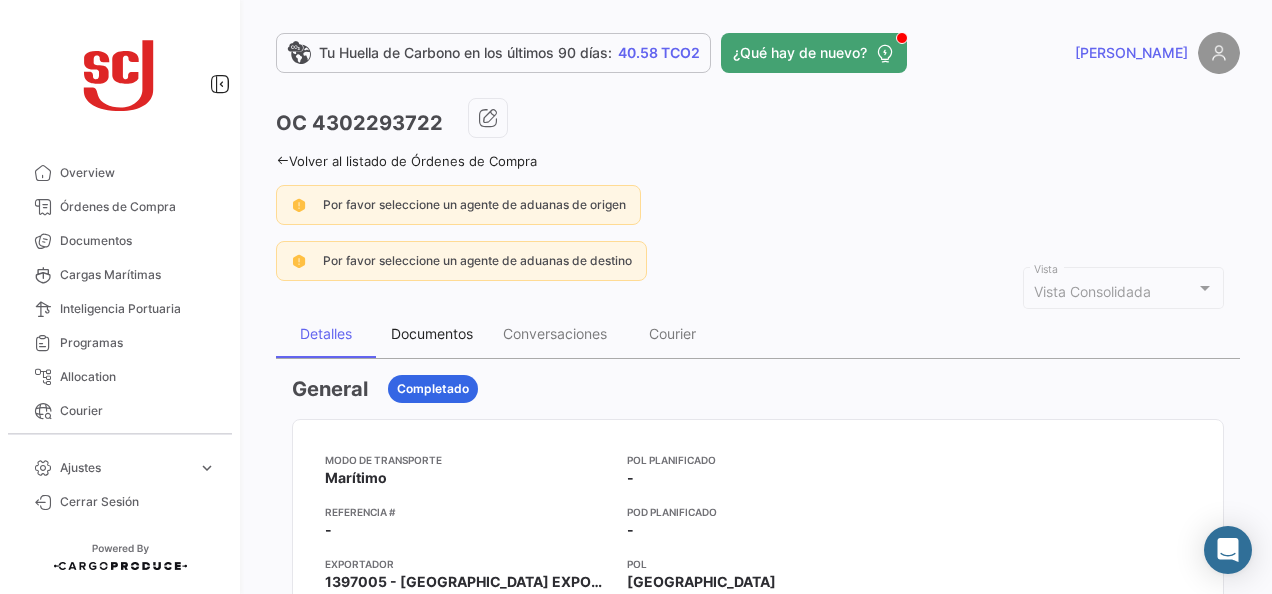 drag, startPoint x: 424, startPoint y: 338, endPoint x: 440, endPoint y: 332, distance: 17.088007 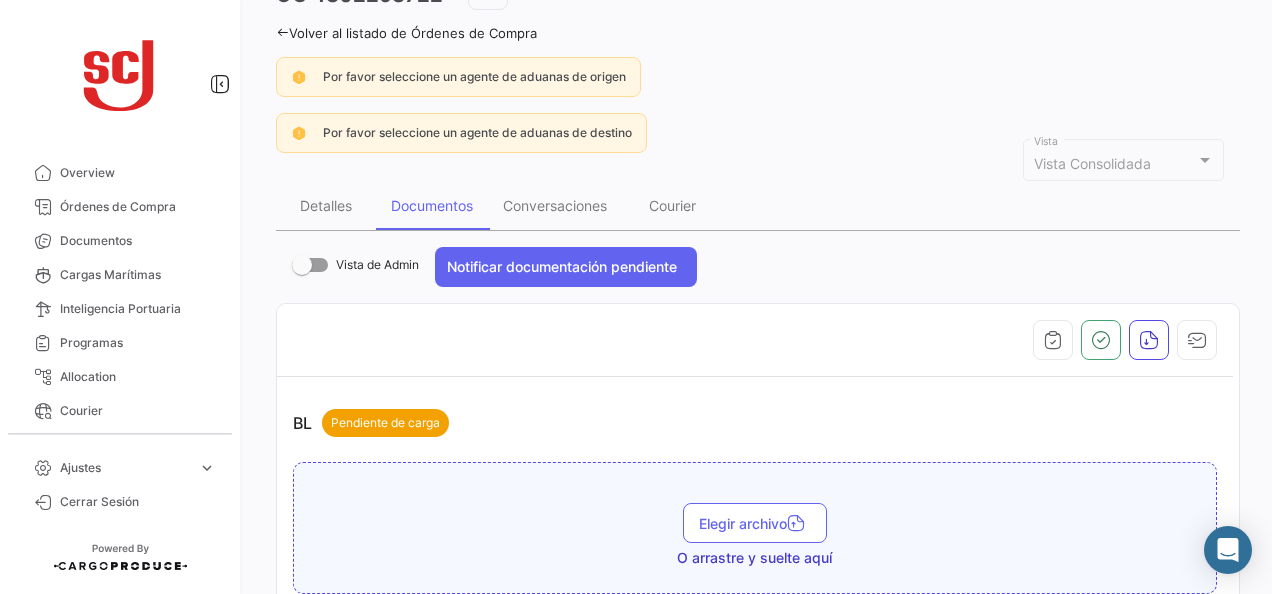 scroll, scrollTop: 300, scrollLeft: 0, axis: vertical 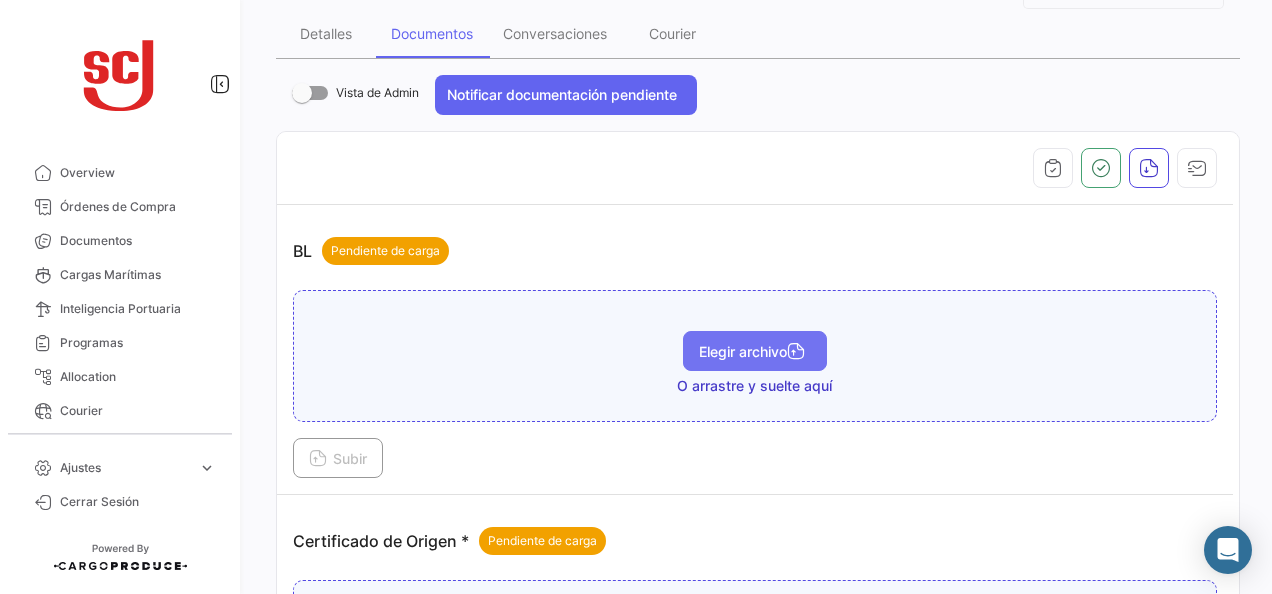 click on "Elegir archivo" at bounding box center (755, 351) 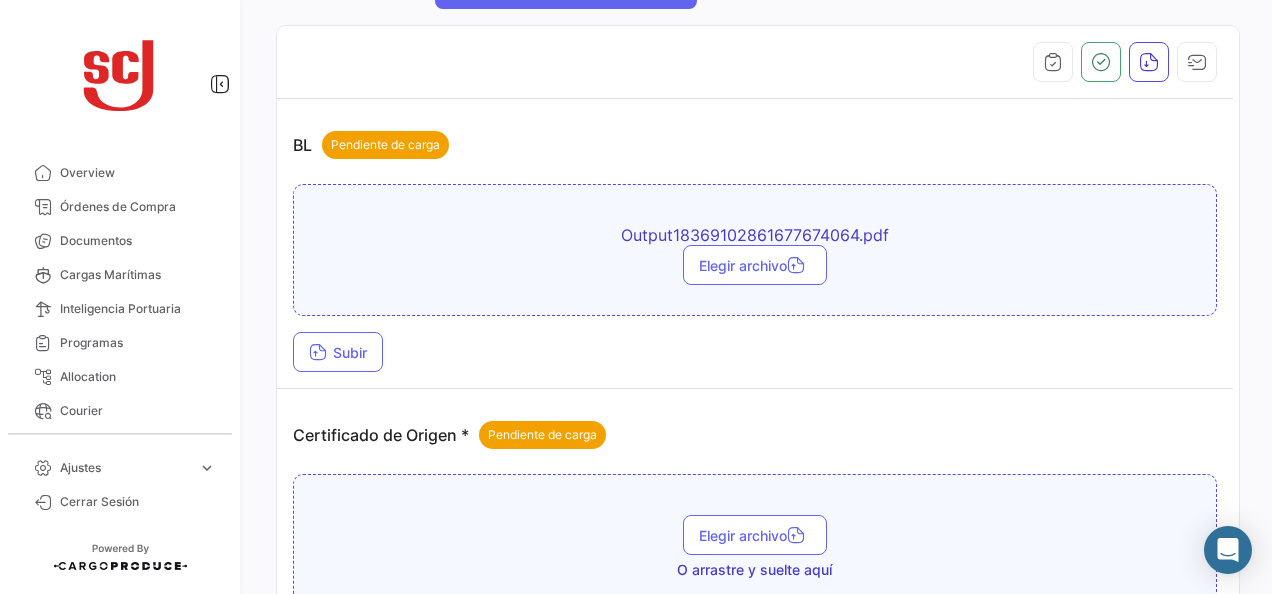 scroll, scrollTop: 400, scrollLeft: 0, axis: vertical 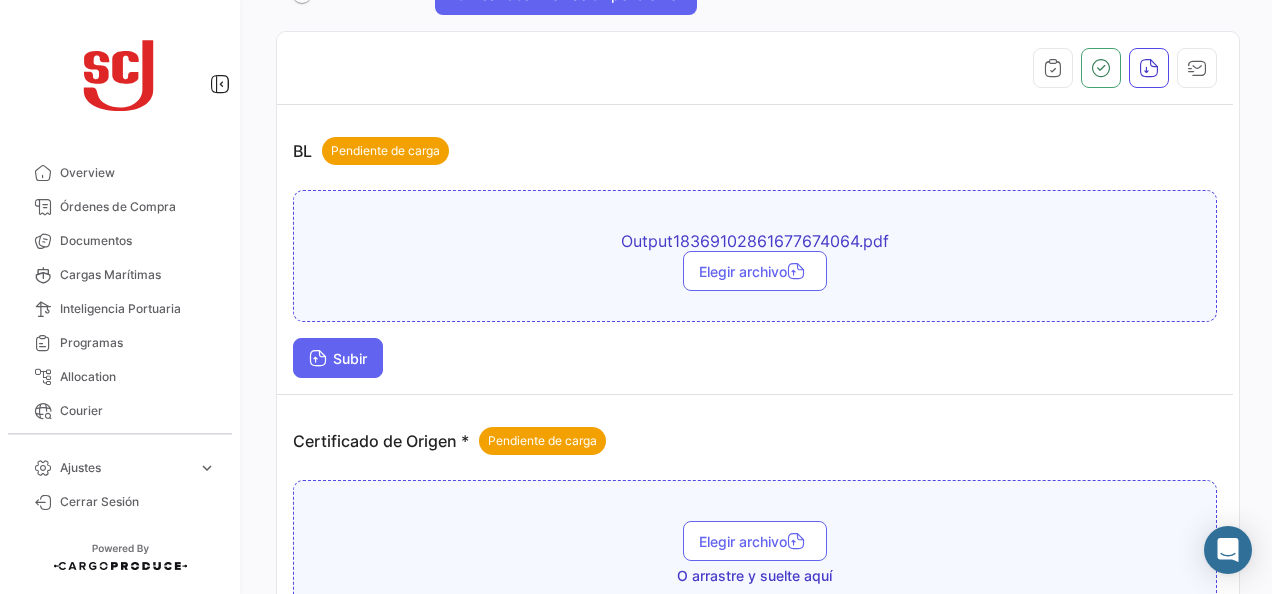 click on "Subir" at bounding box center (338, 358) 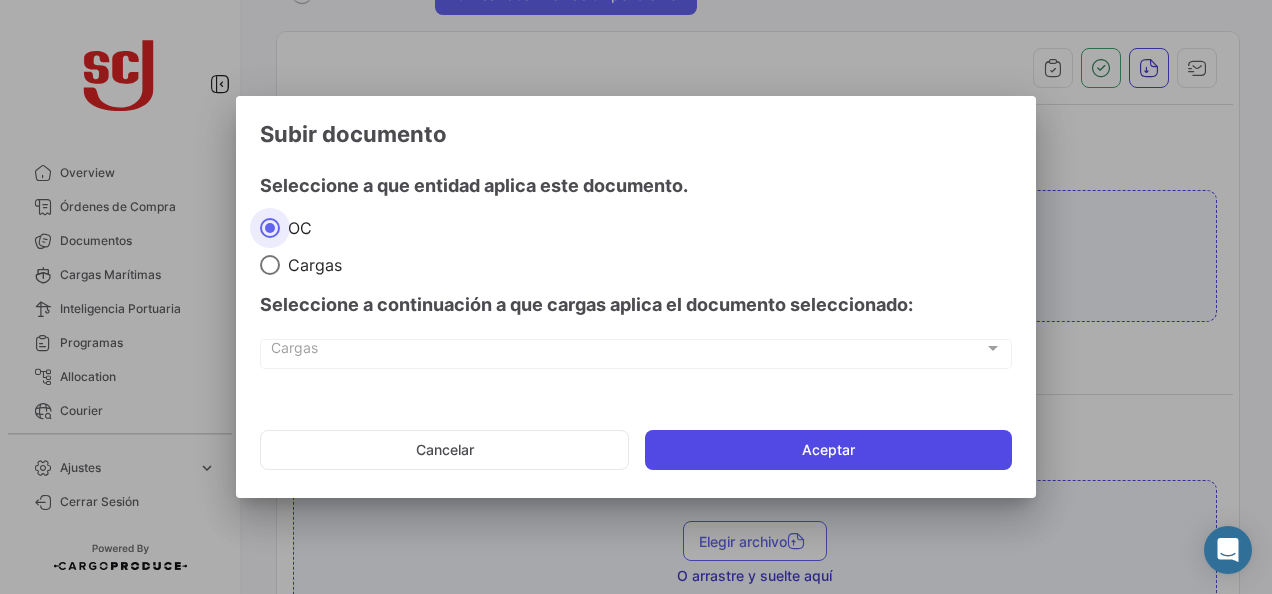 click on "Aceptar" 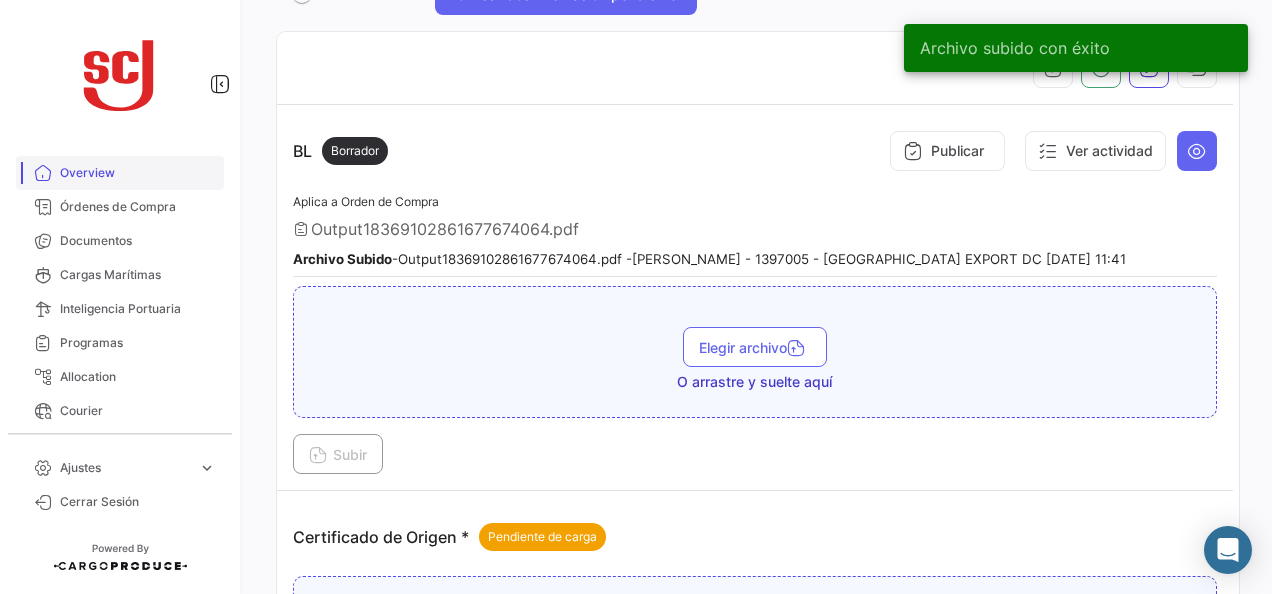 drag, startPoint x: 144, startPoint y: 240, endPoint x: 184, endPoint y: 158, distance: 91.235954 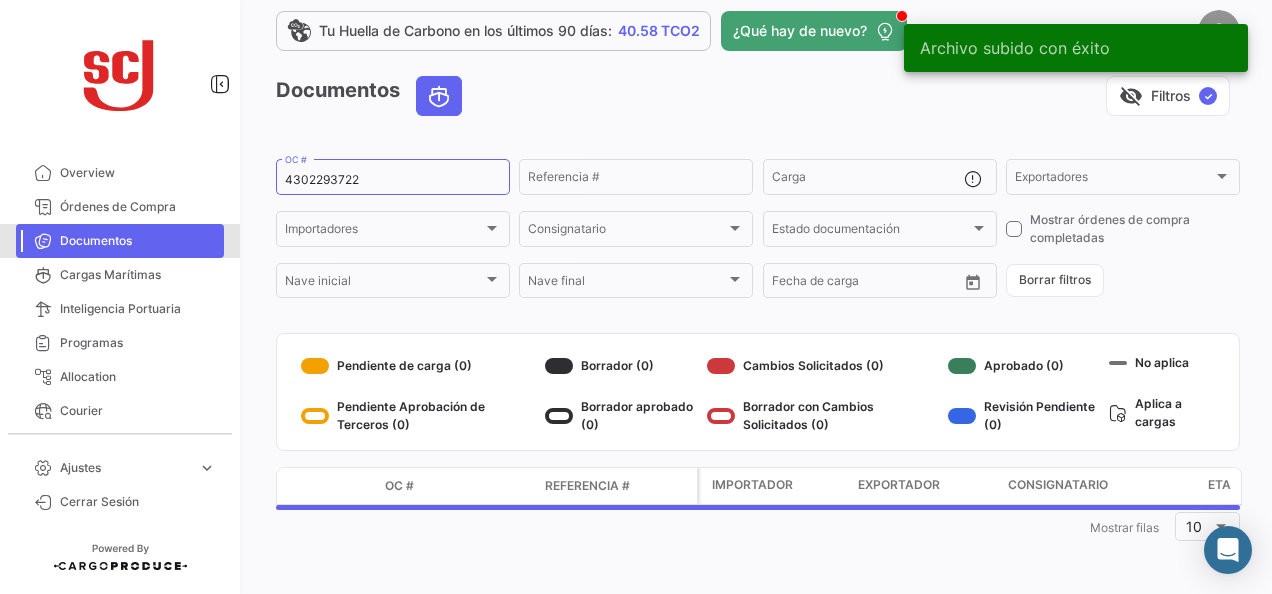 scroll, scrollTop: 0, scrollLeft: 0, axis: both 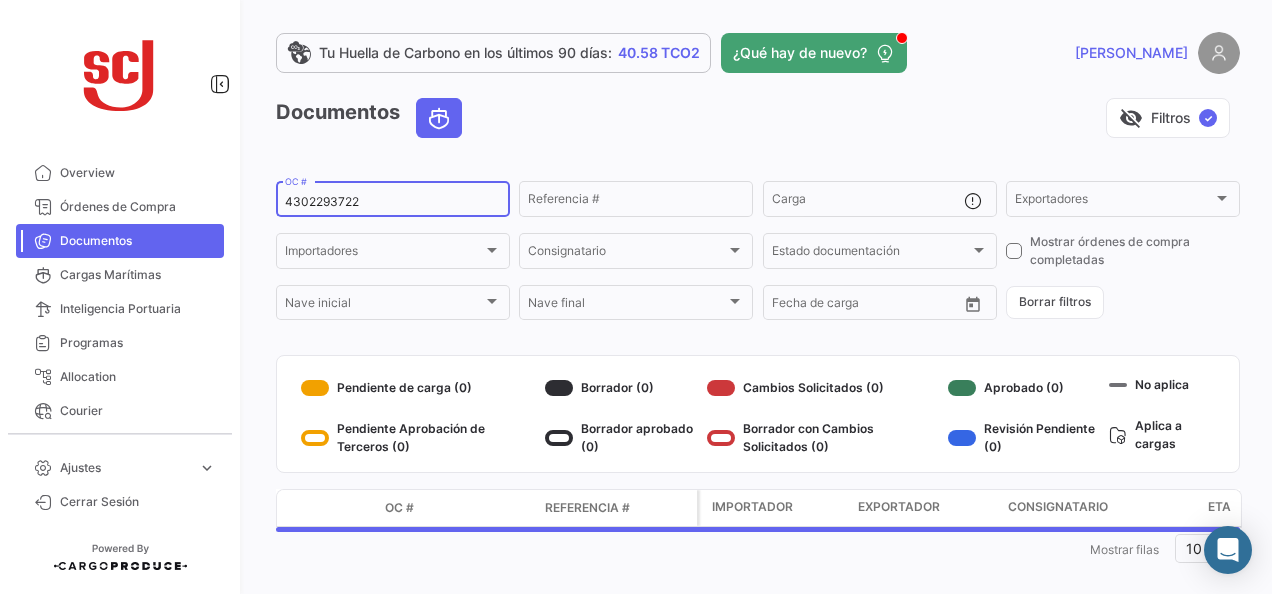 click on "4302293722" at bounding box center (393, 202) 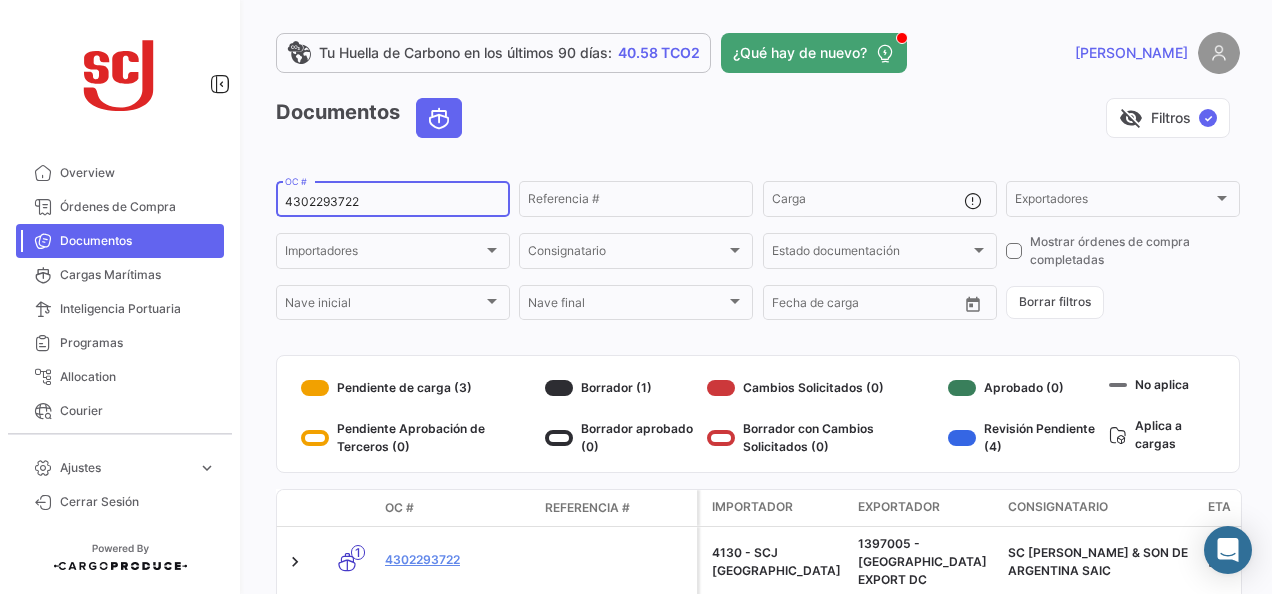 click on "4302293722" at bounding box center [393, 202] 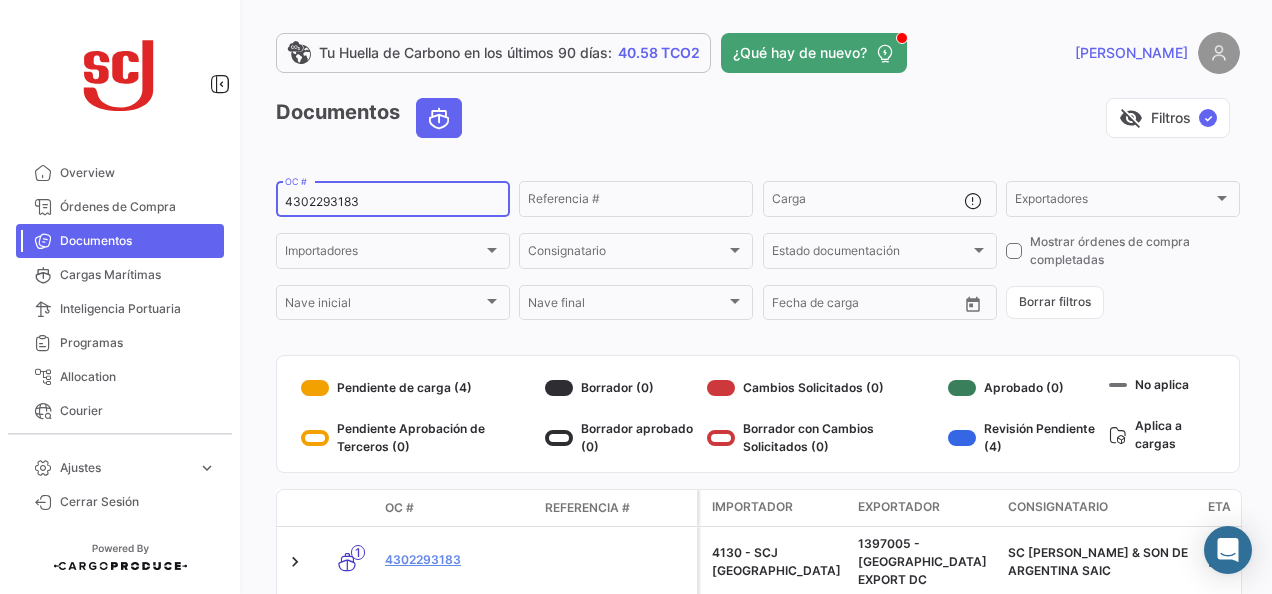 type on "4302293183" 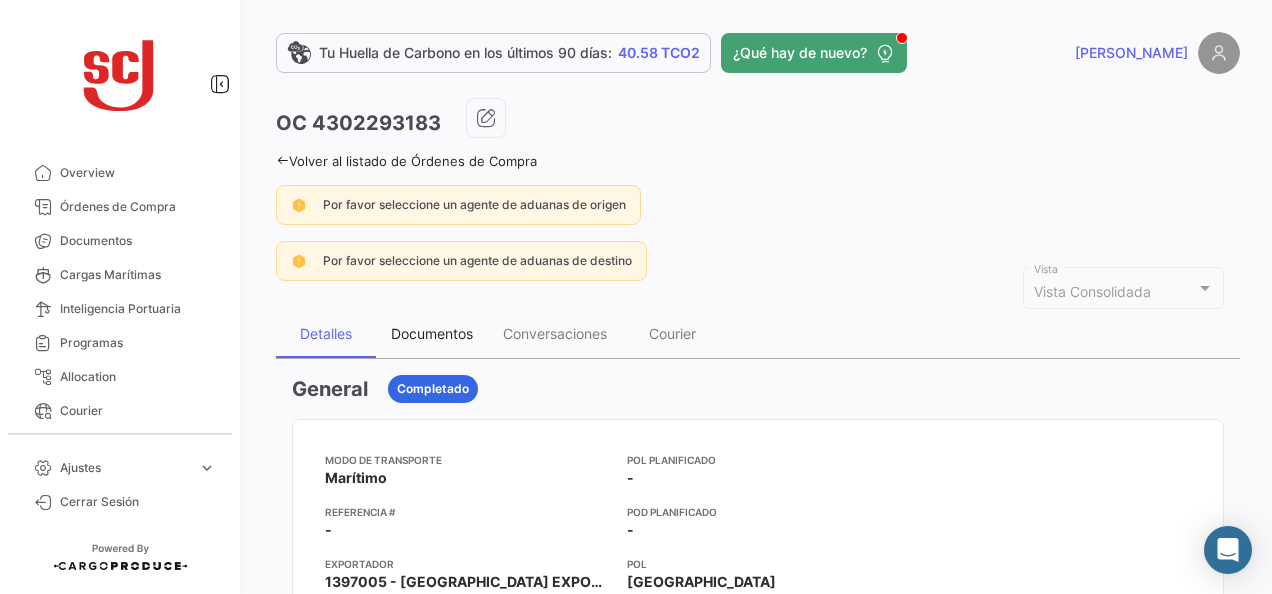 click on "Documentos" at bounding box center [432, 333] 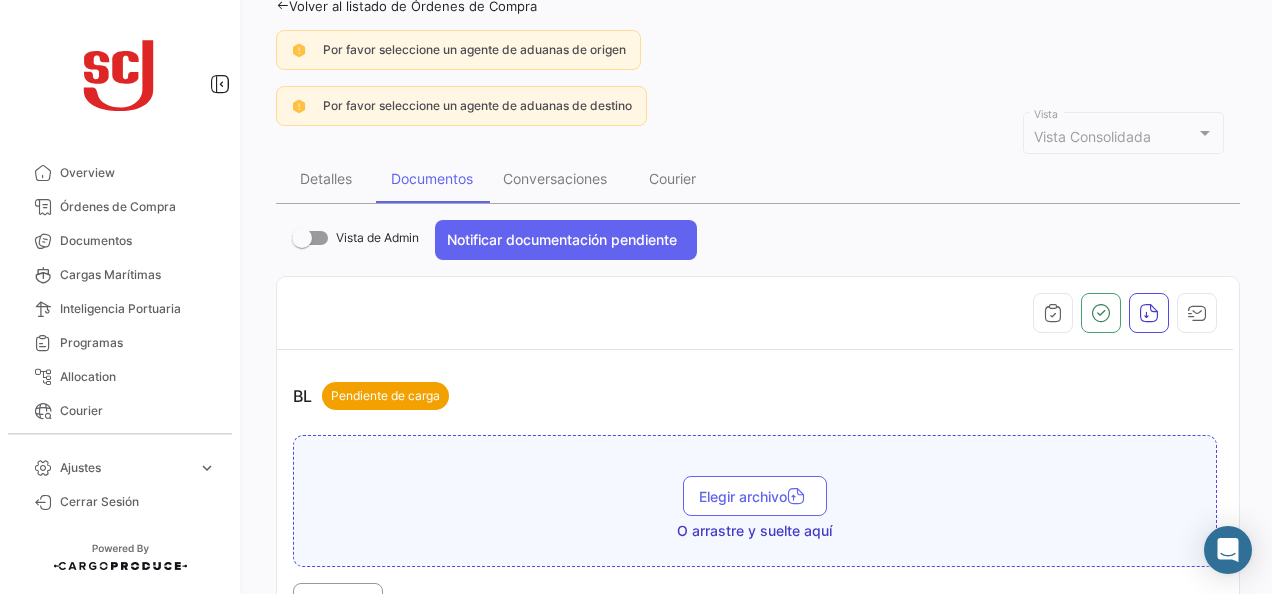 scroll, scrollTop: 300, scrollLeft: 0, axis: vertical 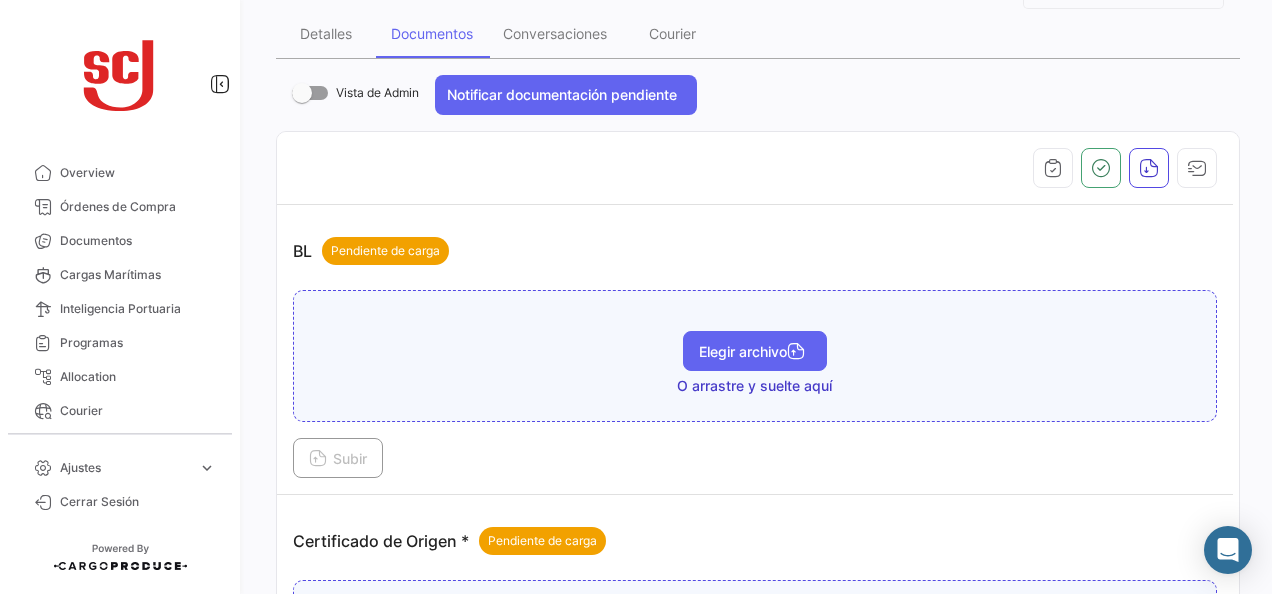 click on "Elegir archivo" at bounding box center [755, 351] 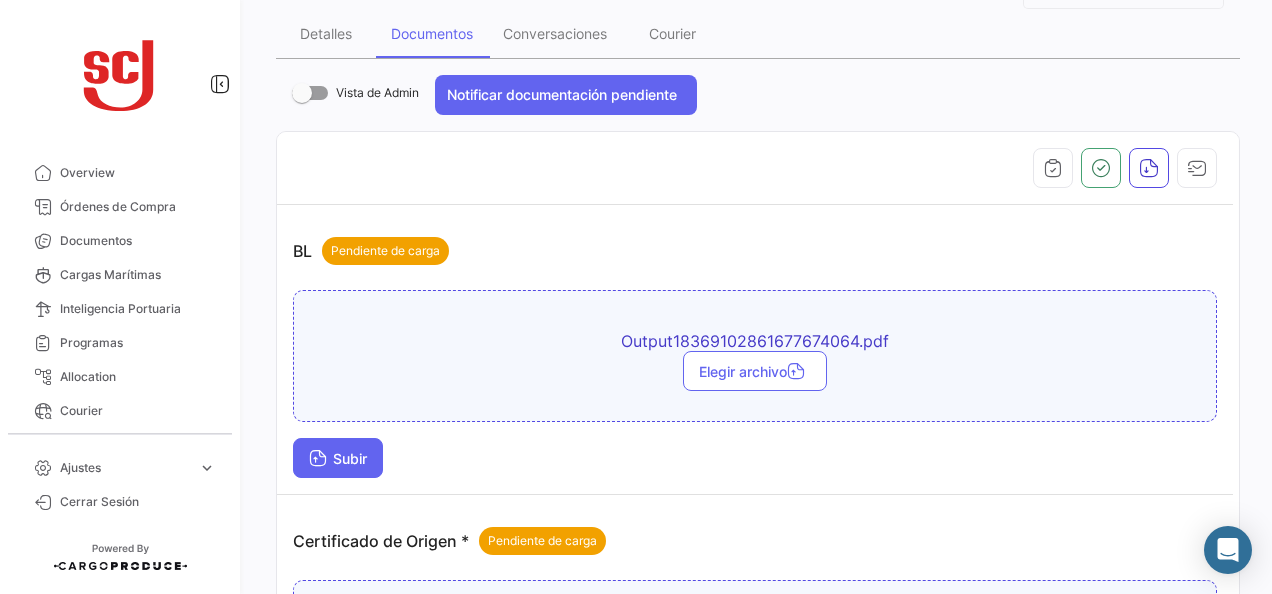 click at bounding box center [318, 460] 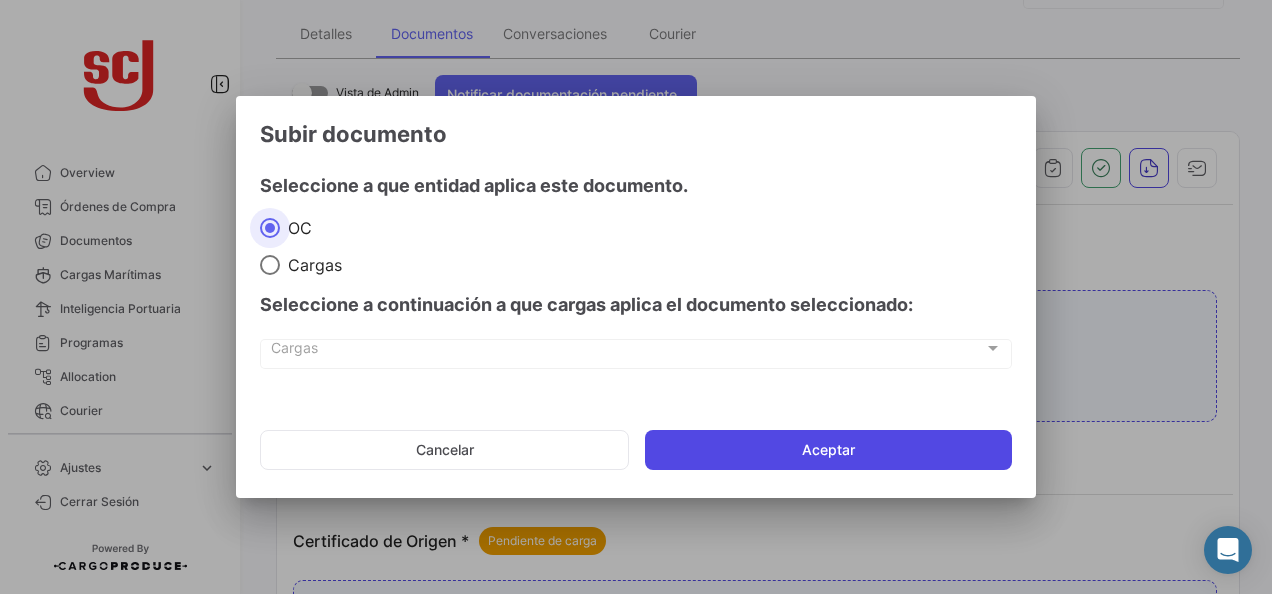 click on "Aceptar" 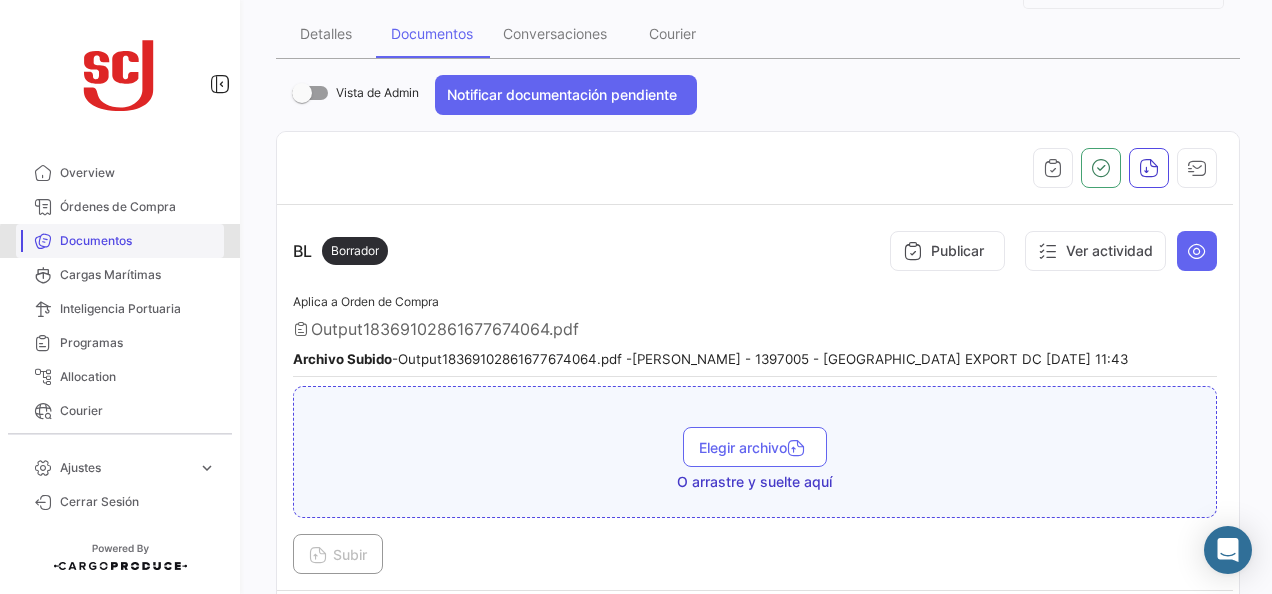 click on "Documentos" at bounding box center (120, 241) 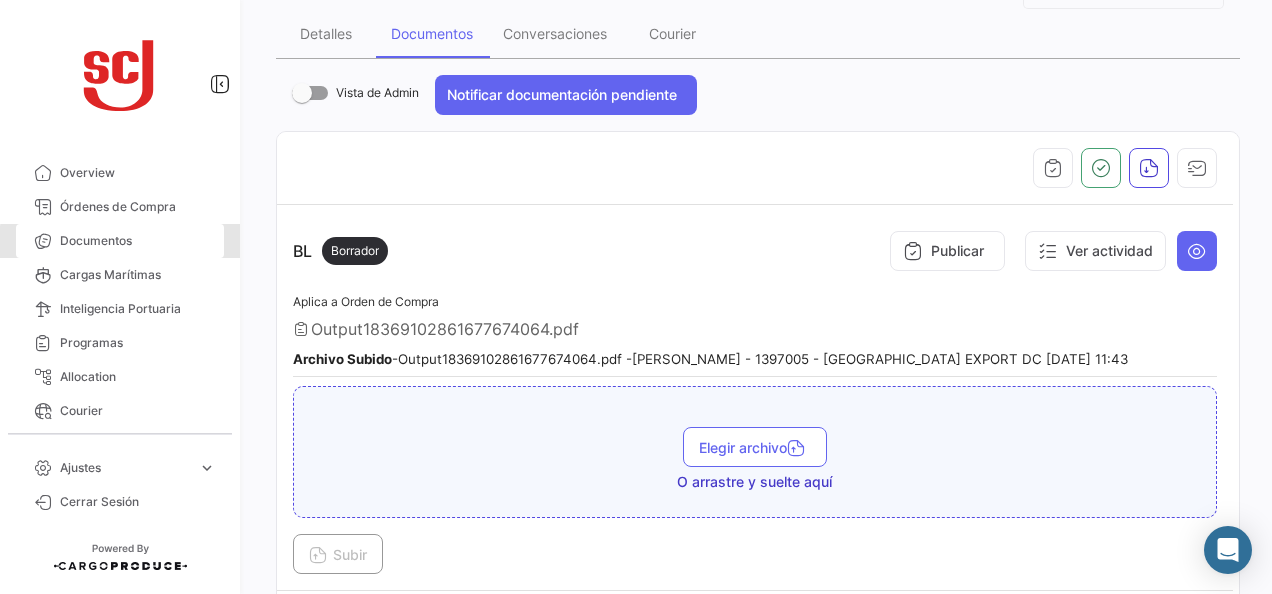 scroll, scrollTop: 0, scrollLeft: 0, axis: both 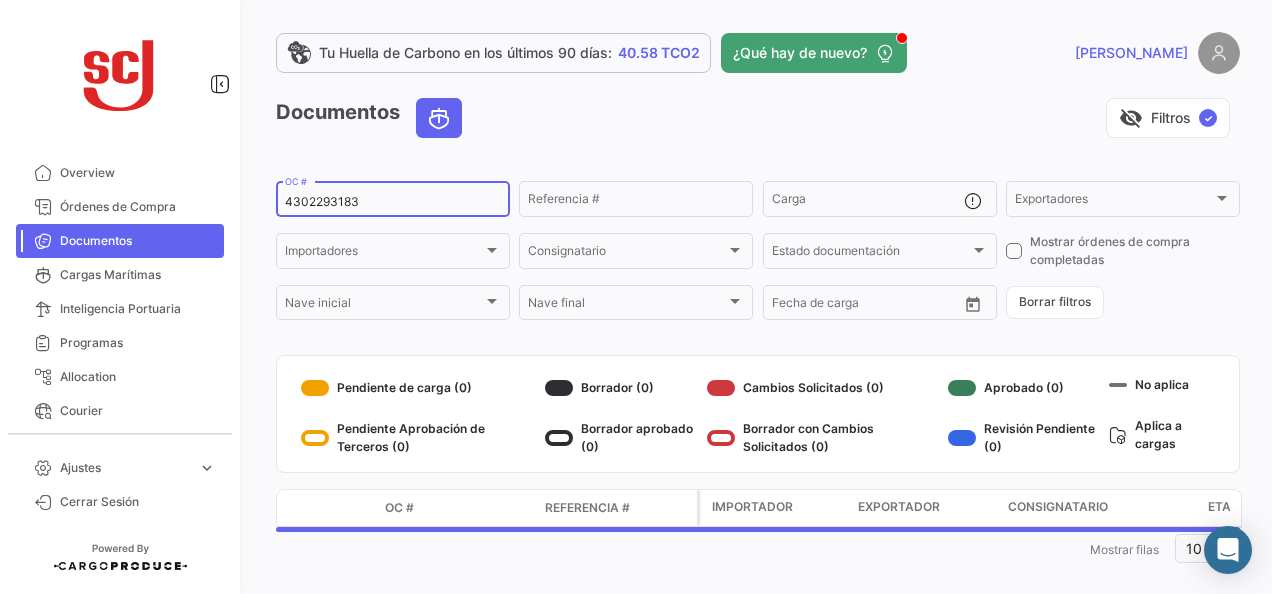 click on "4302293183" at bounding box center [393, 202] 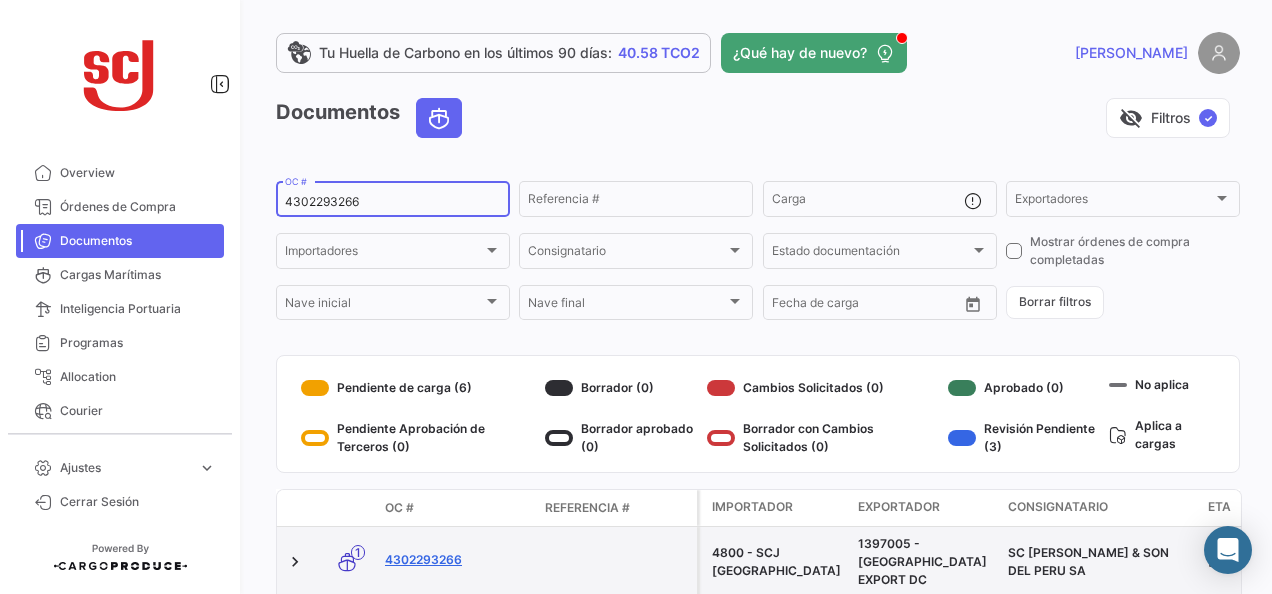 type on "4302293266" 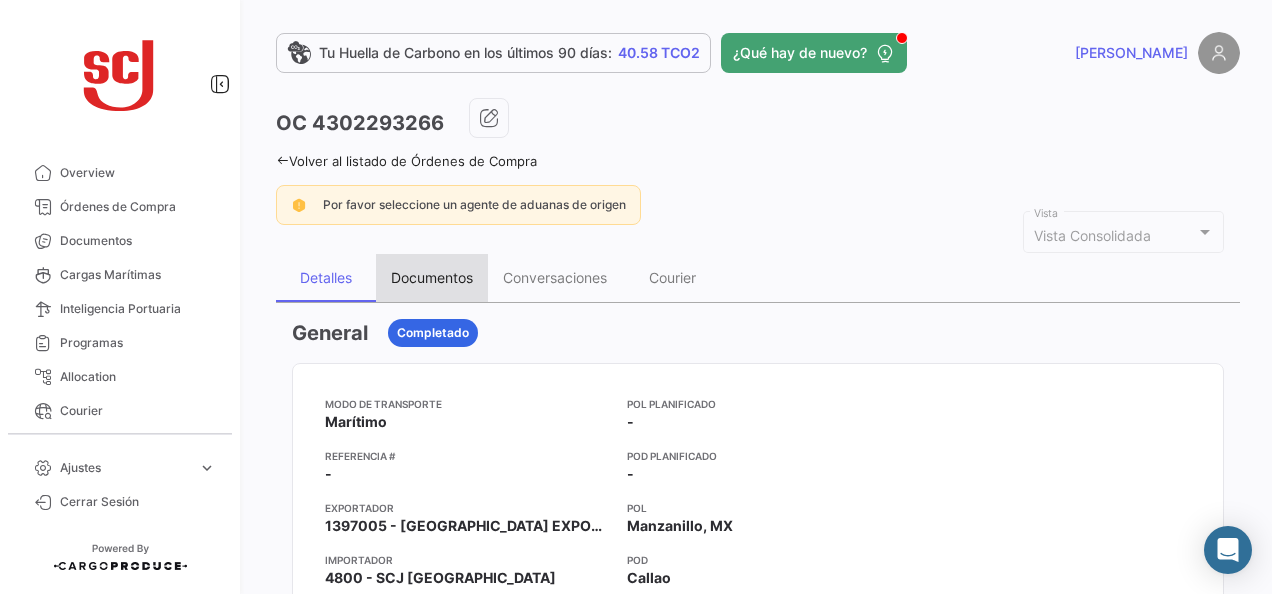 click on "Documentos" at bounding box center (432, 277) 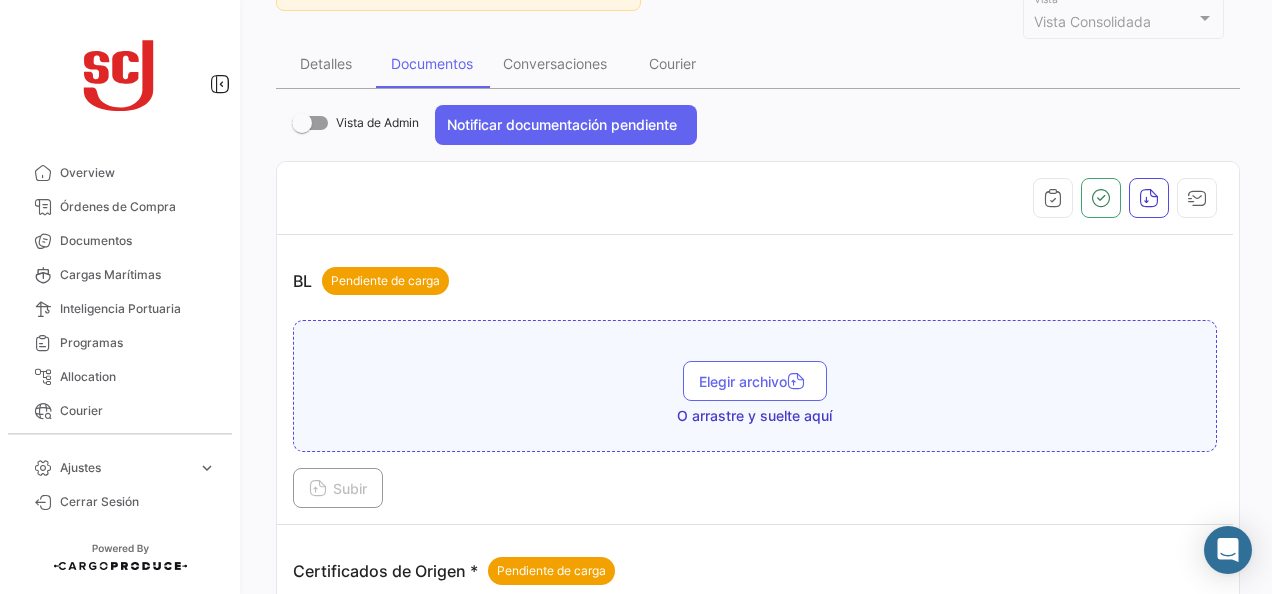 scroll, scrollTop: 300, scrollLeft: 0, axis: vertical 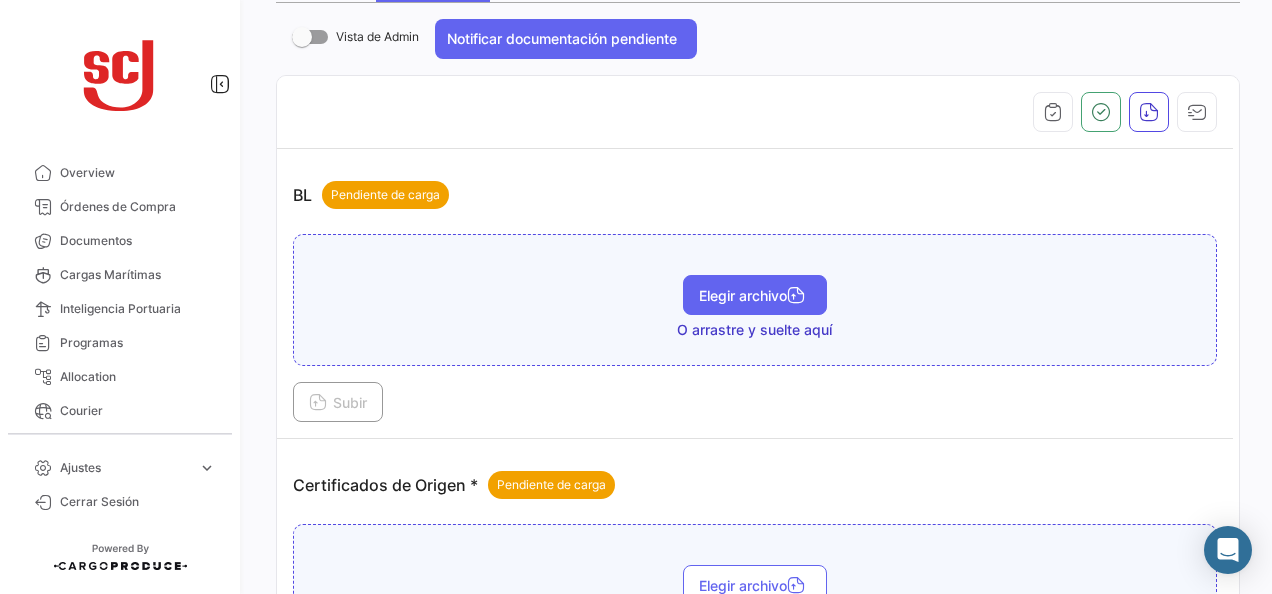 click on "Elegir archivo" at bounding box center [755, 295] 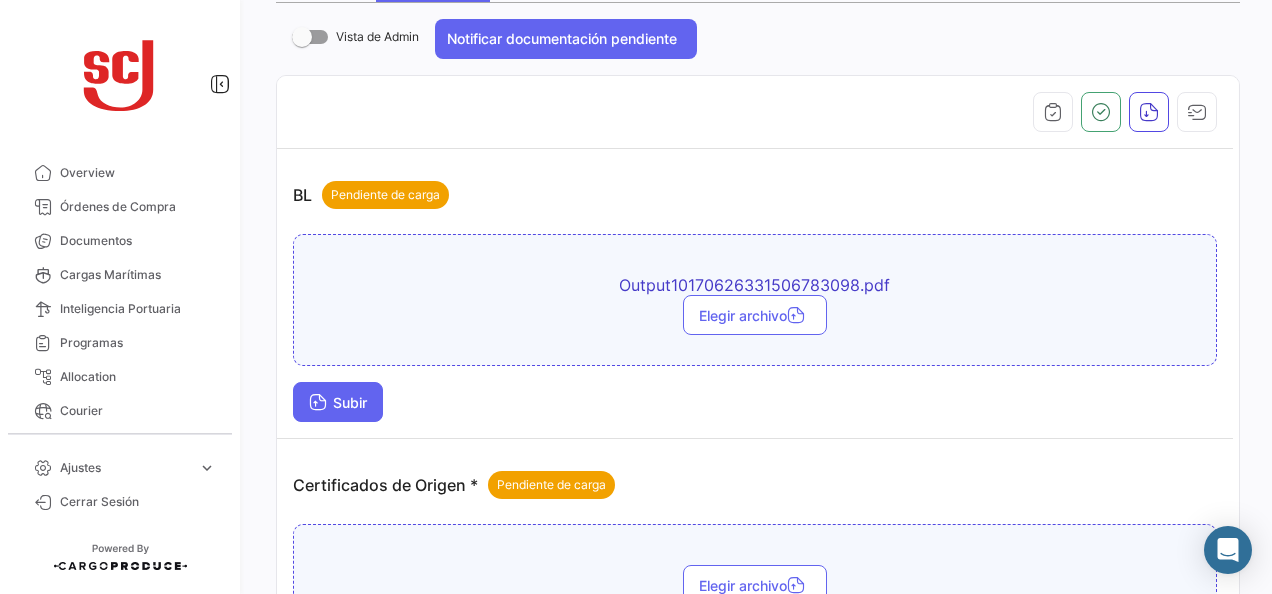 click on "Subir" at bounding box center (338, 402) 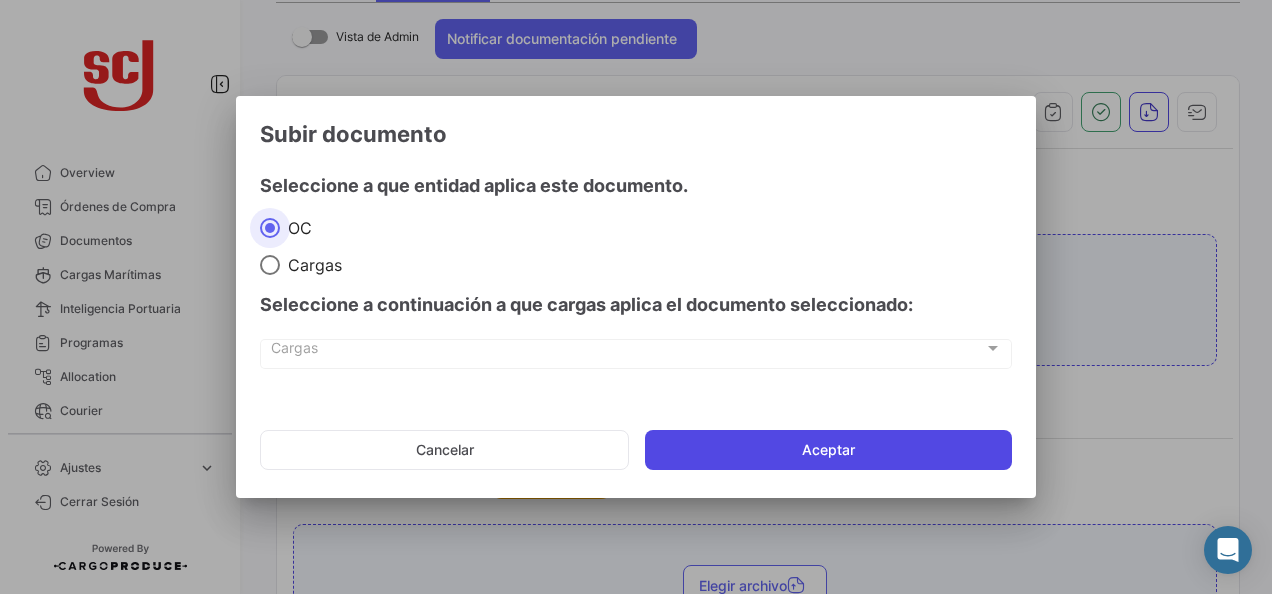 click on "Aceptar" 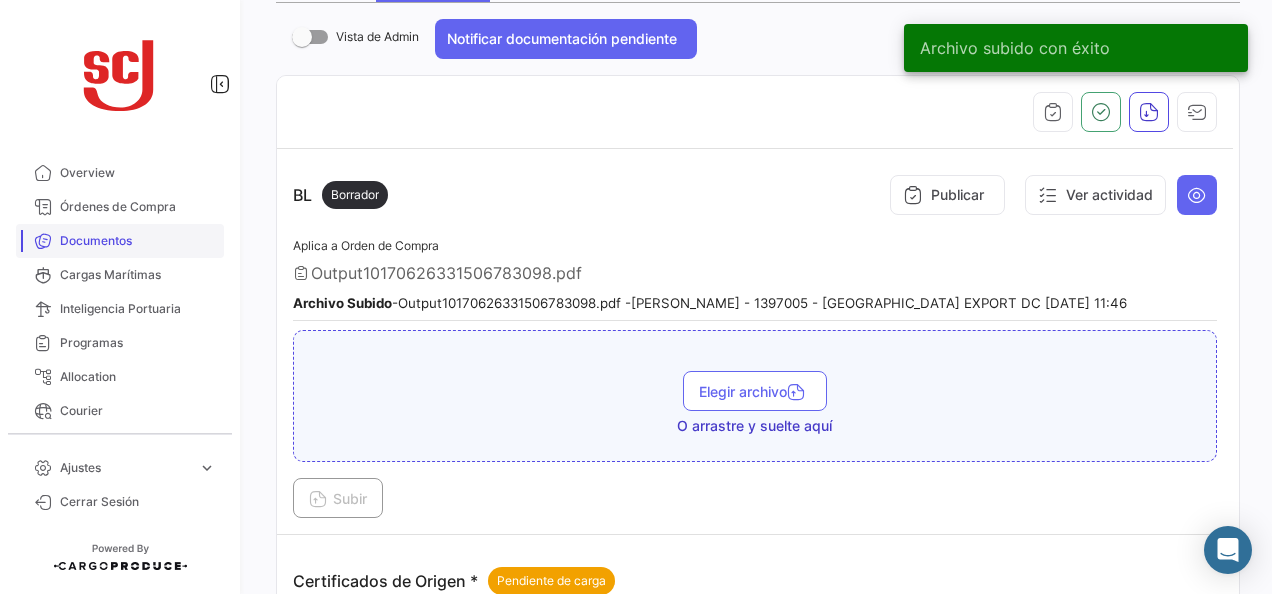 drag, startPoint x: 118, startPoint y: 246, endPoint x: 134, endPoint y: 246, distance: 16 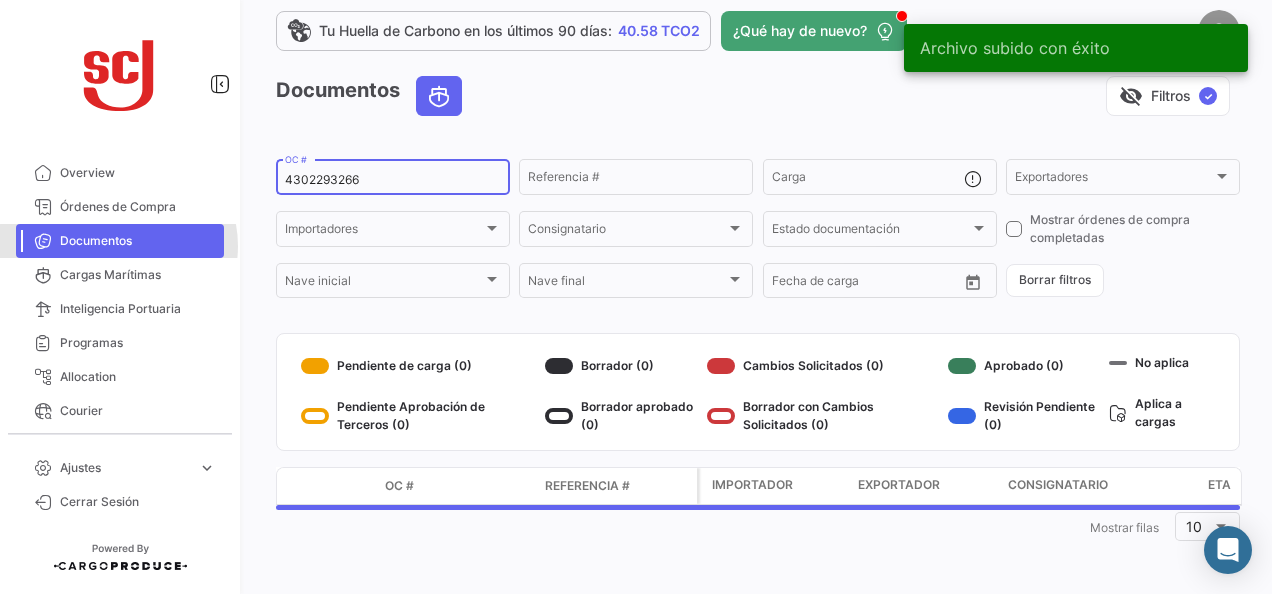 scroll, scrollTop: 0, scrollLeft: 0, axis: both 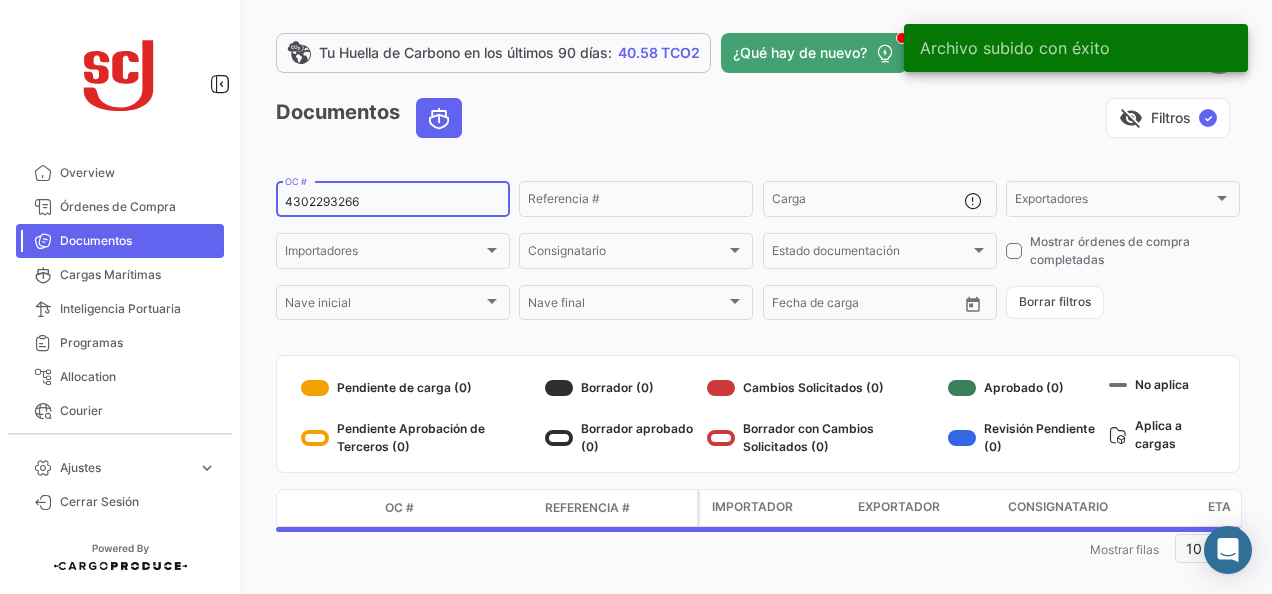 drag, startPoint x: 330, startPoint y: 190, endPoint x: 330, endPoint y: 210, distance: 20 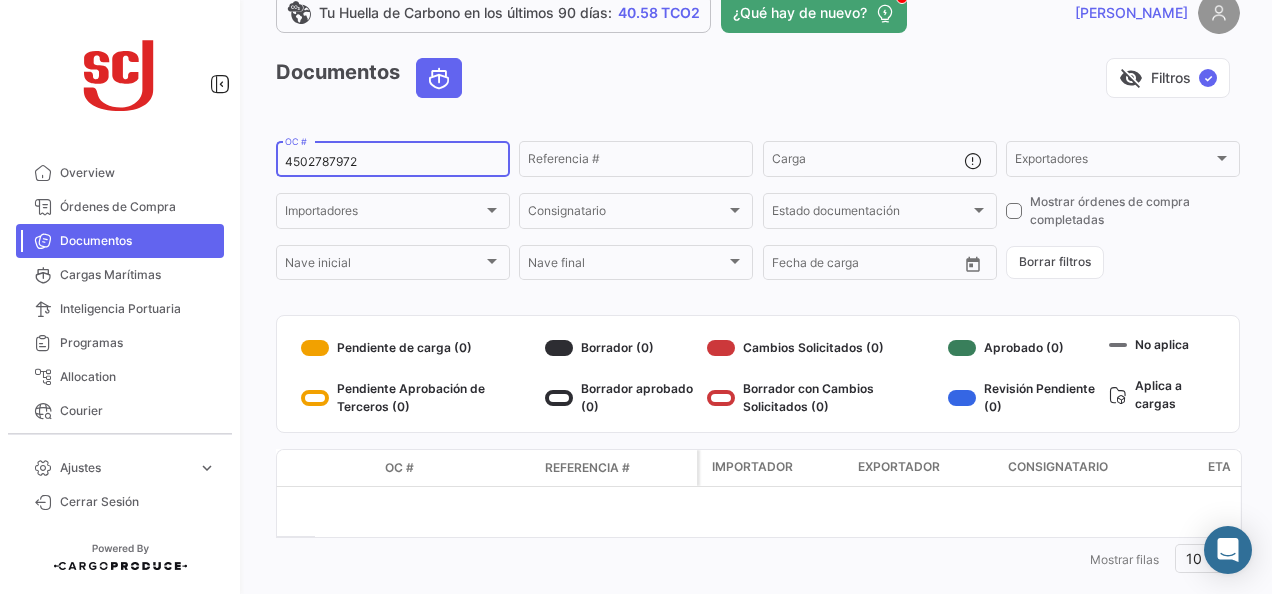 scroll, scrollTop: 72, scrollLeft: 0, axis: vertical 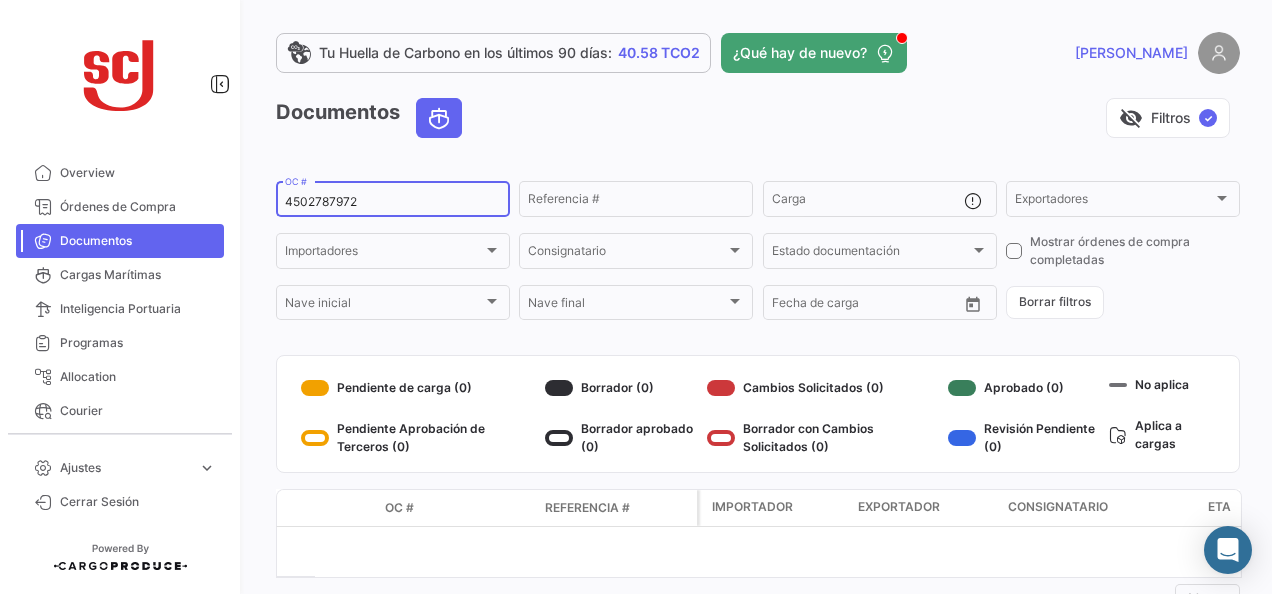 click on "4502787972" at bounding box center [393, 202] 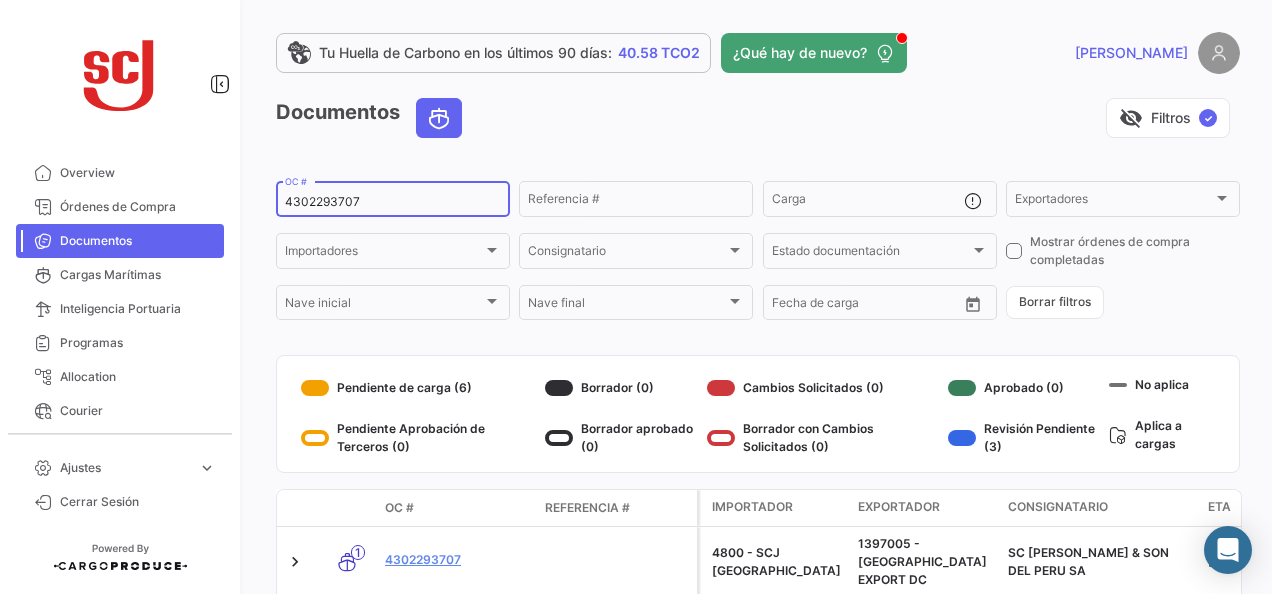 type on "4302293707" 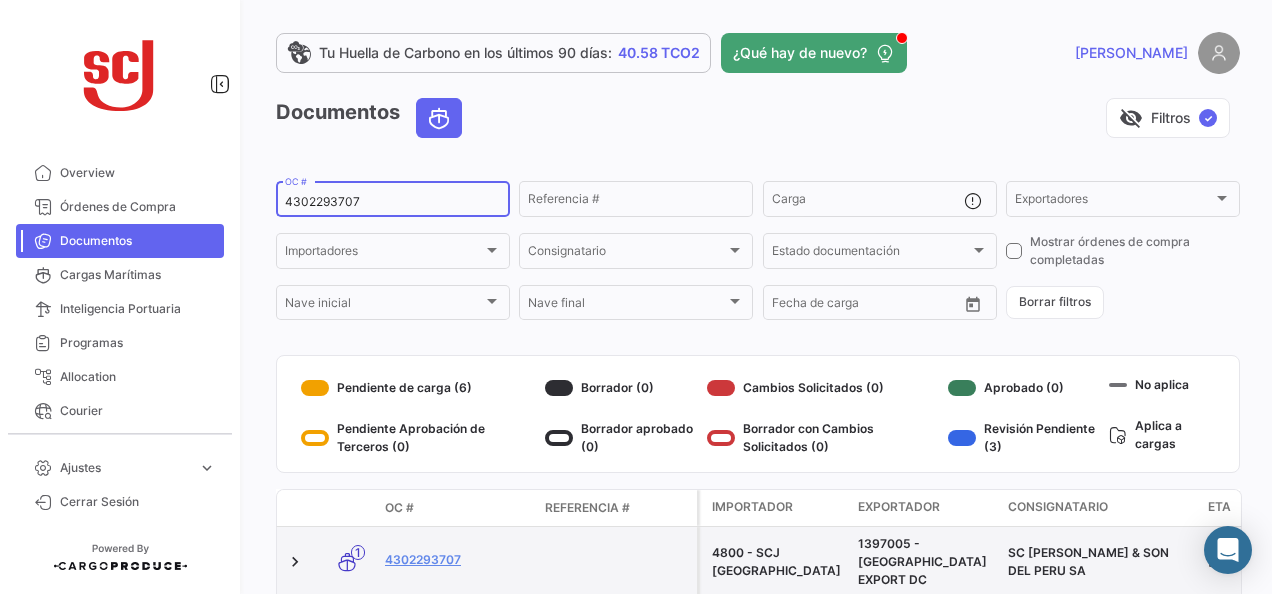 scroll, scrollTop: 90, scrollLeft: 0, axis: vertical 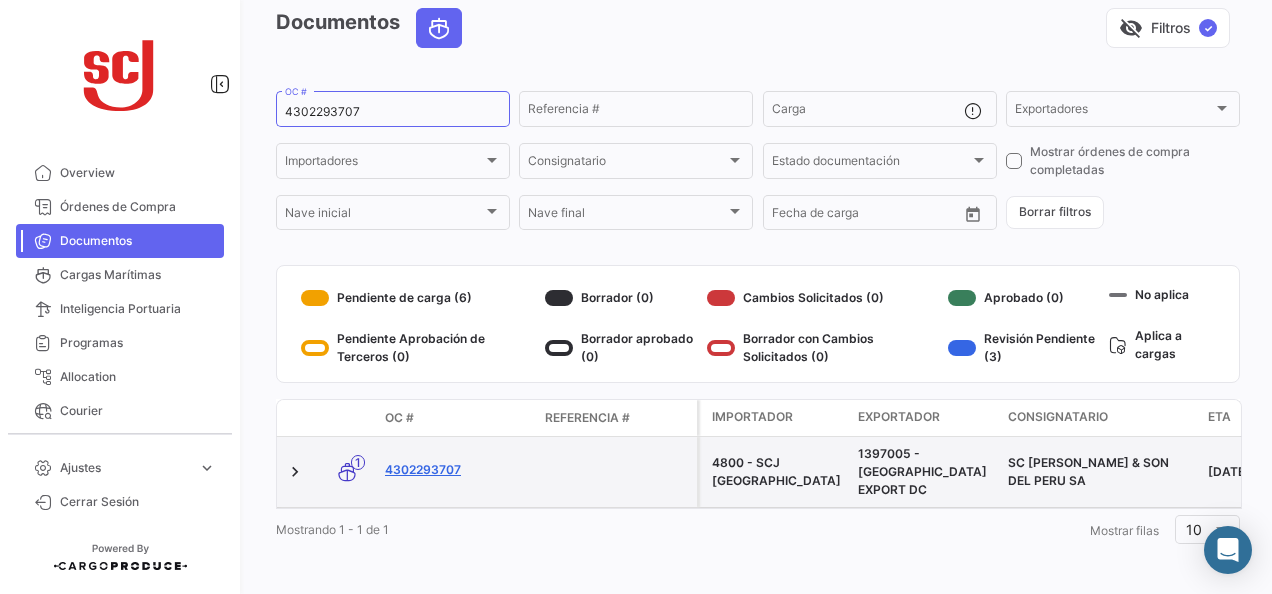 click on "4302293707" 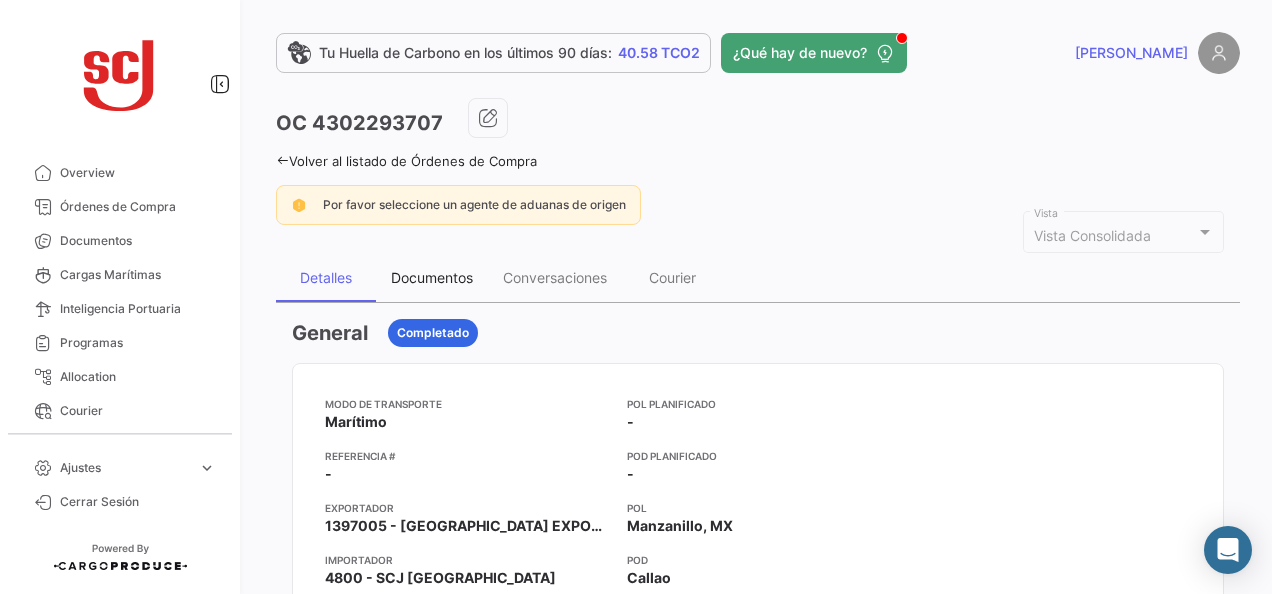 click on "Documentos" at bounding box center [432, 277] 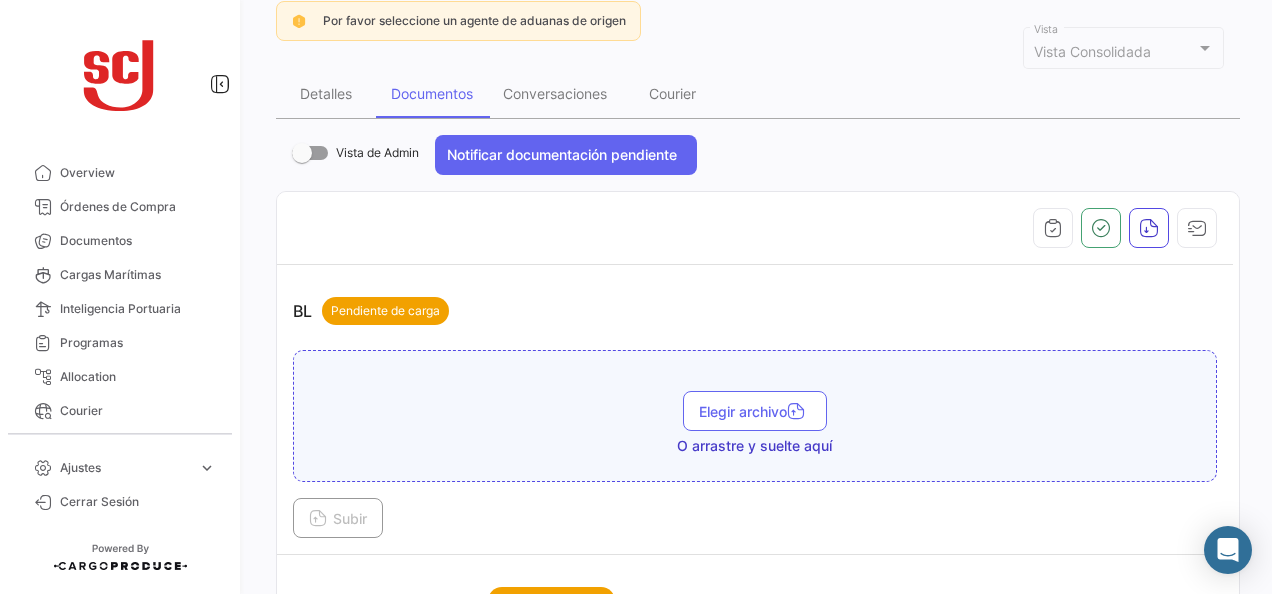 scroll, scrollTop: 400, scrollLeft: 0, axis: vertical 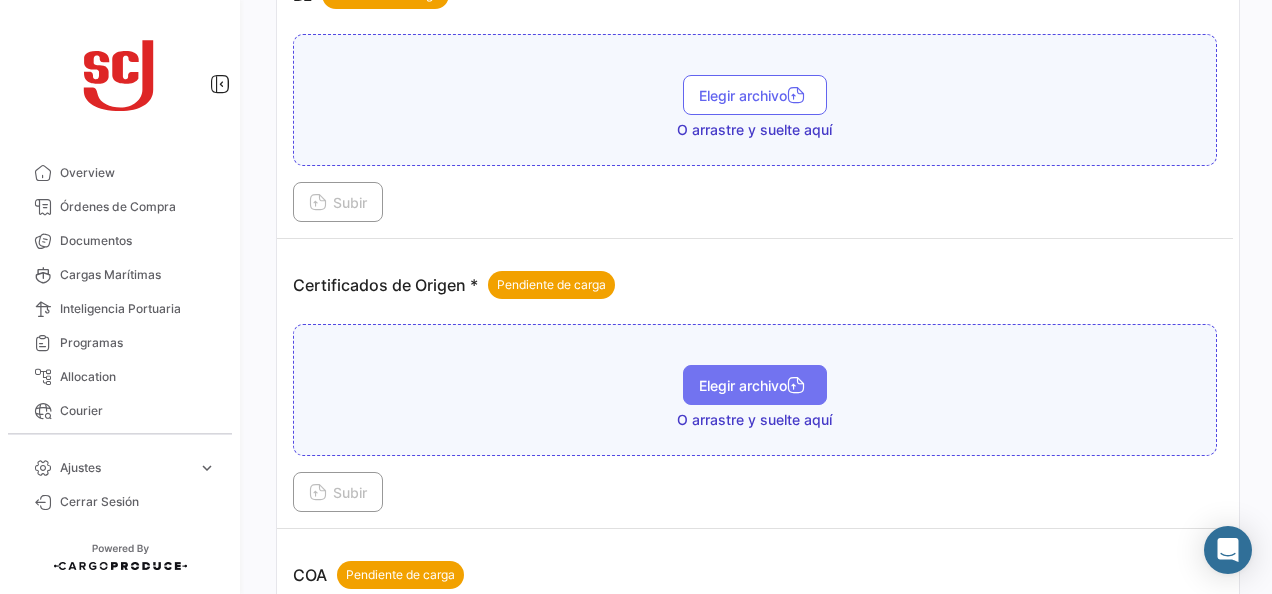 click on "Elegir archivo" at bounding box center [755, 385] 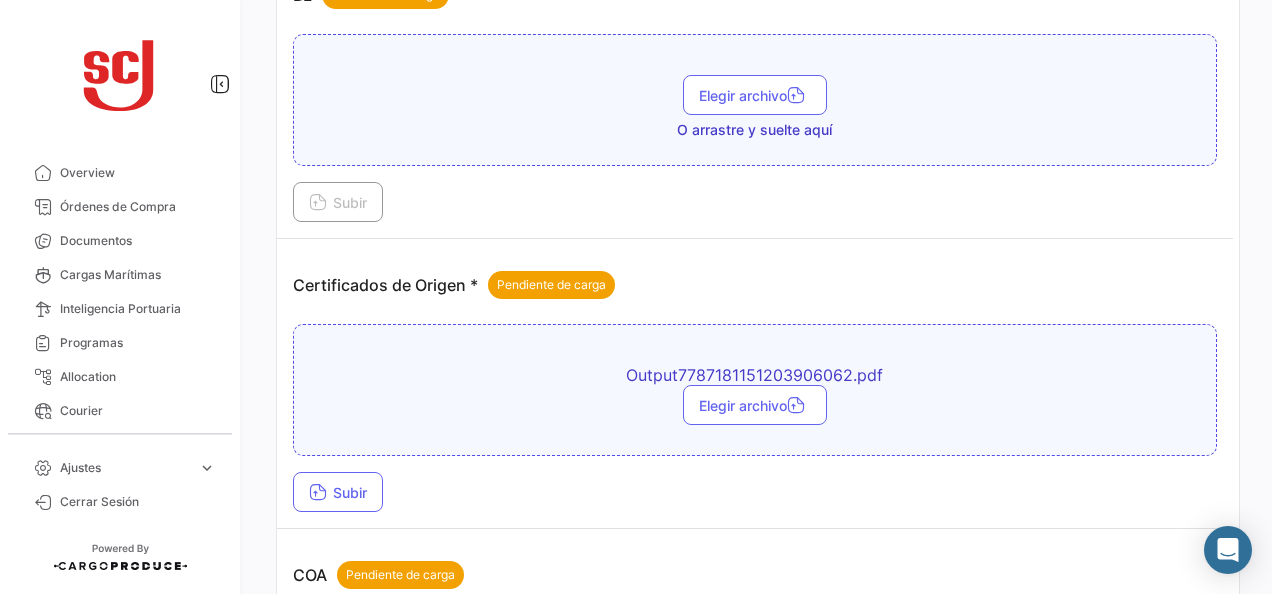 scroll, scrollTop: 200, scrollLeft: 0, axis: vertical 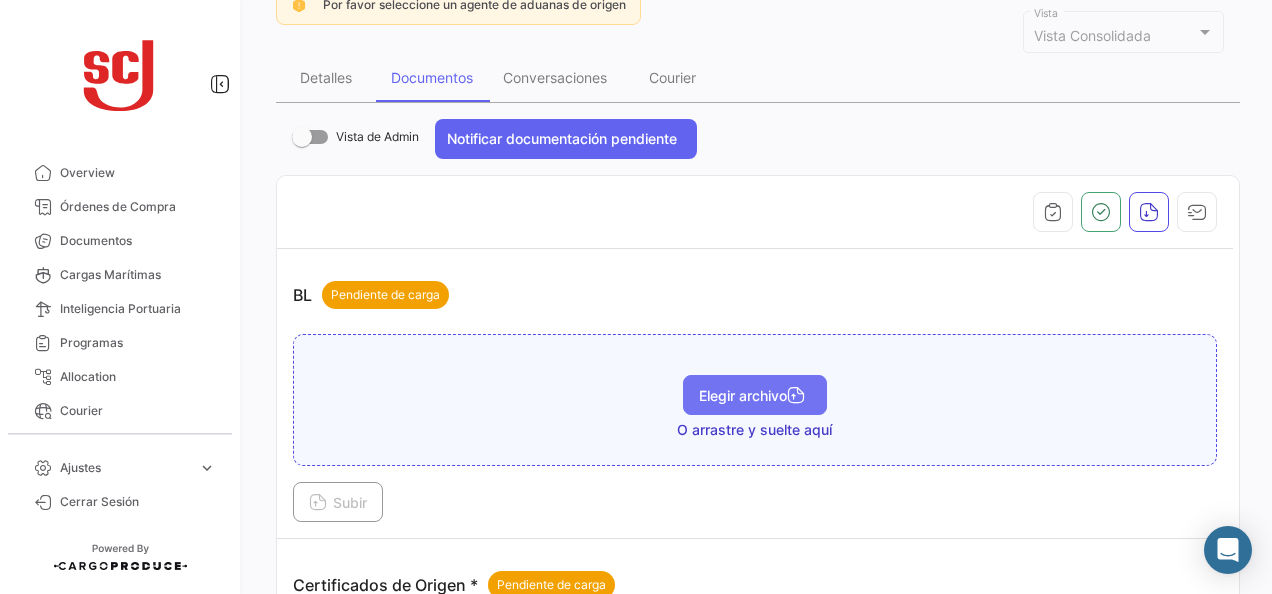 click on "Elegir archivo" at bounding box center (755, 395) 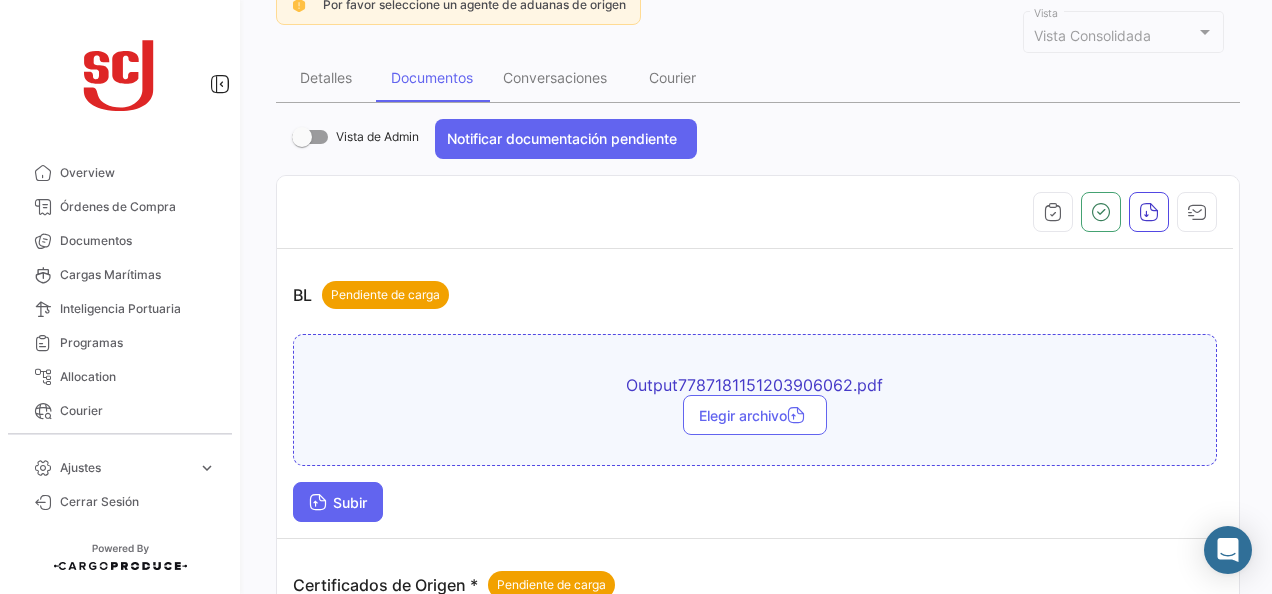 click on "Subir" at bounding box center (338, 502) 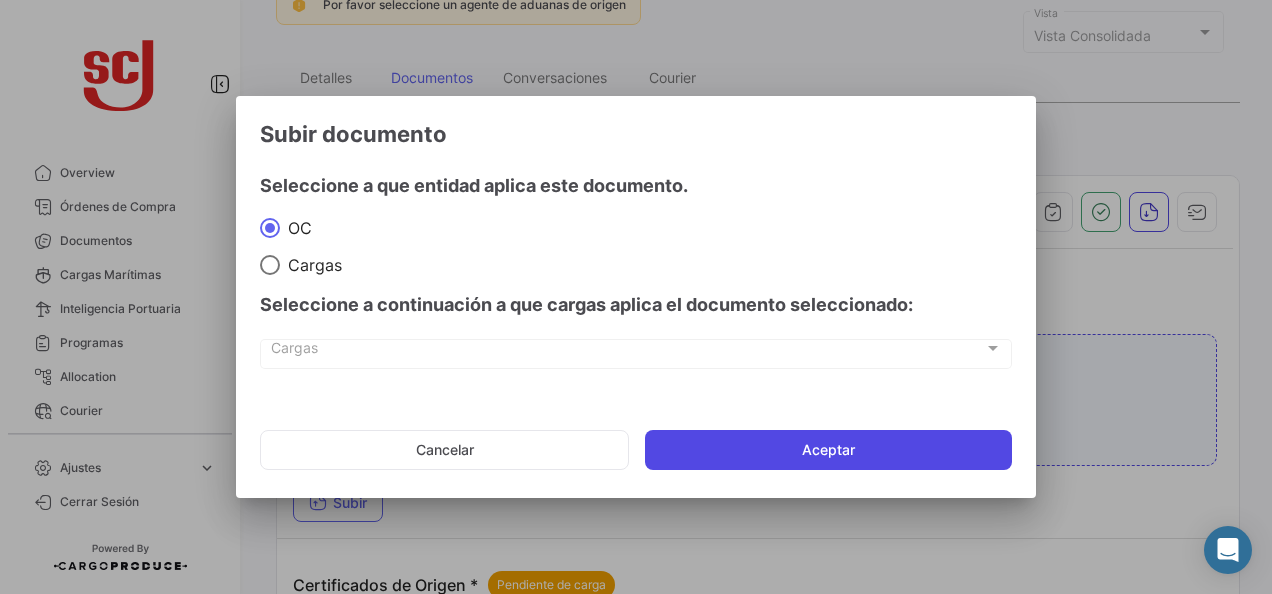 click on "Aceptar" 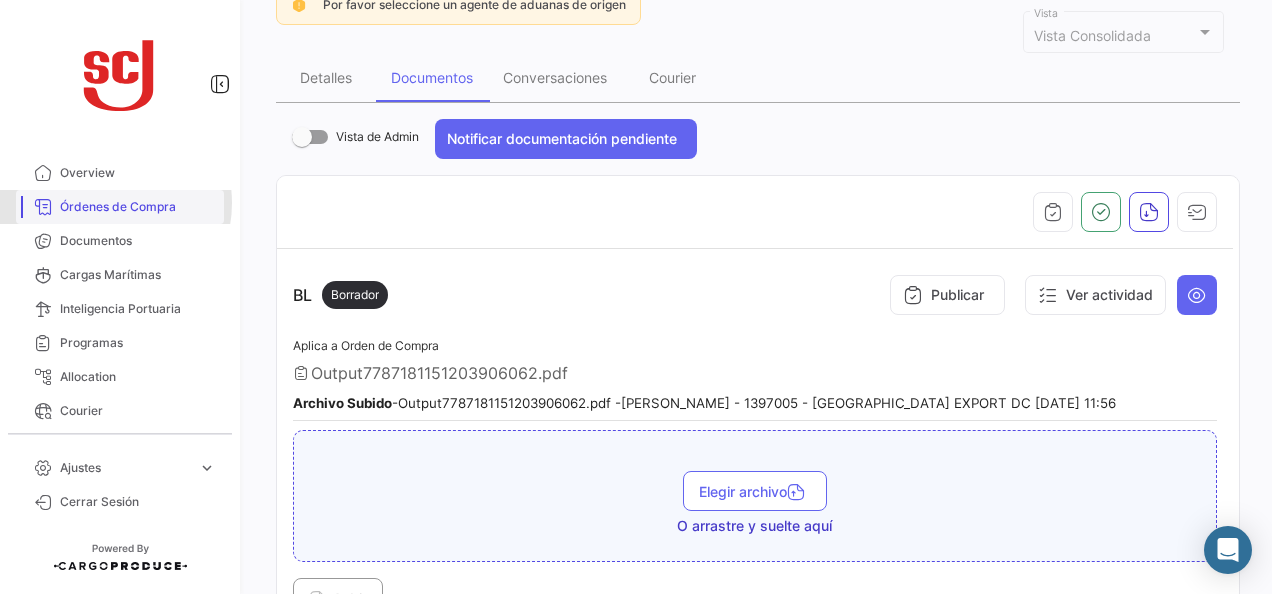 click on "Órdenes de Compra" at bounding box center [138, 207] 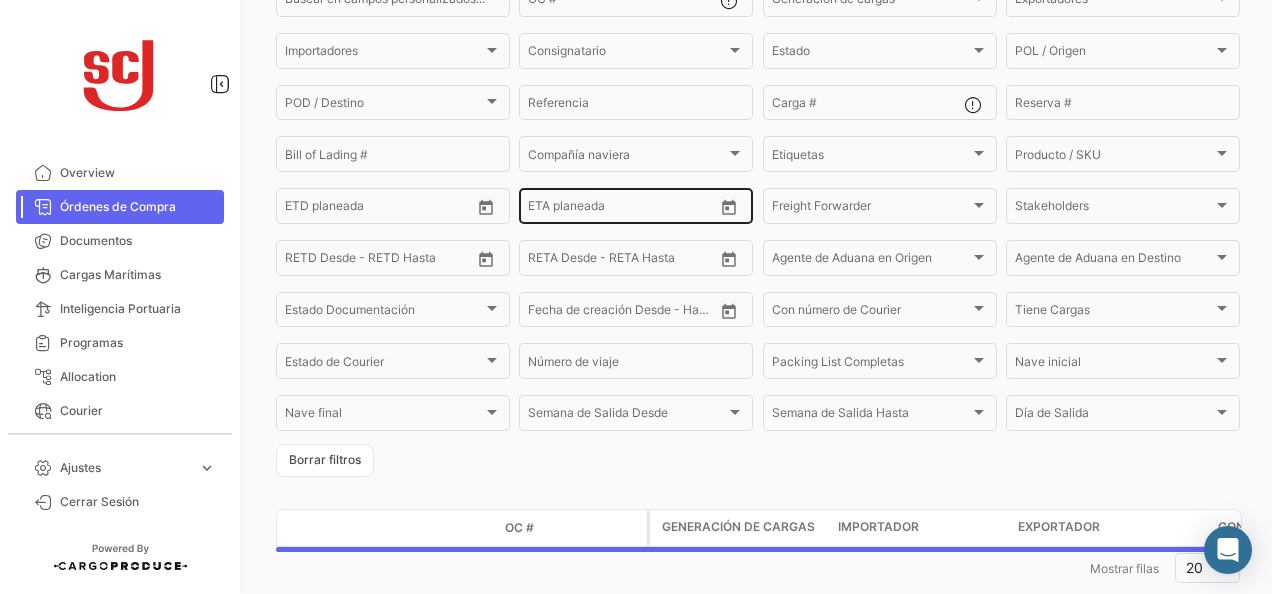 scroll, scrollTop: 0, scrollLeft: 0, axis: both 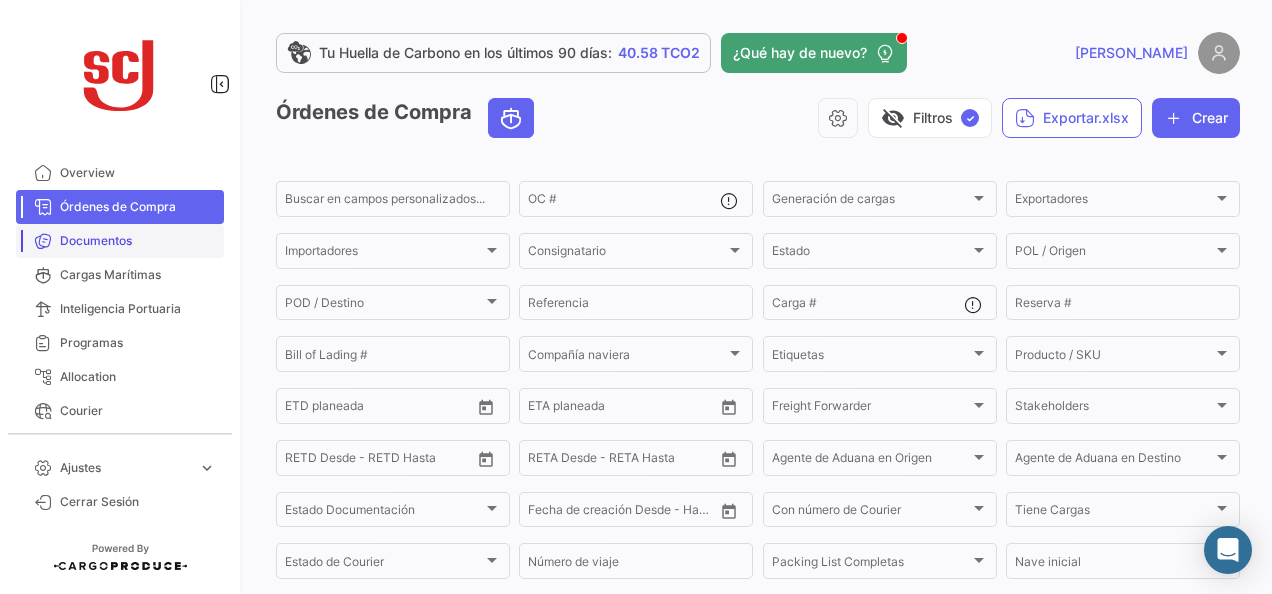 click on "Documentos" at bounding box center (120, 241) 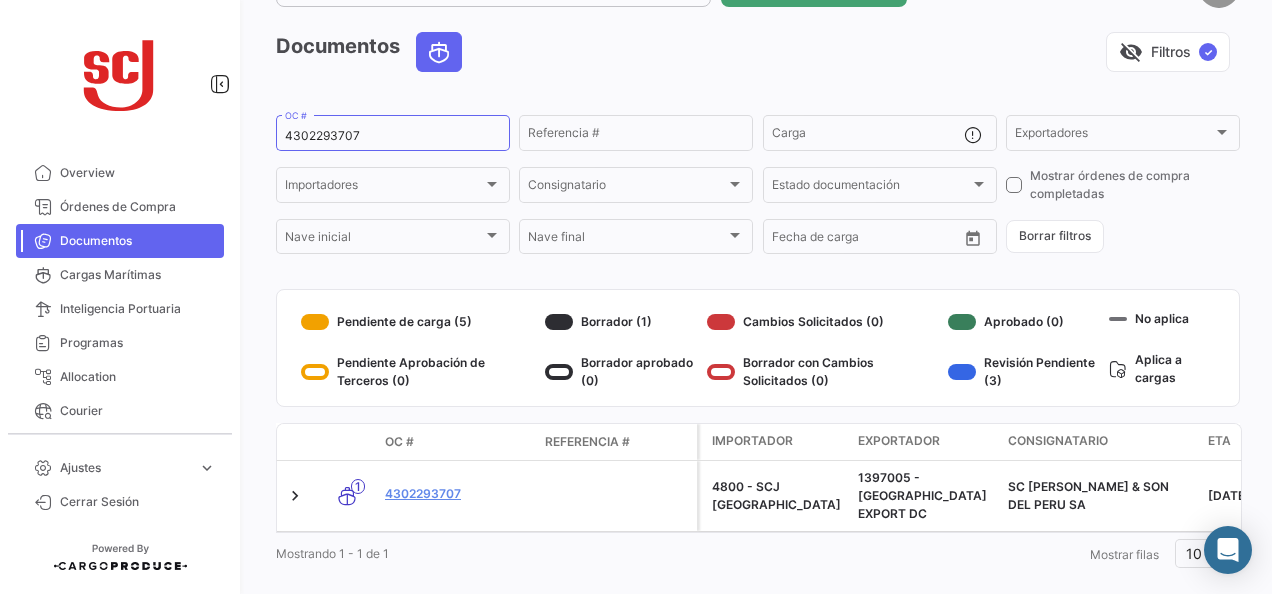 scroll, scrollTop: 90, scrollLeft: 0, axis: vertical 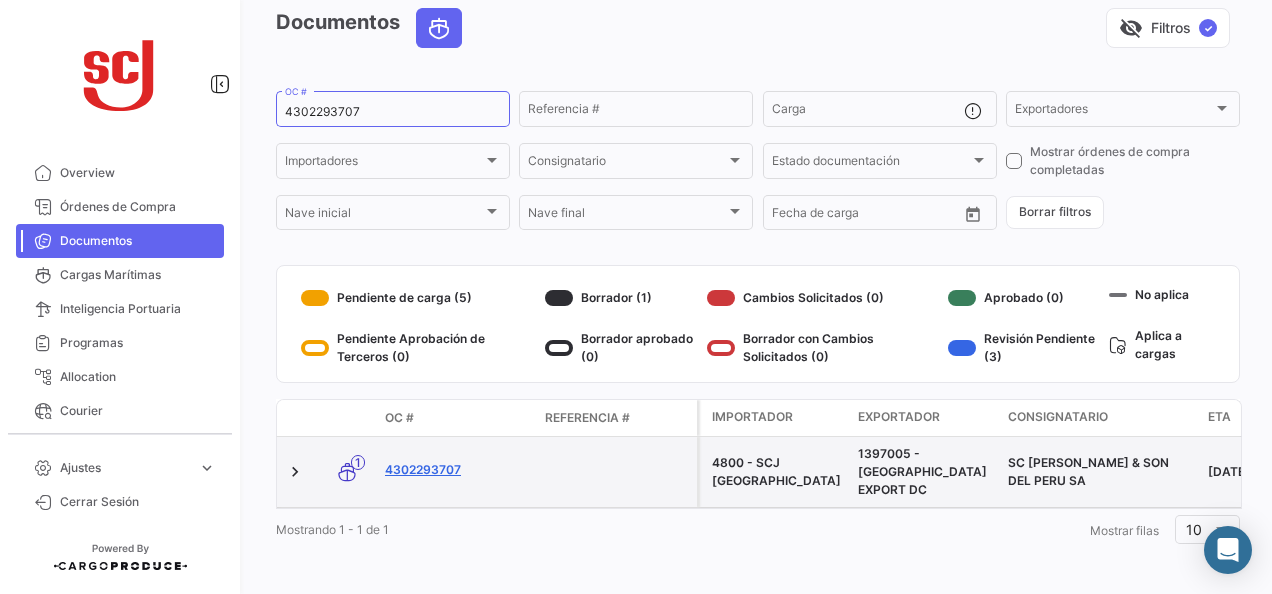 click on "4302293707" 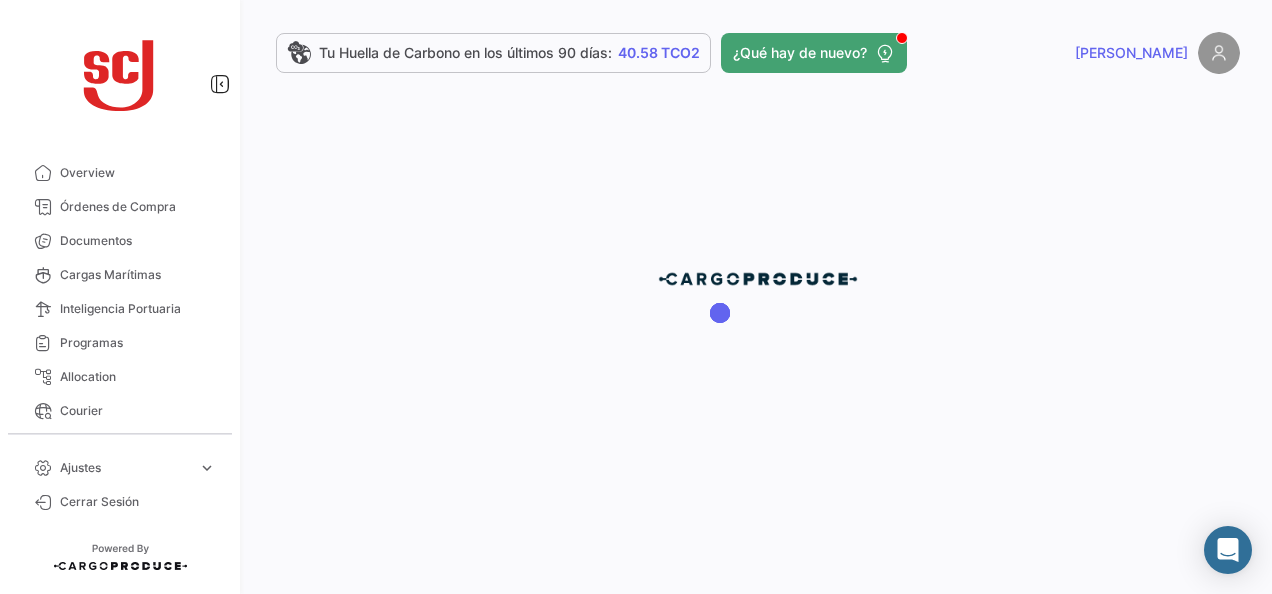 scroll, scrollTop: 0, scrollLeft: 0, axis: both 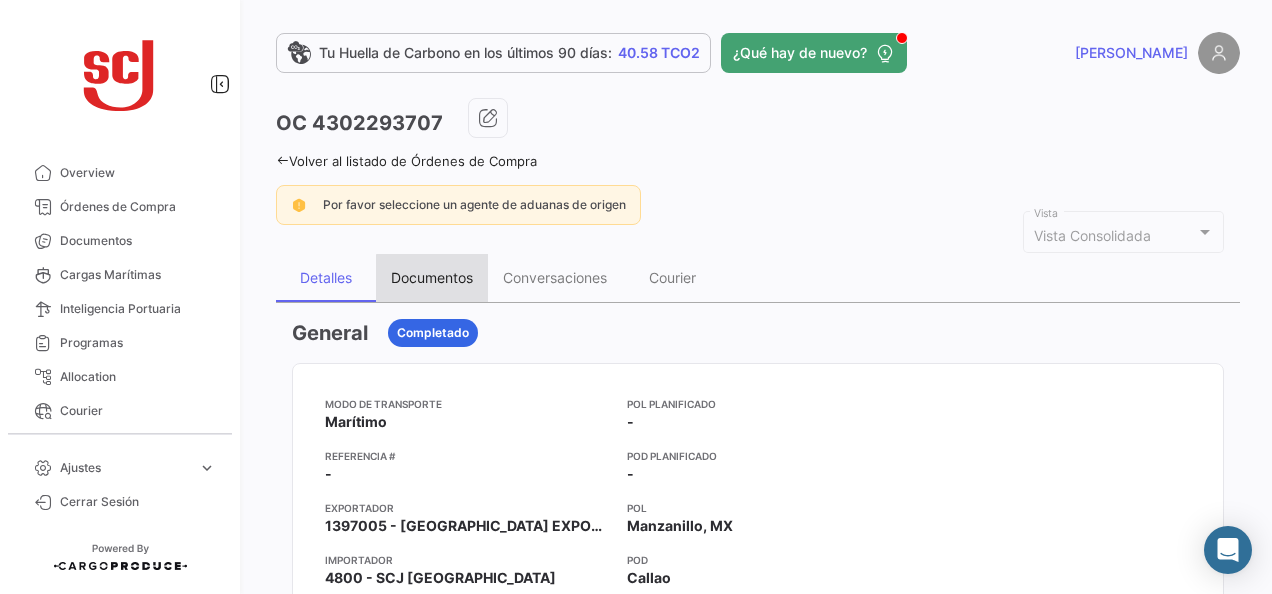 click on "Documentos" at bounding box center [432, 277] 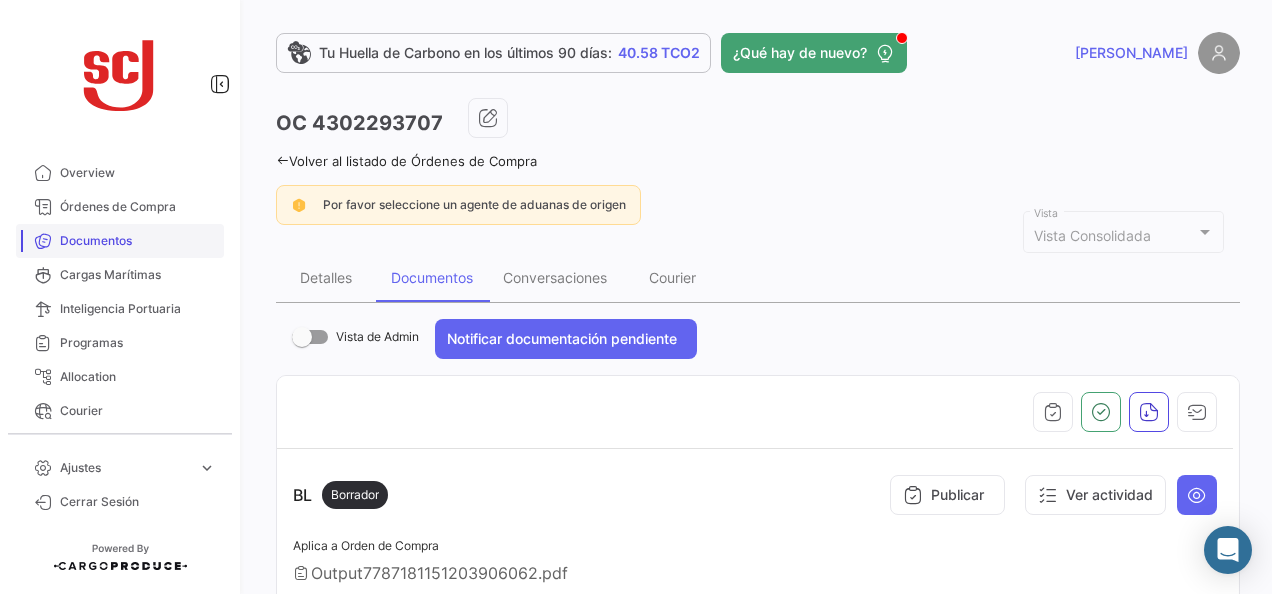 click on "Documentos" at bounding box center [138, 241] 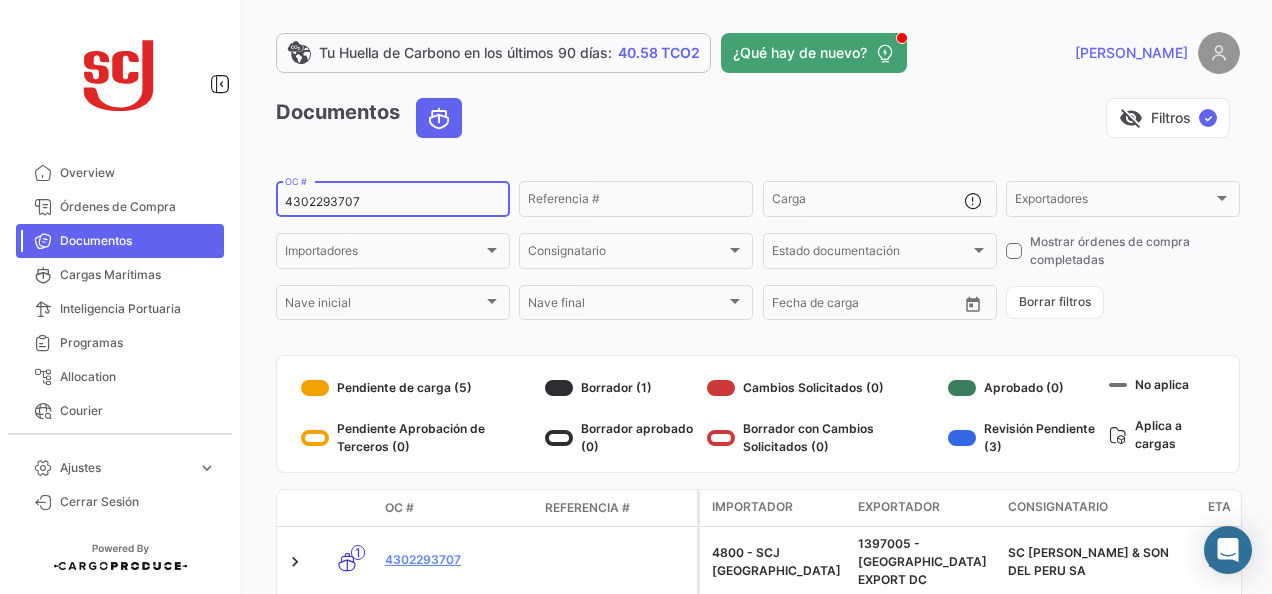 click on "4302293707" at bounding box center (393, 202) 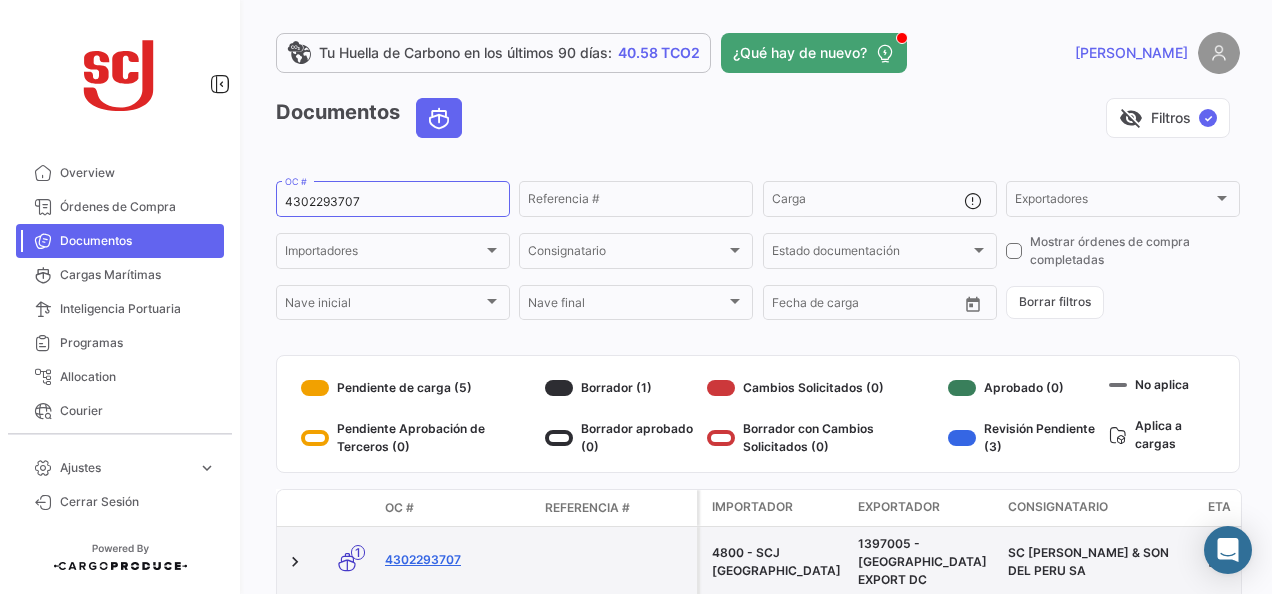 click on "4302293707" 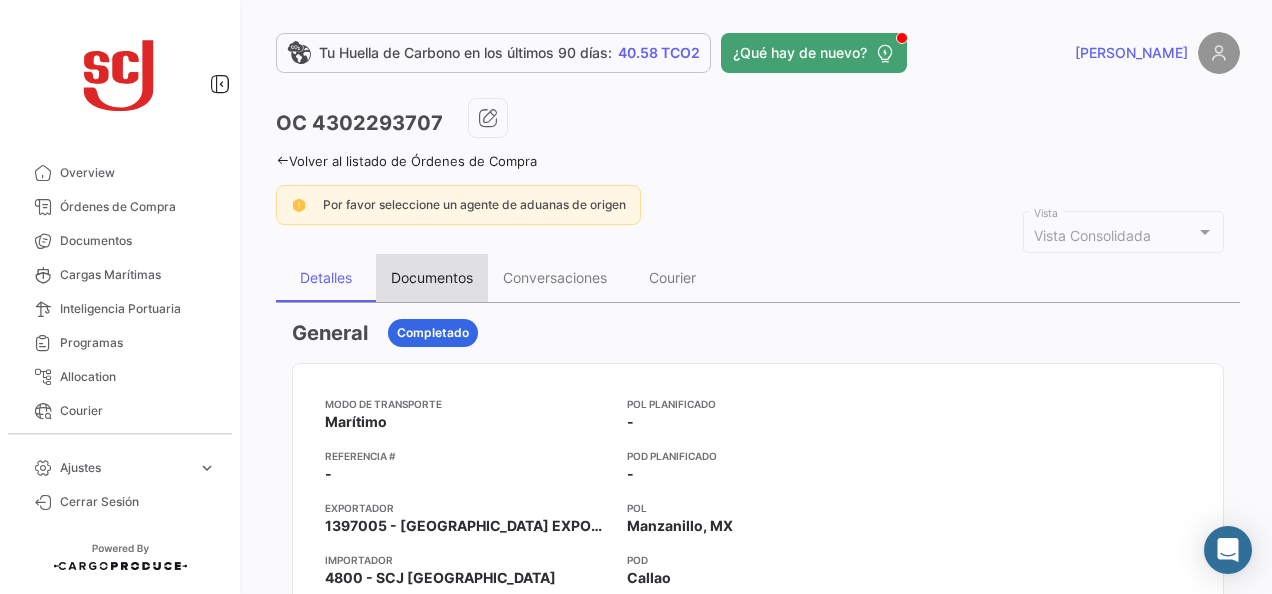 click on "Documentos" at bounding box center [432, 278] 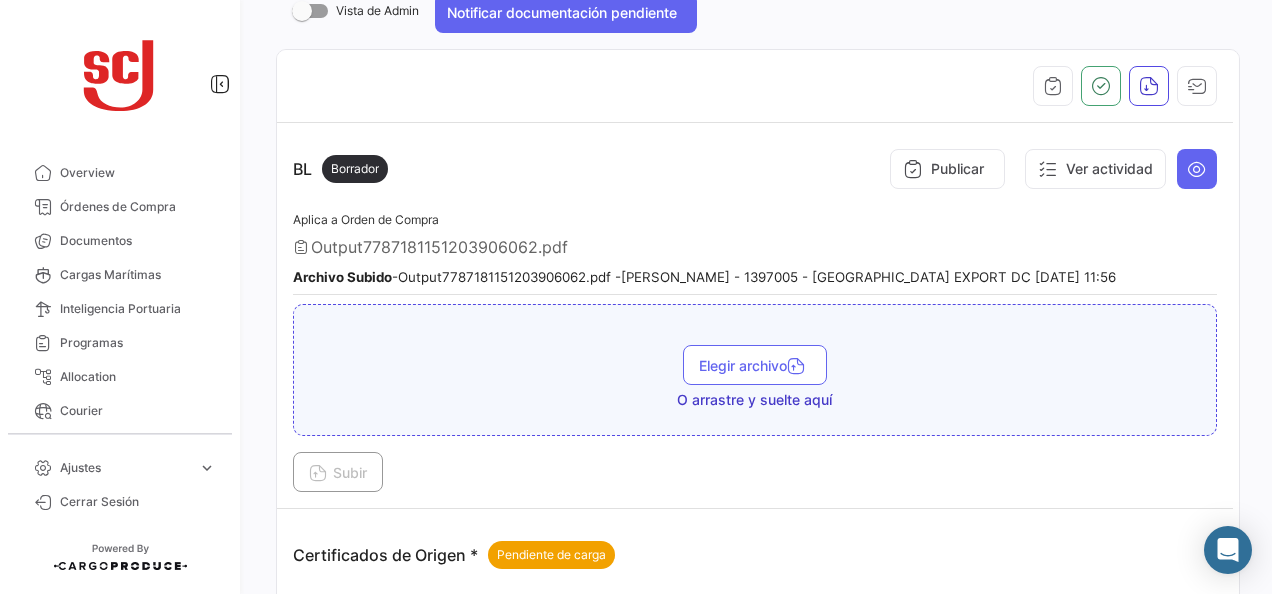 scroll, scrollTop: 400, scrollLeft: 0, axis: vertical 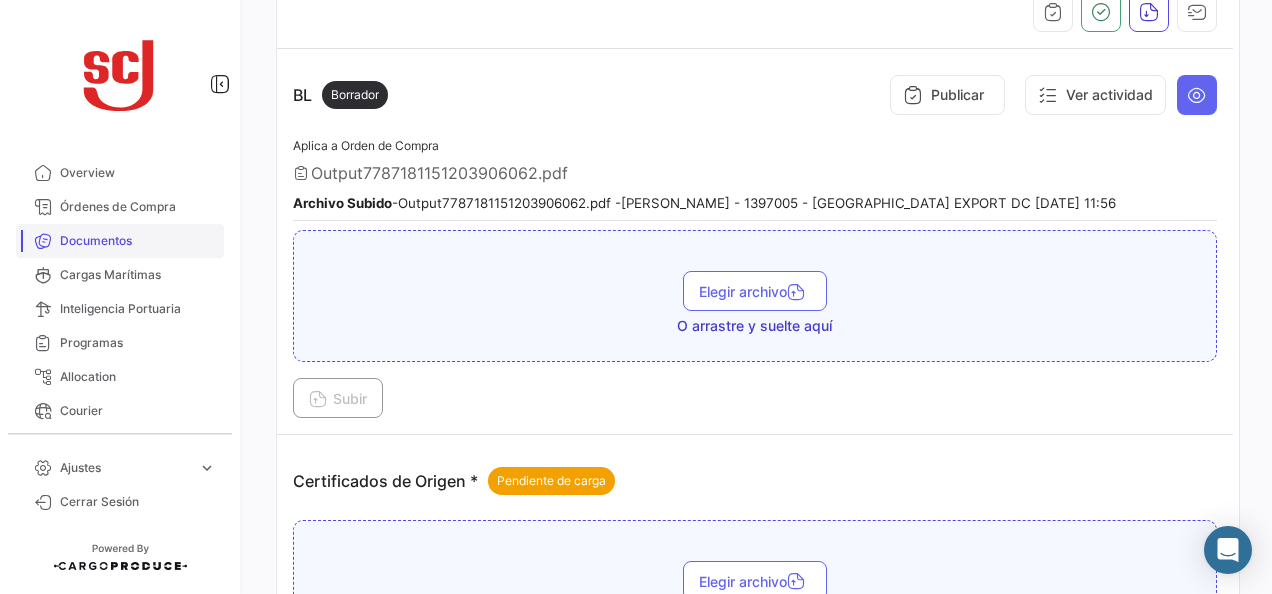 drag, startPoint x: 128, startPoint y: 240, endPoint x: 160, endPoint y: 238, distance: 32.06244 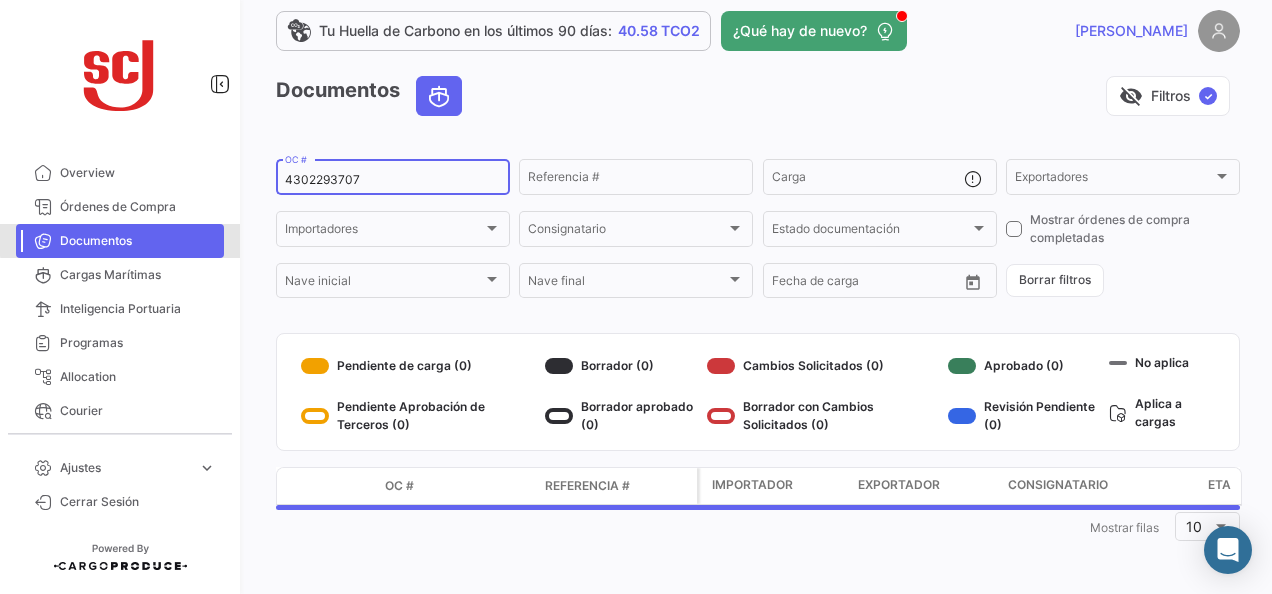scroll, scrollTop: 0, scrollLeft: 0, axis: both 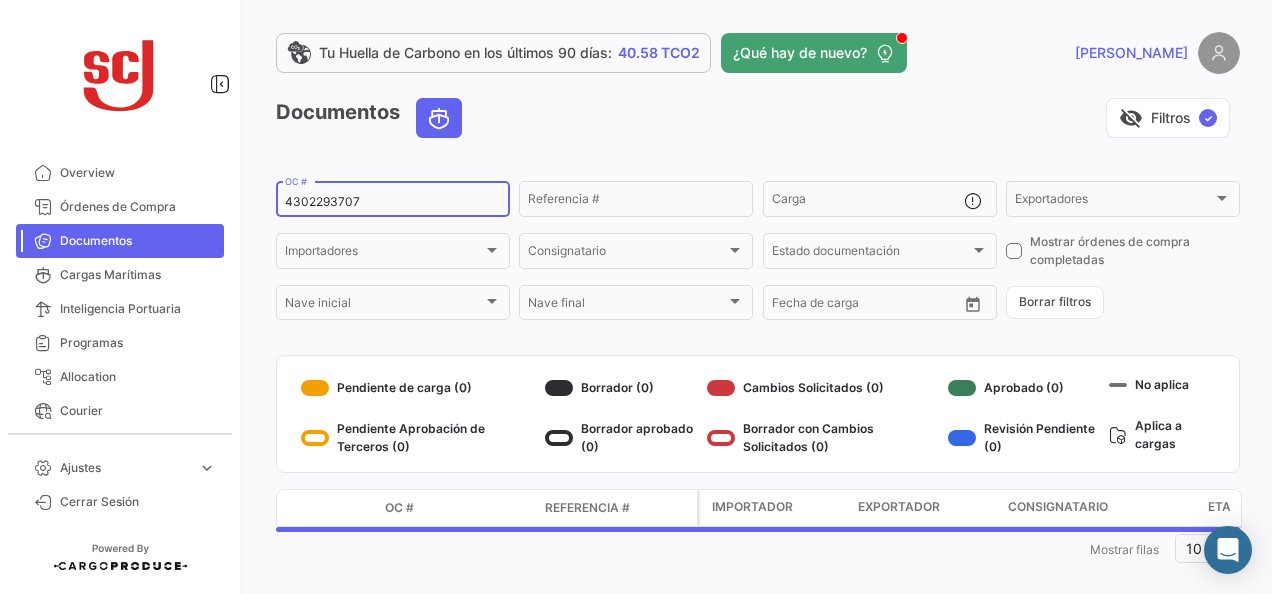 click on "4302293707" at bounding box center [393, 202] 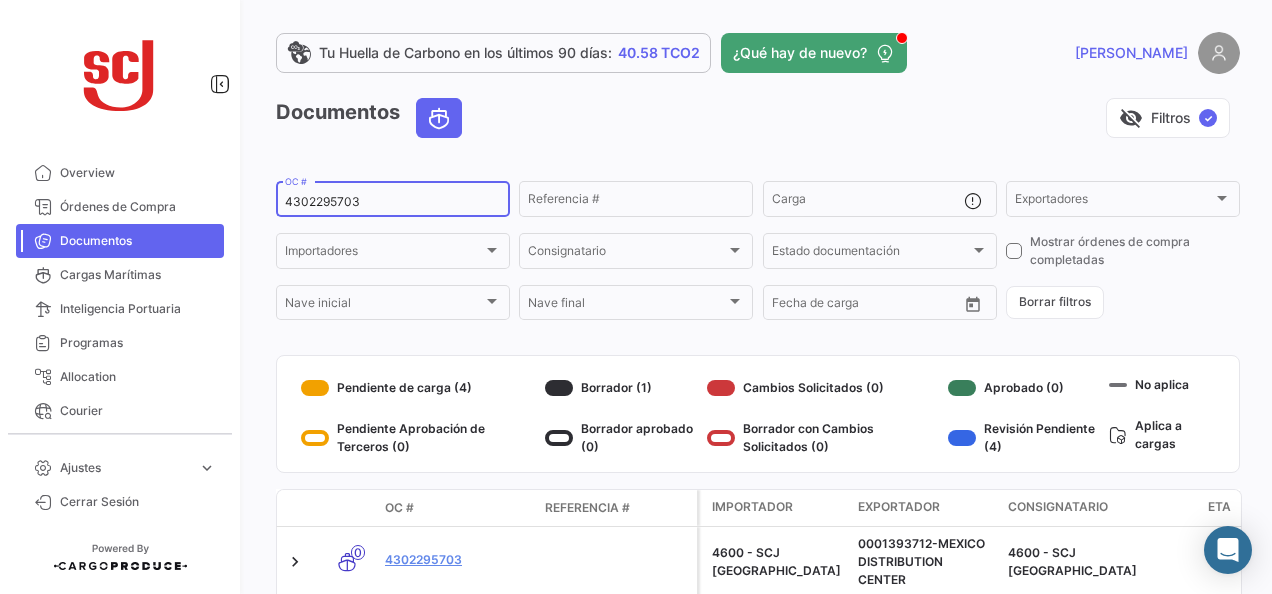 type on "4302295703" 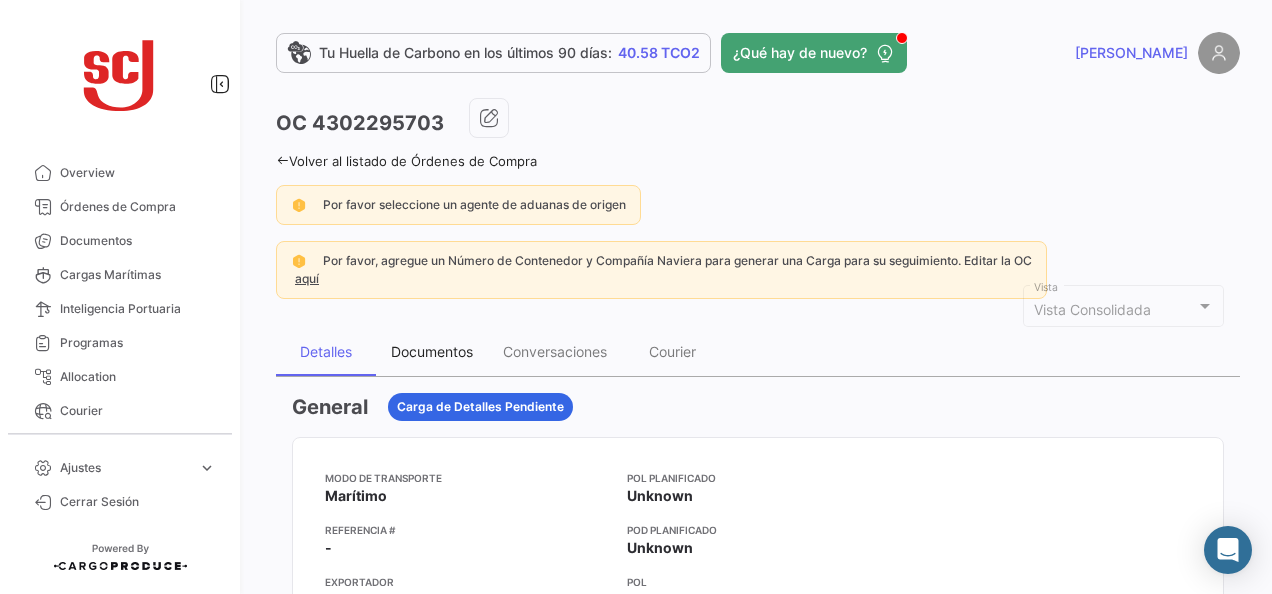 click on "Documentos" at bounding box center [432, 352] 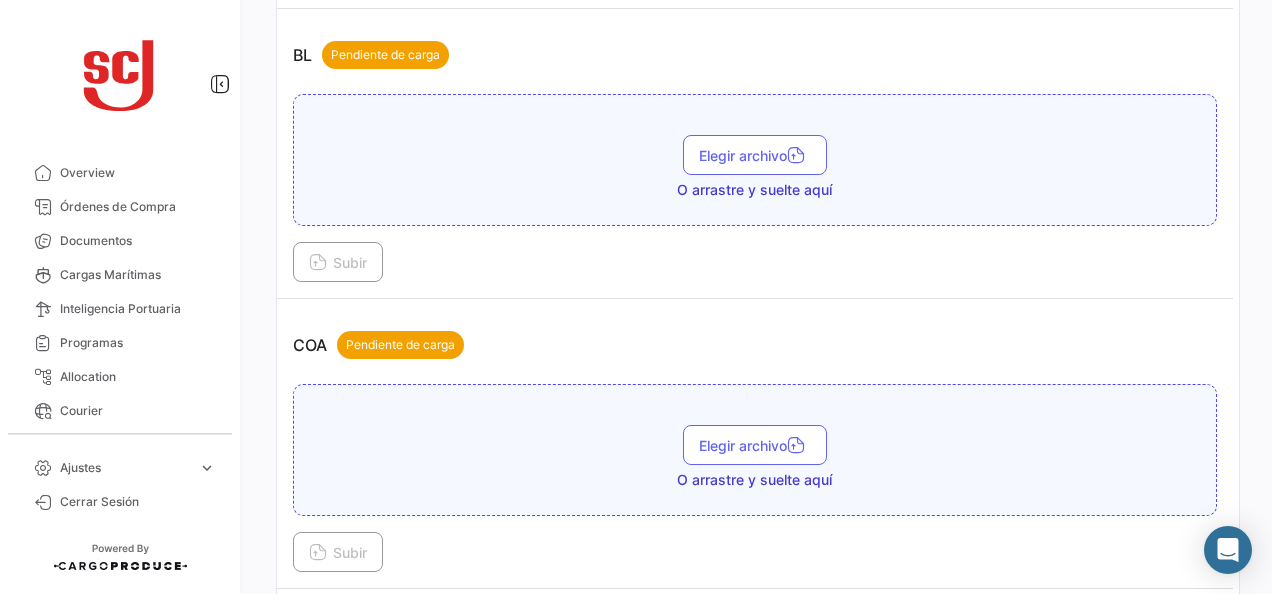 scroll, scrollTop: 700, scrollLeft: 0, axis: vertical 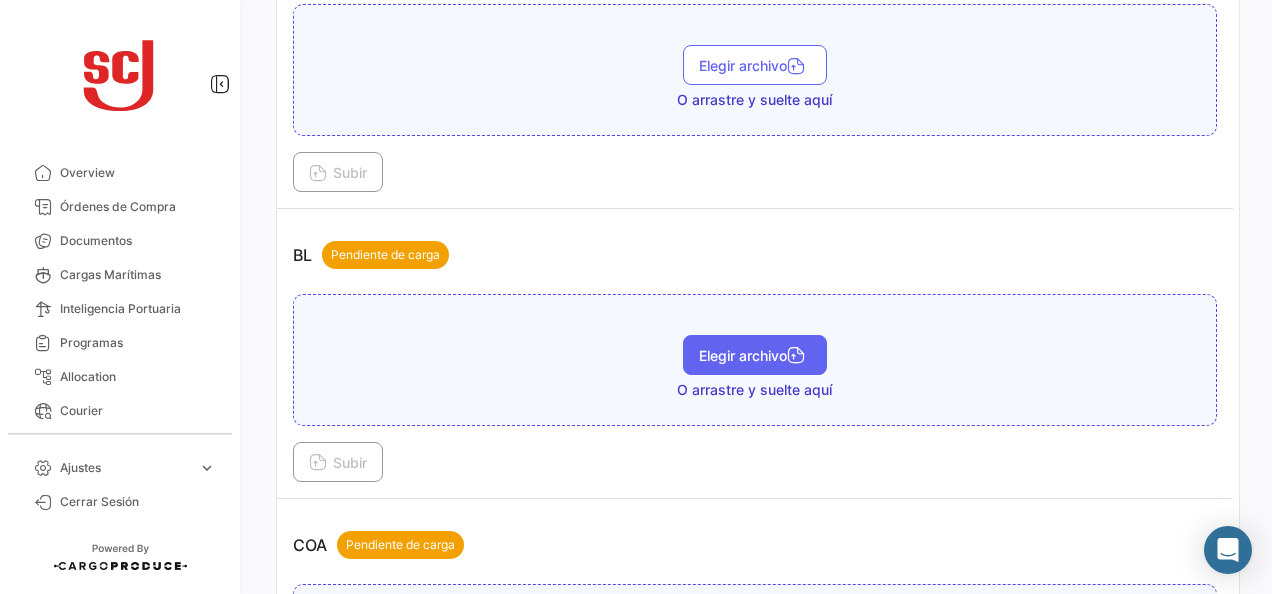 click on "Elegir archivo" at bounding box center [755, 355] 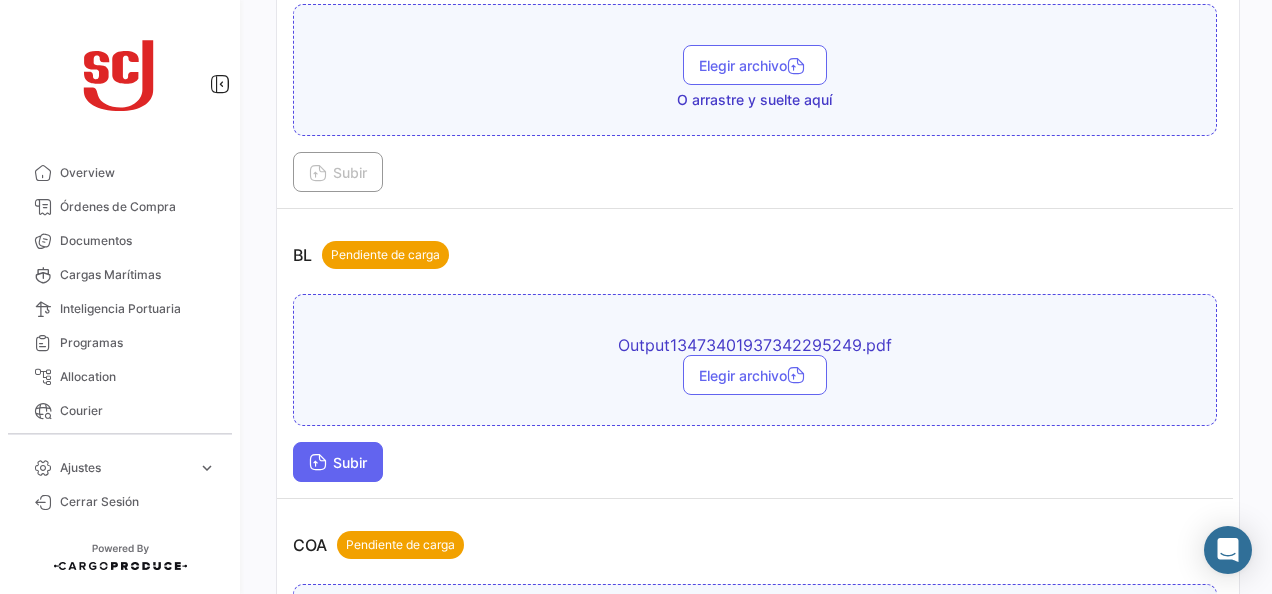 click on "Subir" at bounding box center (338, 462) 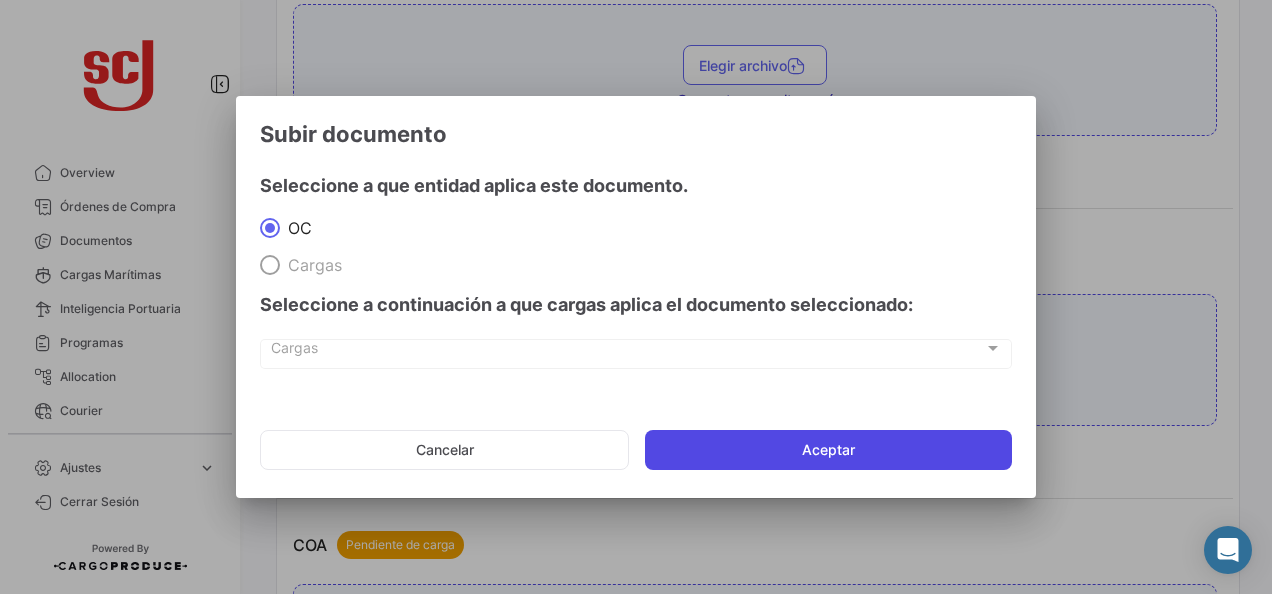 click on "Aceptar" 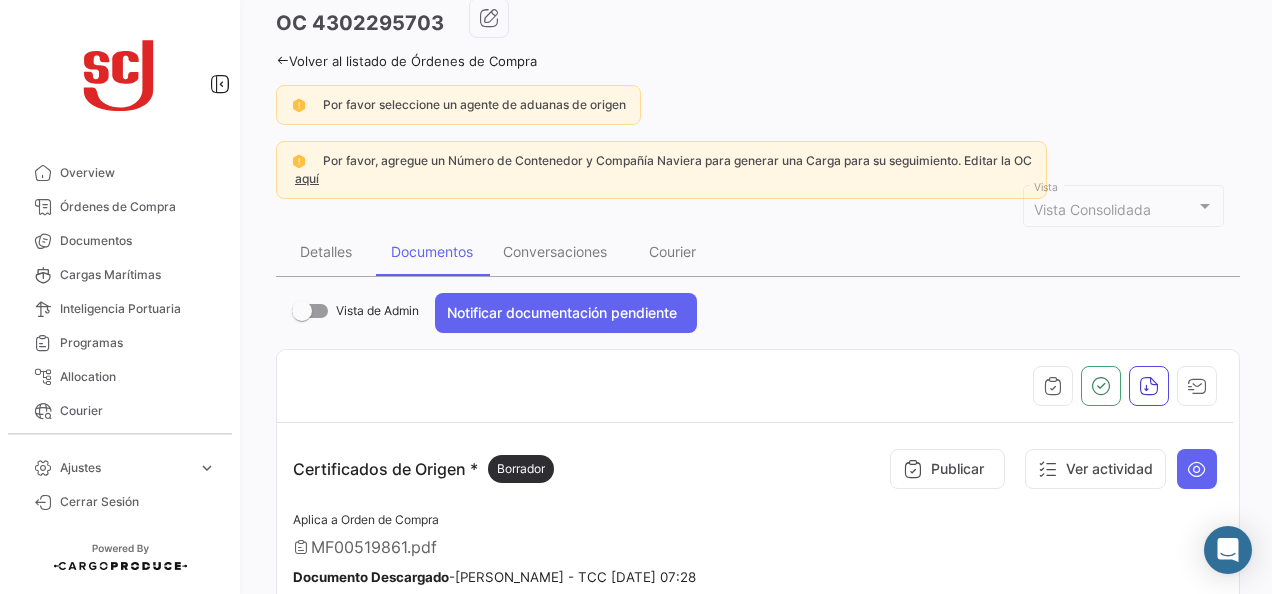 scroll, scrollTop: 100, scrollLeft: 0, axis: vertical 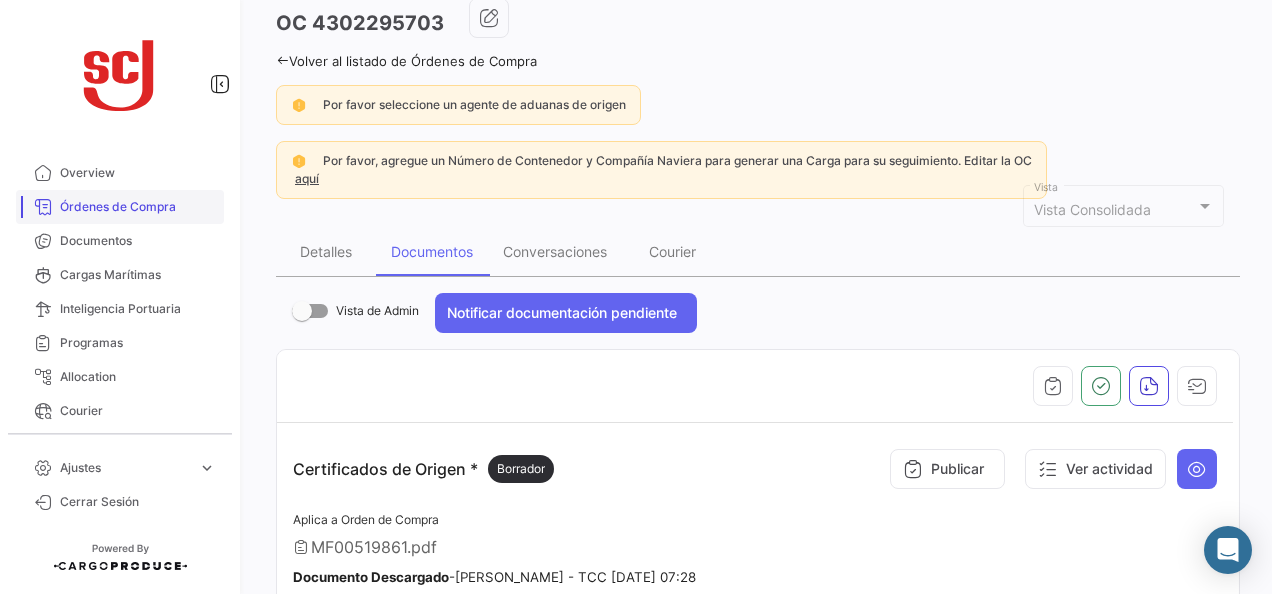 drag, startPoint x: 128, startPoint y: 250, endPoint x: 149, endPoint y: 220, distance: 36.619667 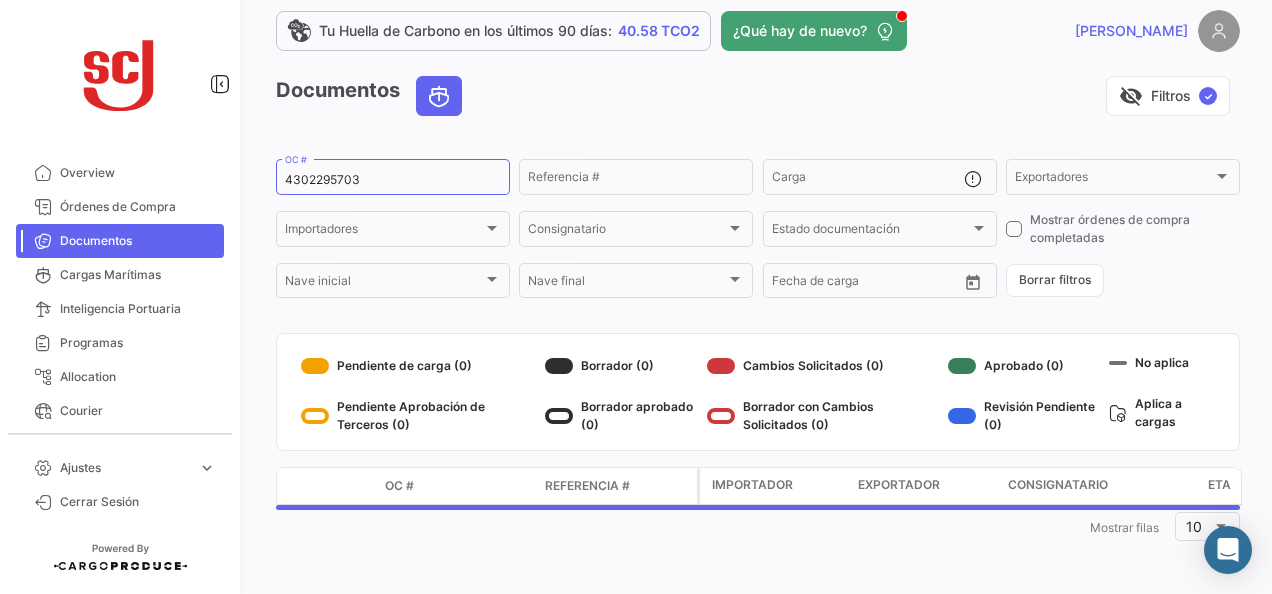 scroll, scrollTop: 0, scrollLeft: 0, axis: both 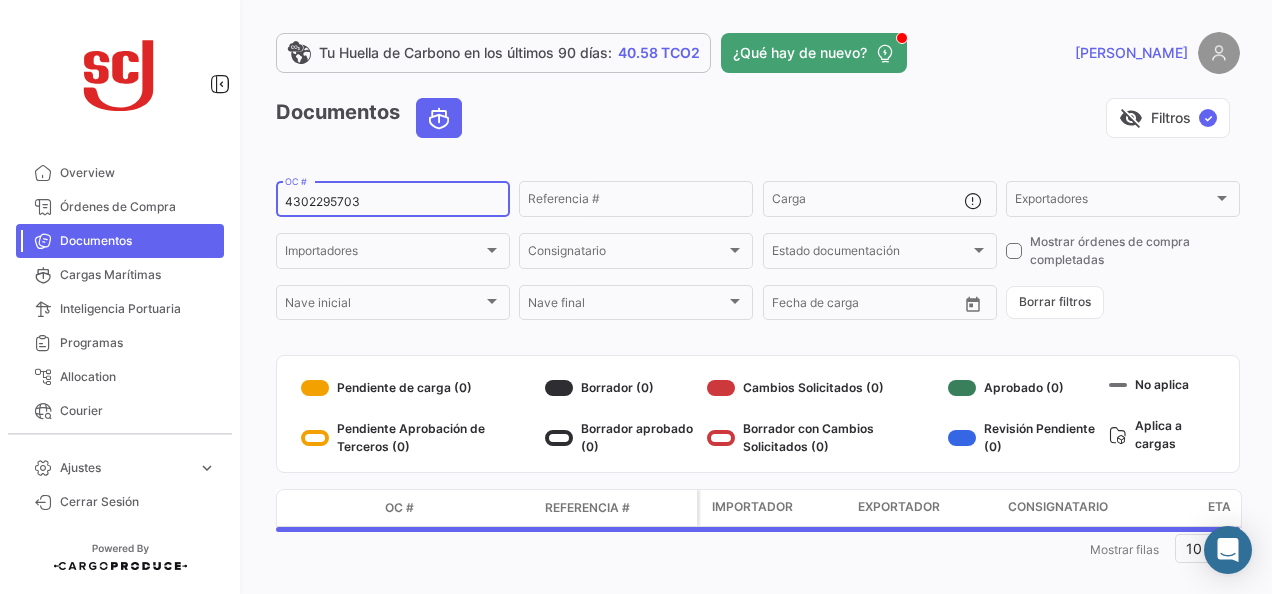 click on "4302295703" at bounding box center [393, 202] 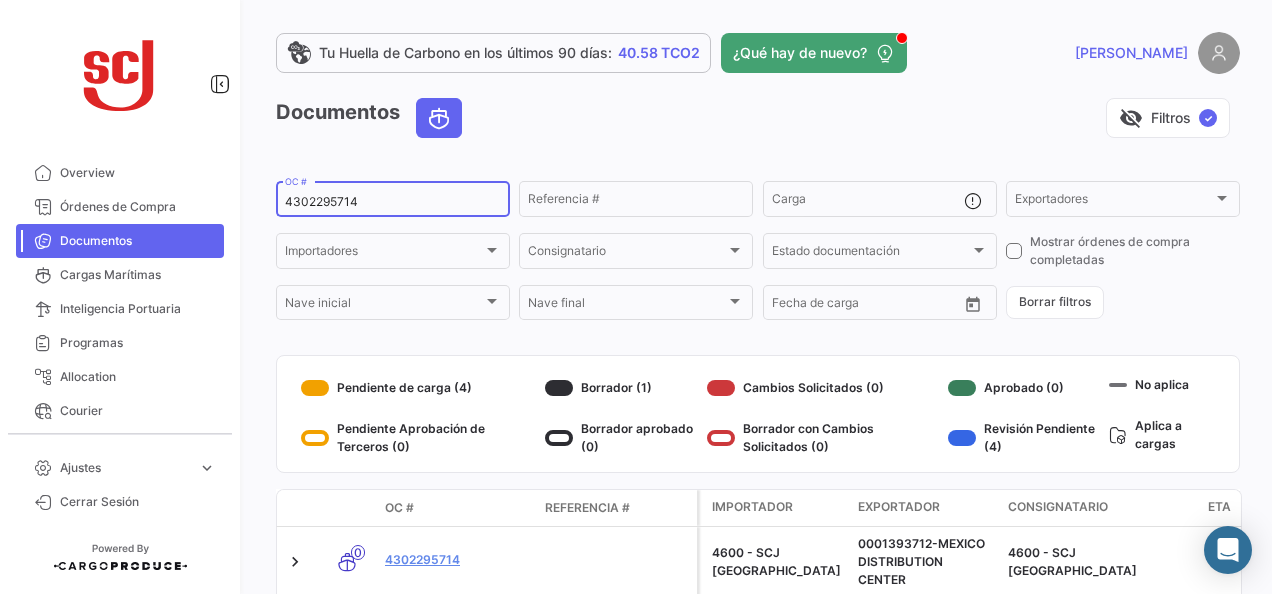type on "4302295714" 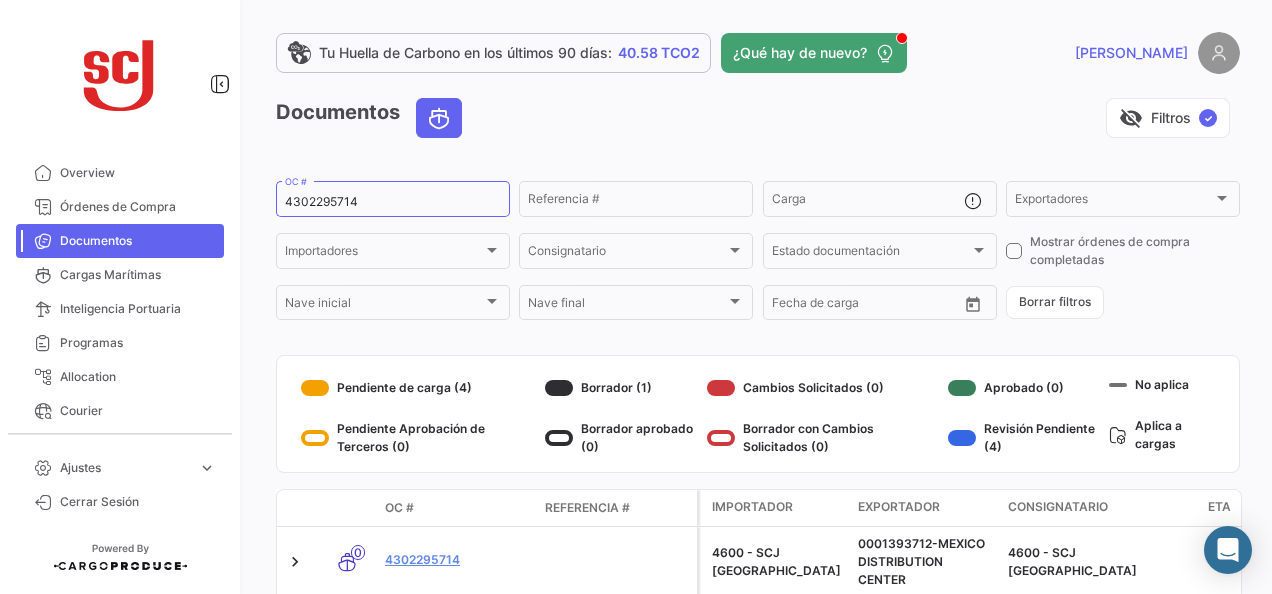 click on "4302295714" 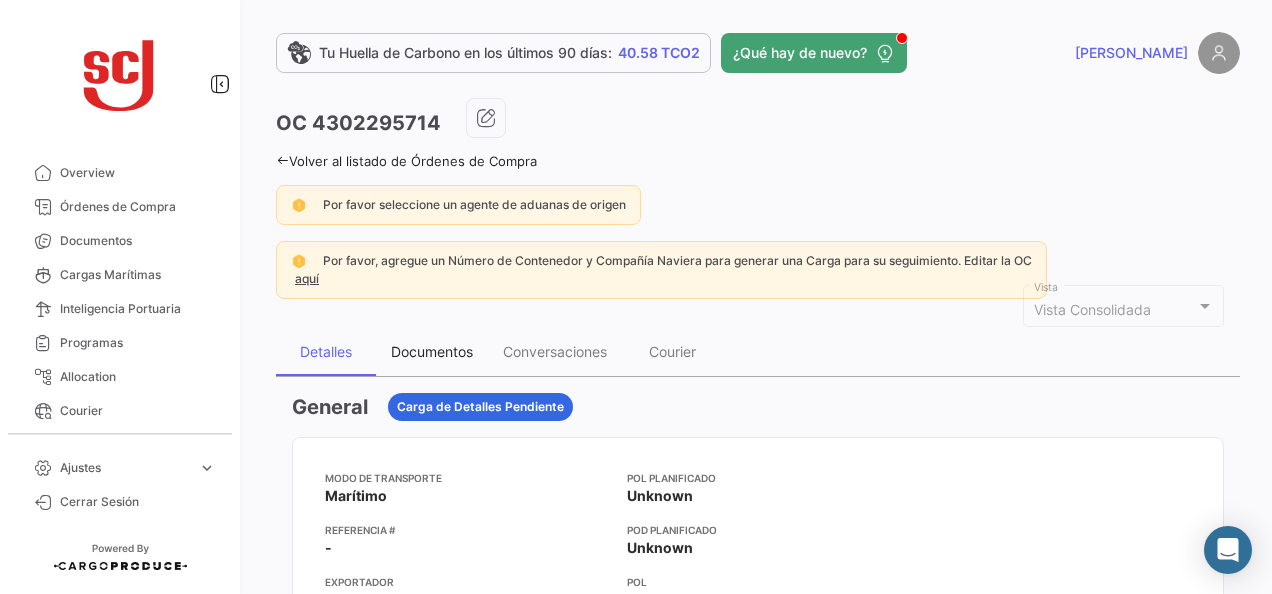 click on "Documentos" at bounding box center (432, 351) 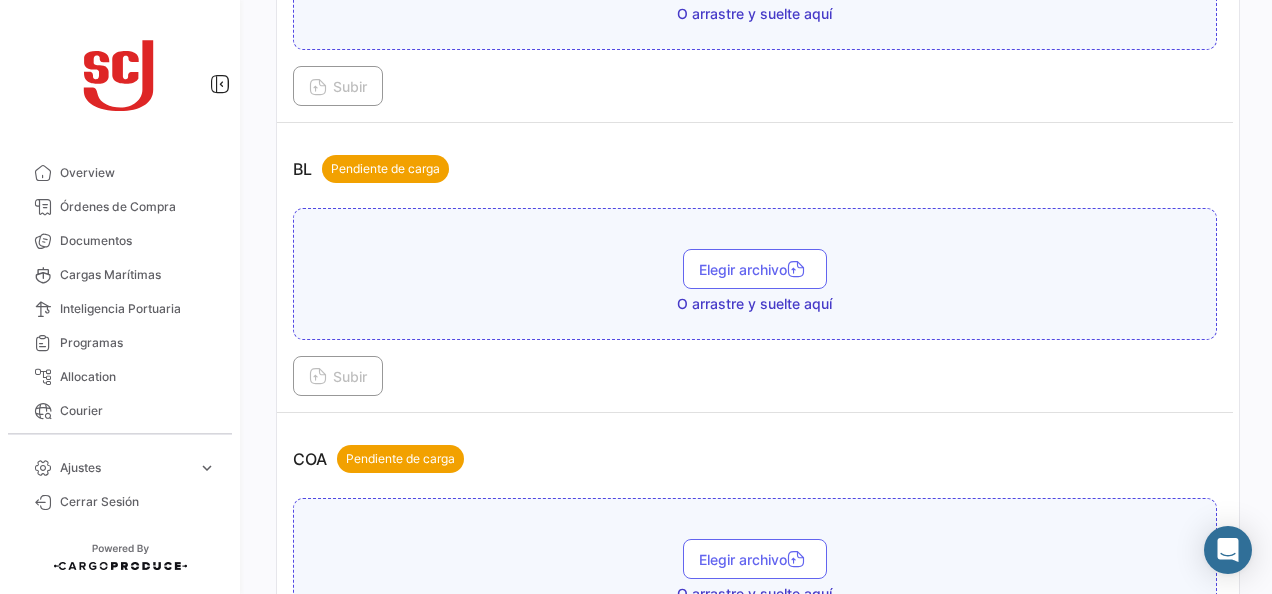 scroll, scrollTop: 700, scrollLeft: 0, axis: vertical 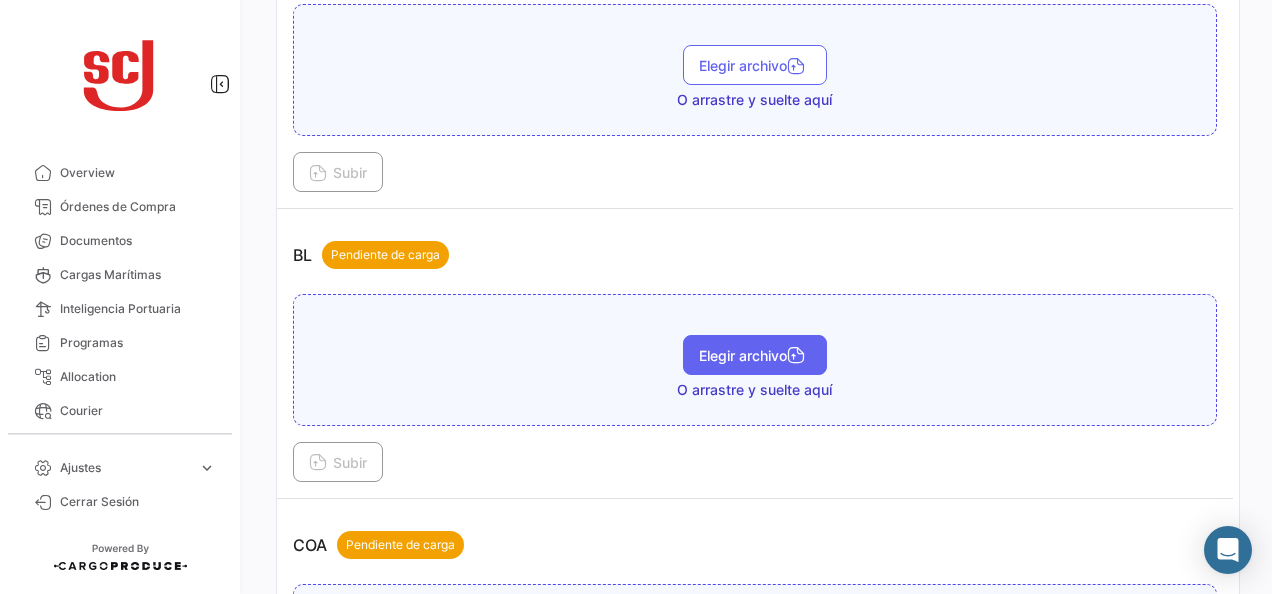 click on "Elegir archivo" at bounding box center (755, 355) 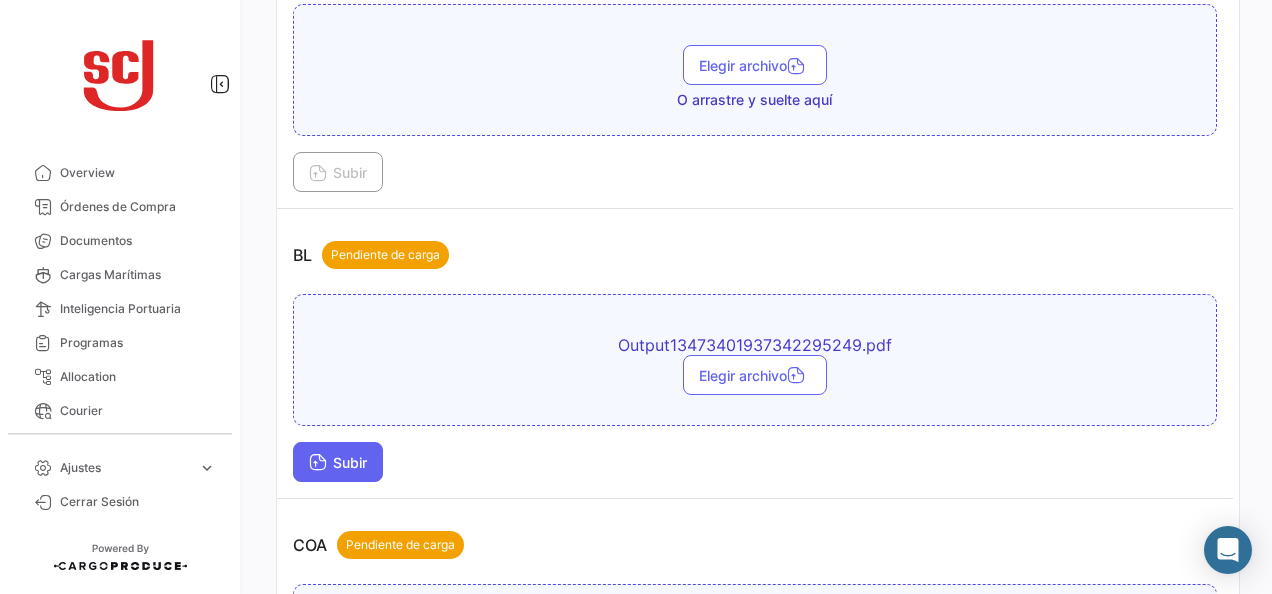 click on "Subir" at bounding box center (338, 462) 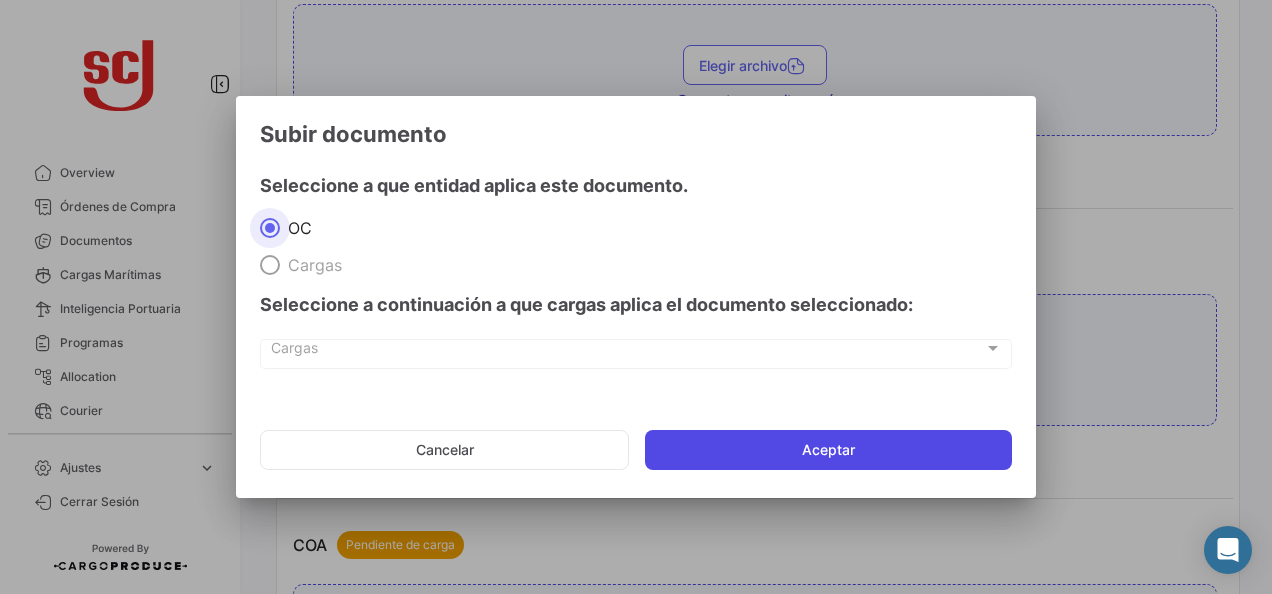 click on "Aceptar" 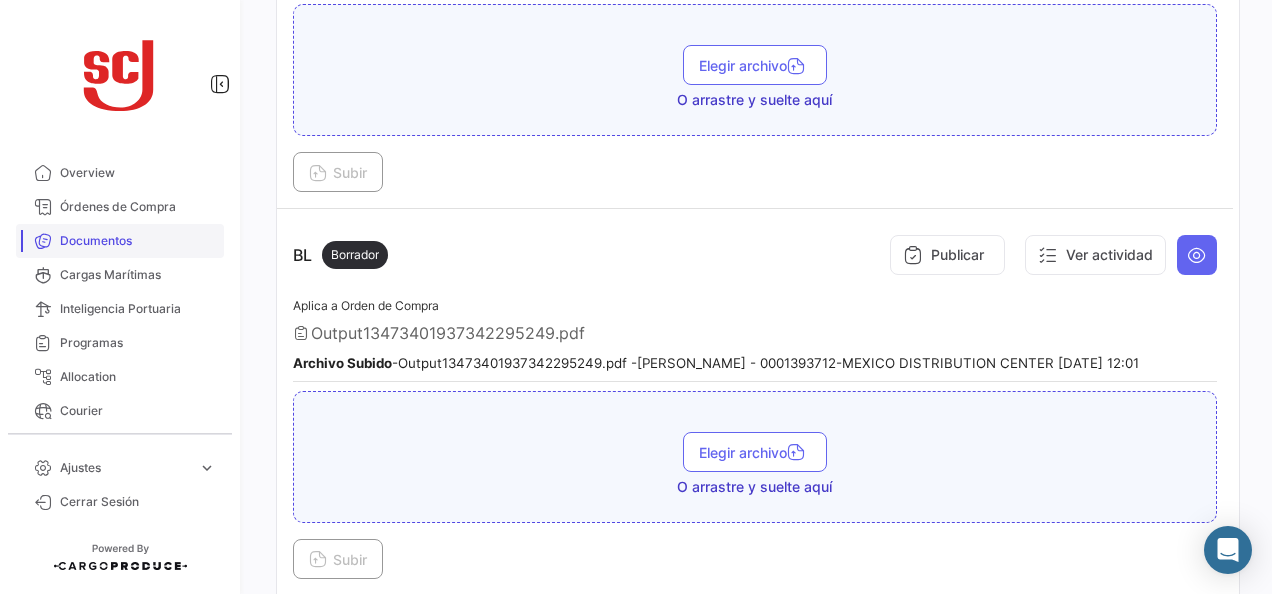 click on "Documentos" at bounding box center (138, 241) 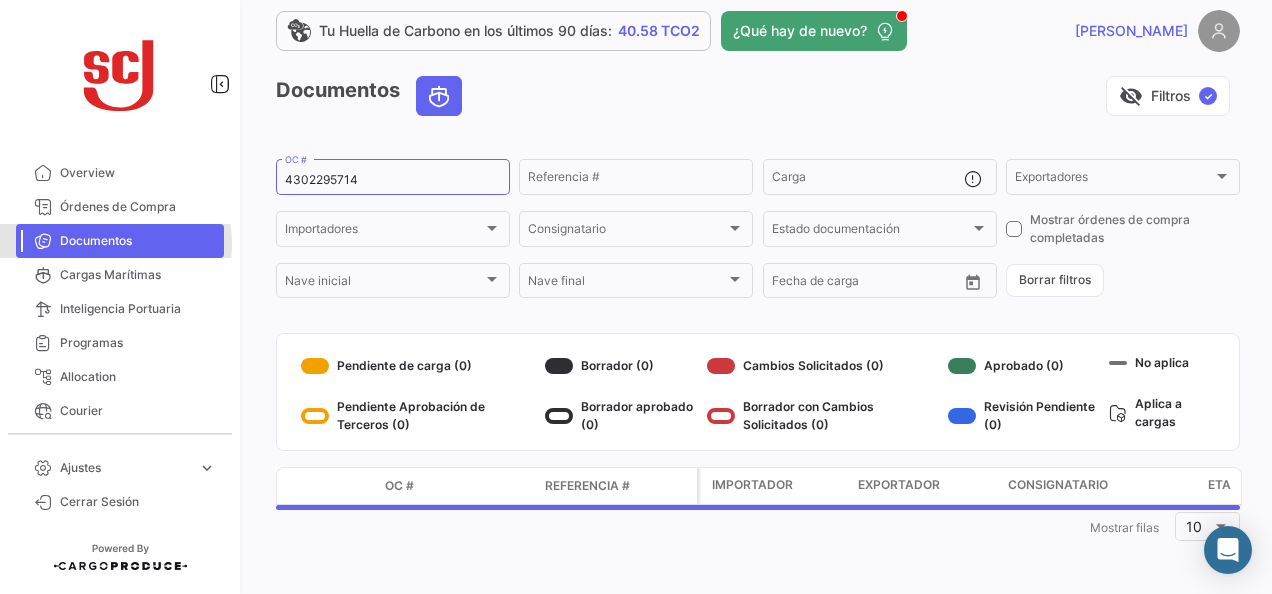 scroll, scrollTop: 0, scrollLeft: 0, axis: both 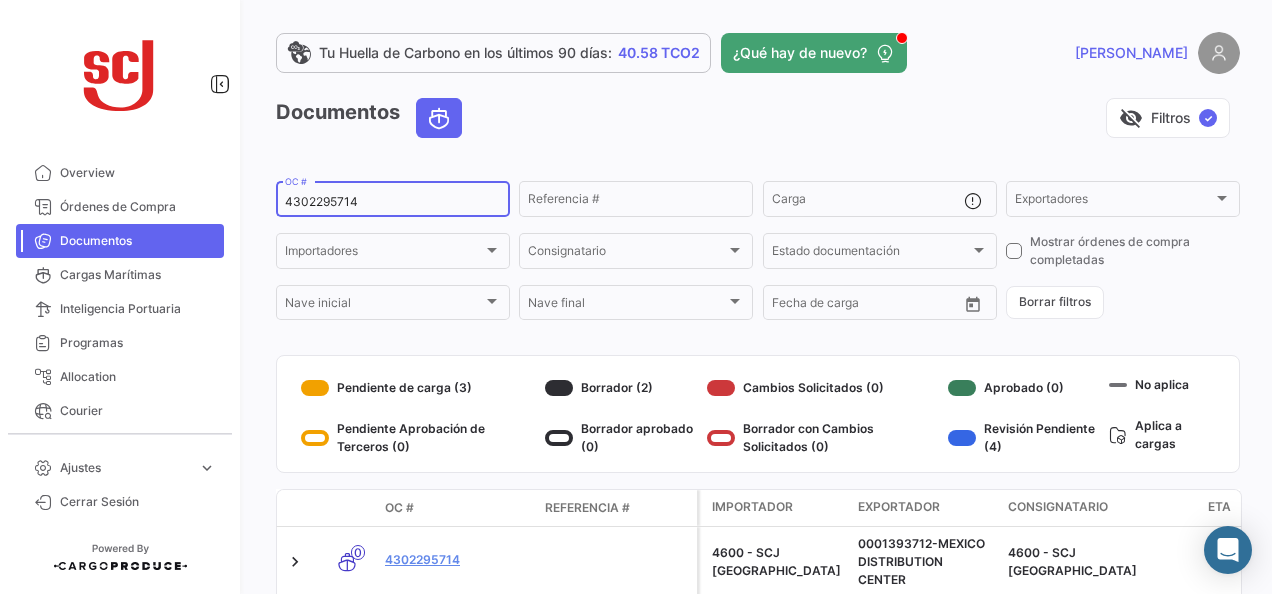click on "4302295714  OC #" 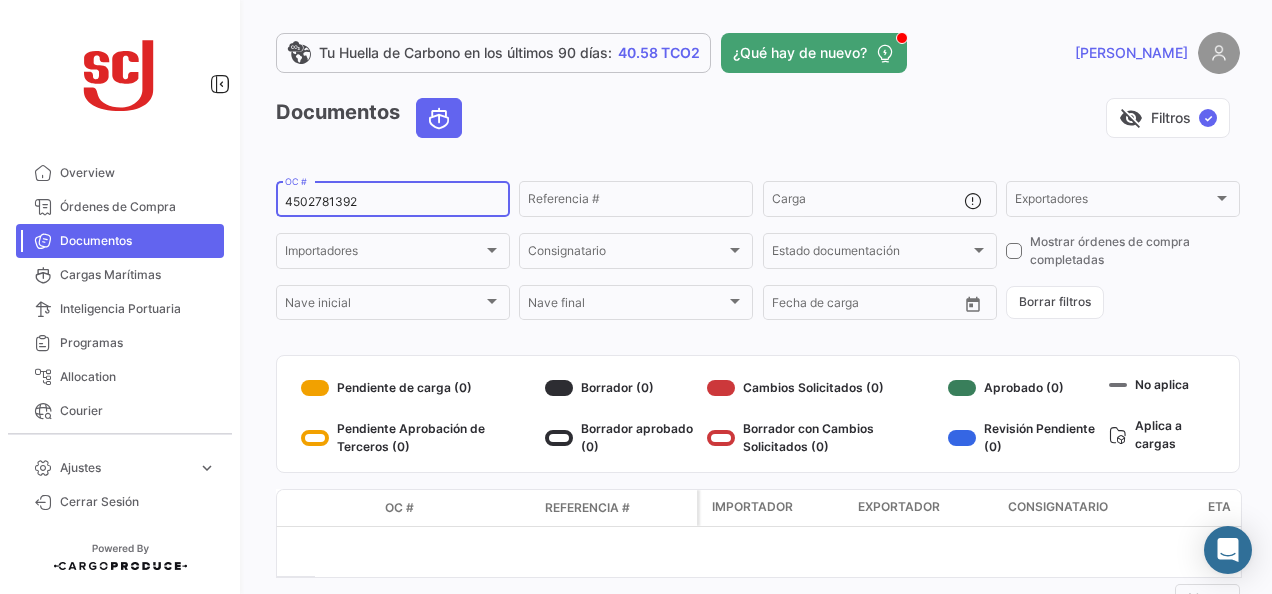 click on "4502781392" at bounding box center [393, 202] 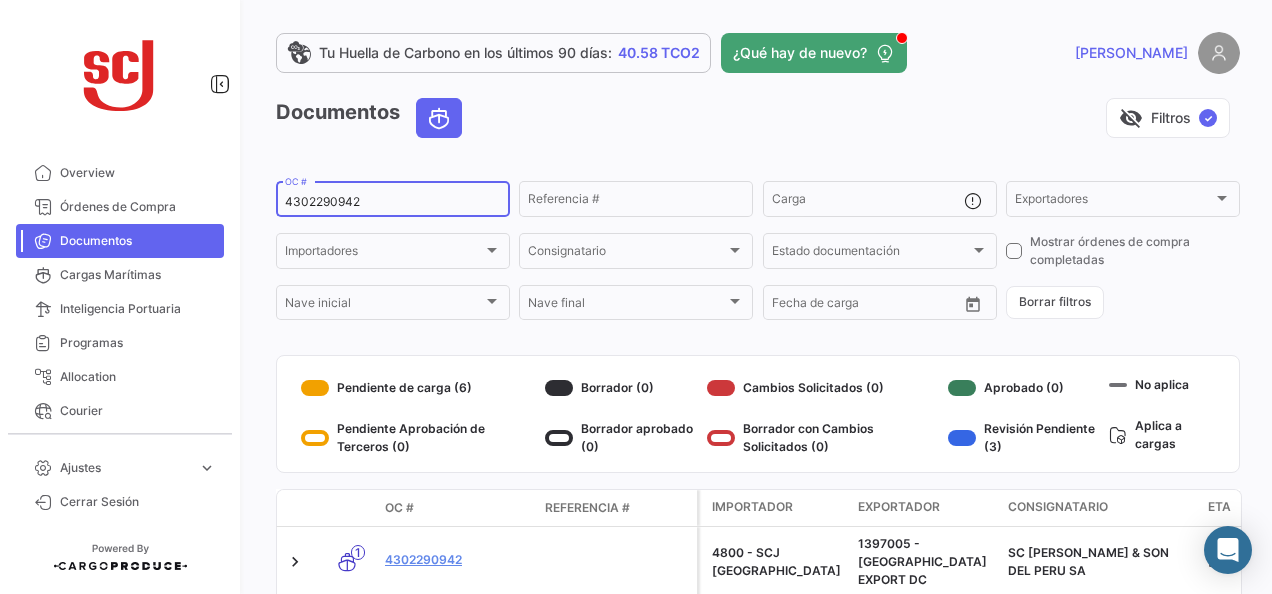 scroll, scrollTop: 90, scrollLeft: 0, axis: vertical 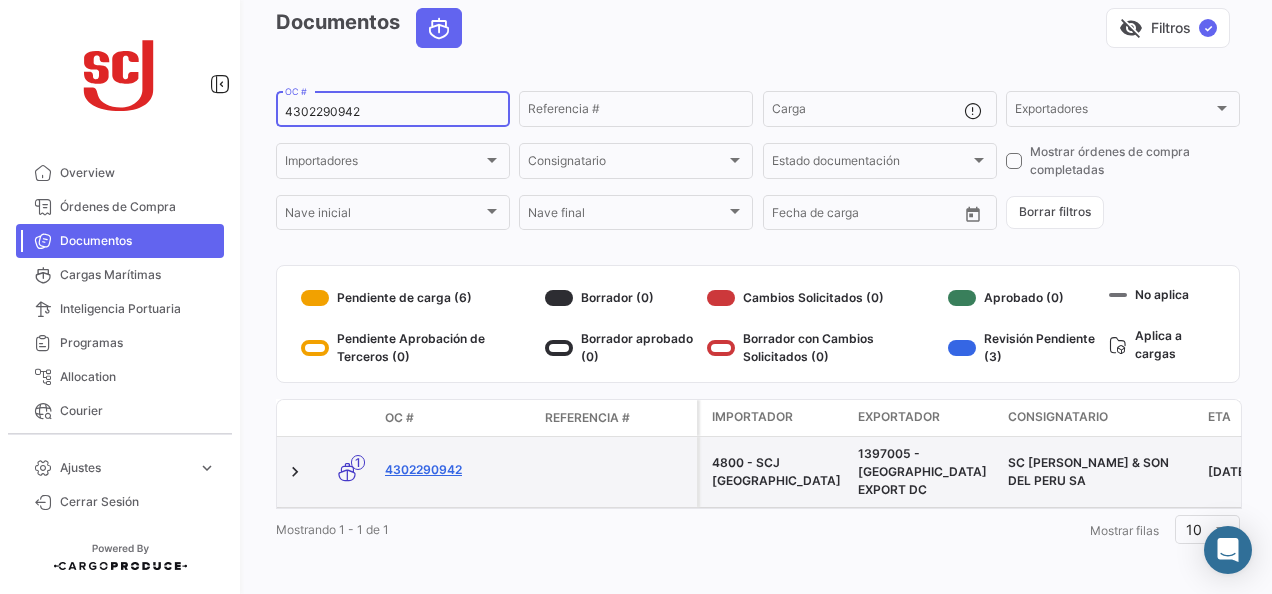 type on "4302290942" 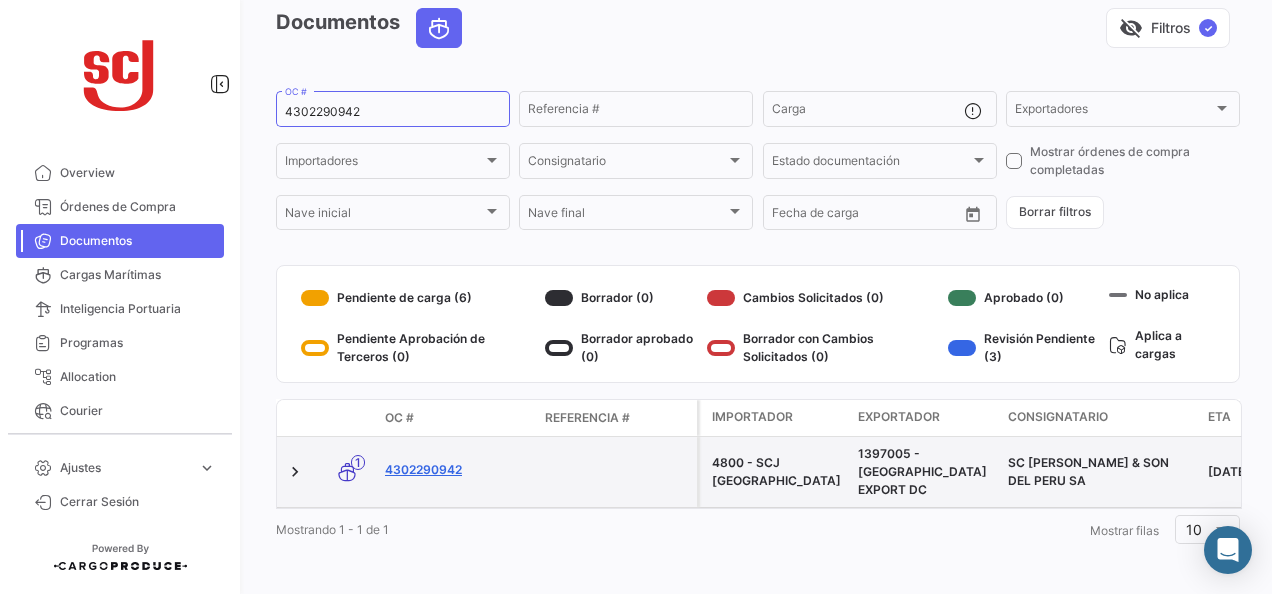 click on "4302290942" 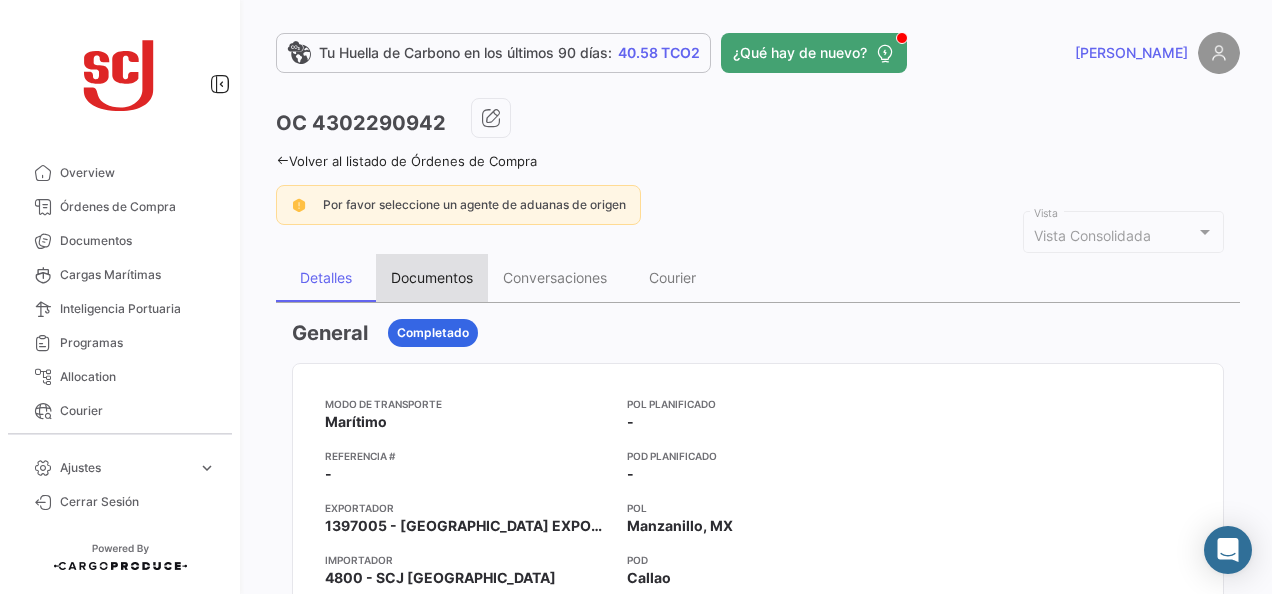 click on "Documentos" at bounding box center [432, 278] 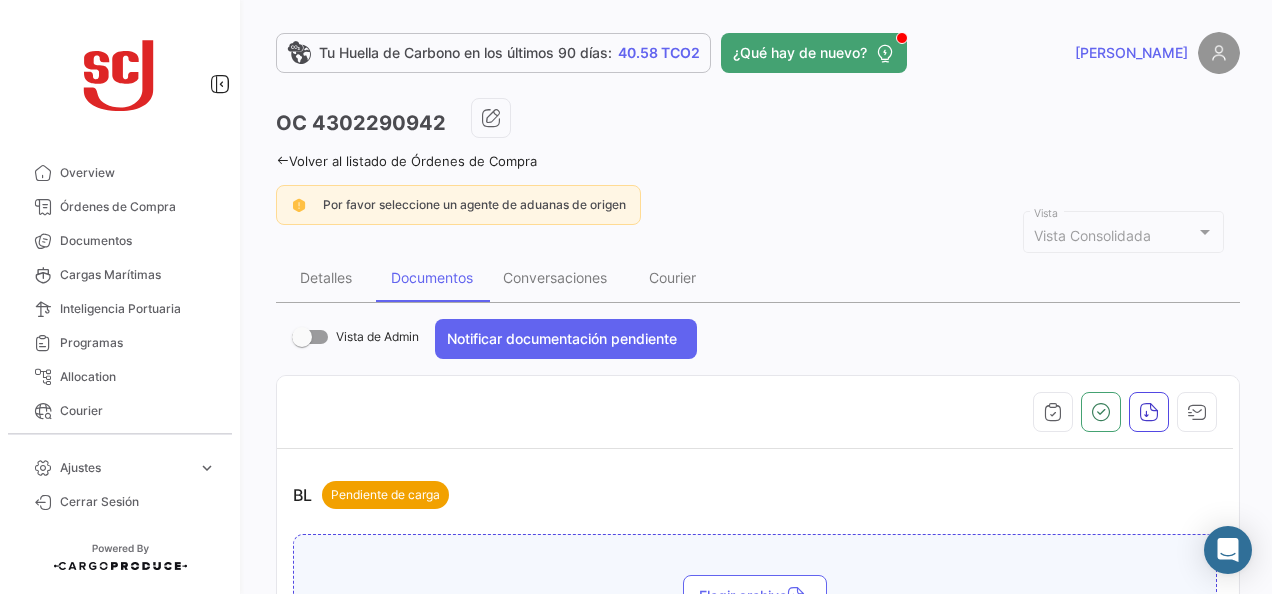 scroll, scrollTop: 200, scrollLeft: 0, axis: vertical 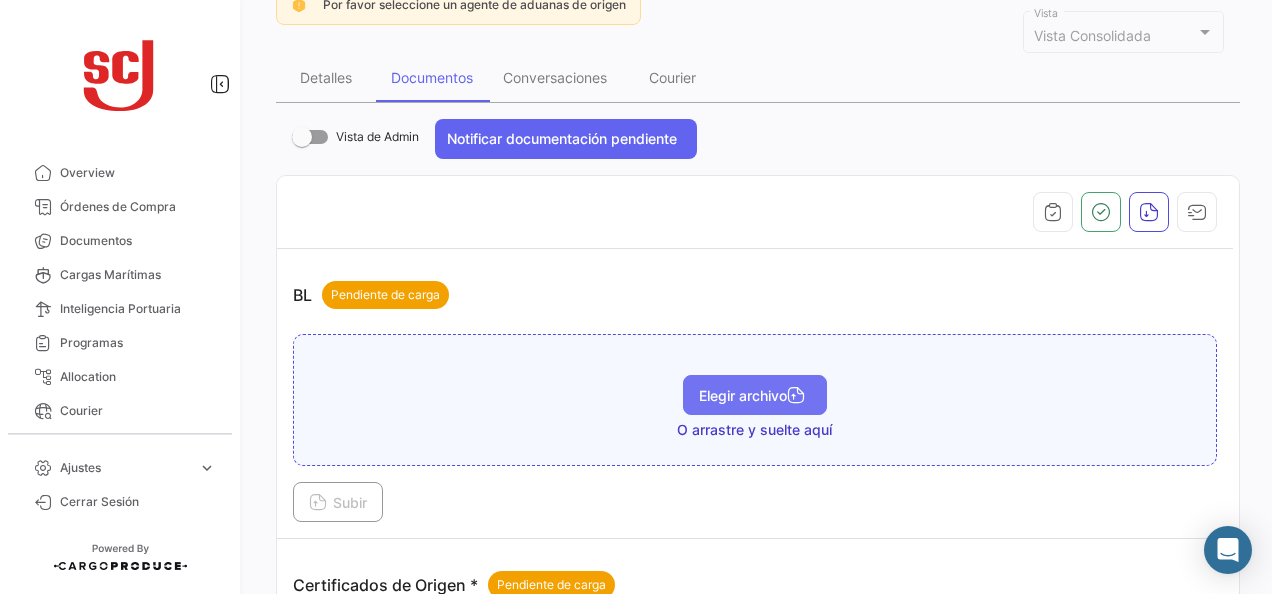 click on "Elegir archivo" at bounding box center (755, 395) 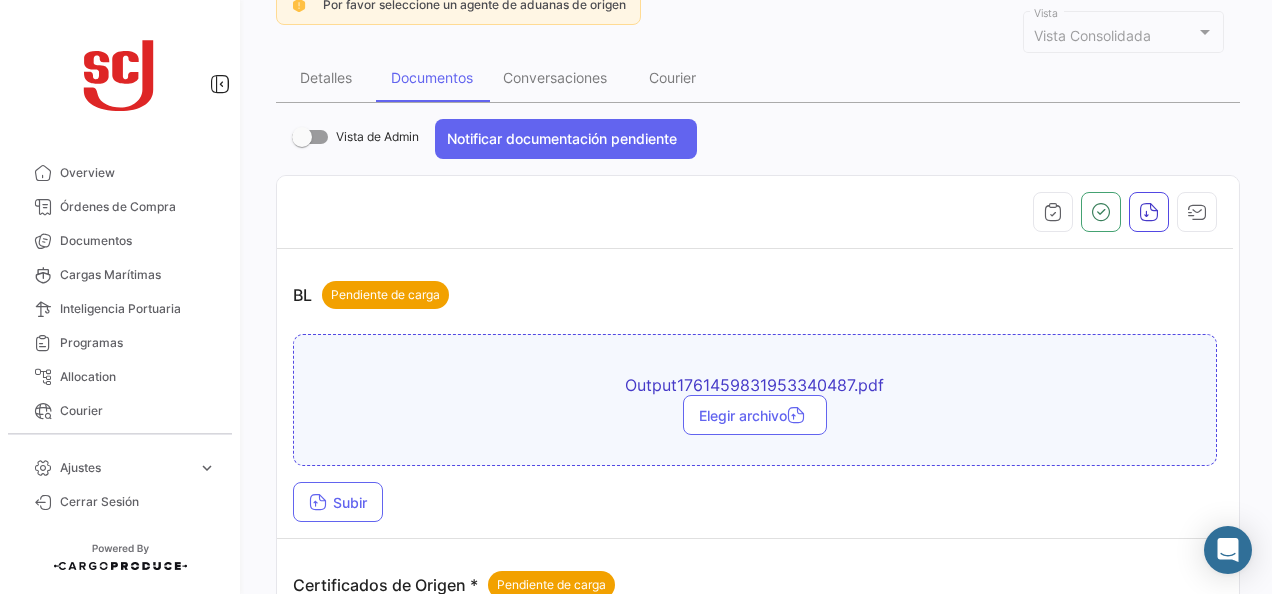 click on "BL    Pendiente de carga   Output1761459831953340487.pdf   Elegir archivo   Subir" at bounding box center [755, 394] 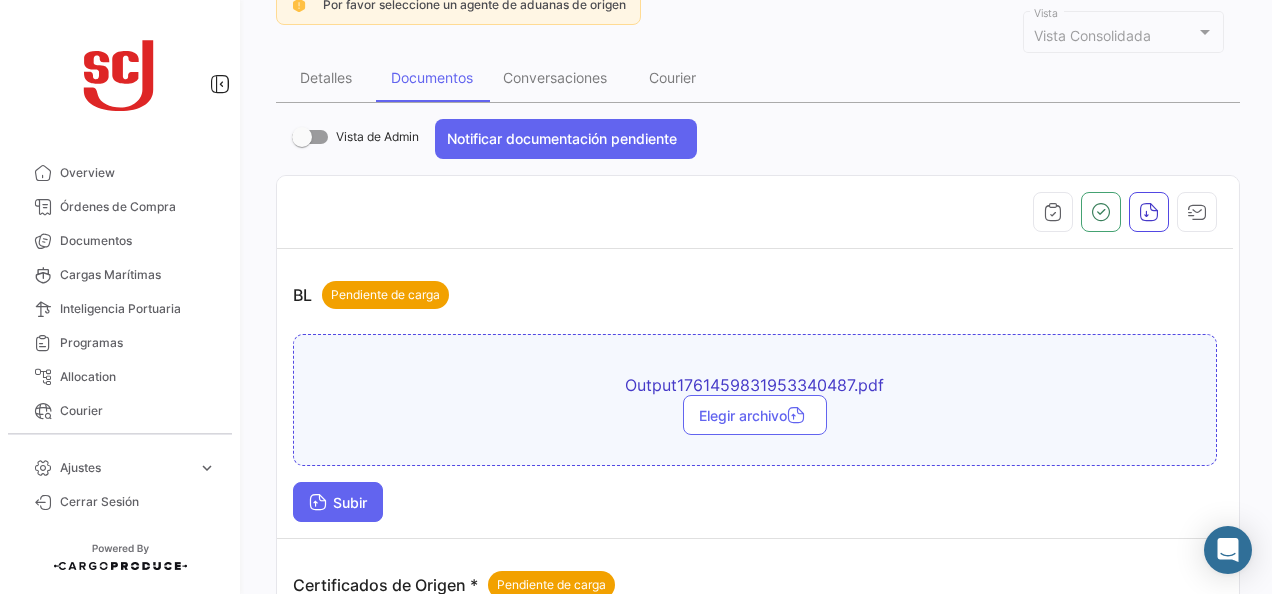 click at bounding box center (318, 504) 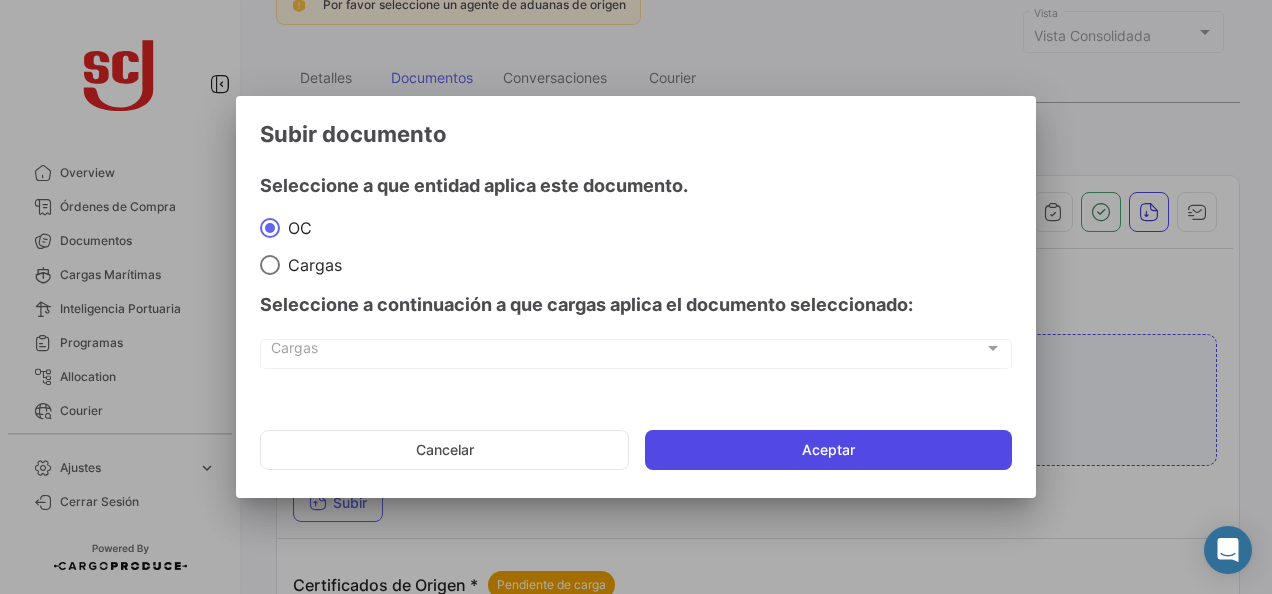click on "Aceptar" 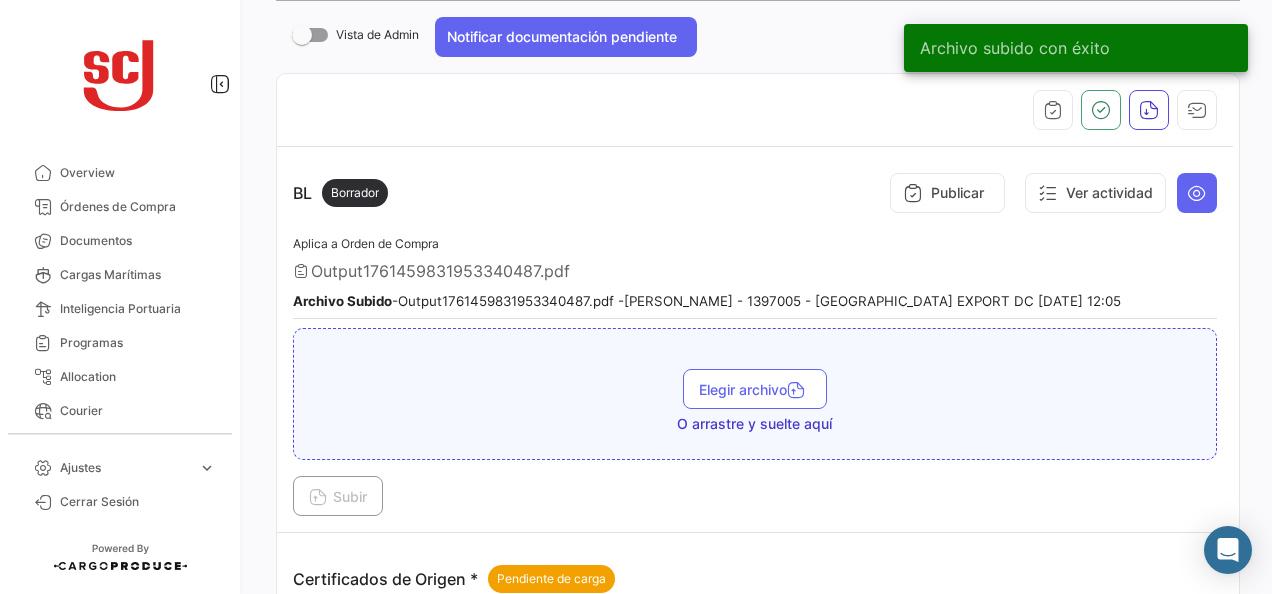 scroll, scrollTop: 300, scrollLeft: 0, axis: vertical 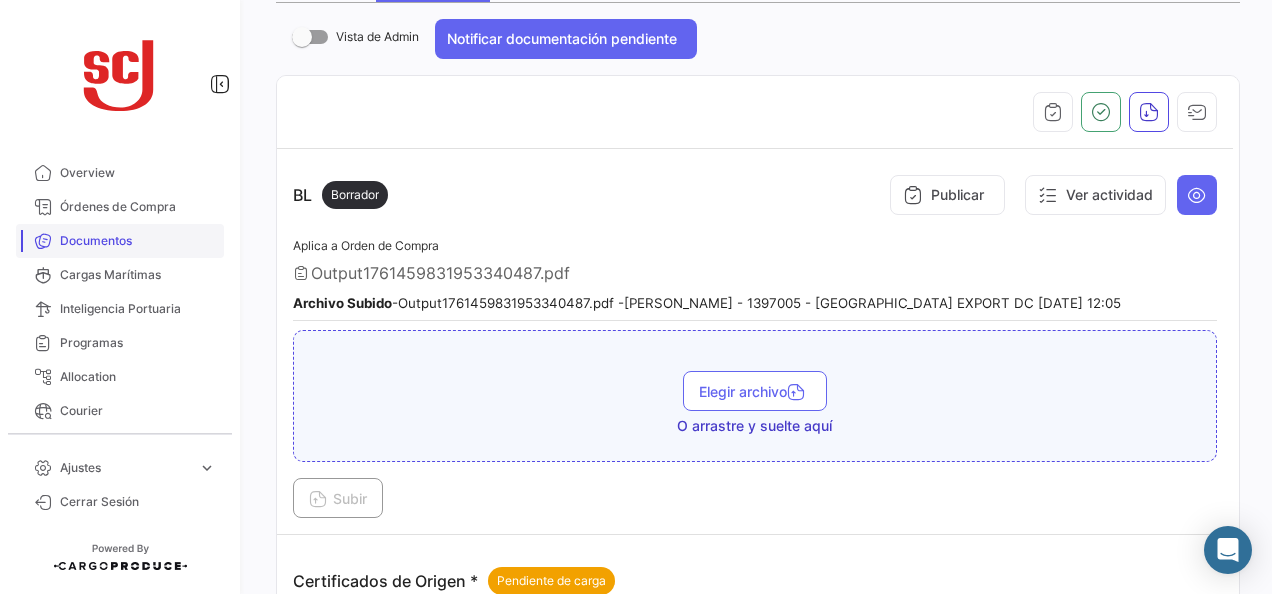 drag, startPoint x: 142, startPoint y: 248, endPoint x: 172, endPoint y: 242, distance: 30.594116 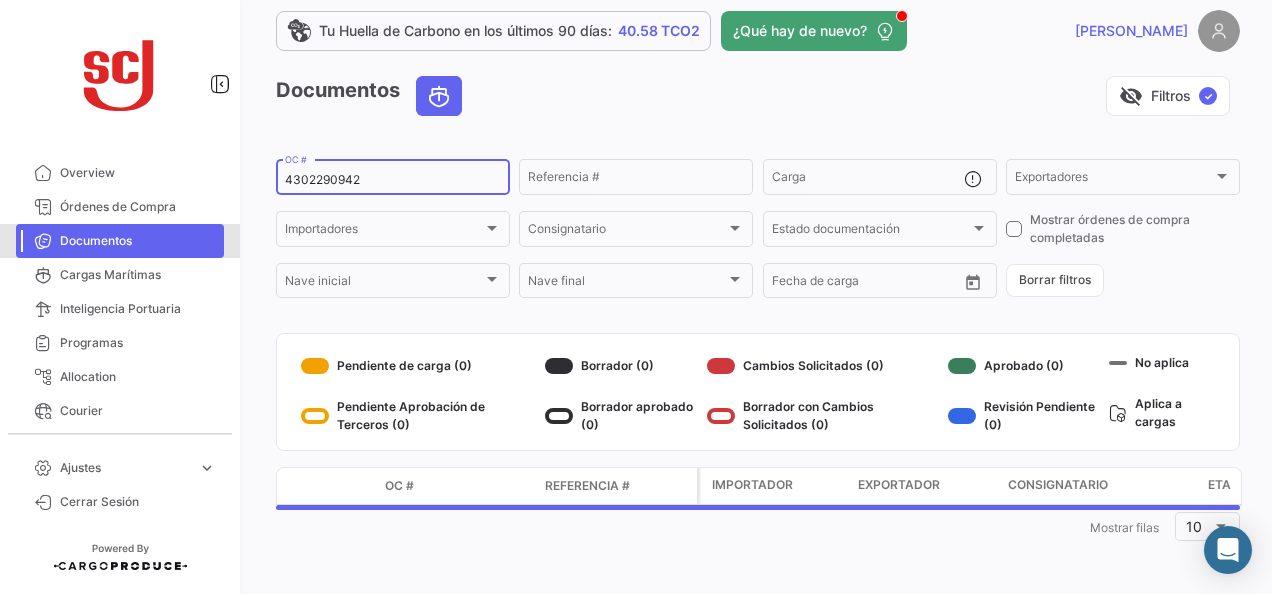 scroll, scrollTop: 0, scrollLeft: 0, axis: both 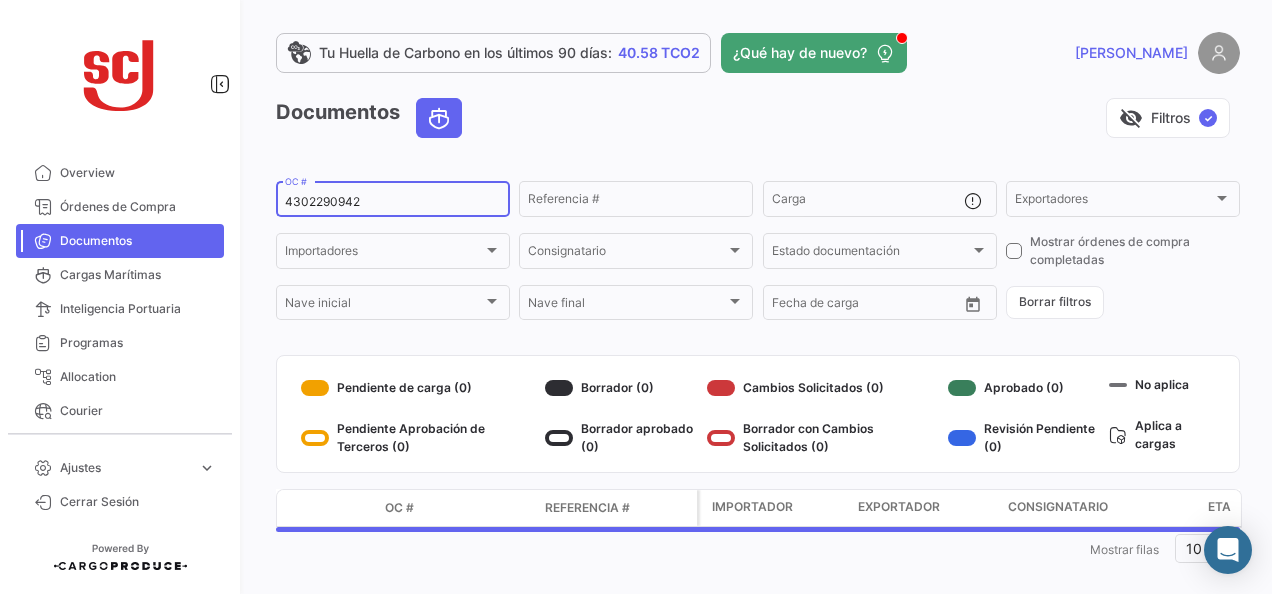 click on "4302290942" at bounding box center [393, 202] 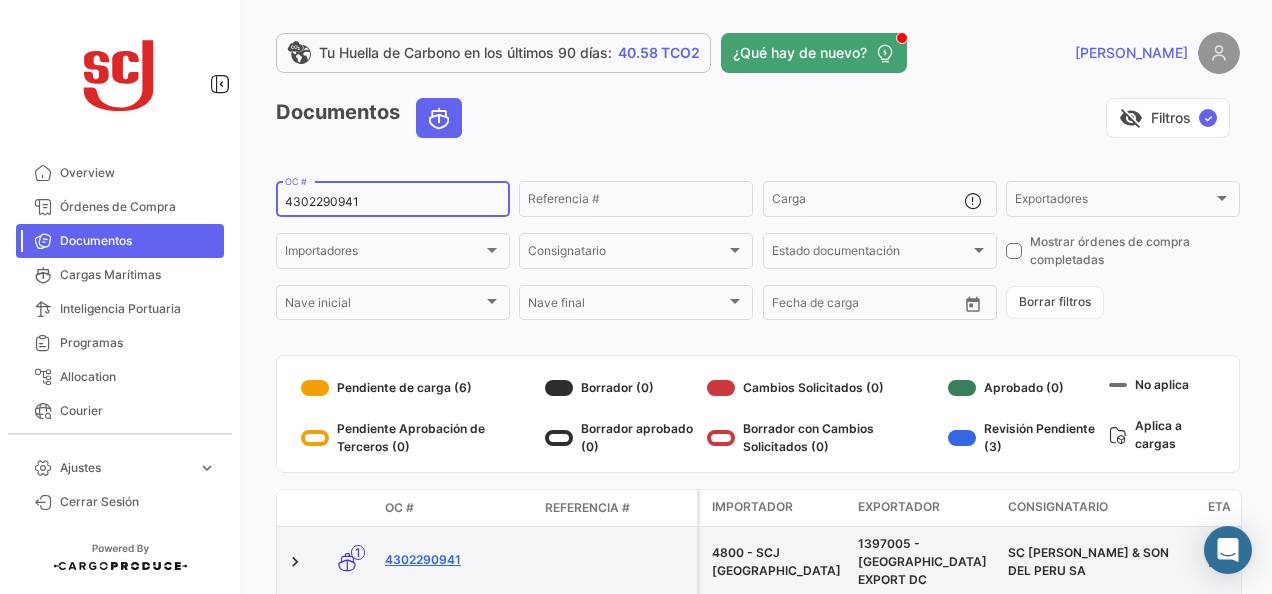 type on "4302290941" 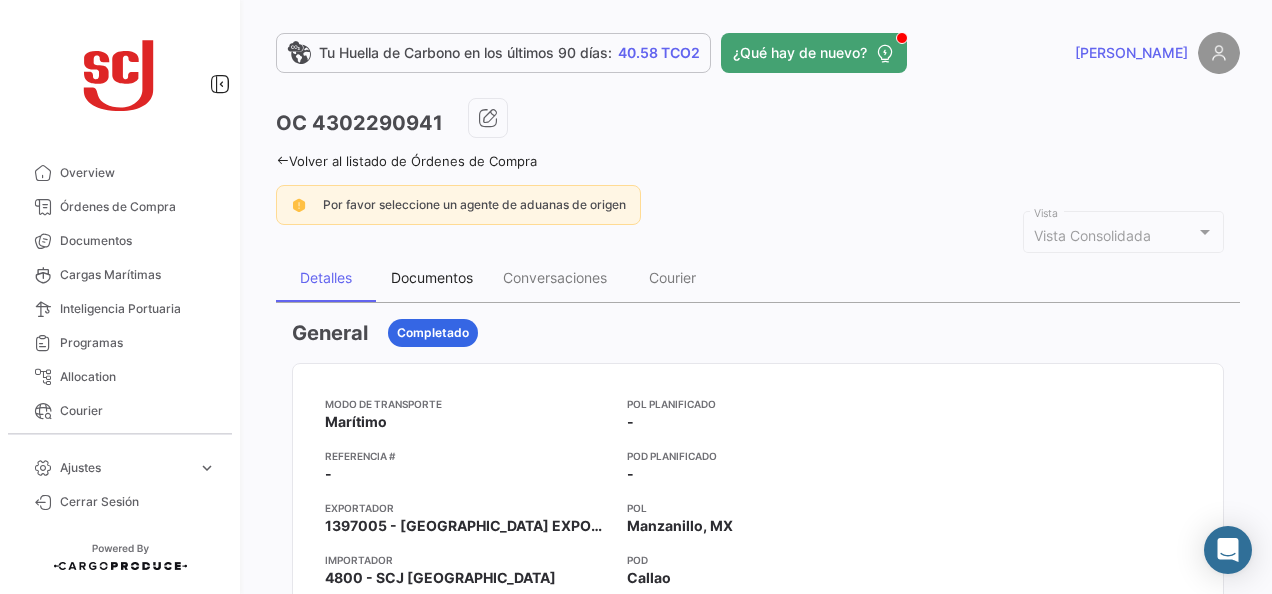 click on "Documentos" at bounding box center [432, 277] 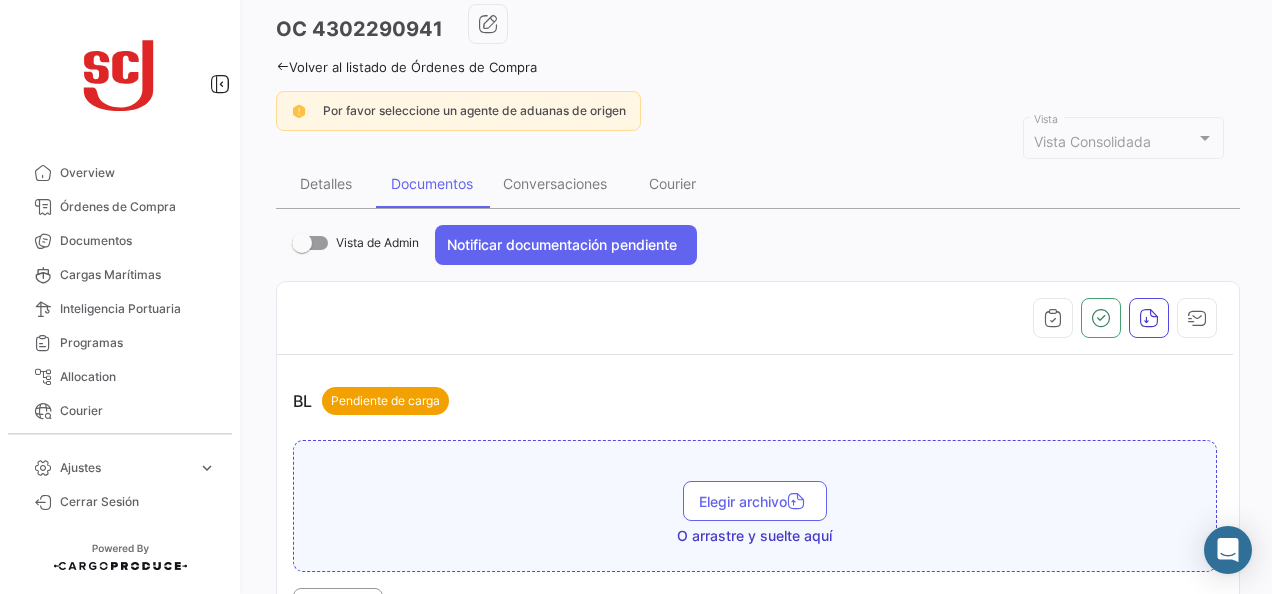 scroll, scrollTop: 200, scrollLeft: 0, axis: vertical 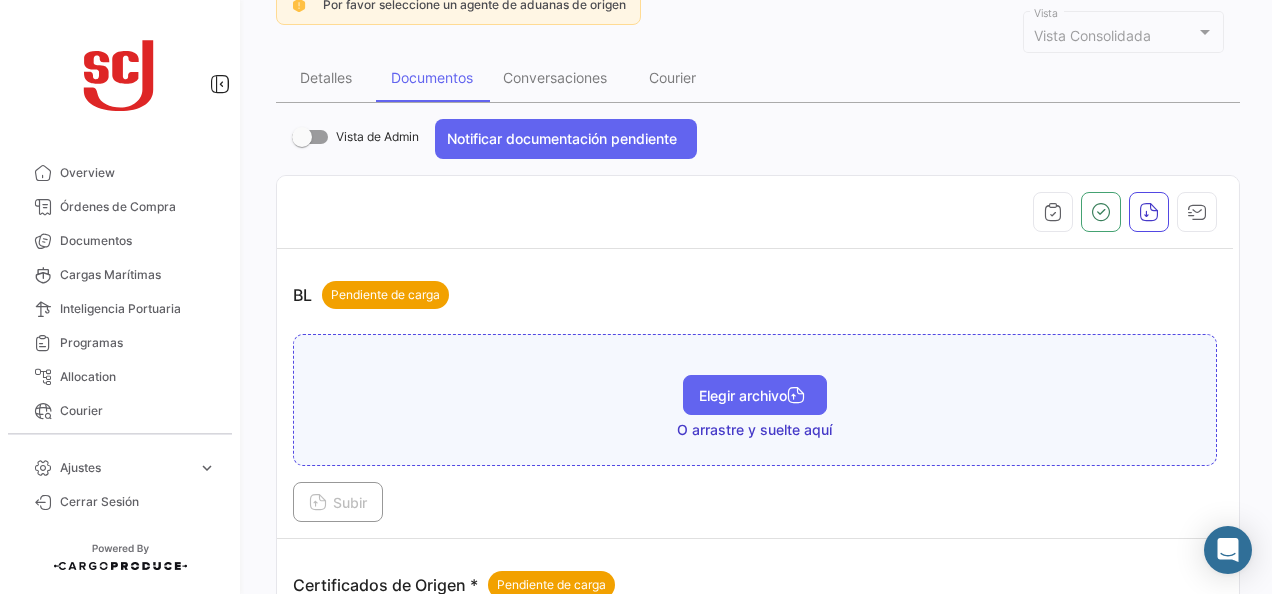 click on "Elegir archivo" at bounding box center [755, 395] 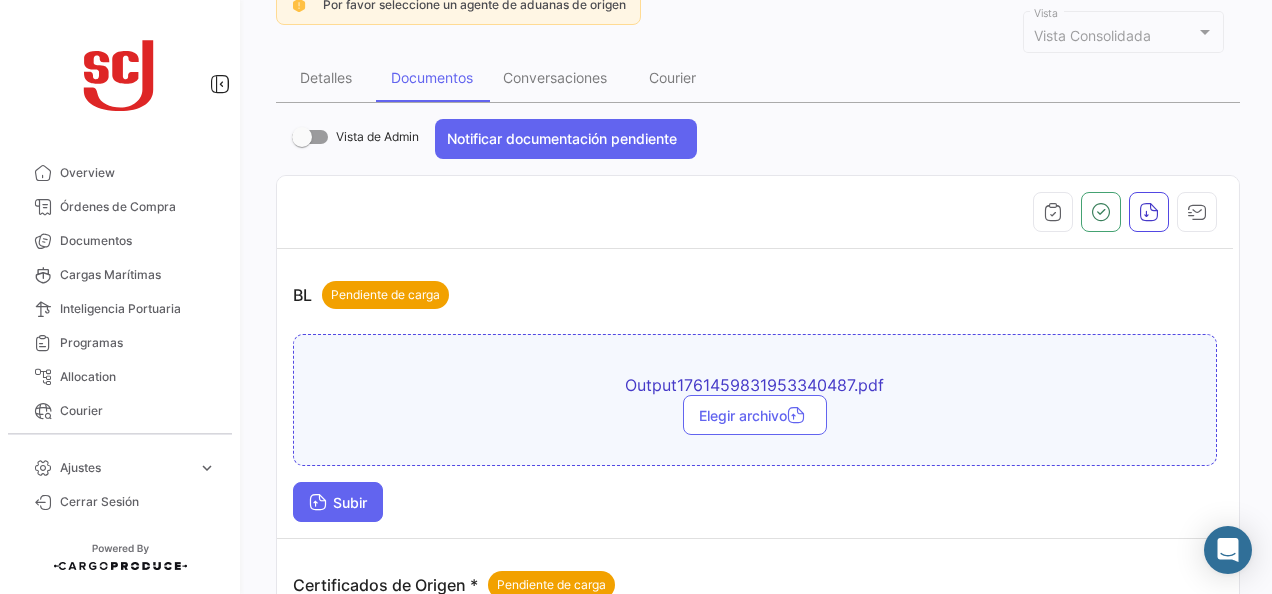 click on "Subir" at bounding box center [338, 502] 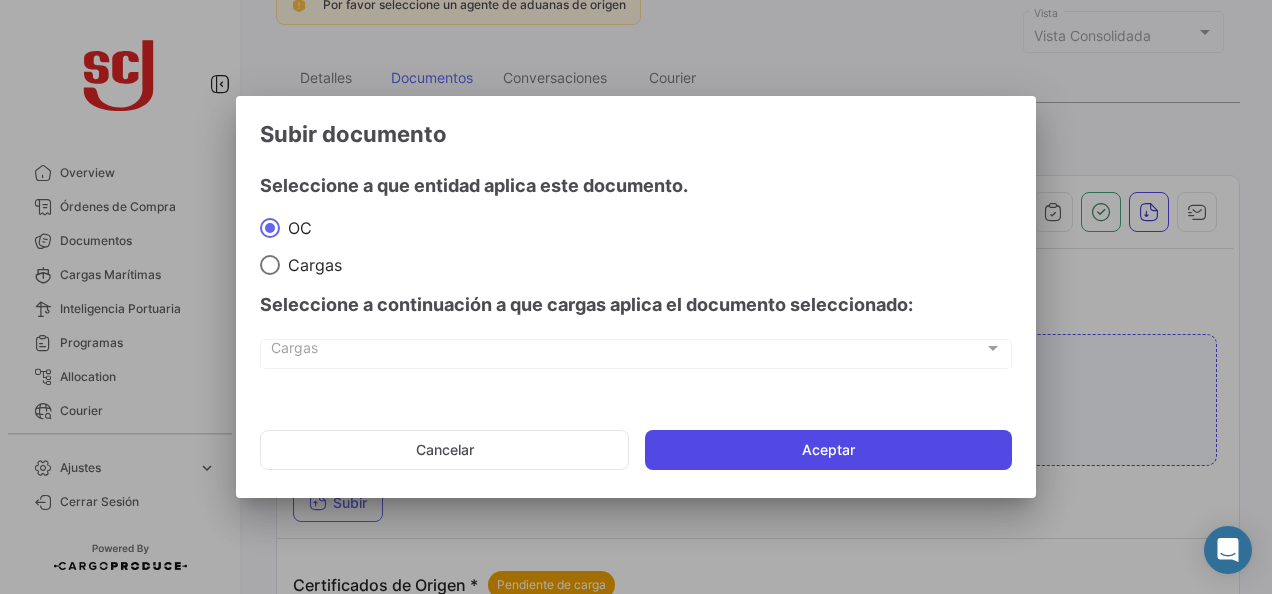 click on "Aceptar" 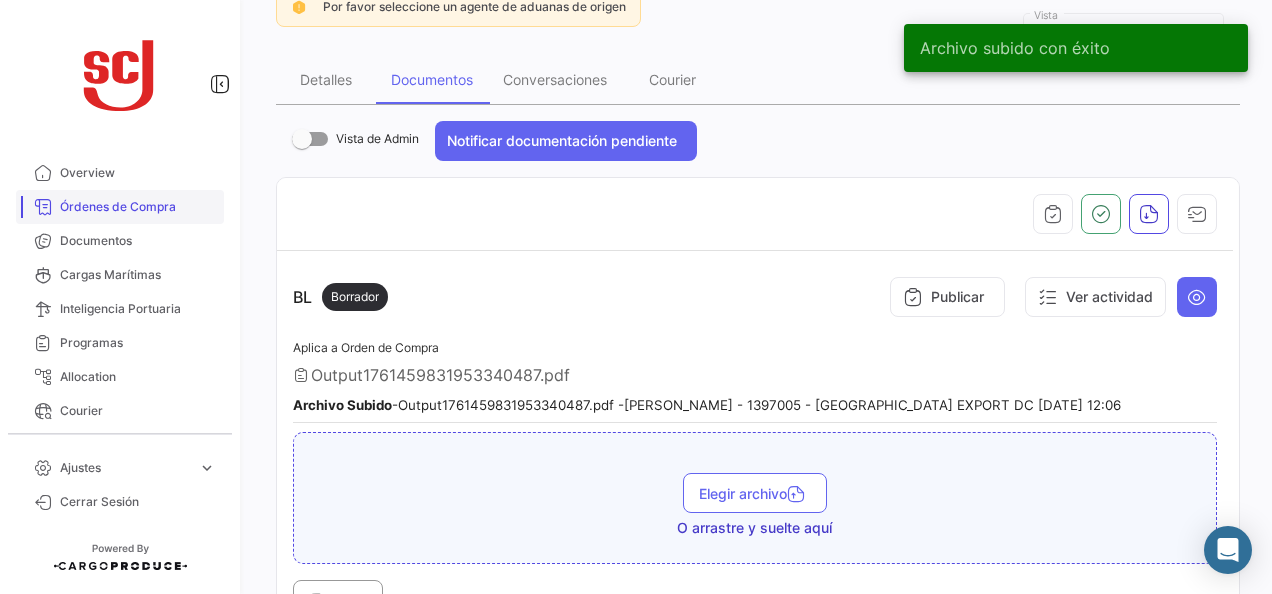 scroll, scrollTop: 100, scrollLeft: 0, axis: vertical 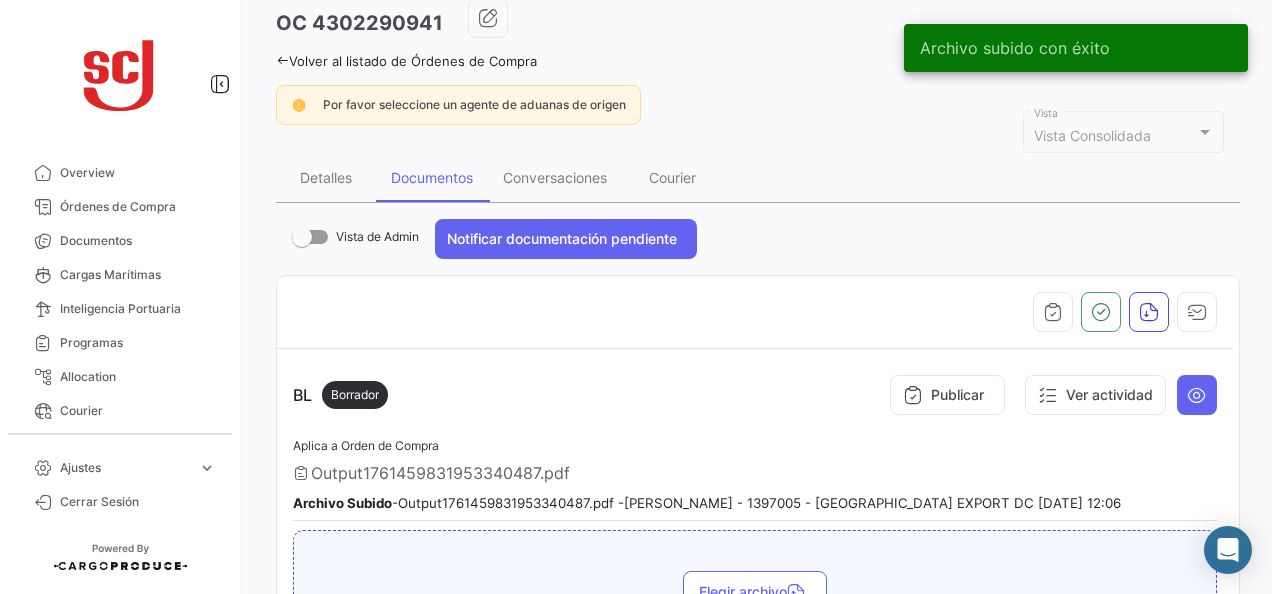drag, startPoint x: 142, startPoint y: 217, endPoint x: 273, endPoint y: 249, distance: 134.85178 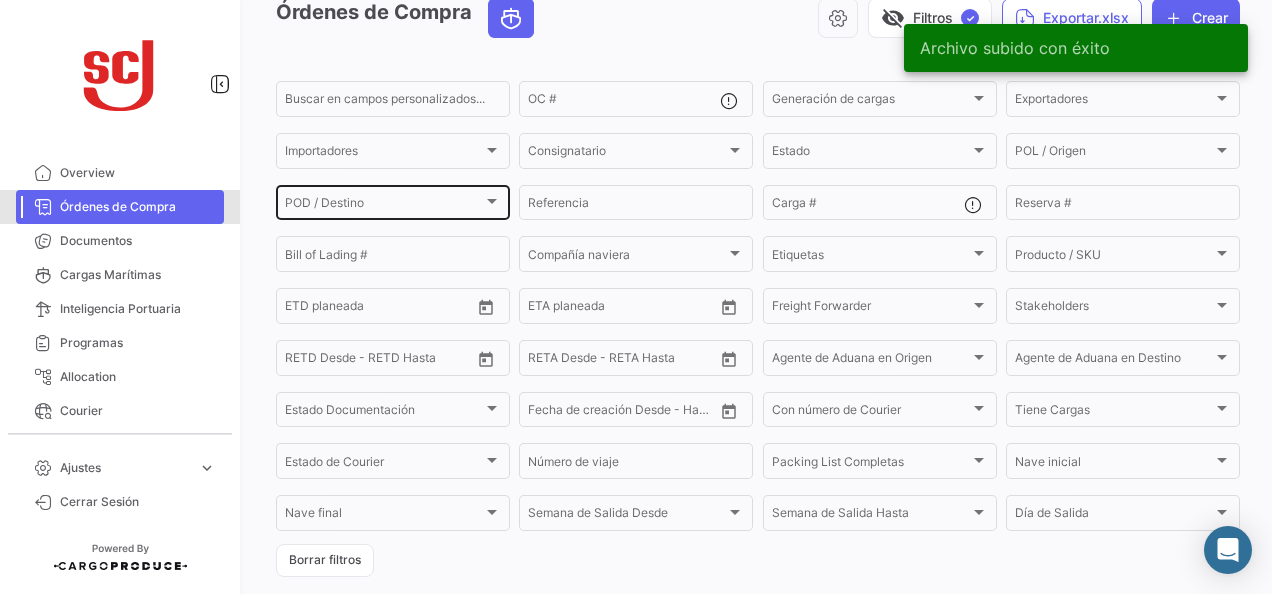scroll, scrollTop: 0, scrollLeft: 0, axis: both 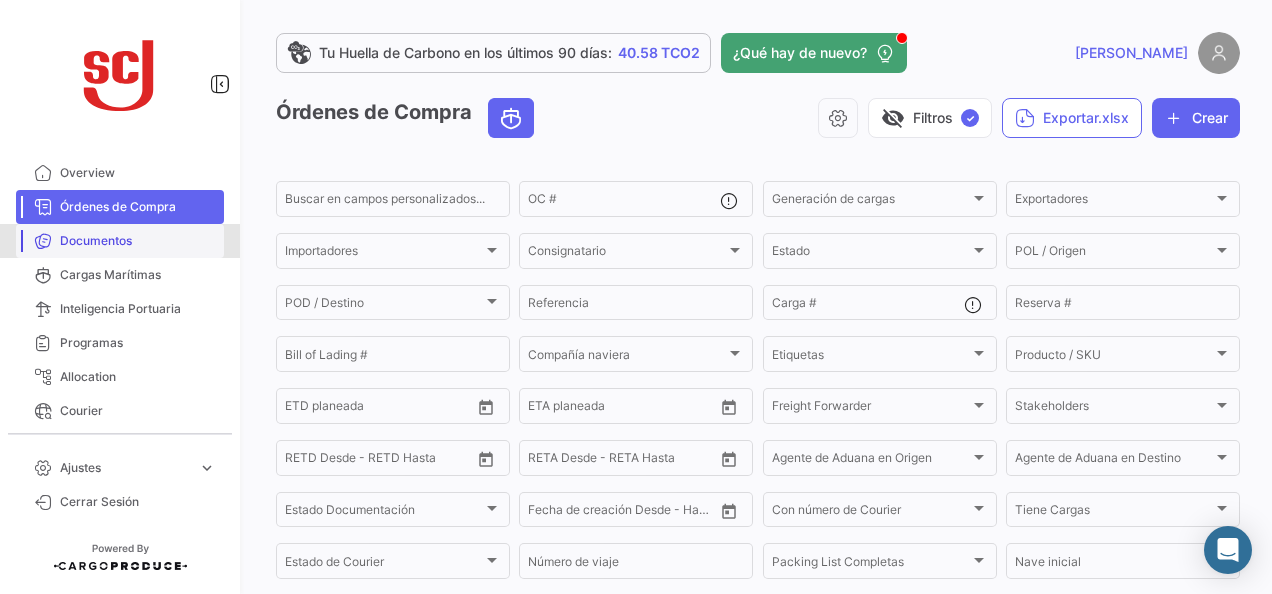 click on "Documentos" at bounding box center (138, 241) 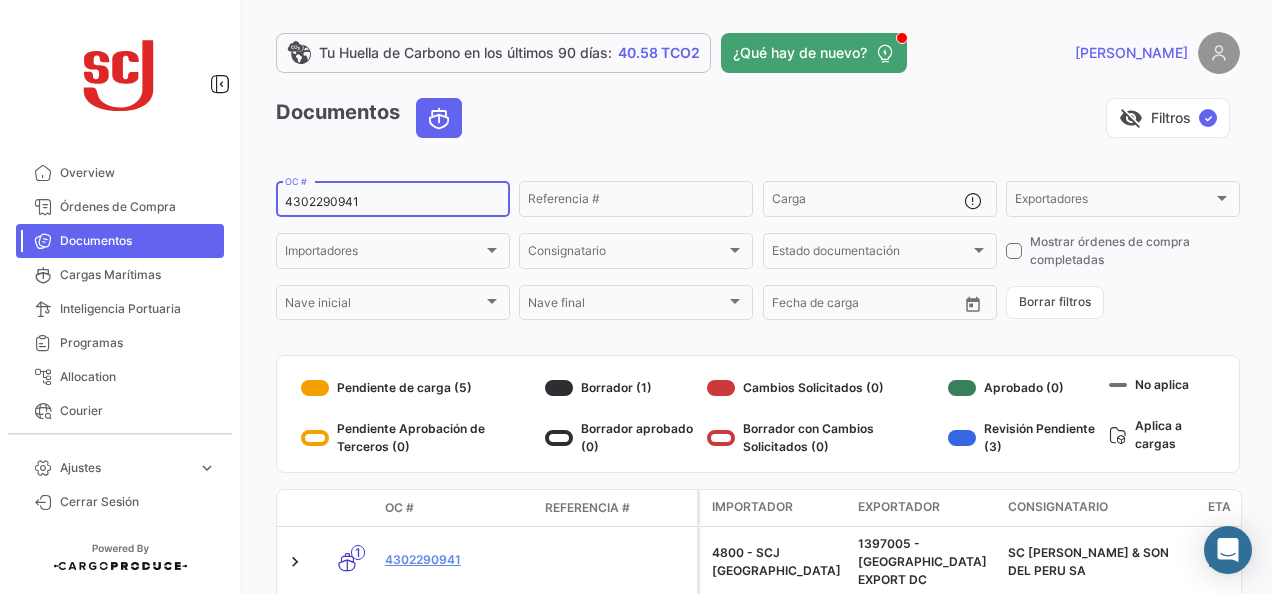 click on "4302290941" at bounding box center [393, 202] 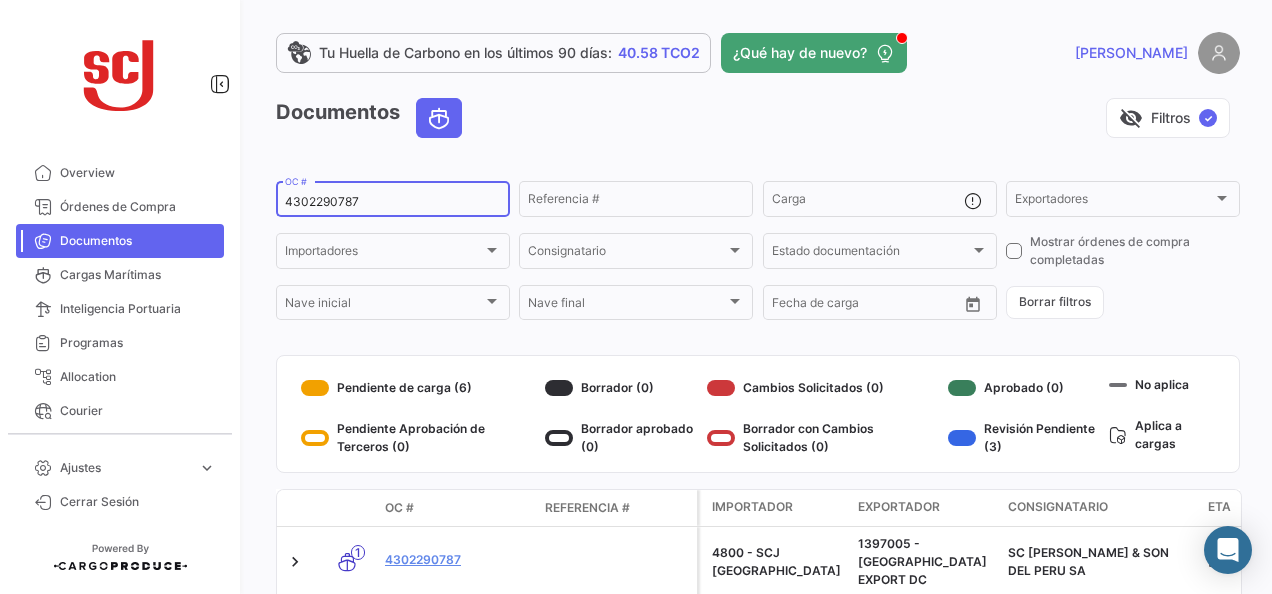 type on "4302290787" 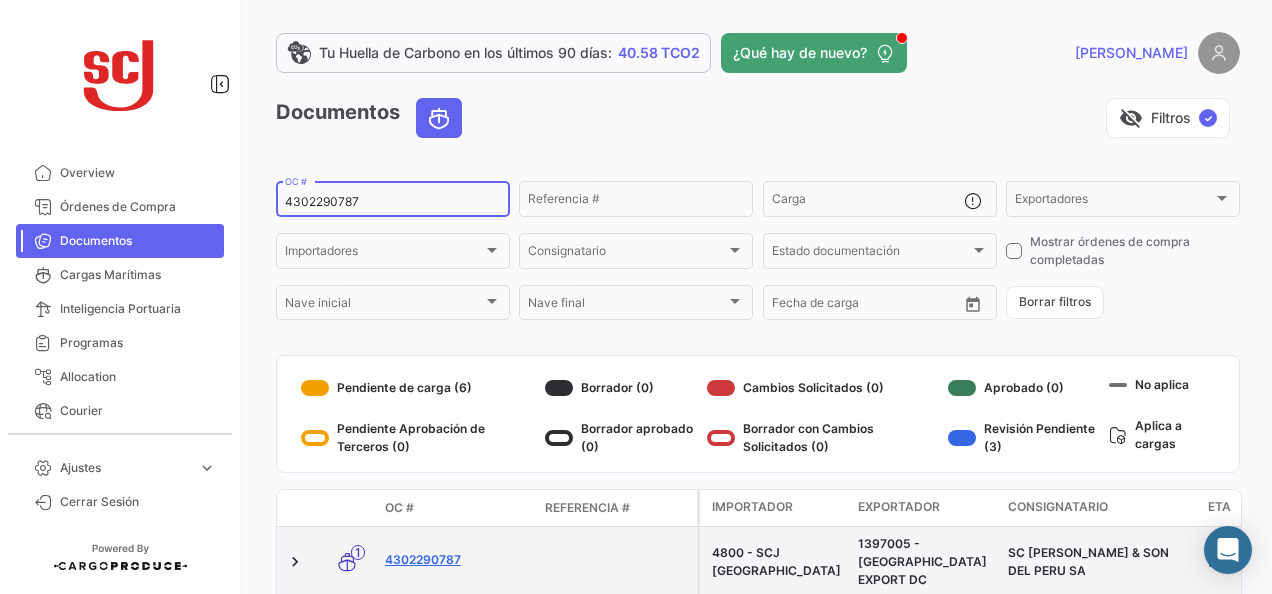 click on "4302290787" 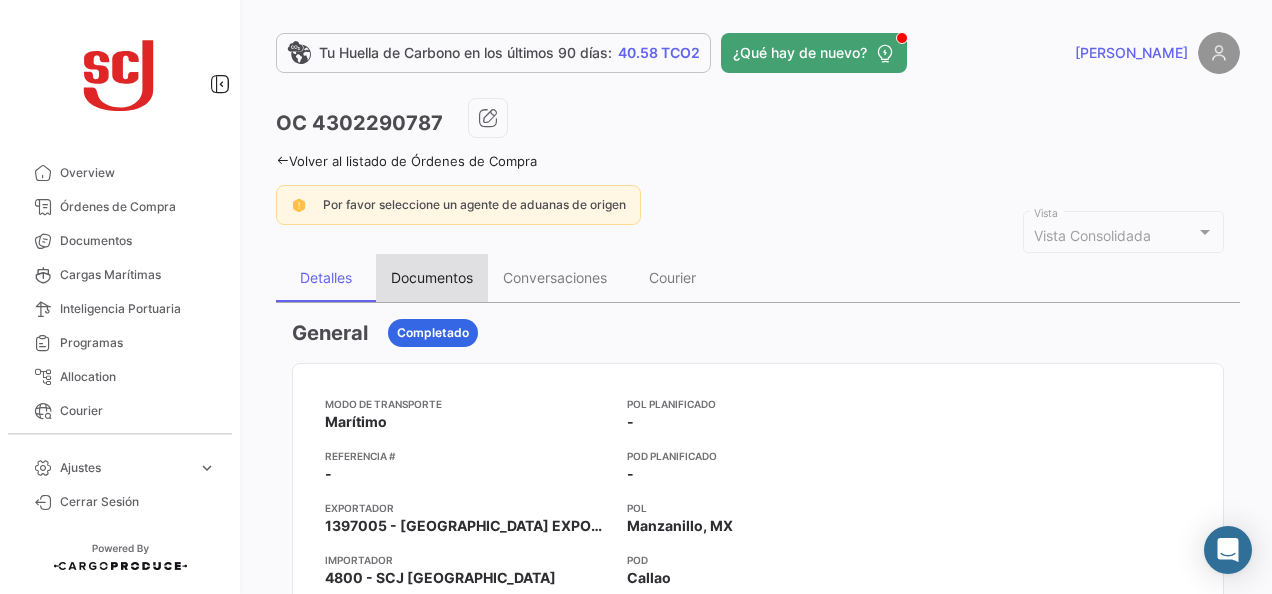 click on "Documentos" at bounding box center (432, 277) 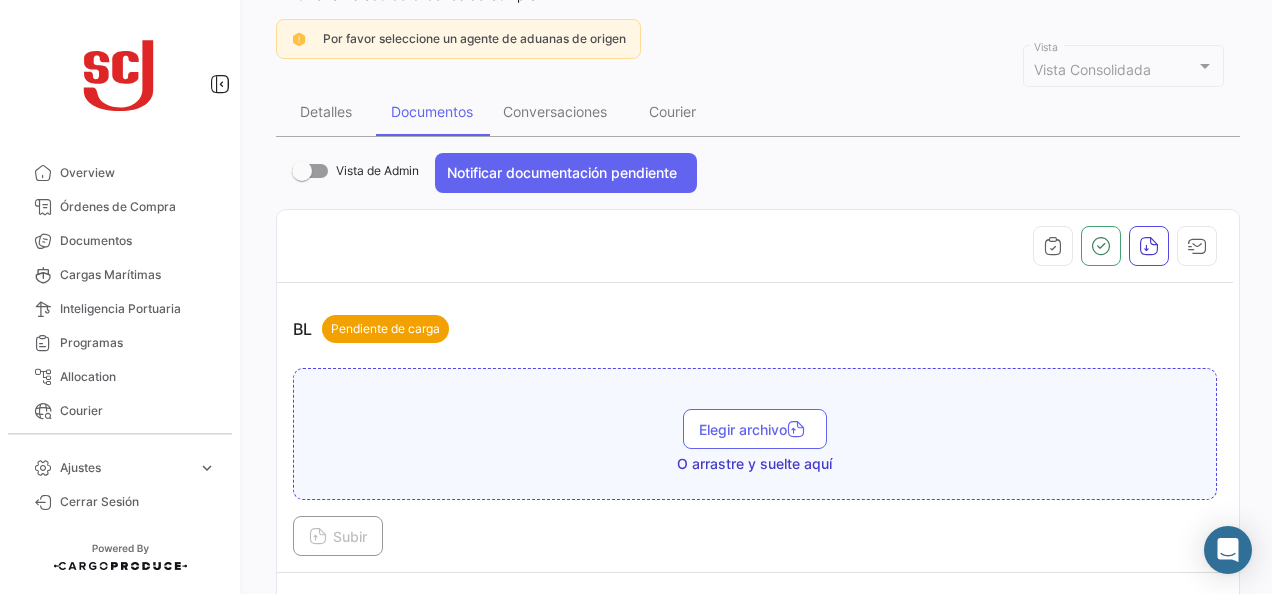 scroll, scrollTop: 300, scrollLeft: 0, axis: vertical 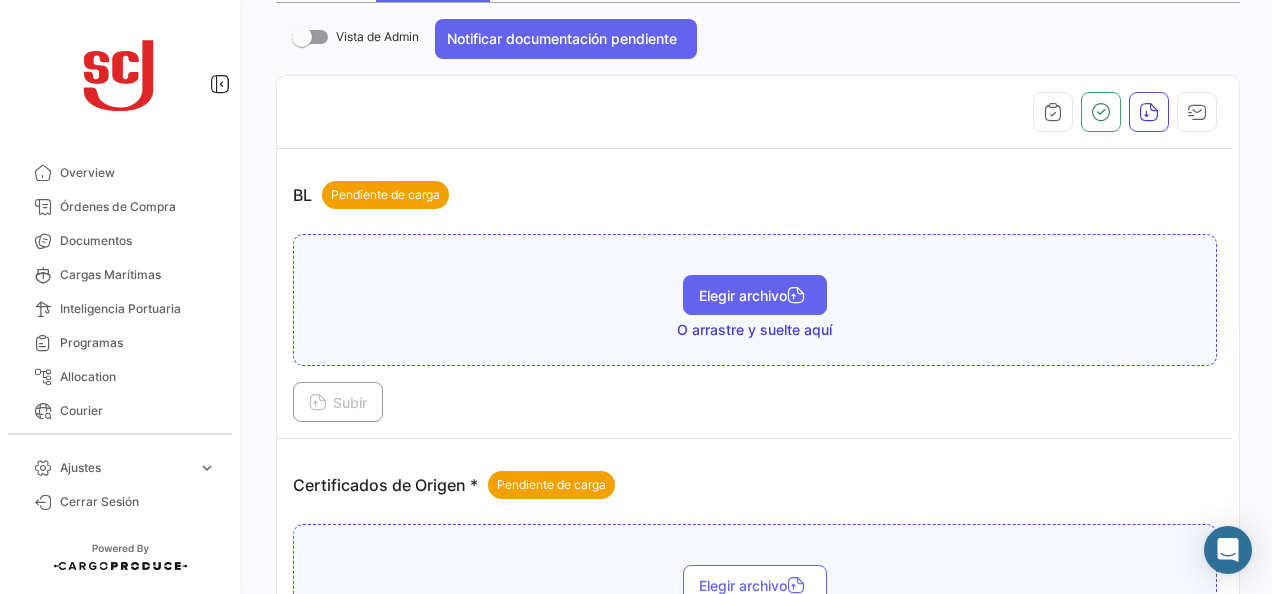 click on "Elegir archivo" at bounding box center (755, 295) 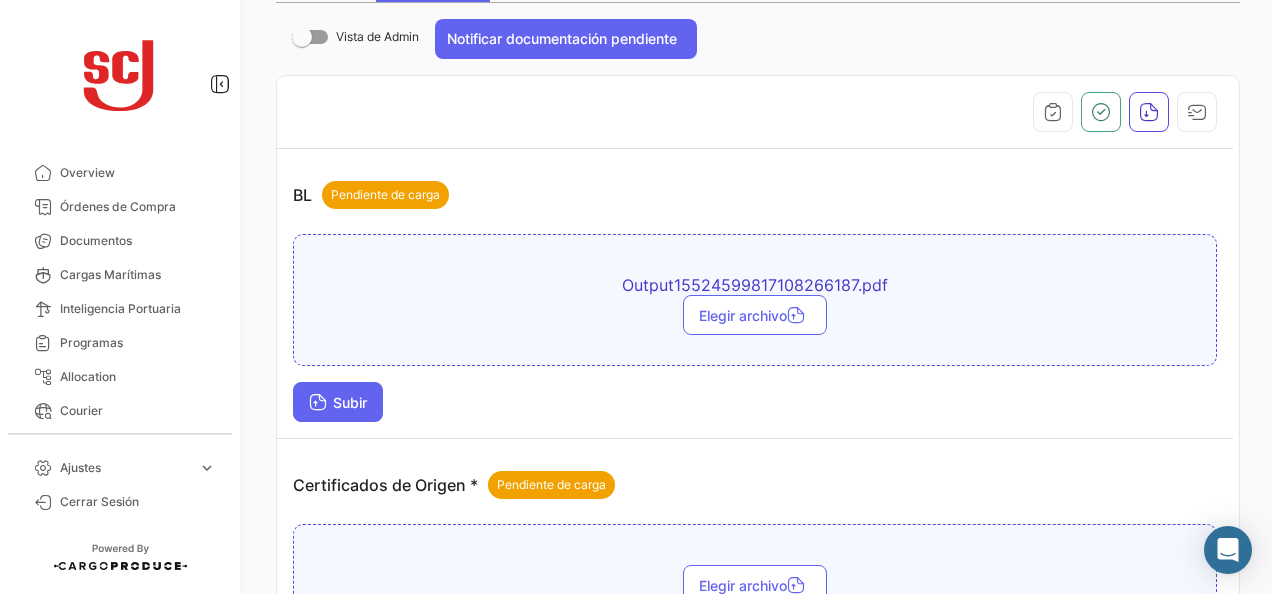 click on "Subir" at bounding box center (338, 402) 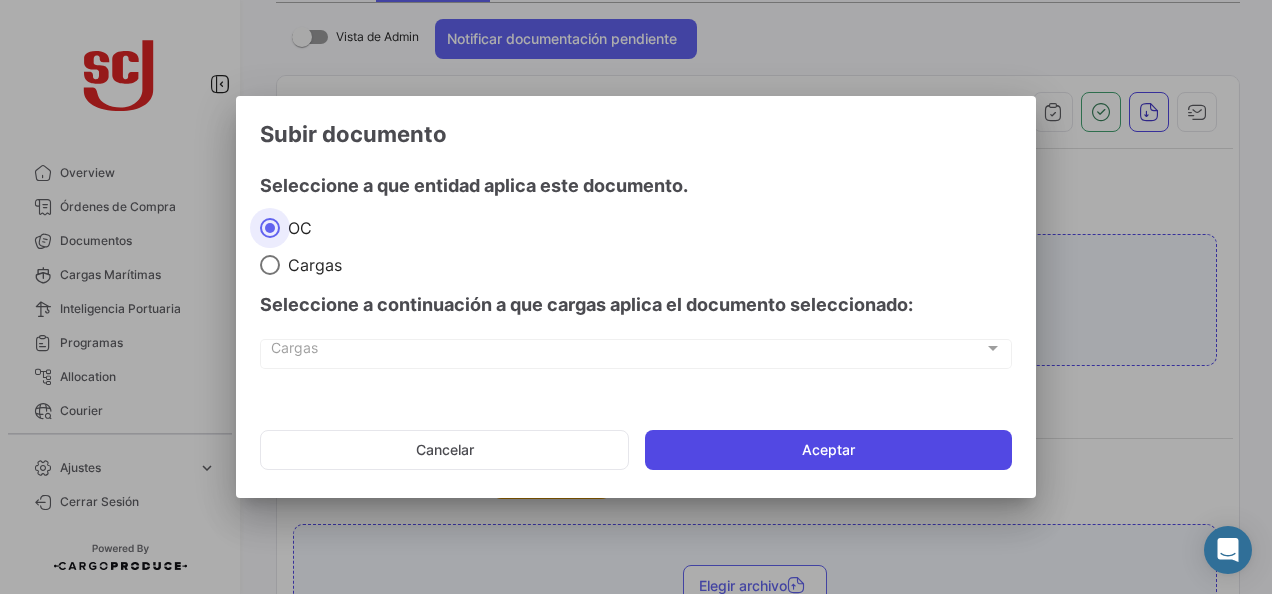drag, startPoint x: 822, startPoint y: 445, endPoint x: 809, endPoint y: 445, distance: 13 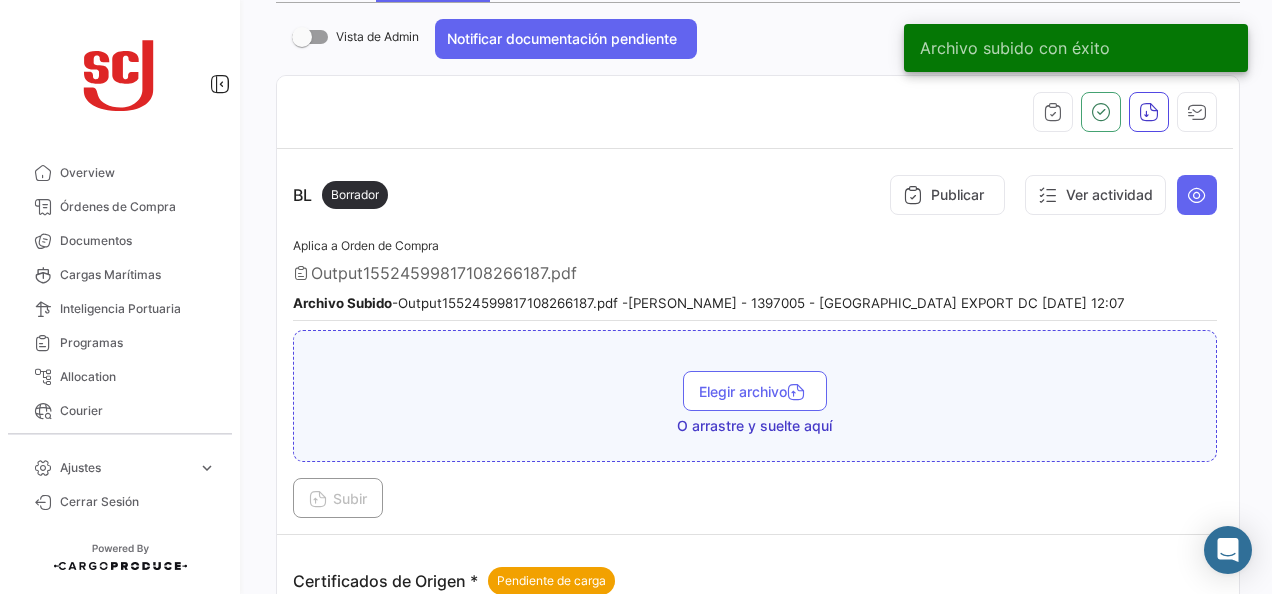 click on "Aplica a Orden de Compra   Output15524599817108266187.pdf  Archivo Subido  -   Output15524599817108266187.pdf -   [PERSON_NAME]  - 1397005 - [GEOGRAPHIC_DATA] EXPORT DC [DATE] 12:07" at bounding box center (755, 278) 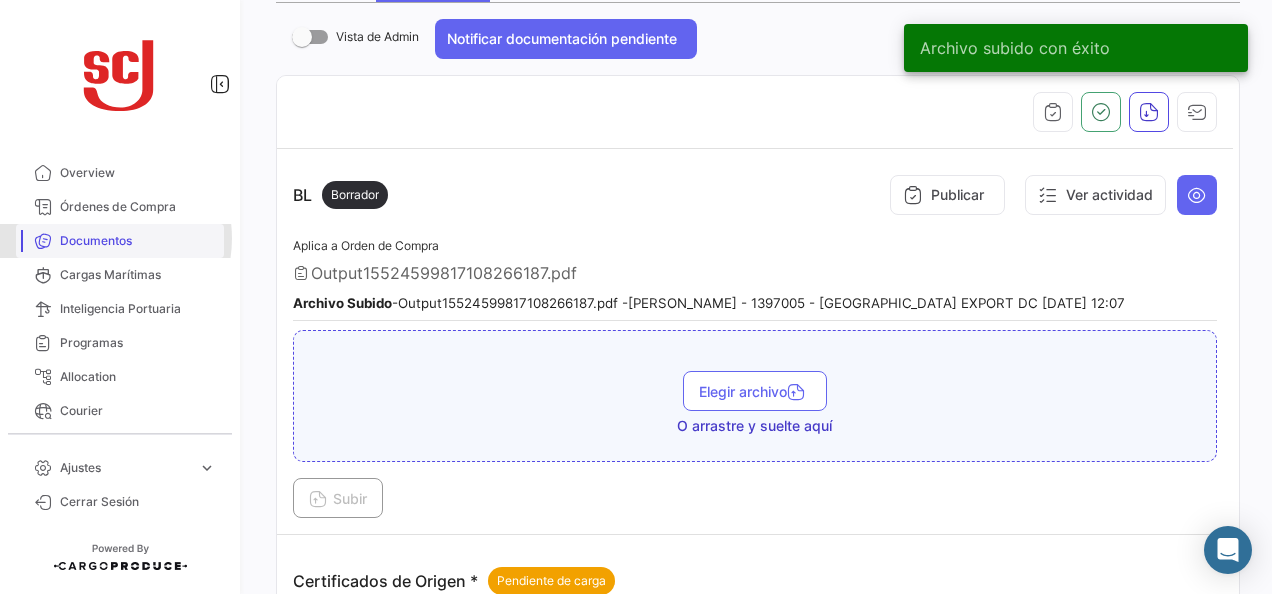 drag, startPoint x: 98, startPoint y: 238, endPoint x: 127, endPoint y: 237, distance: 29.017237 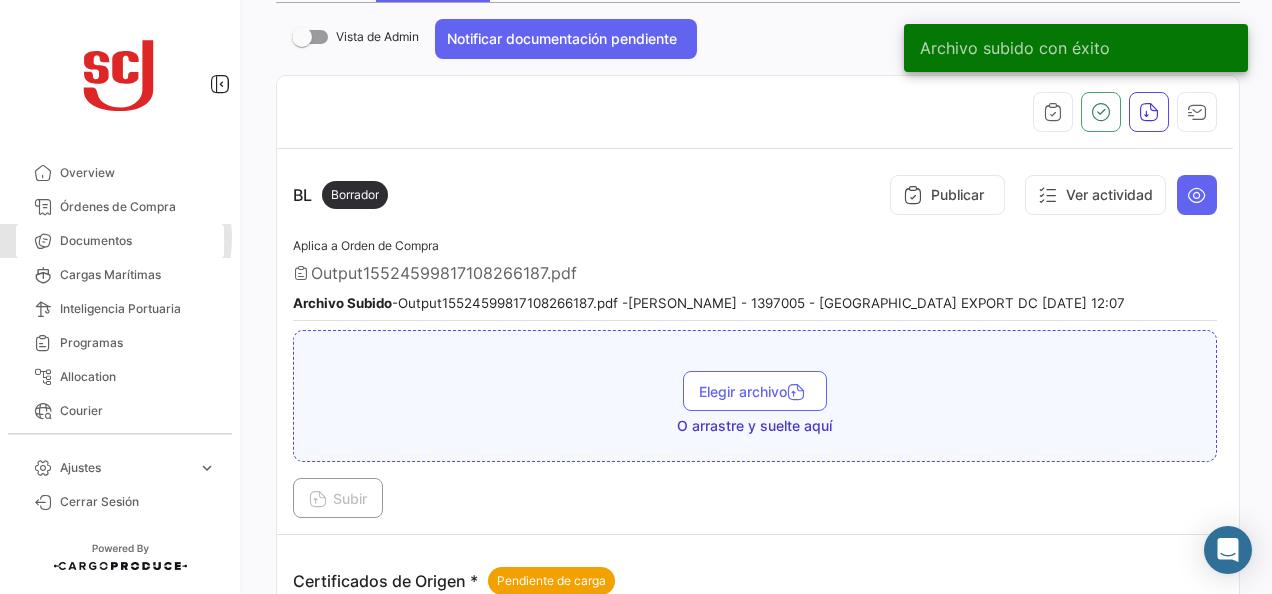 scroll, scrollTop: 0, scrollLeft: 0, axis: both 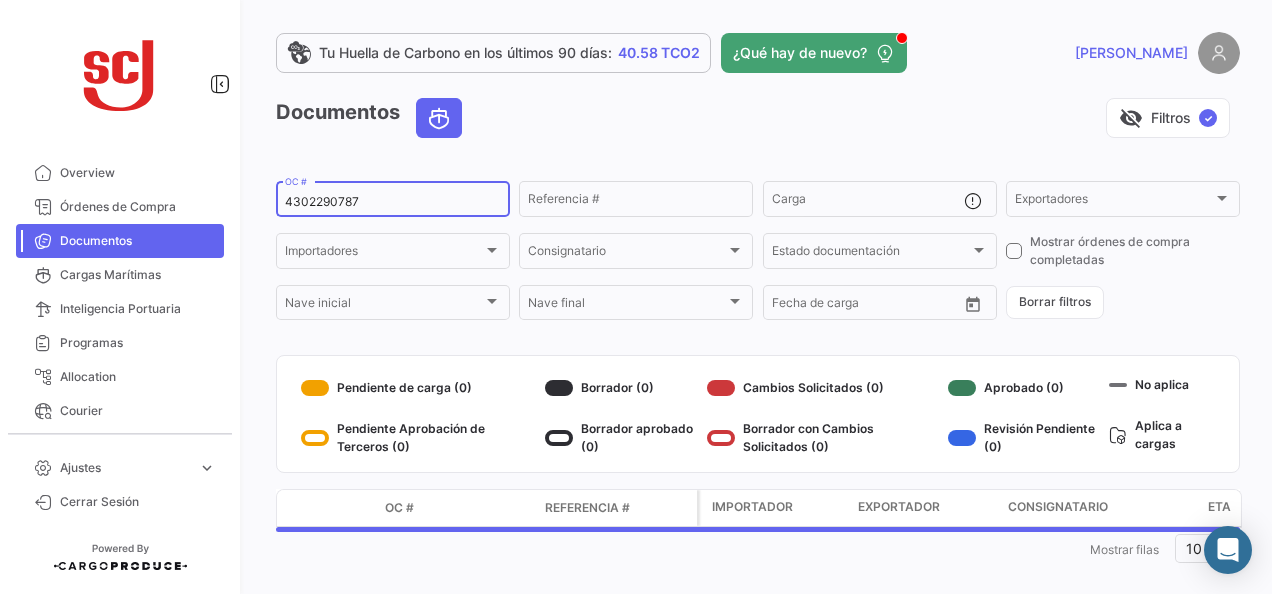 click on "4302290787" at bounding box center (393, 202) 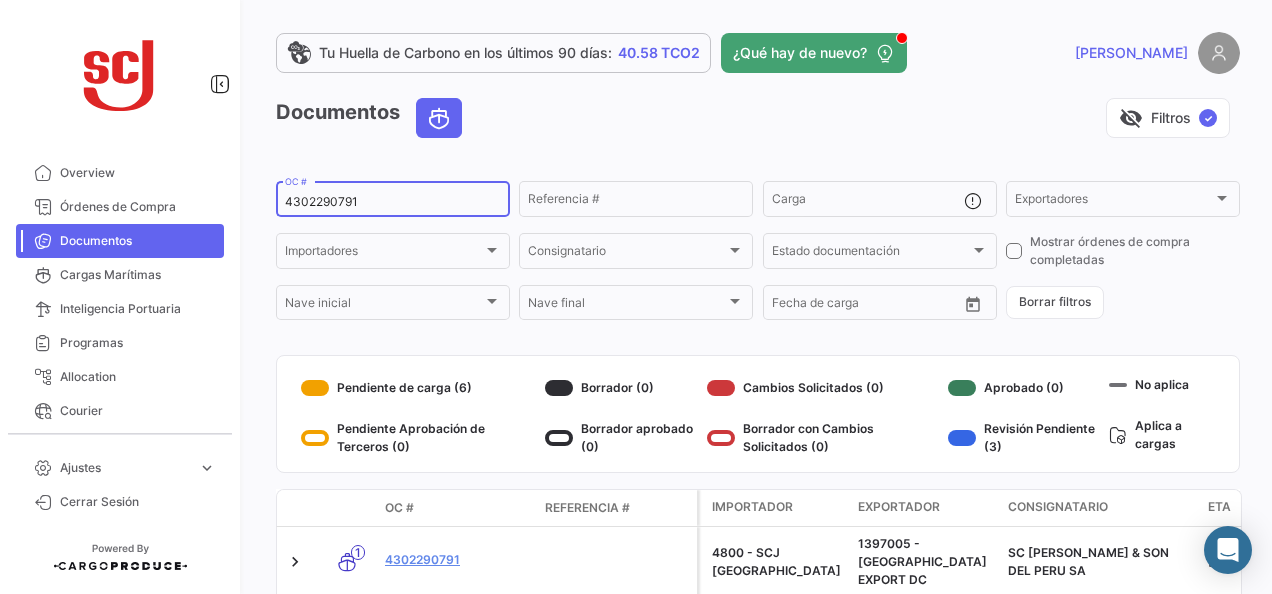type on "4302290791" 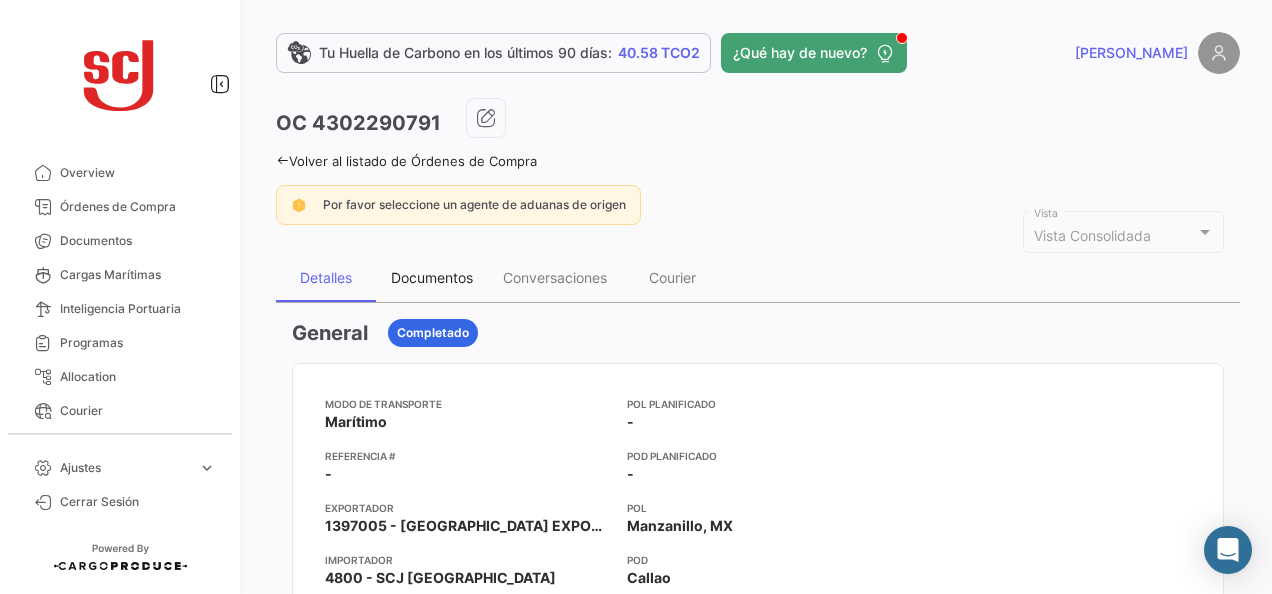 click on "Documentos" at bounding box center [432, 278] 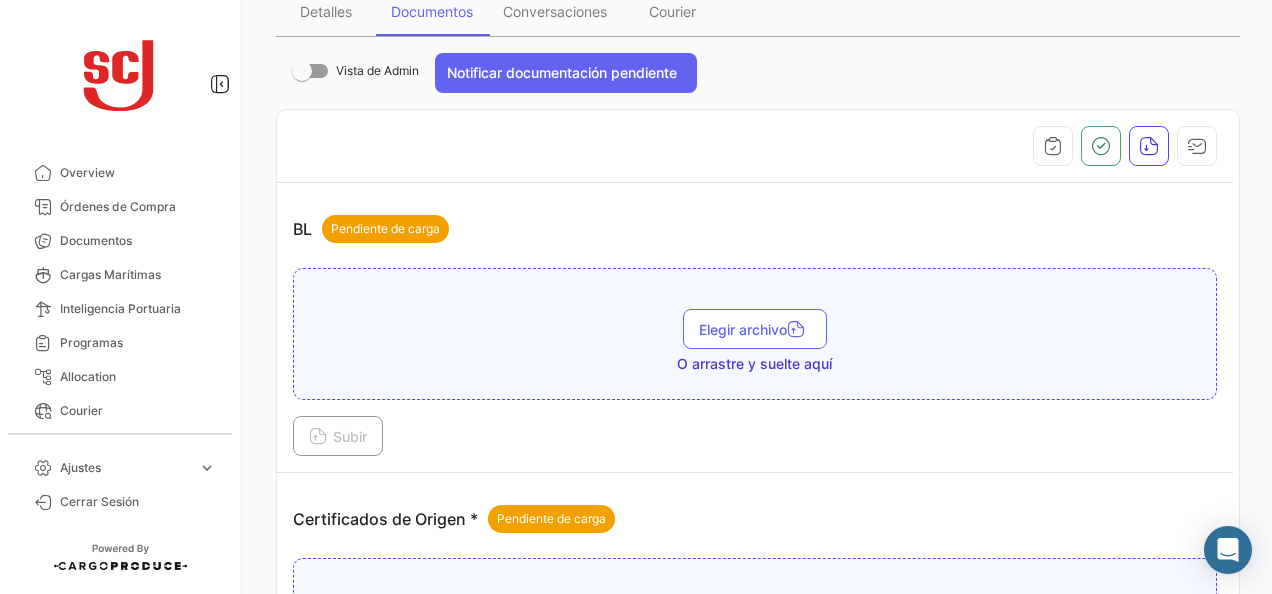 scroll, scrollTop: 400, scrollLeft: 0, axis: vertical 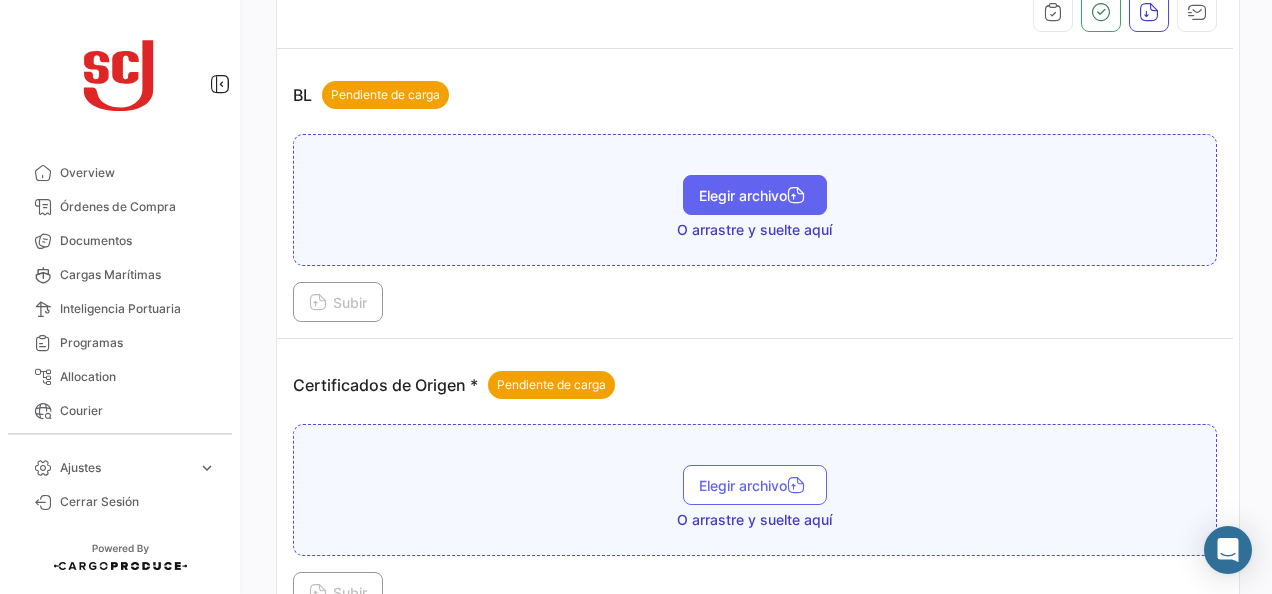 click on "Elegir archivo" at bounding box center (755, 195) 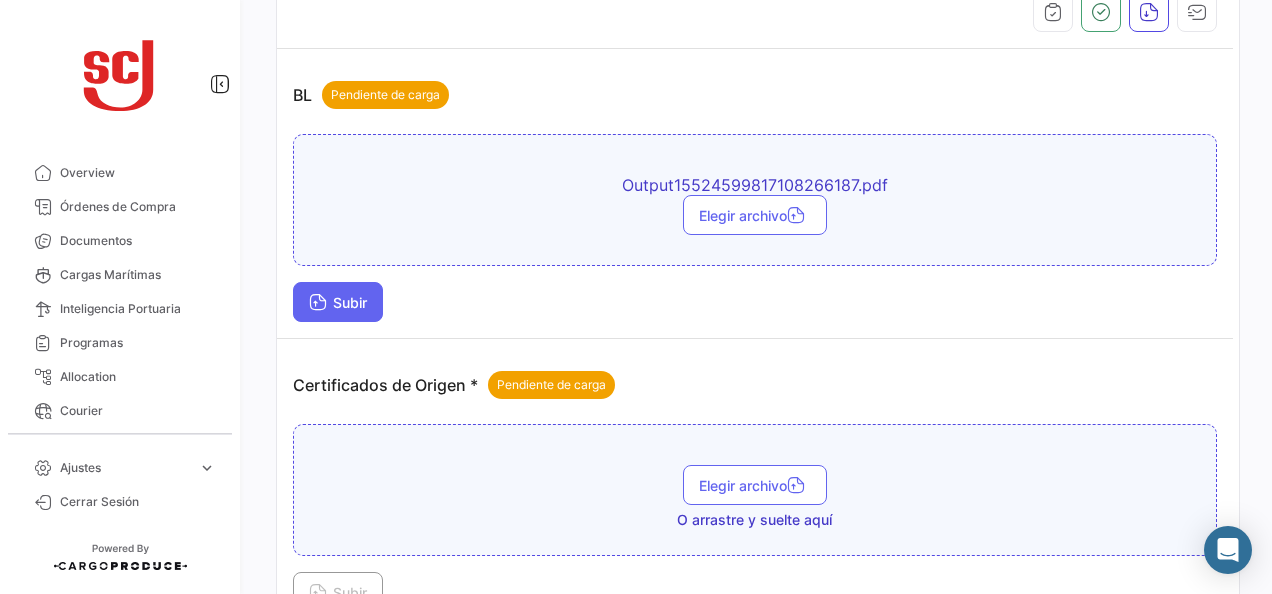 click on "Subir" at bounding box center (338, 302) 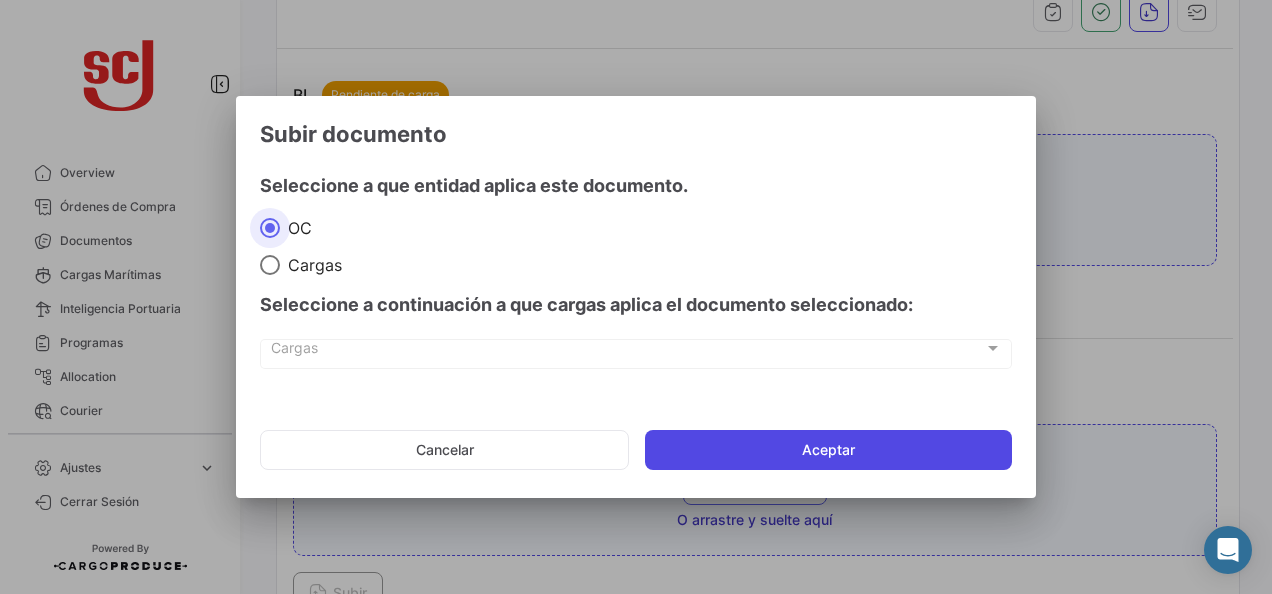 click on "Aceptar" 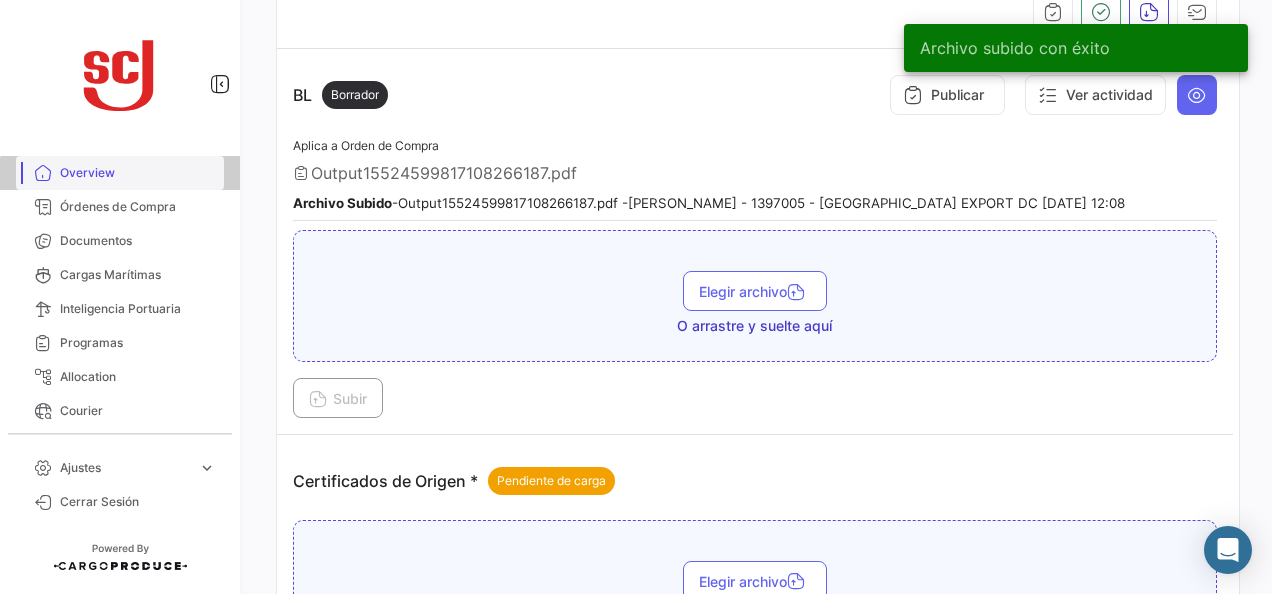 click on "Overview" at bounding box center [138, 173] 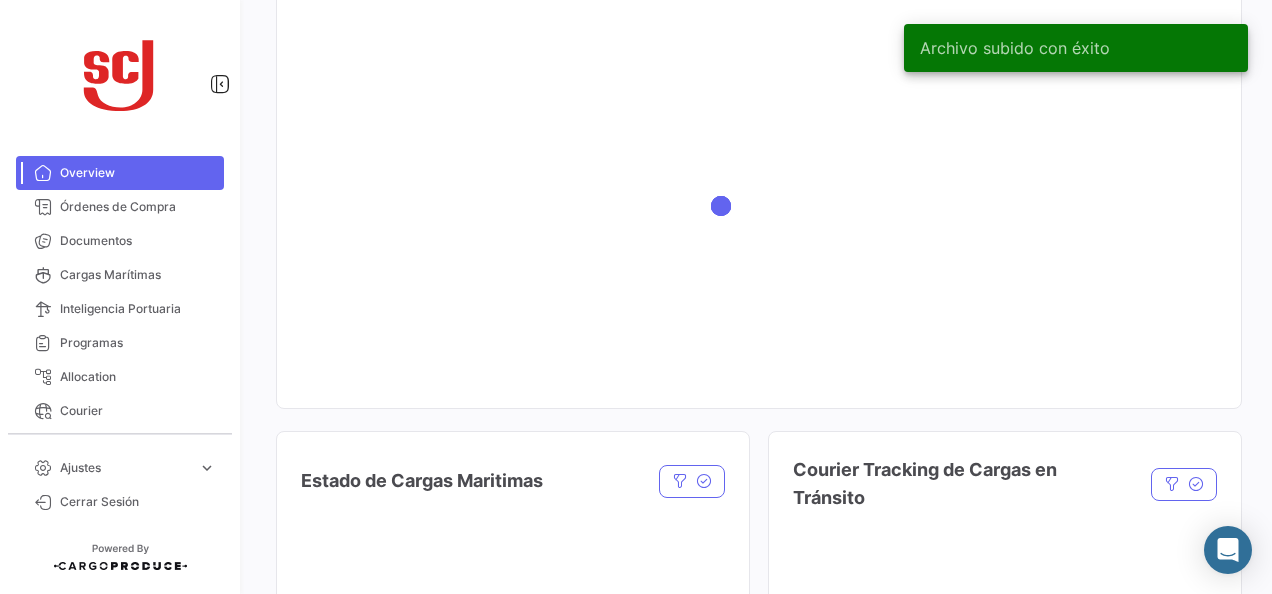 scroll, scrollTop: 0, scrollLeft: 0, axis: both 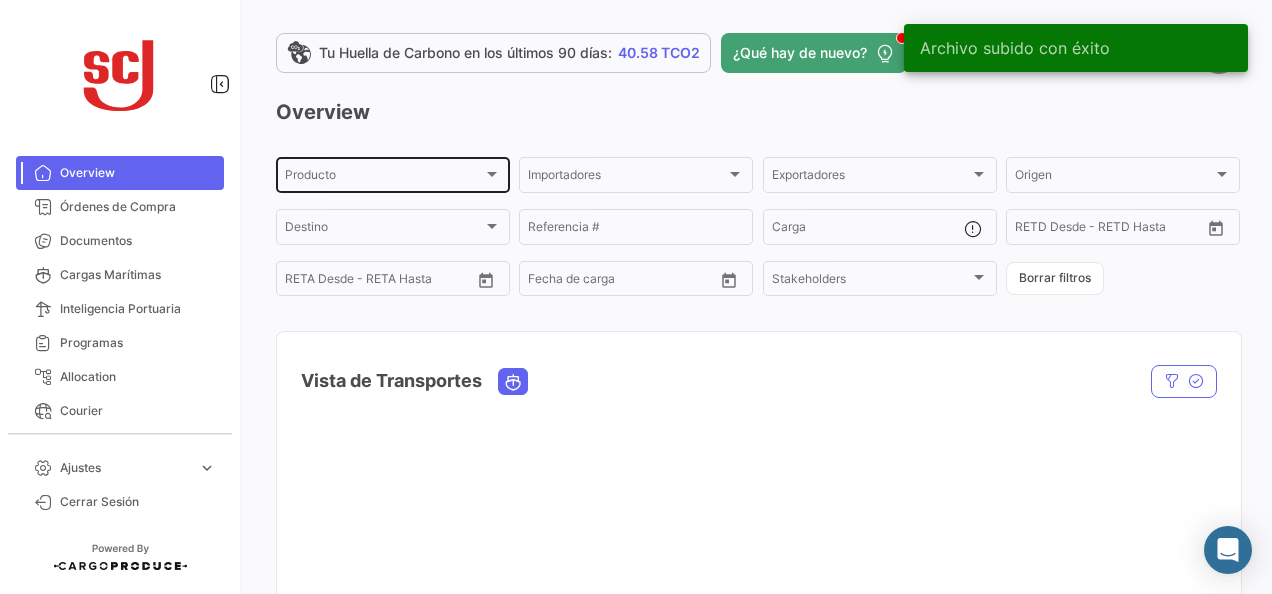click on "Producto" at bounding box center [384, 178] 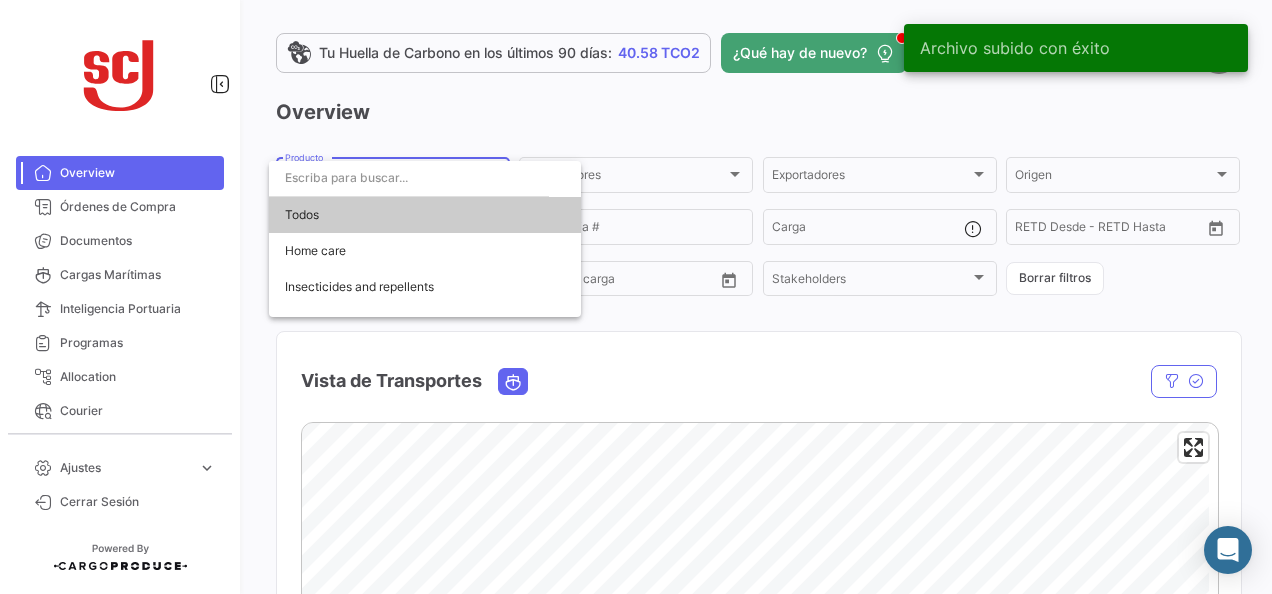 click at bounding box center [636, 297] 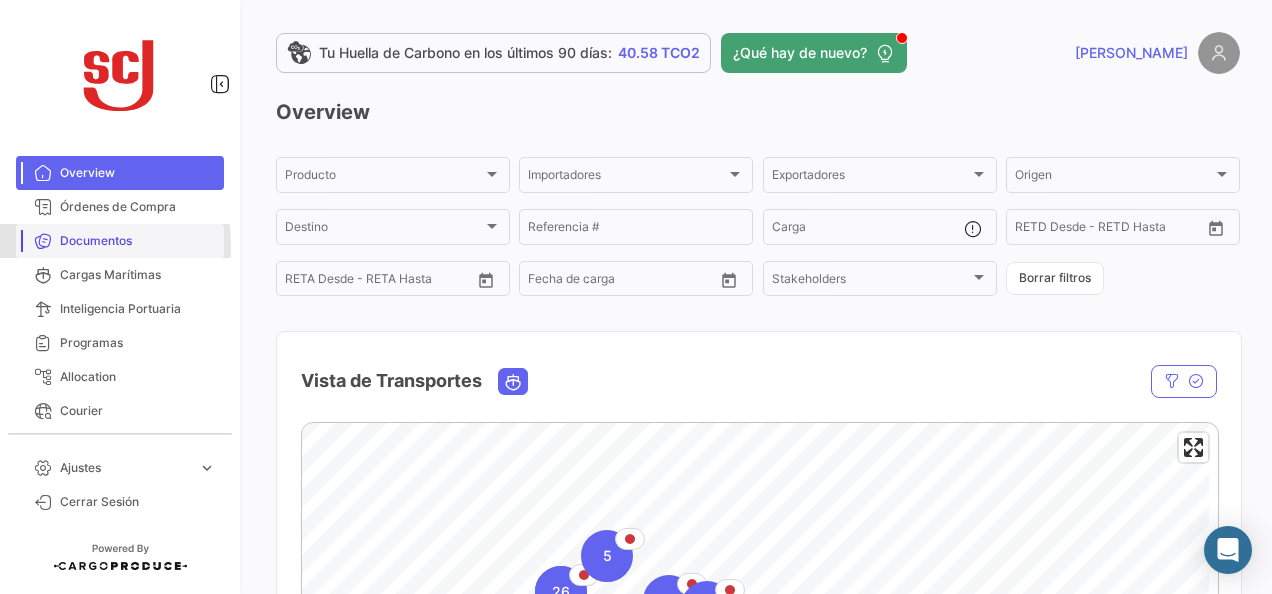 click on "Documentos" at bounding box center [120, 241] 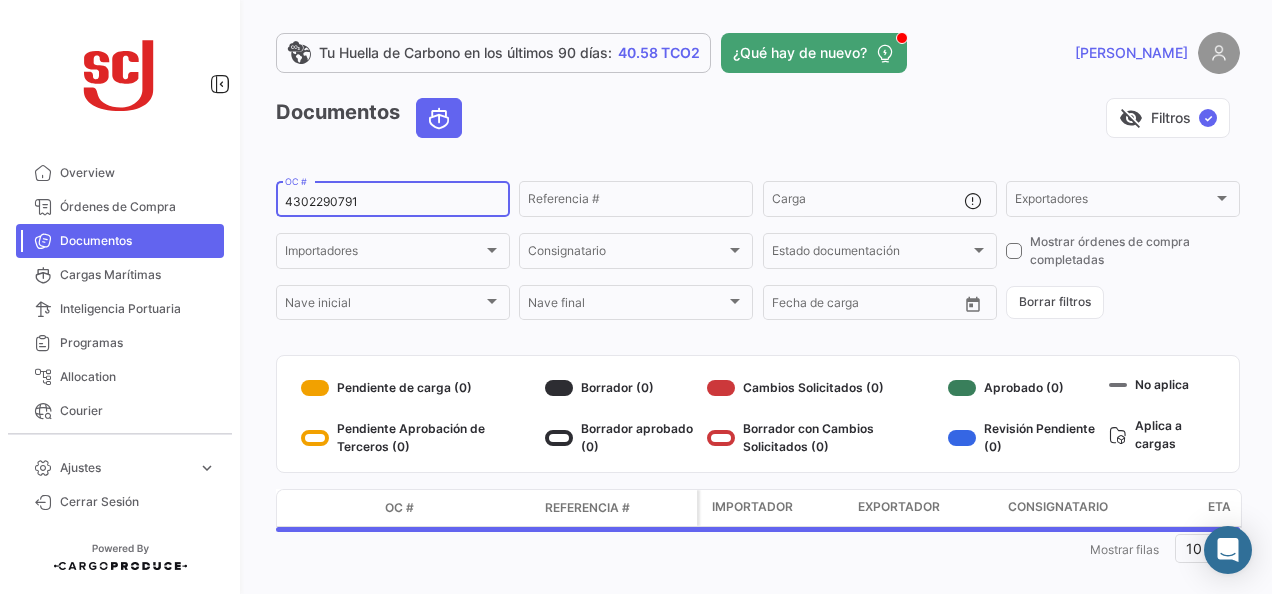 click on "4302290791  OC #" 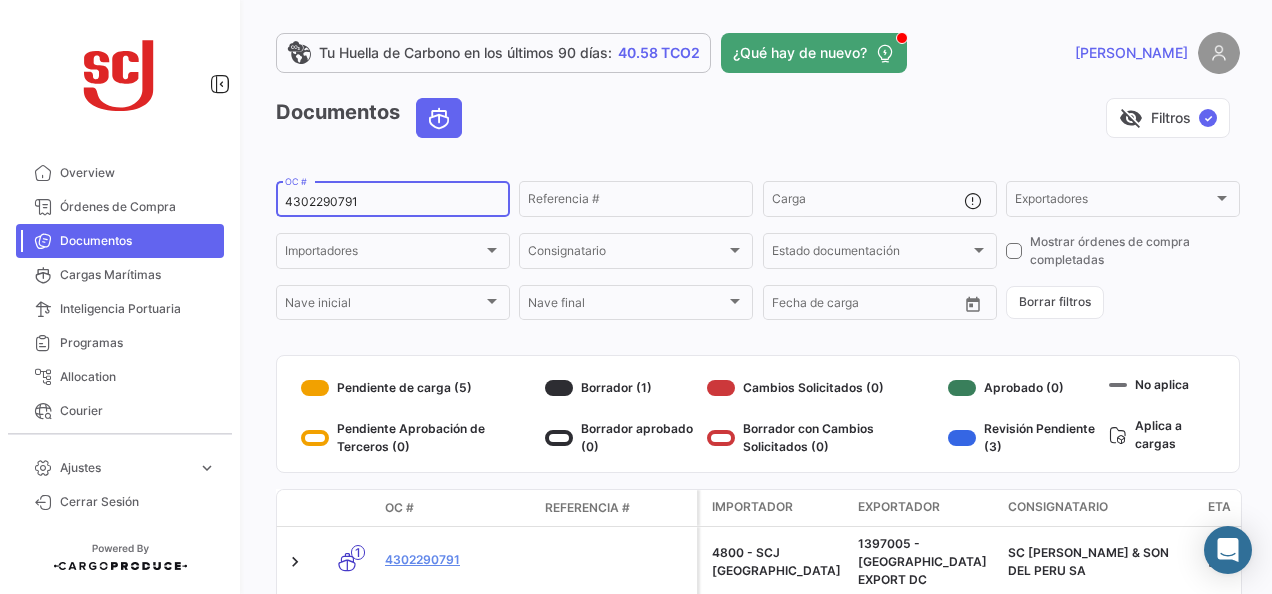 type on "v" 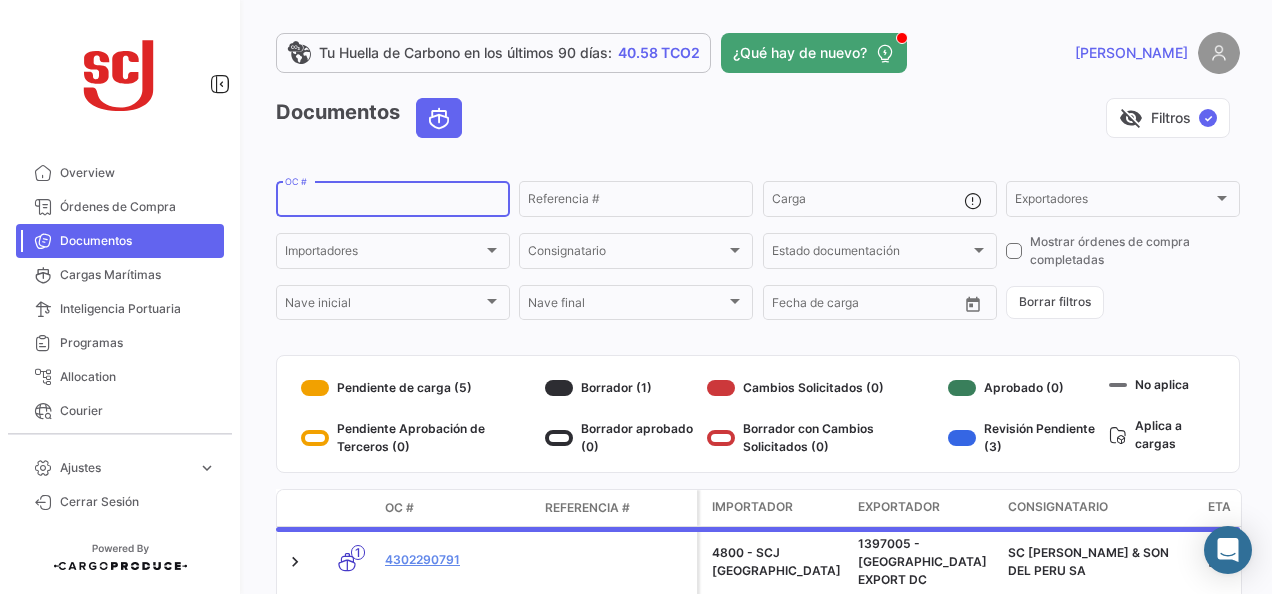 paste on "4302290787" 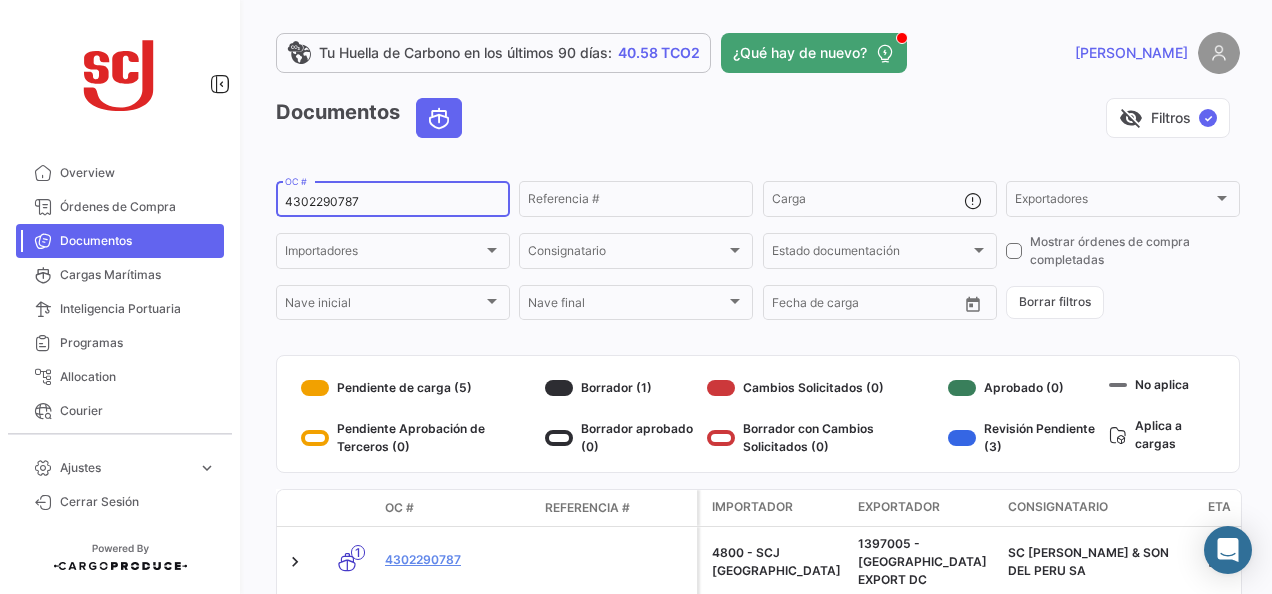 scroll, scrollTop: 90, scrollLeft: 0, axis: vertical 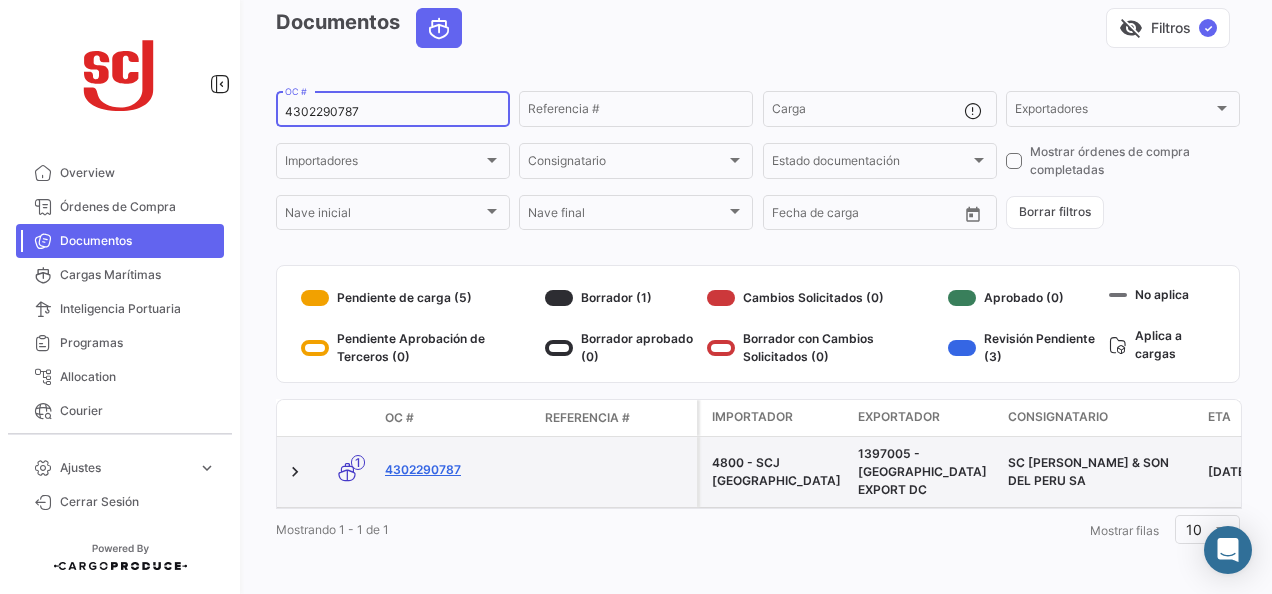 type on "4302290787" 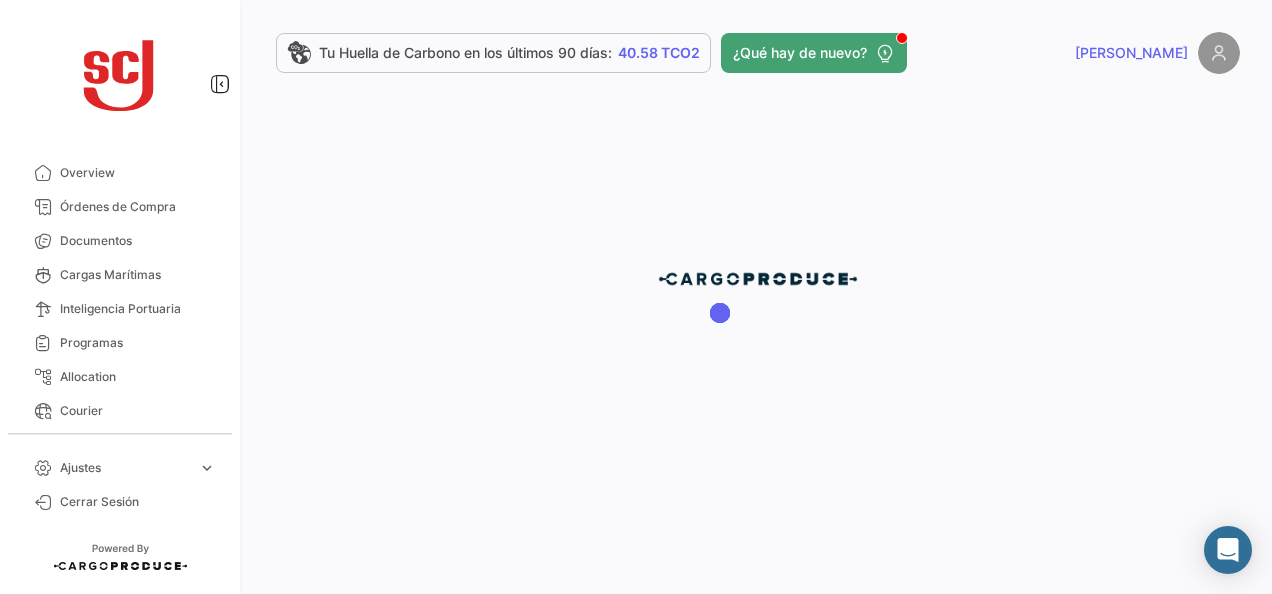 scroll, scrollTop: 0, scrollLeft: 0, axis: both 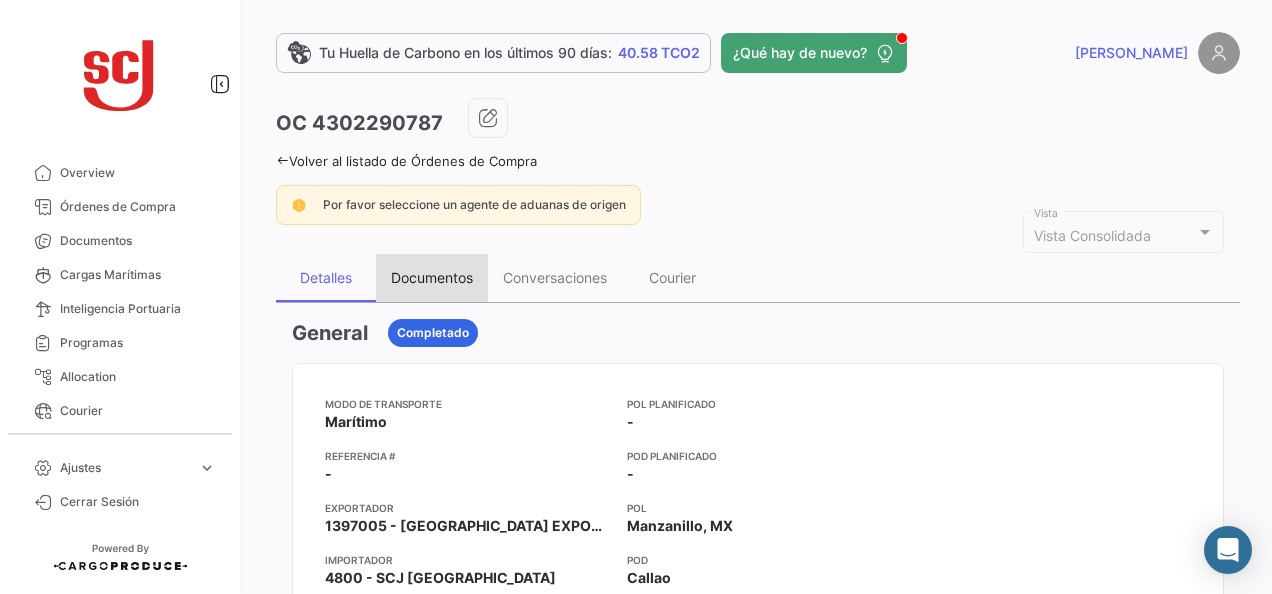 click on "Documentos" at bounding box center (432, 278) 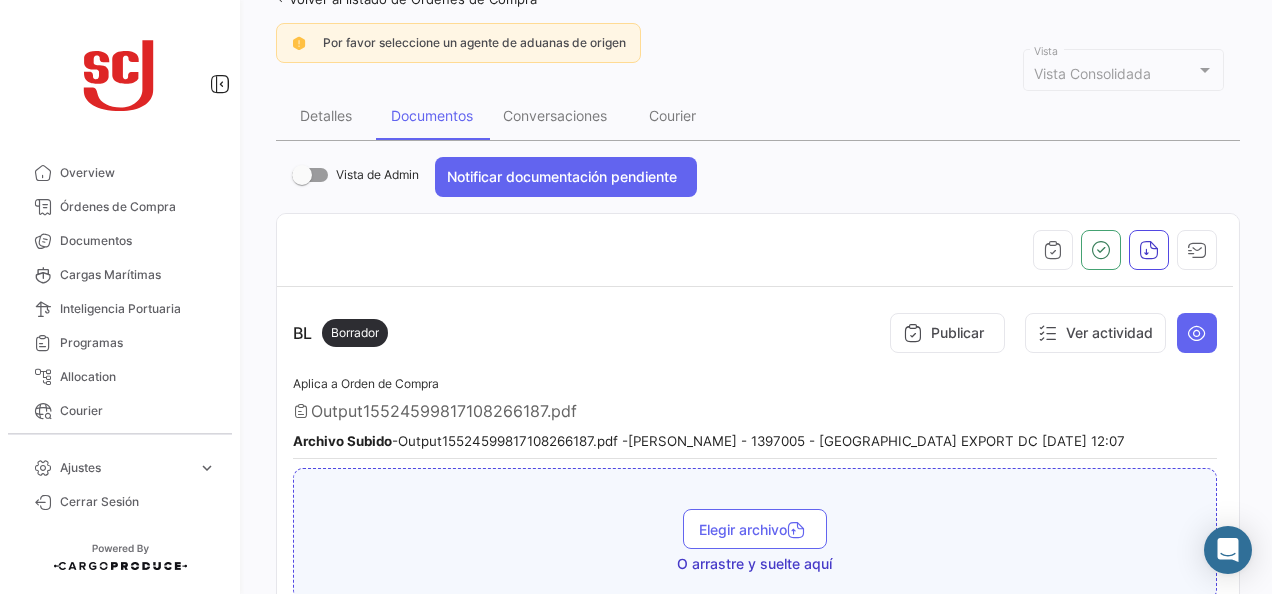 scroll, scrollTop: 0, scrollLeft: 0, axis: both 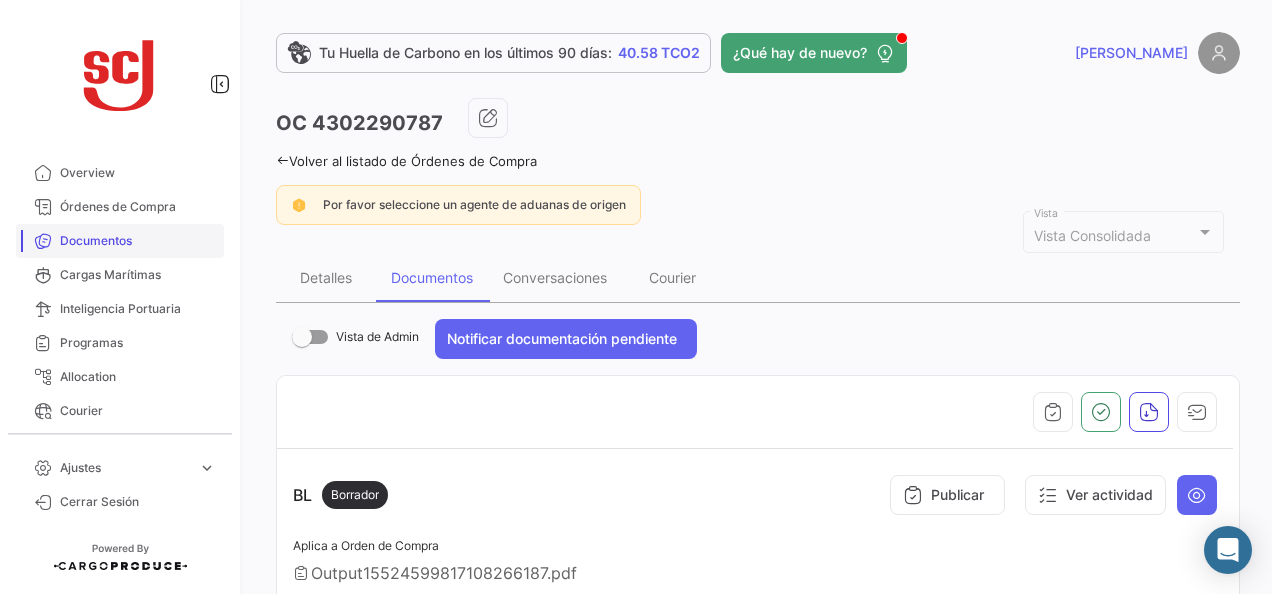 drag, startPoint x: 114, startPoint y: 249, endPoint x: 176, endPoint y: 238, distance: 62.968246 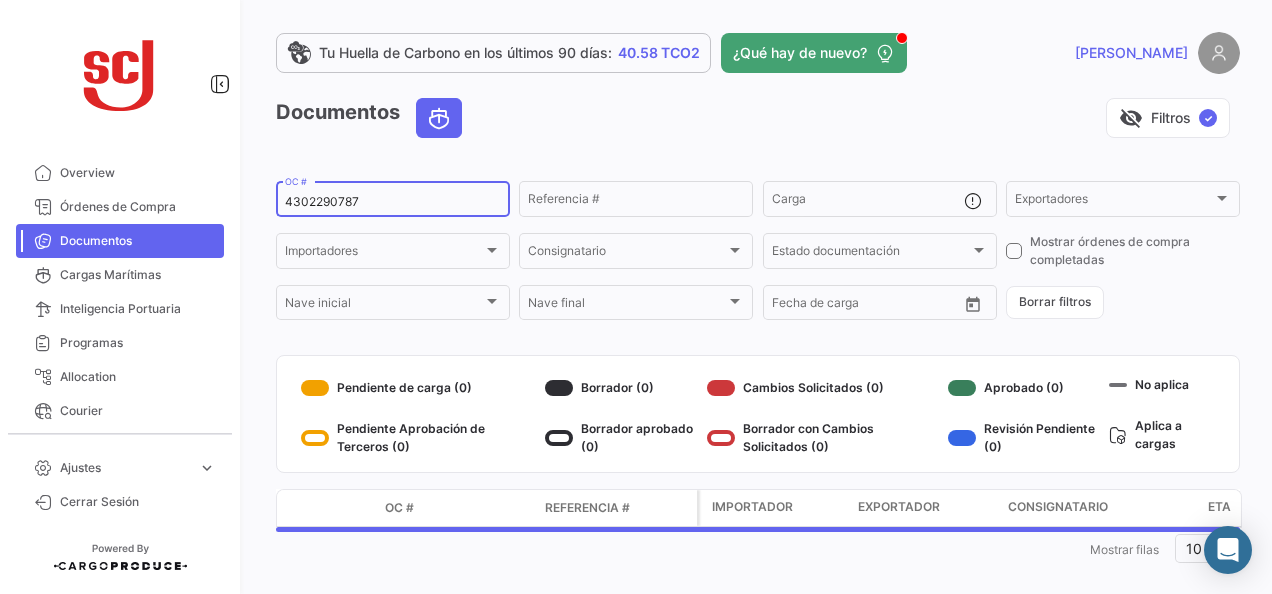 click on "4302290787" at bounding box center (393, 202) 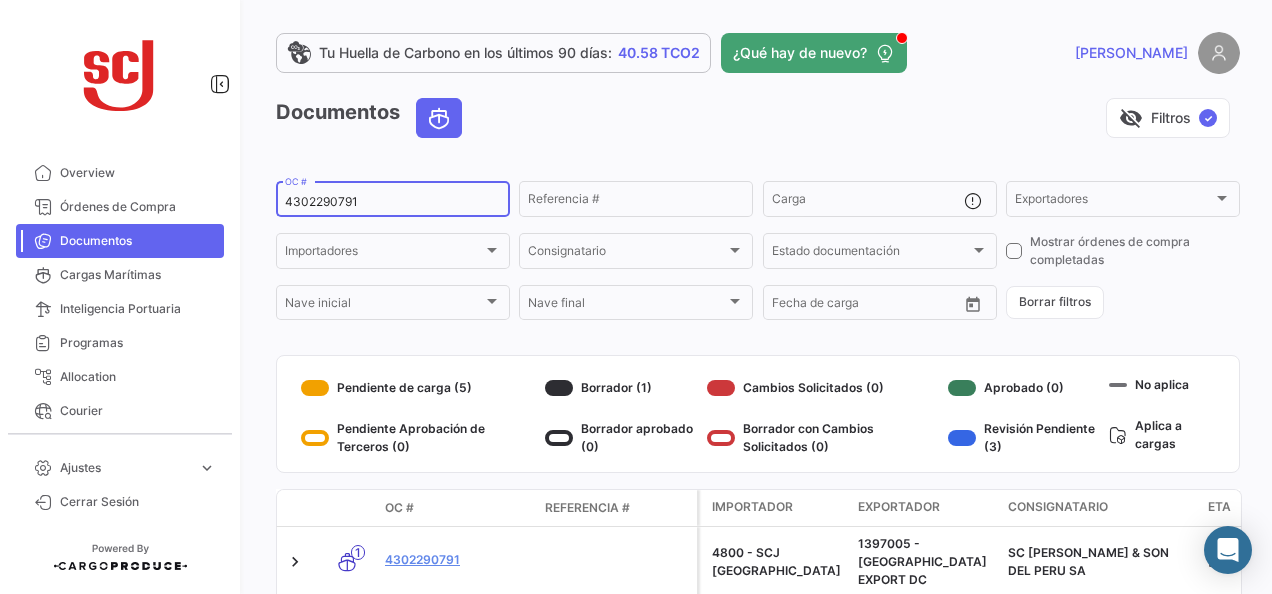 type on "4302290791" 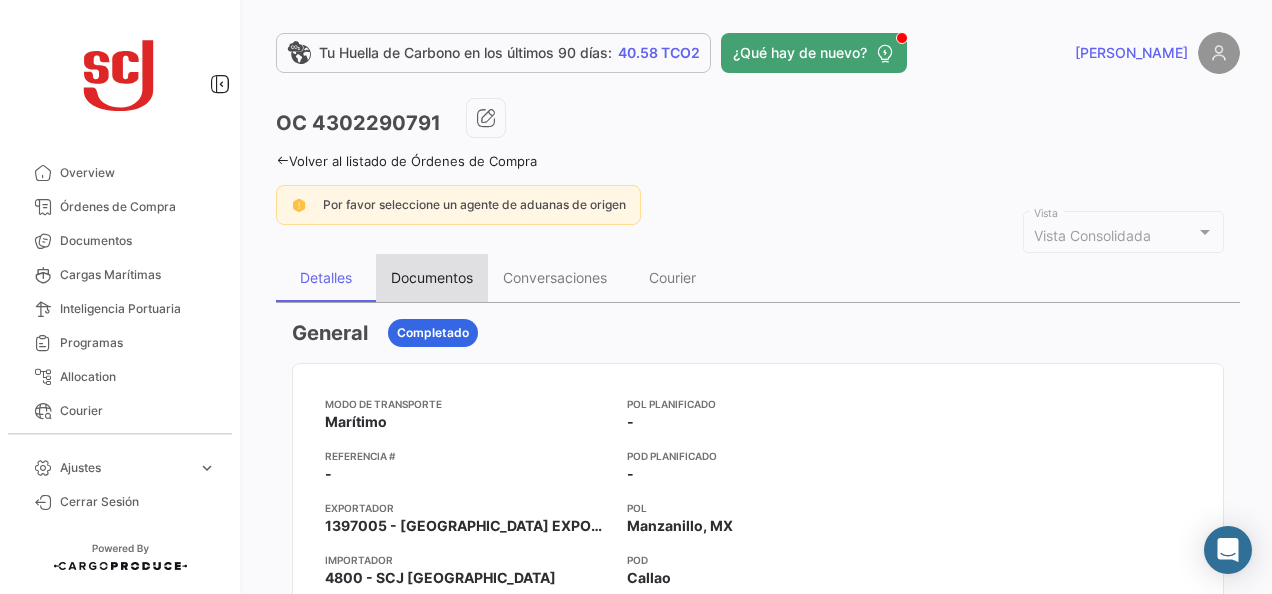 click on "Documentos" at bounding box center [432, 277] 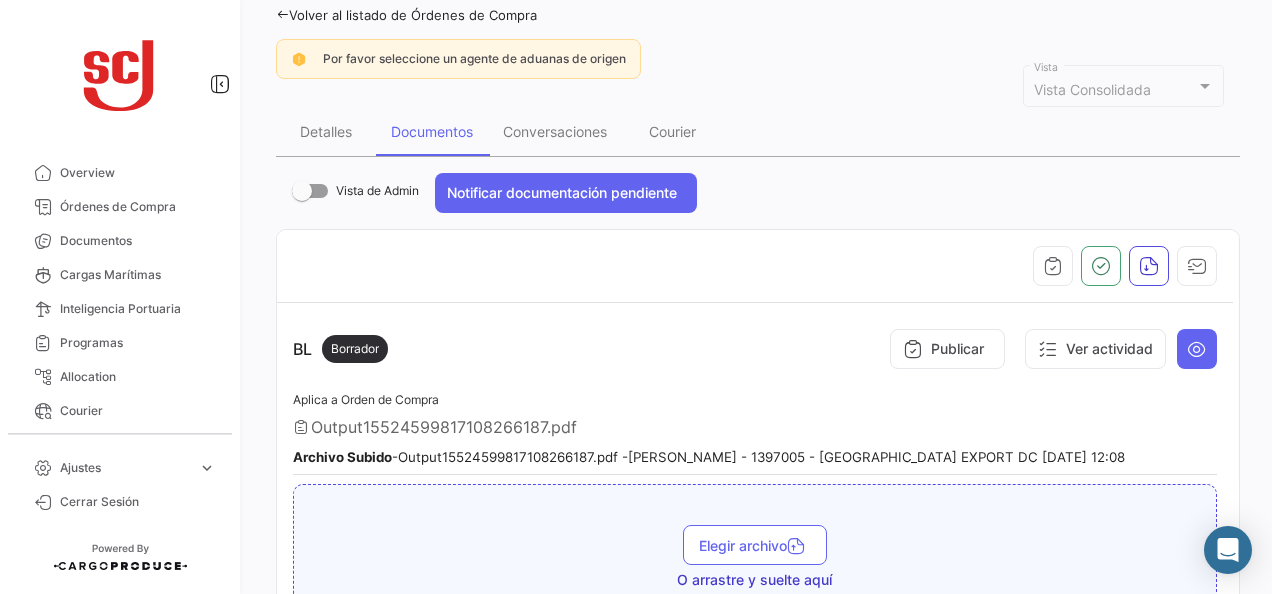 scroll, scrollTop: 300, scrollLeft: 0, axis: vertical 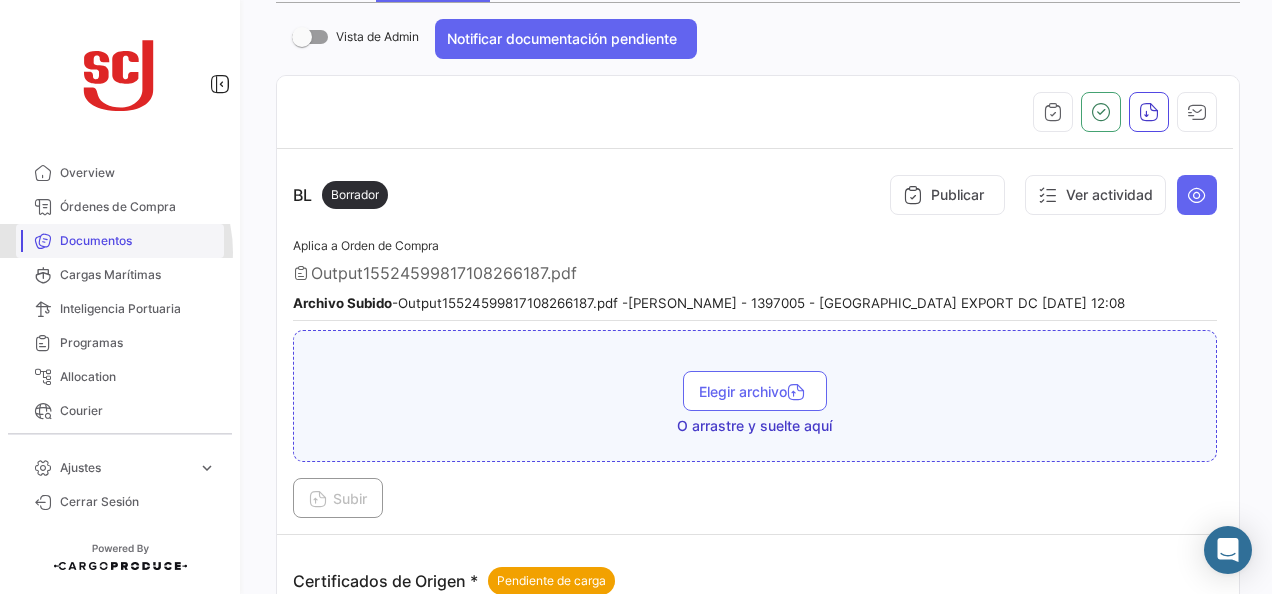 click on "Documentos" at bounding box center (120, 241) 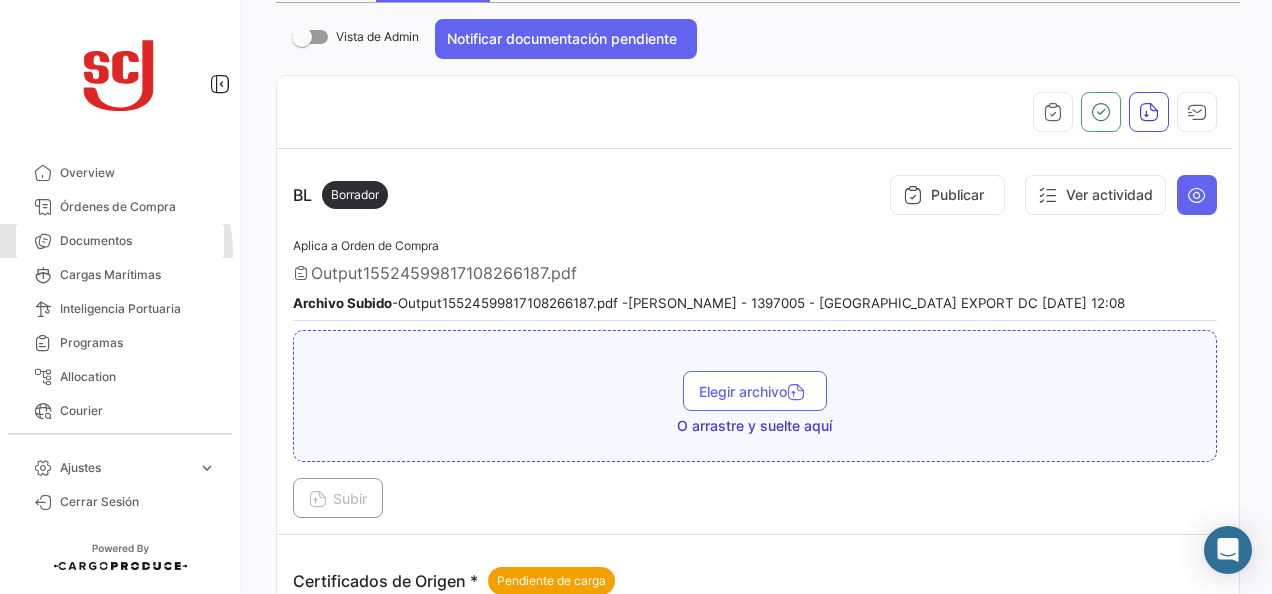 scroll, scrollTop: 0, scrollLeft: 0, axis: both 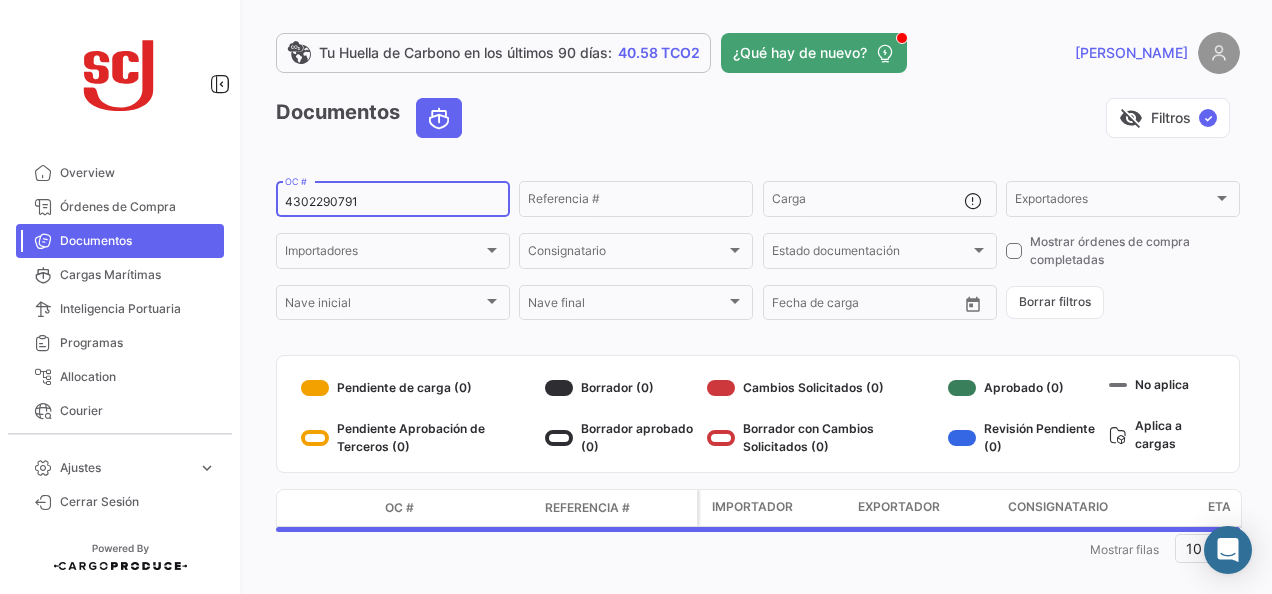 click on "4302290791" at bounding box center [393, 202] 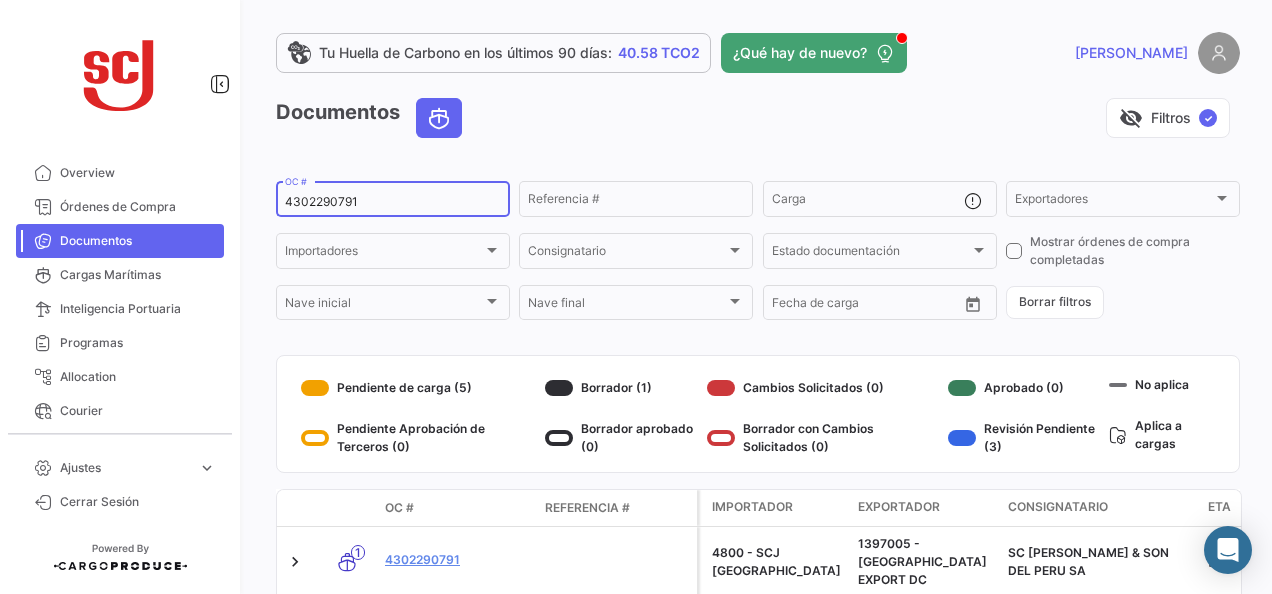 click on "4302290791" at bounding box center (393, 202) 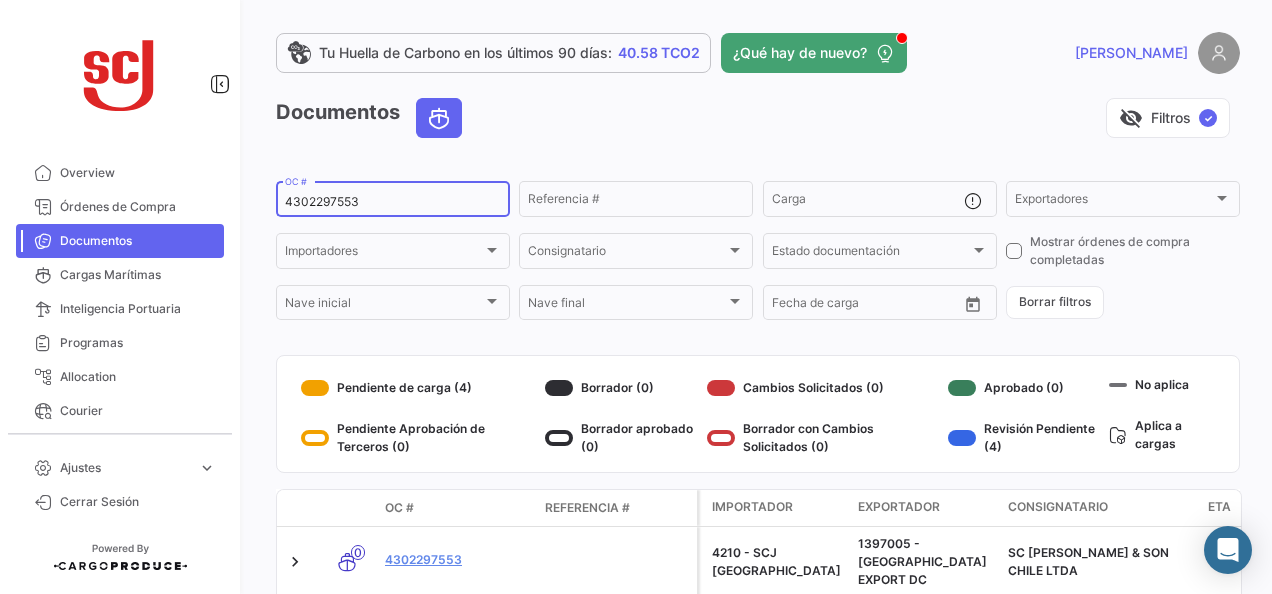 type on "4302297553" 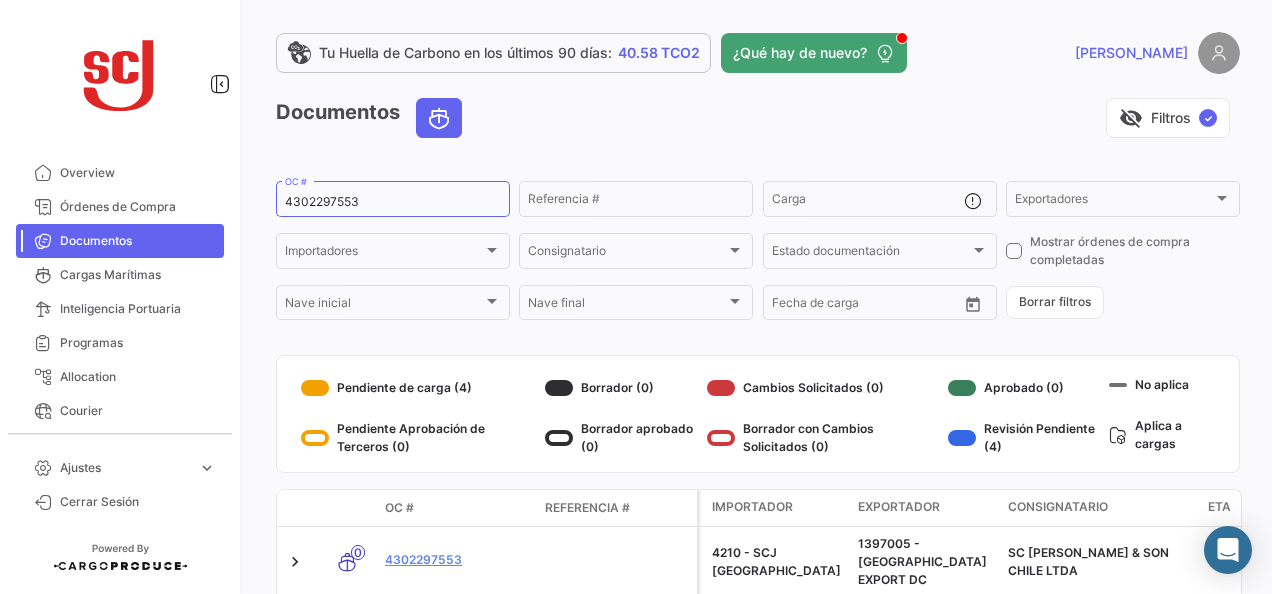 click on "4302297553" 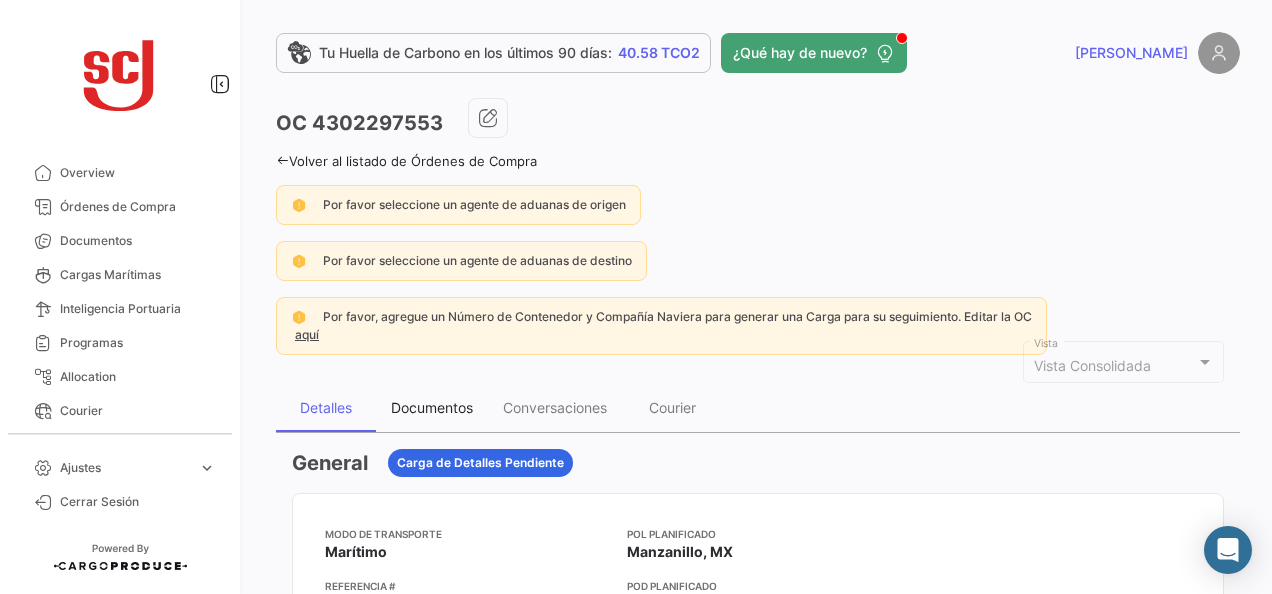 click on "Documentos" at bounding box center (432, 407) 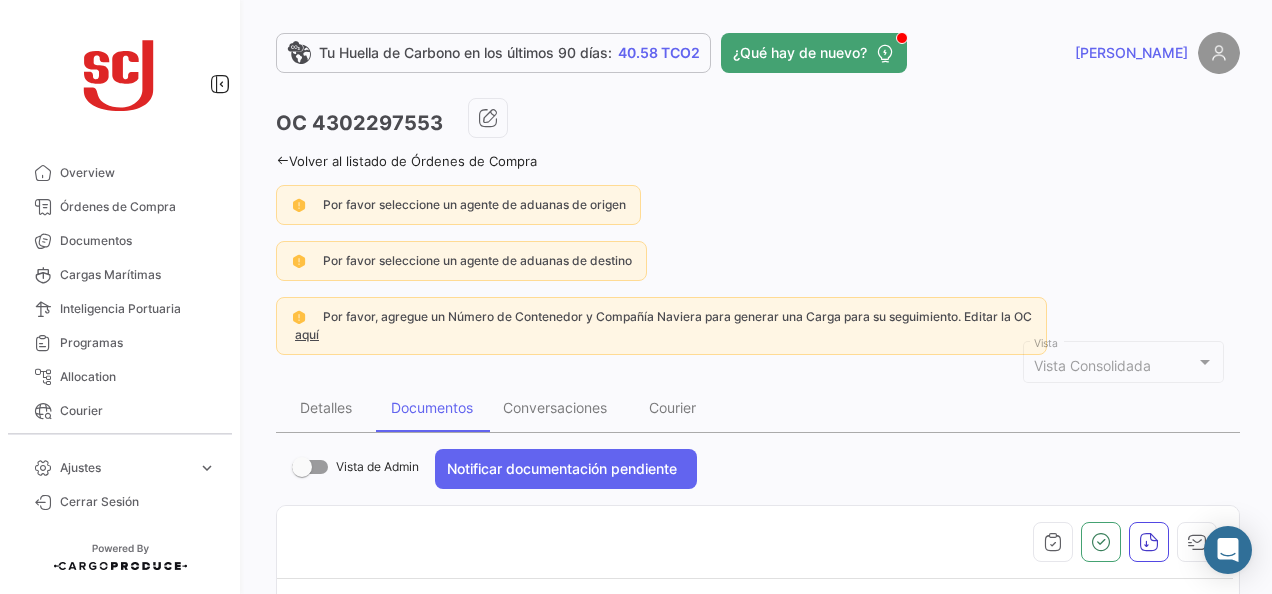 scroll, scrollTop: 300, scrollLeft: 0, axis: vertical 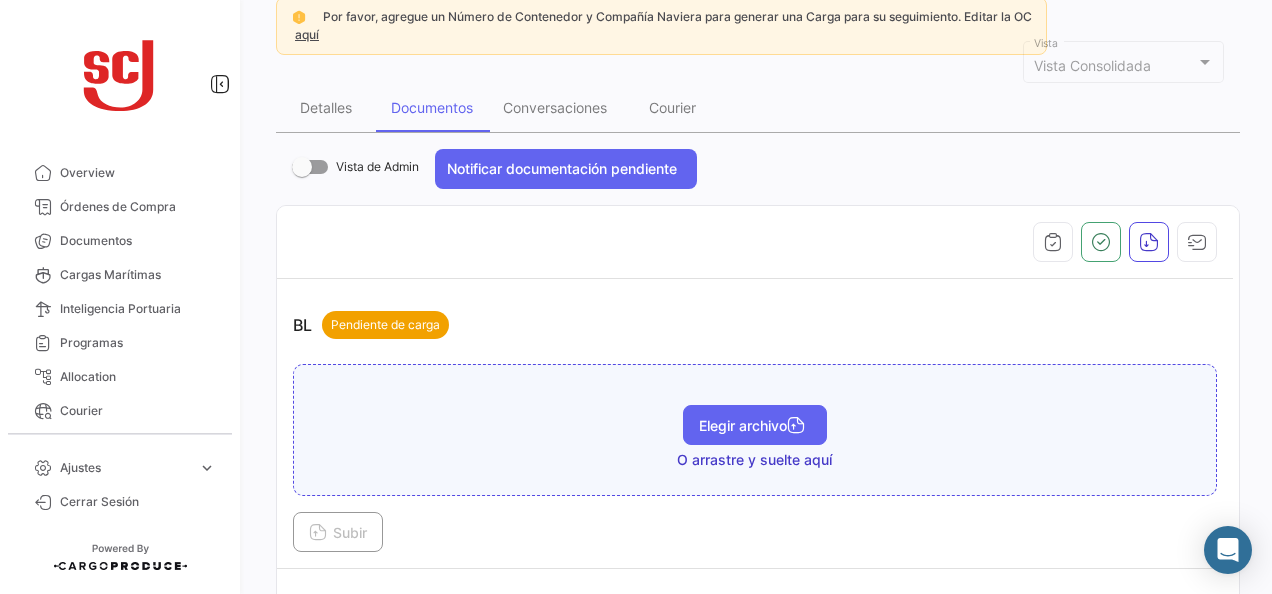 click on "Elegir archivo" at bounding box center (755, 425) 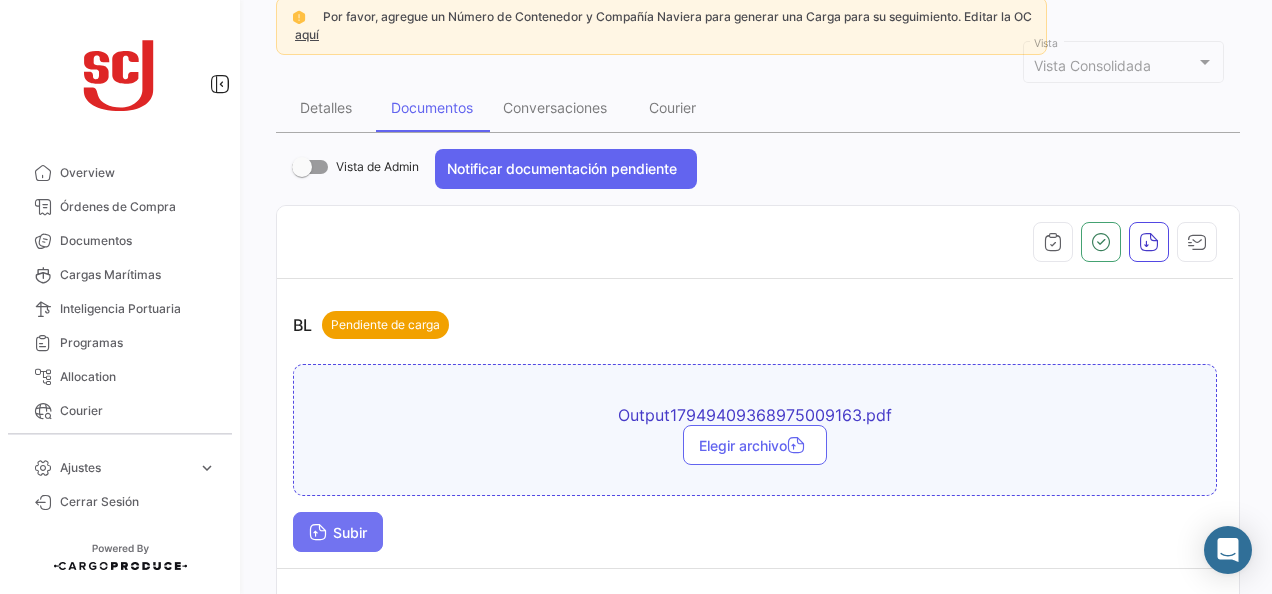 click on "Subir" at bounding box center [338, 532] 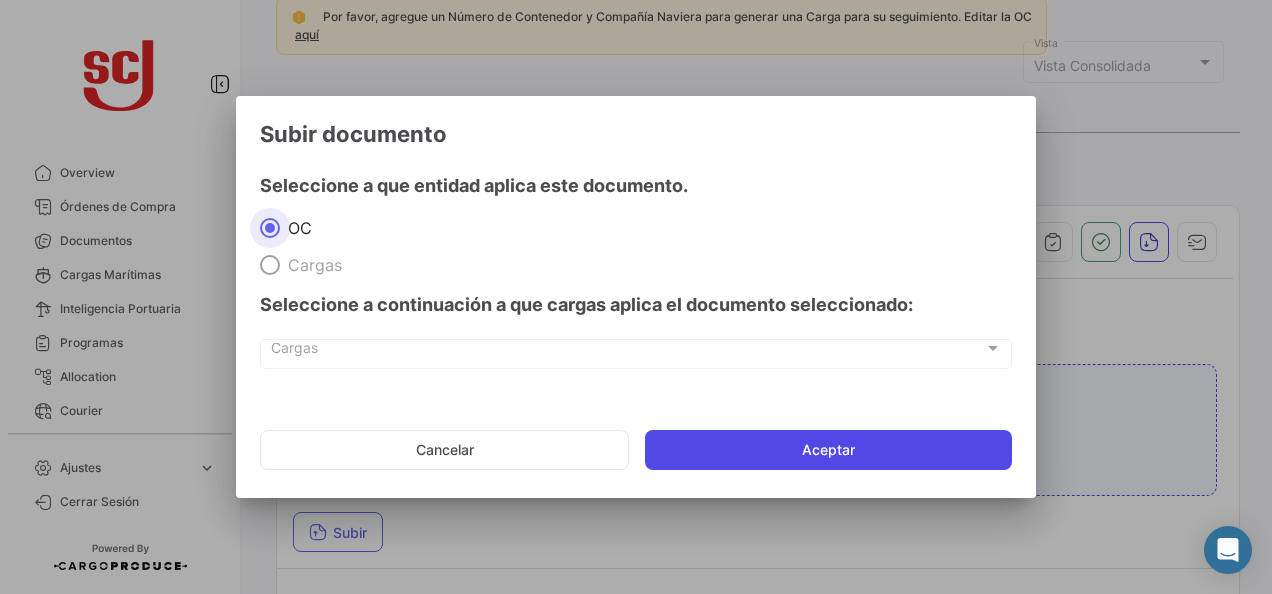 click on "Aceptar" 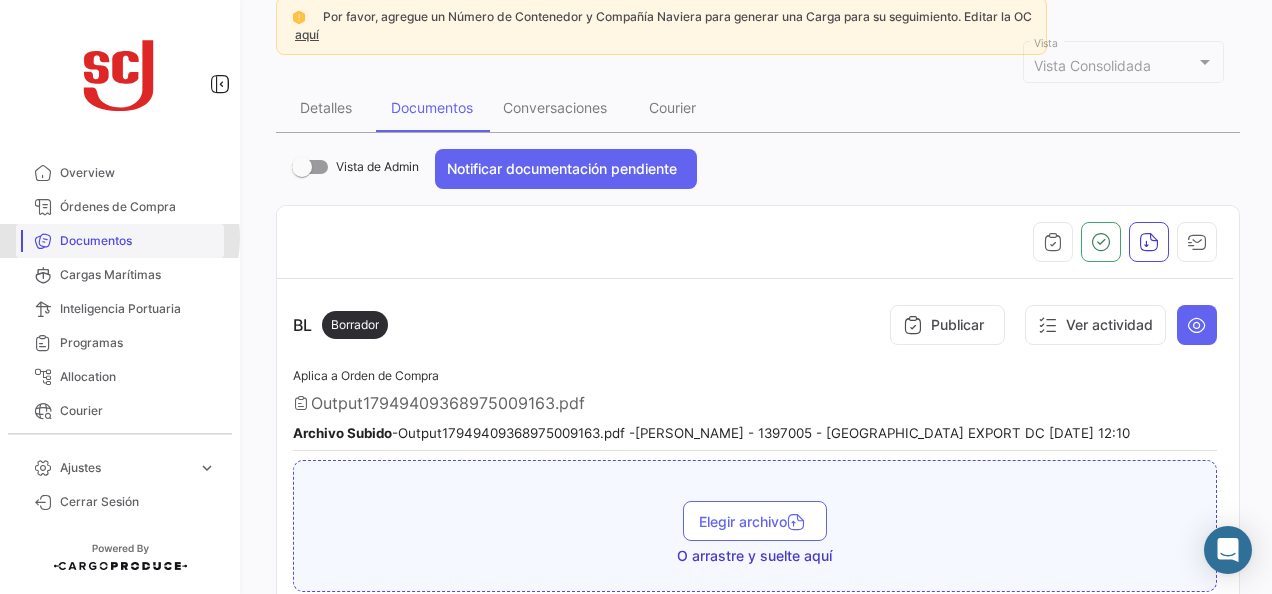 click on "Documentos" at bounding box center (138, 241) 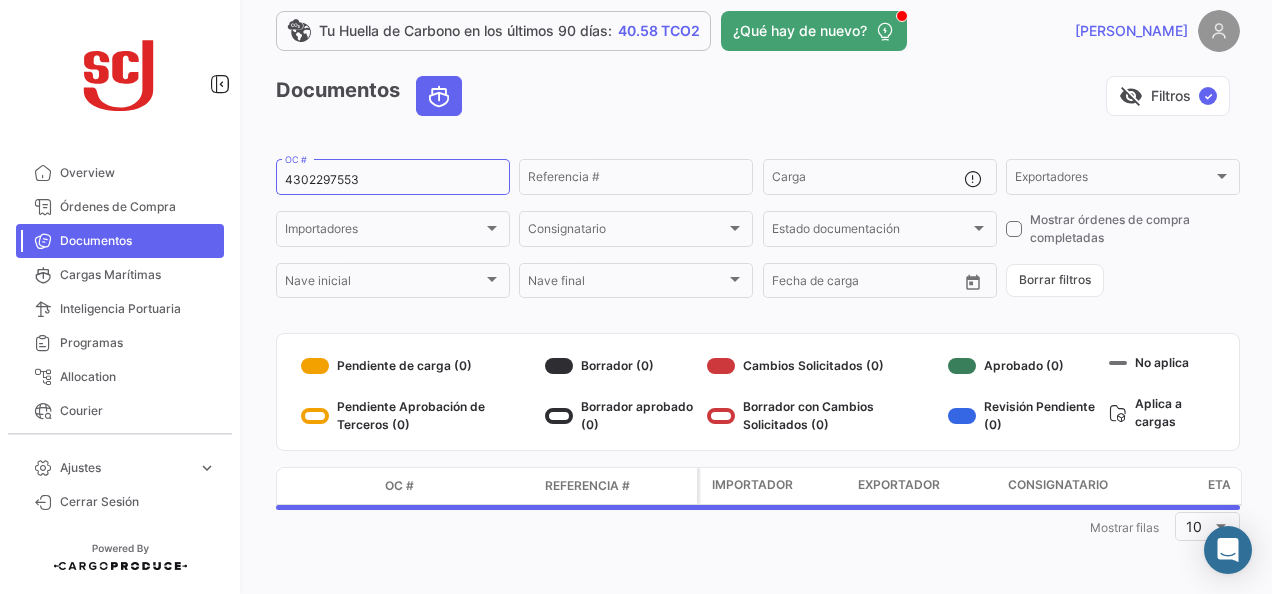 scroll, scrollTop: 0, scrollLeft: 0, axis: both 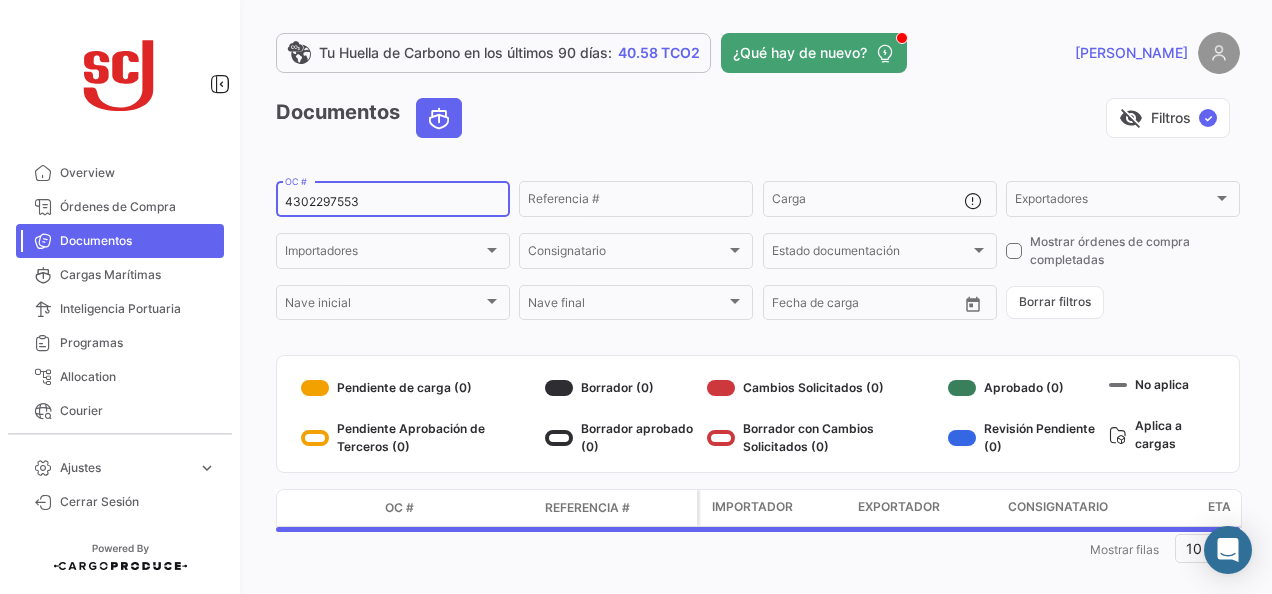 click on "4302297553  OC #" 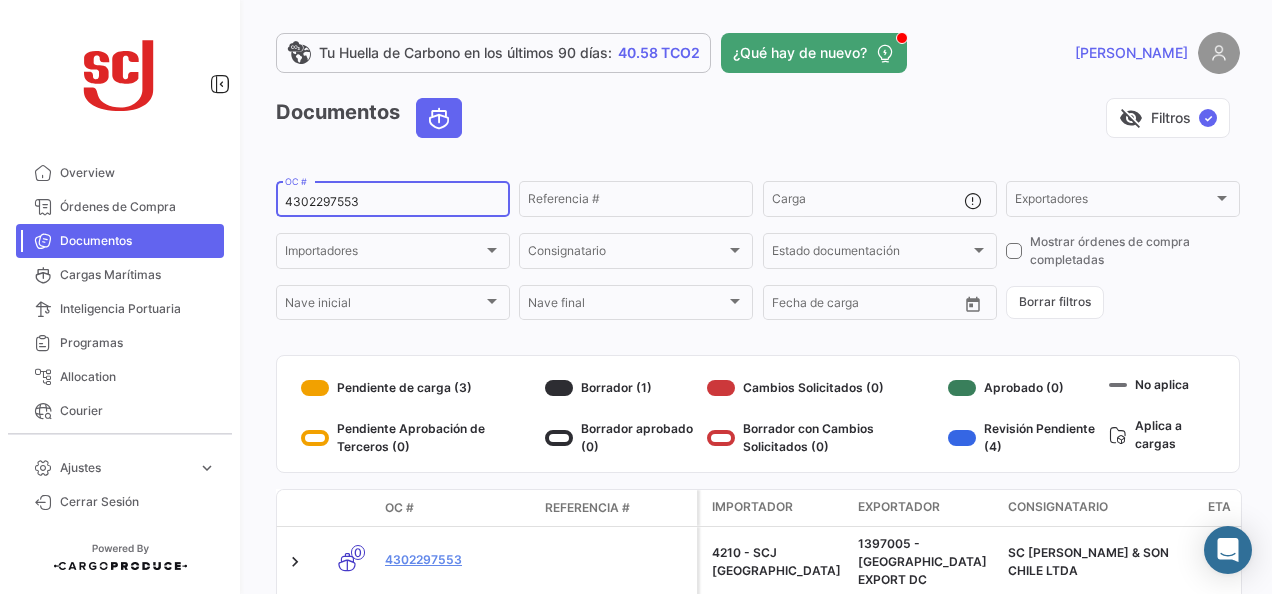 paste on "3179" 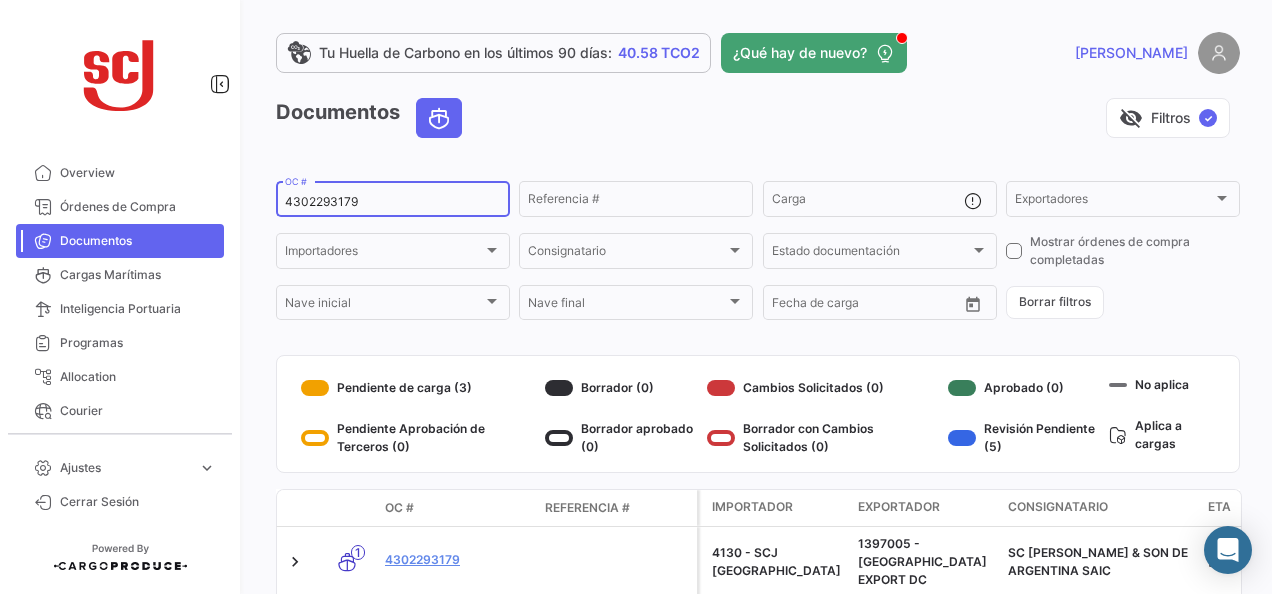 scroll, scrollTop: 90, scrollLeft: 0, axis: vertical 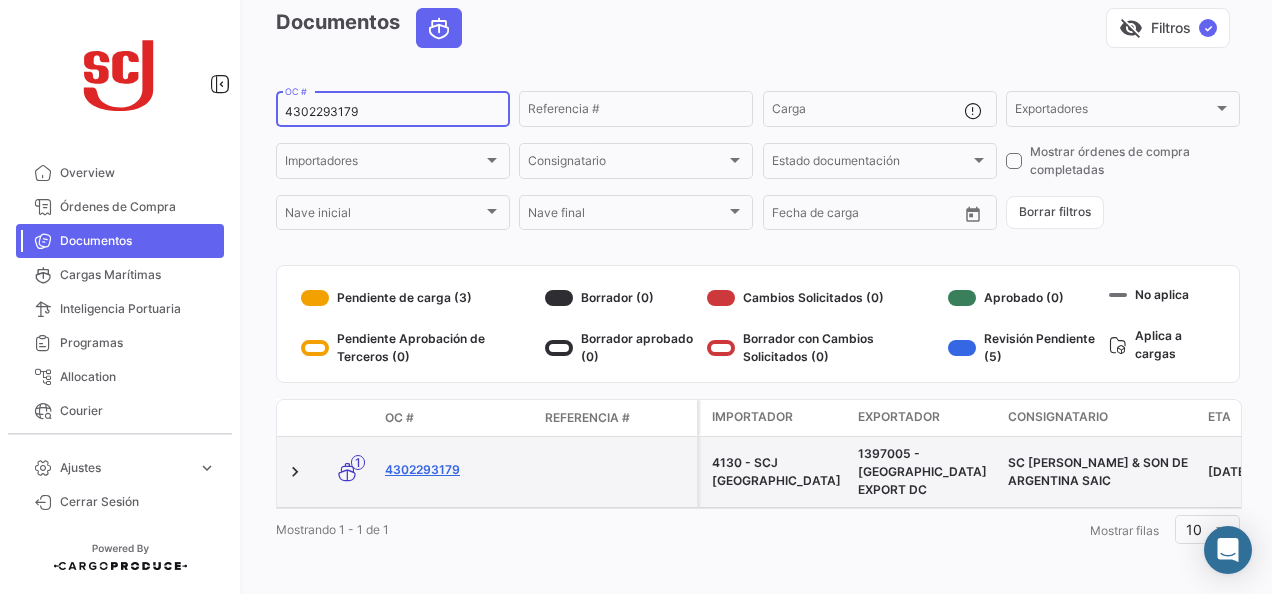 type on "4302293179" 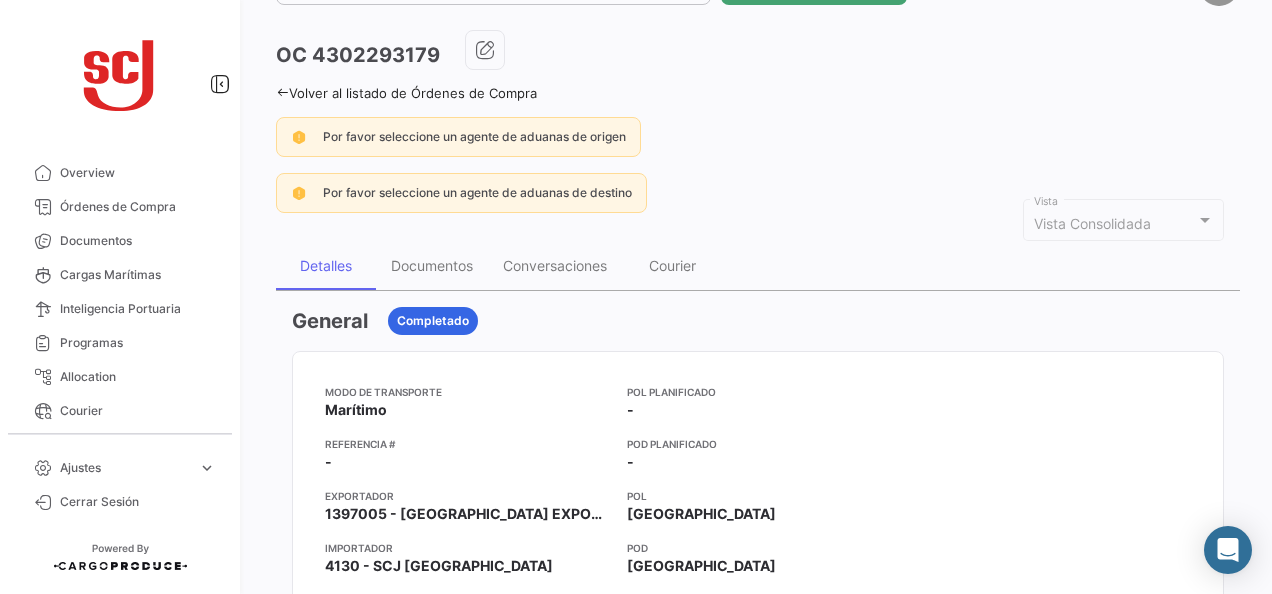 scroll, scrollTop: 100, scrollLeft: 0, axis: vertical 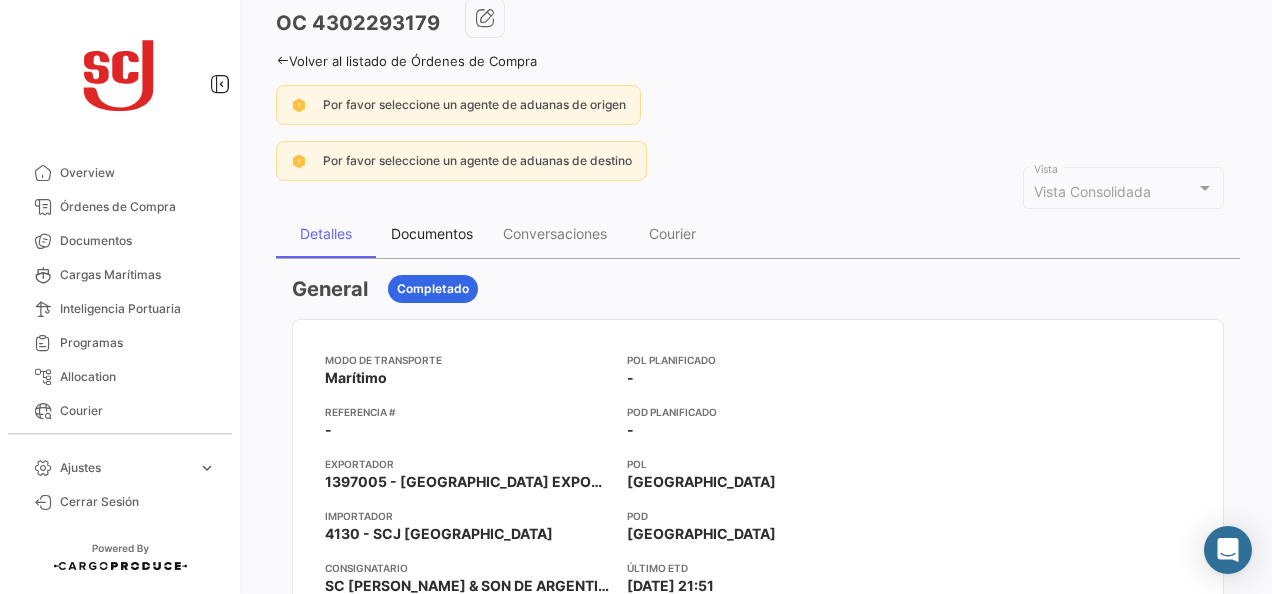 click on "Documentos" at bounding box center [432, 233] 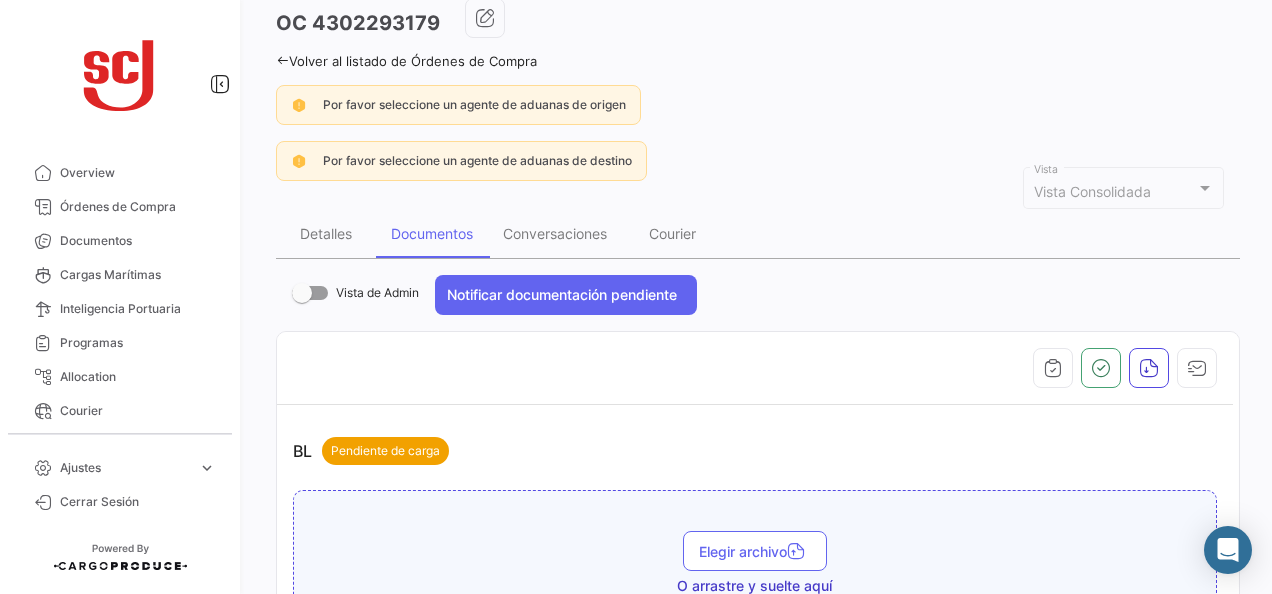 scroll, scrollTop: 400, scrollLeft: 0, axis: vertical 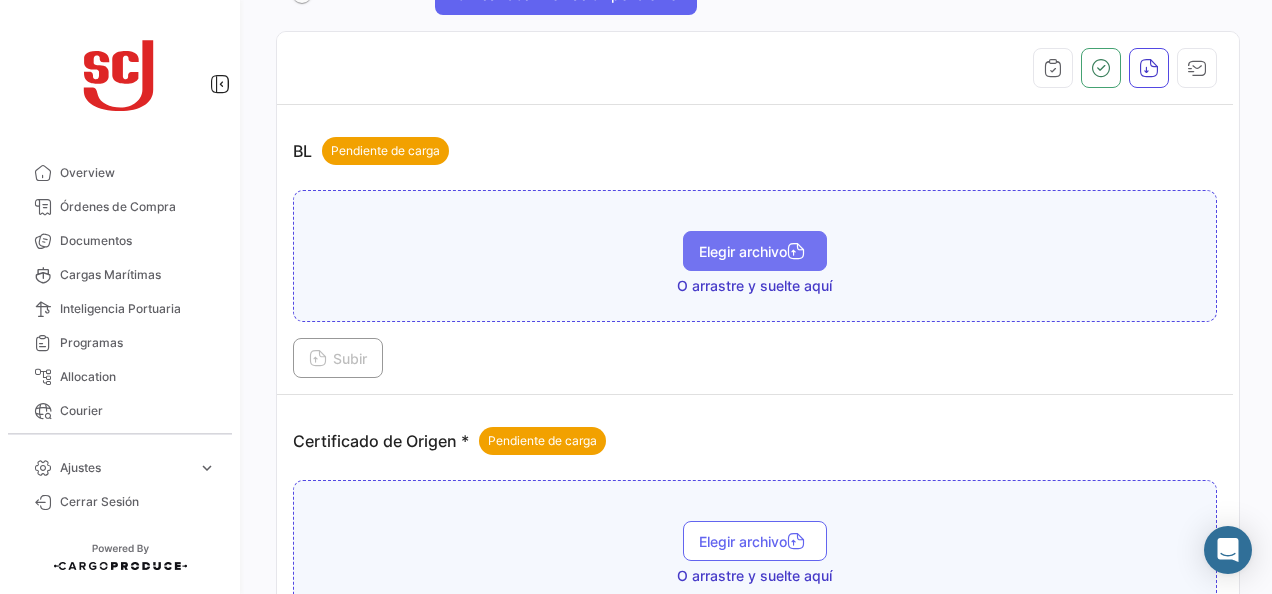 click on "Elegir archivo" at bounding box center [755, 251] 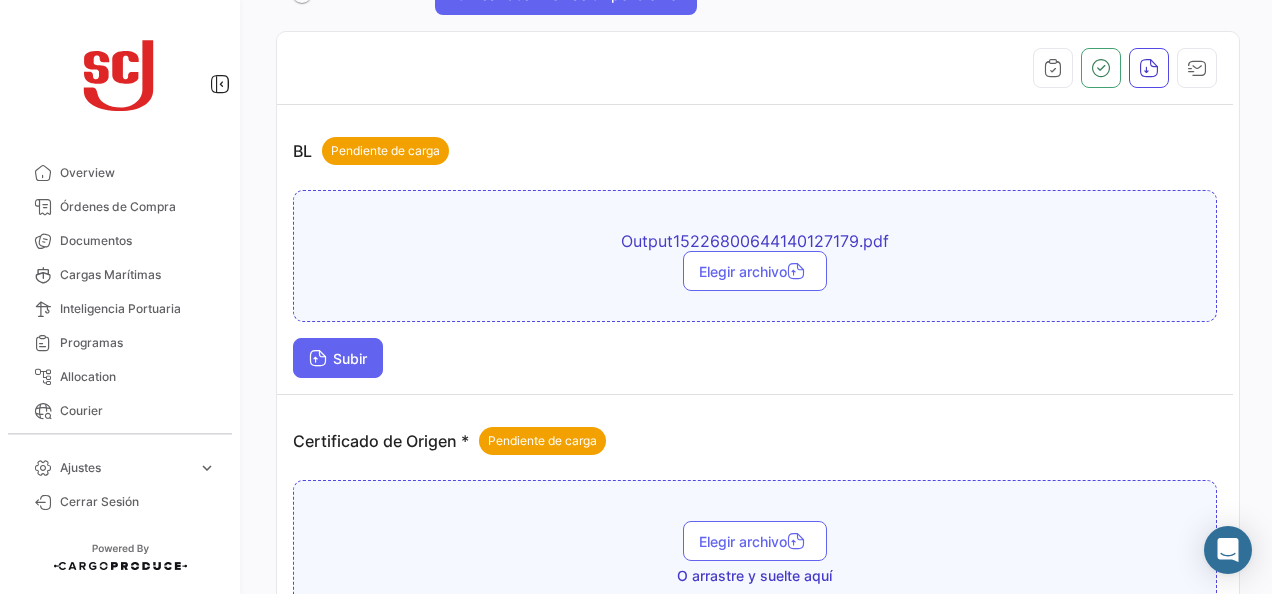 click on "Subir" at bounding box center (338, 358) 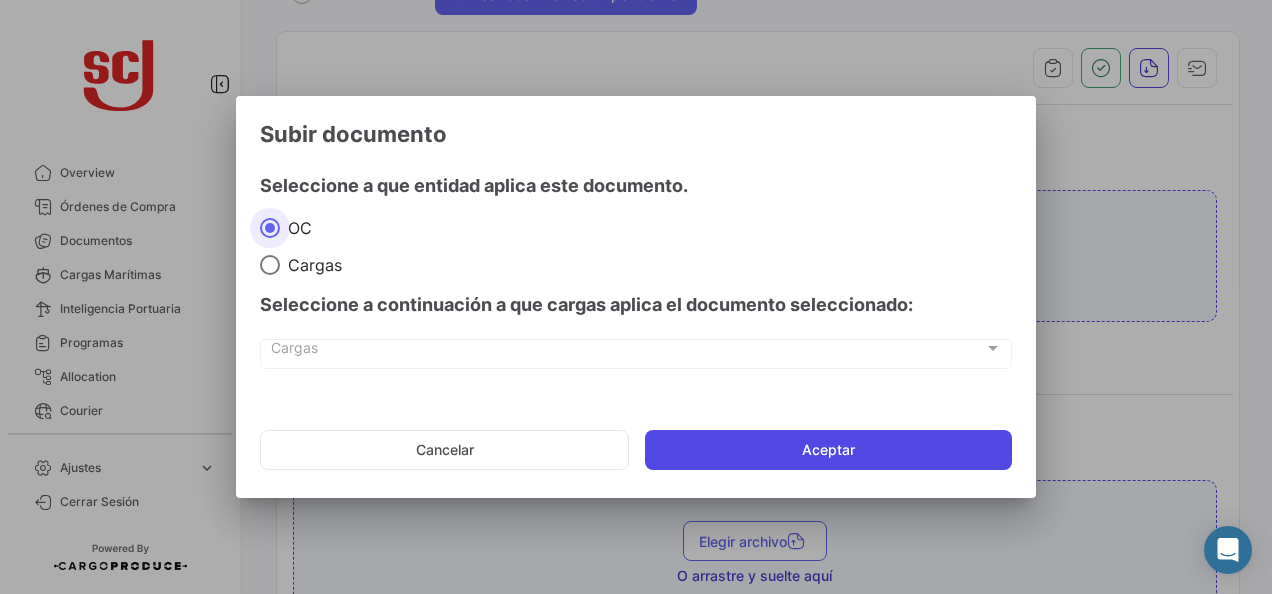 click on "Aceptar" 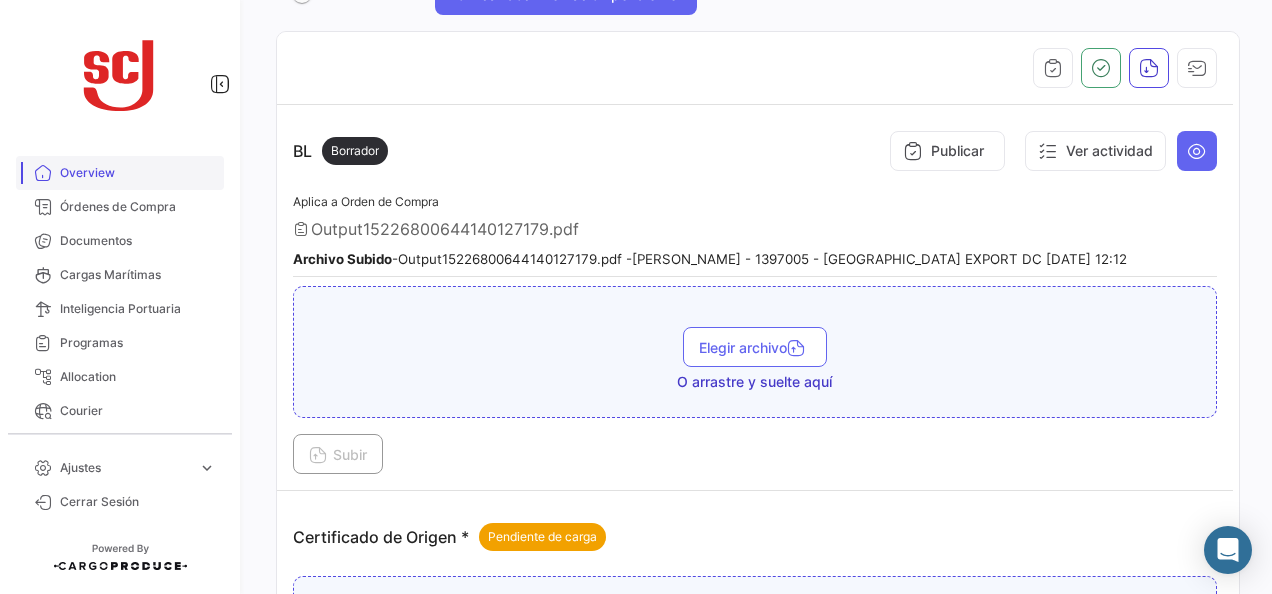 click on "Overview" at bounding box center [138, 173] 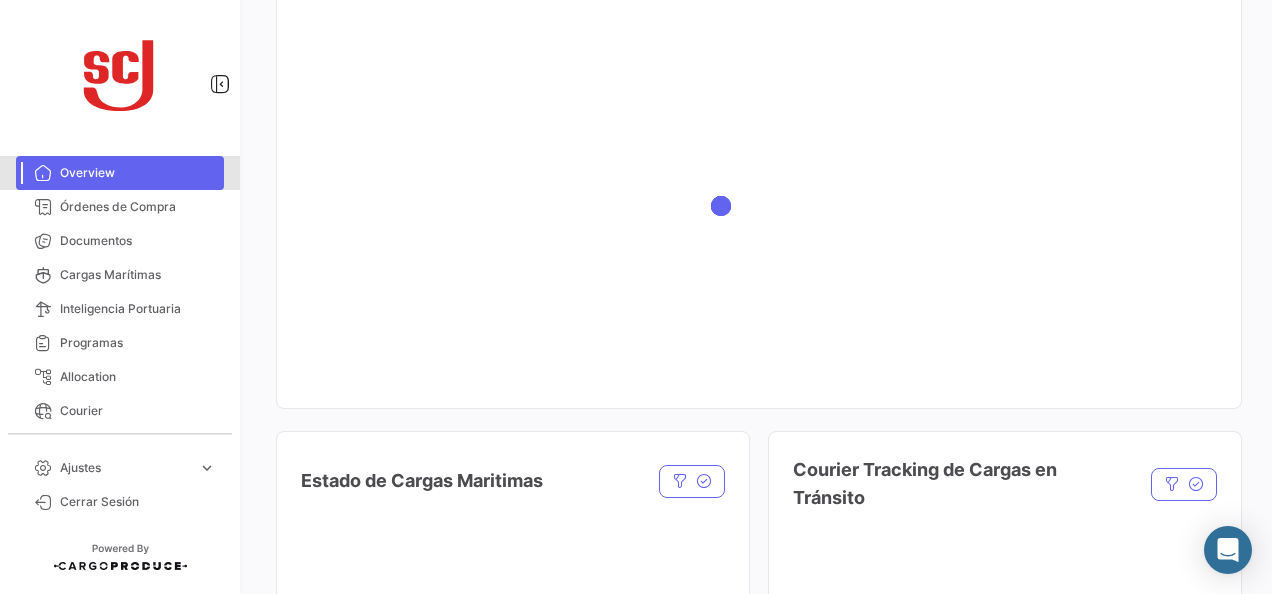 scroll, scrollTop: 0, scrollLeft: 0, axis: both 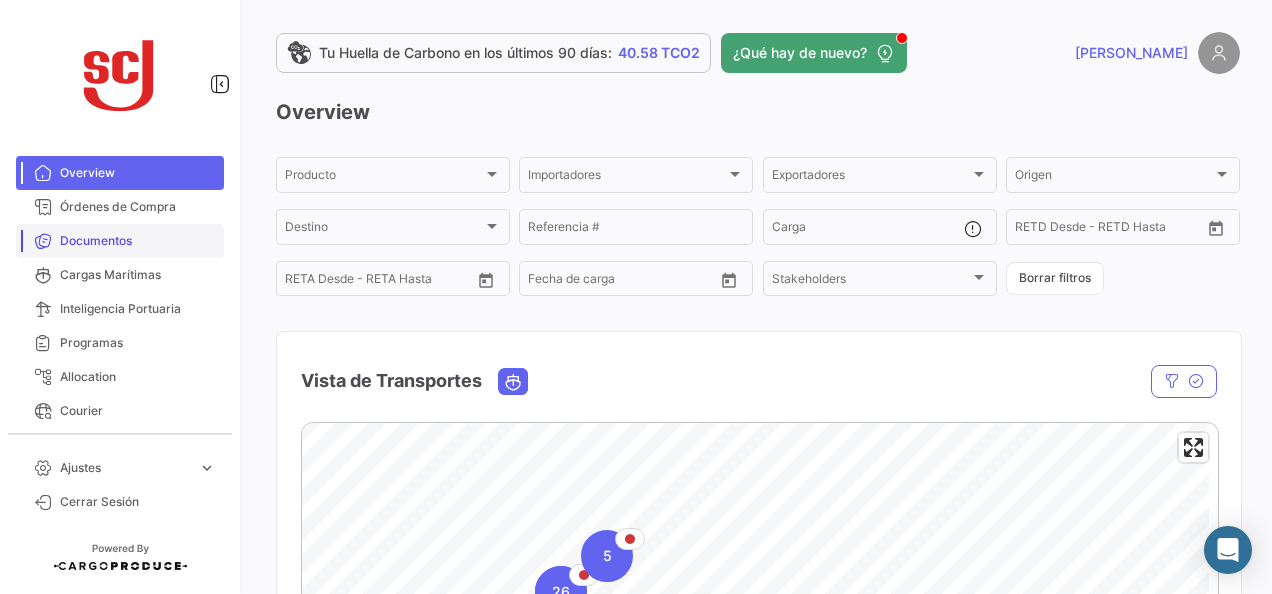 click on "Documentos" at bounding box center (138, 241) 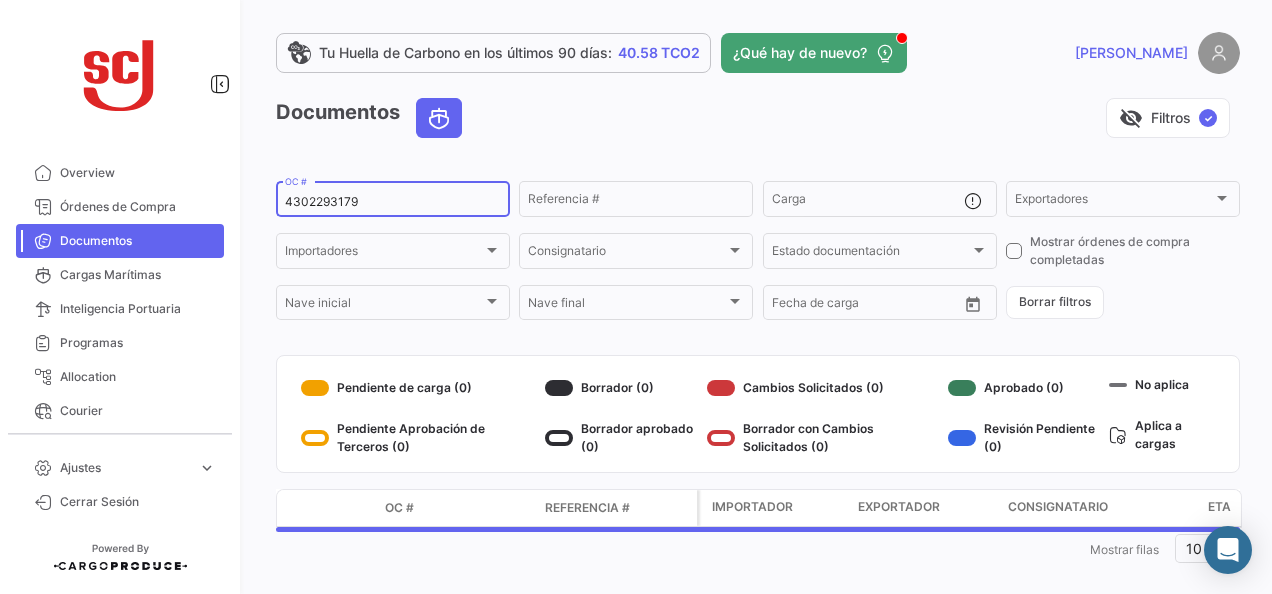 click on "4302293179" at bounding box center (393, 202) 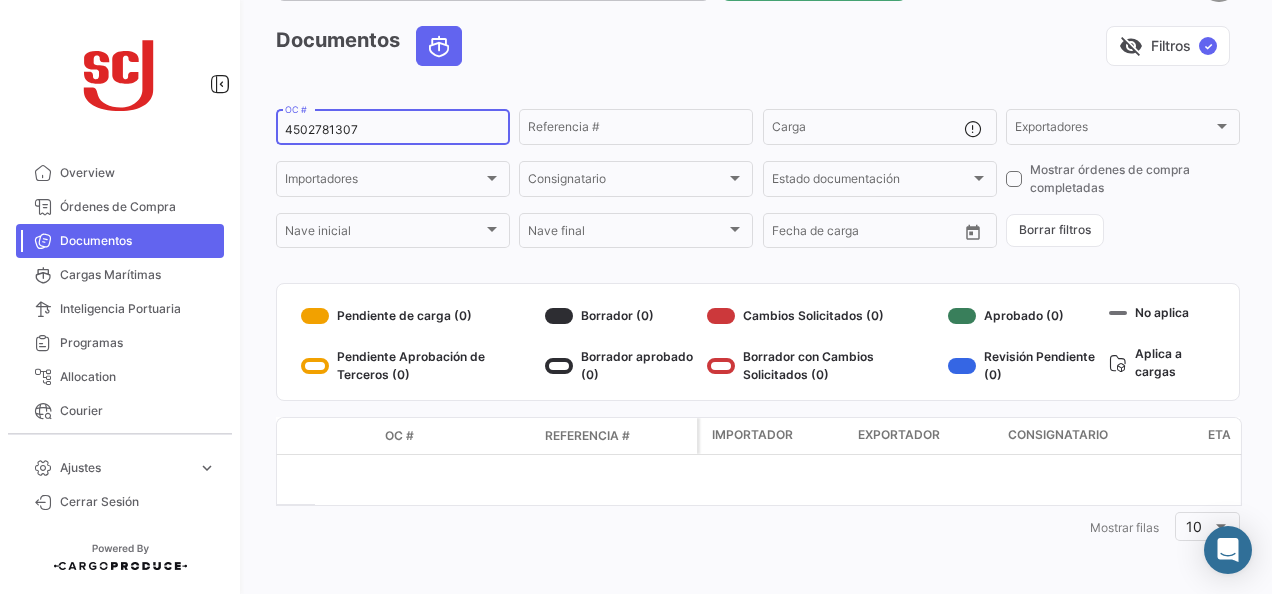 scroll, scrollTop: 72, scrollLeft: 0, axis: vertical 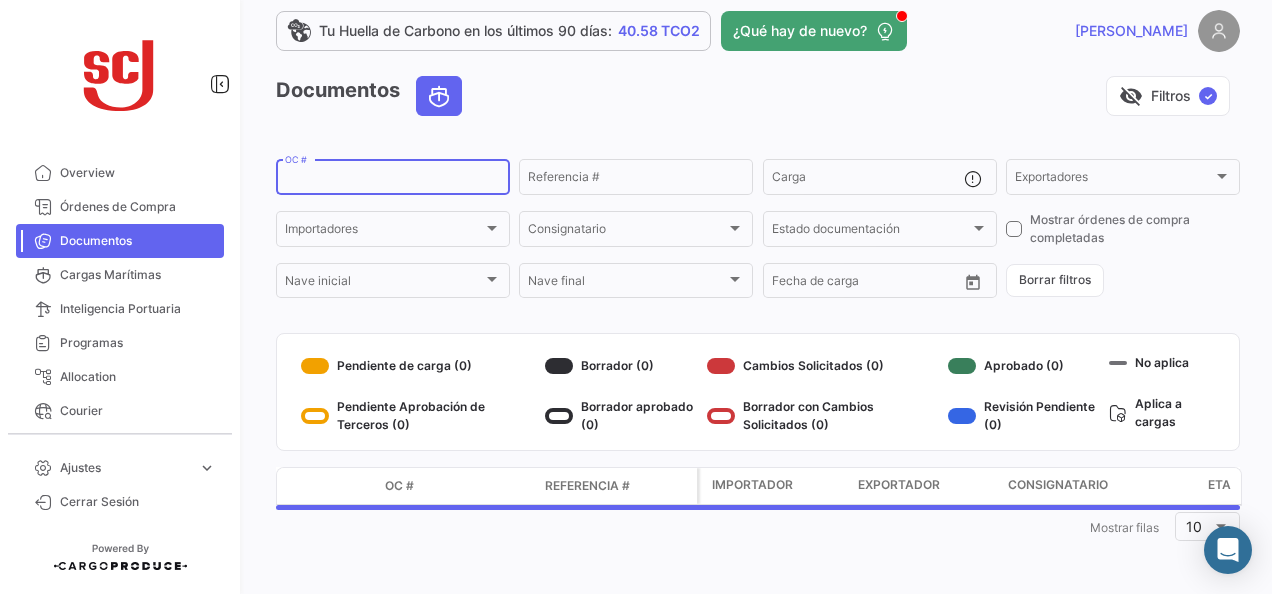 paste on "4302299675" 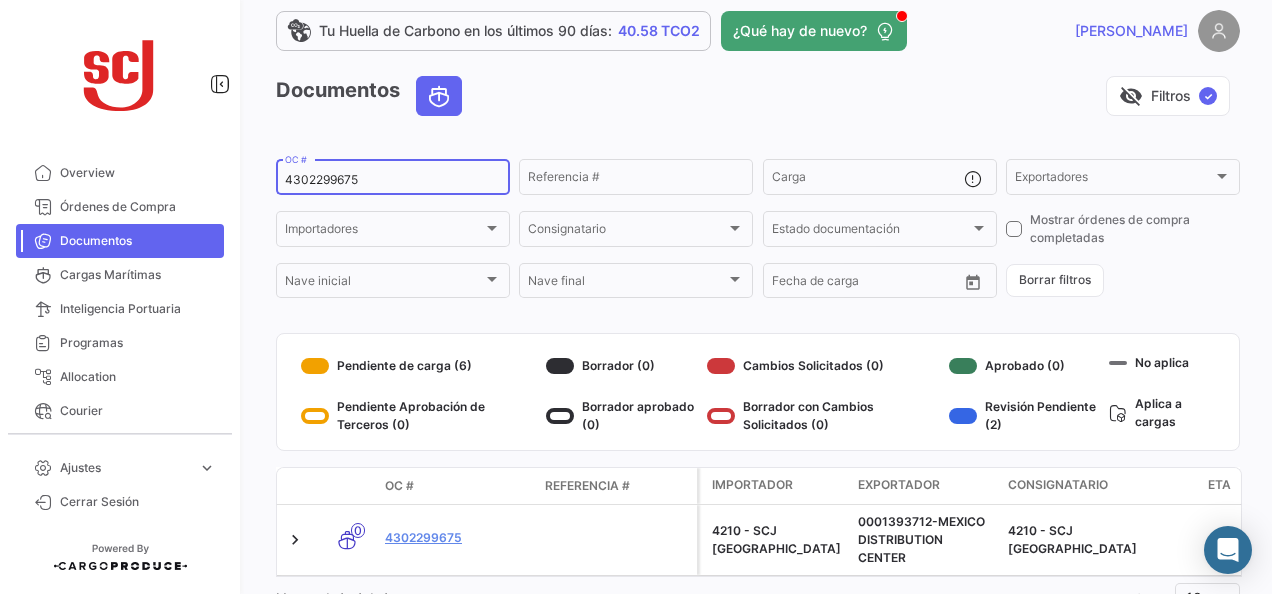 scroll, scrollTop: 90, scrollLeft: 0, axis: vertical 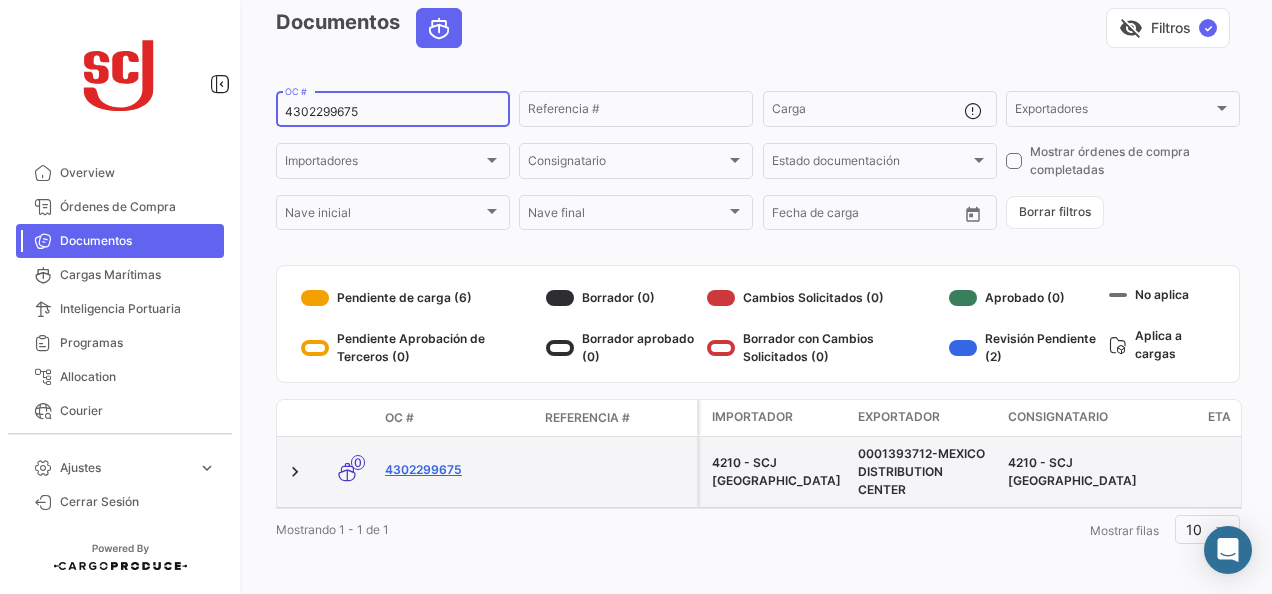 type on "4302299675" 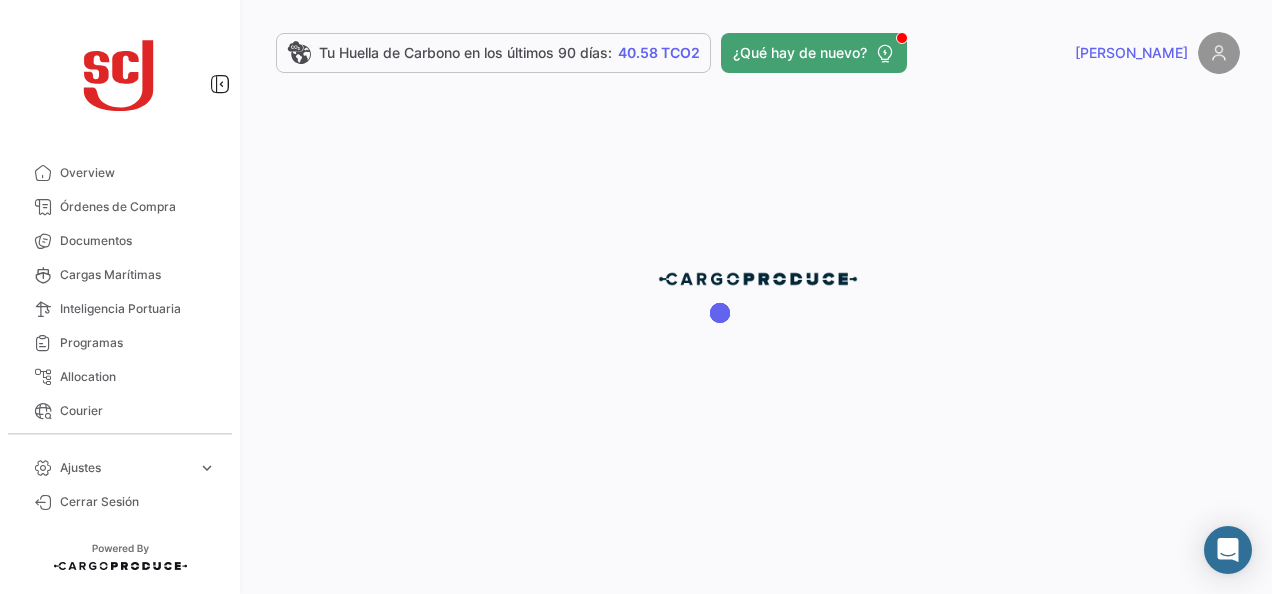 scroll, scrollTop: 0, scrollLeft: 0, axis: both 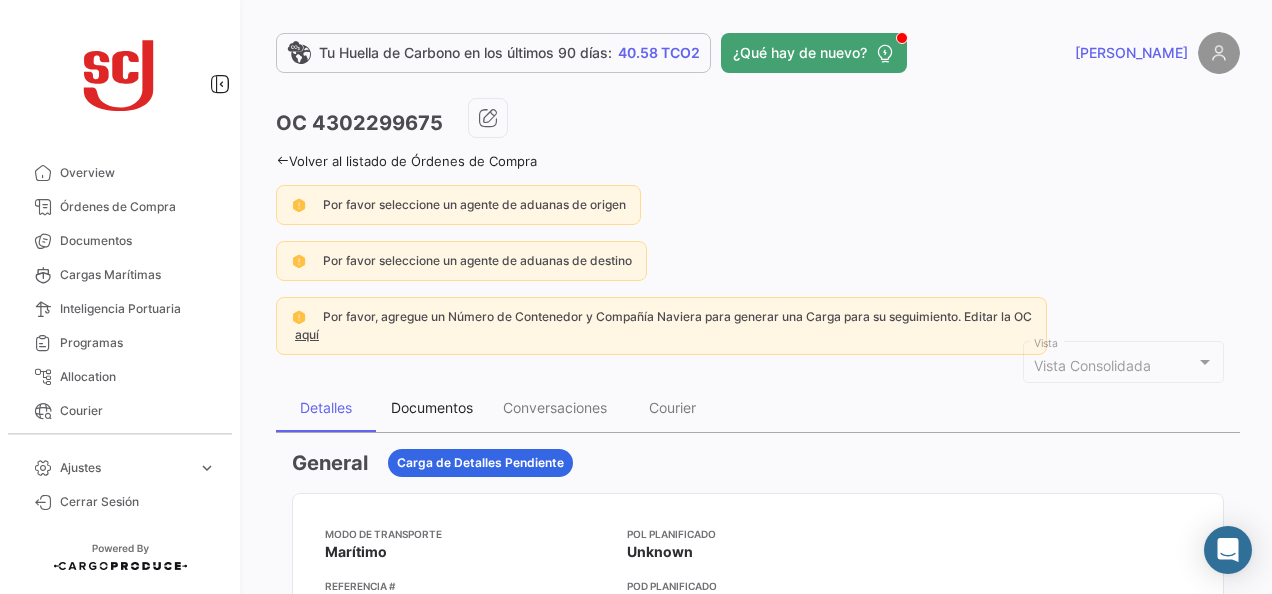 click on "Documentos" at bounding box center (432, 408) 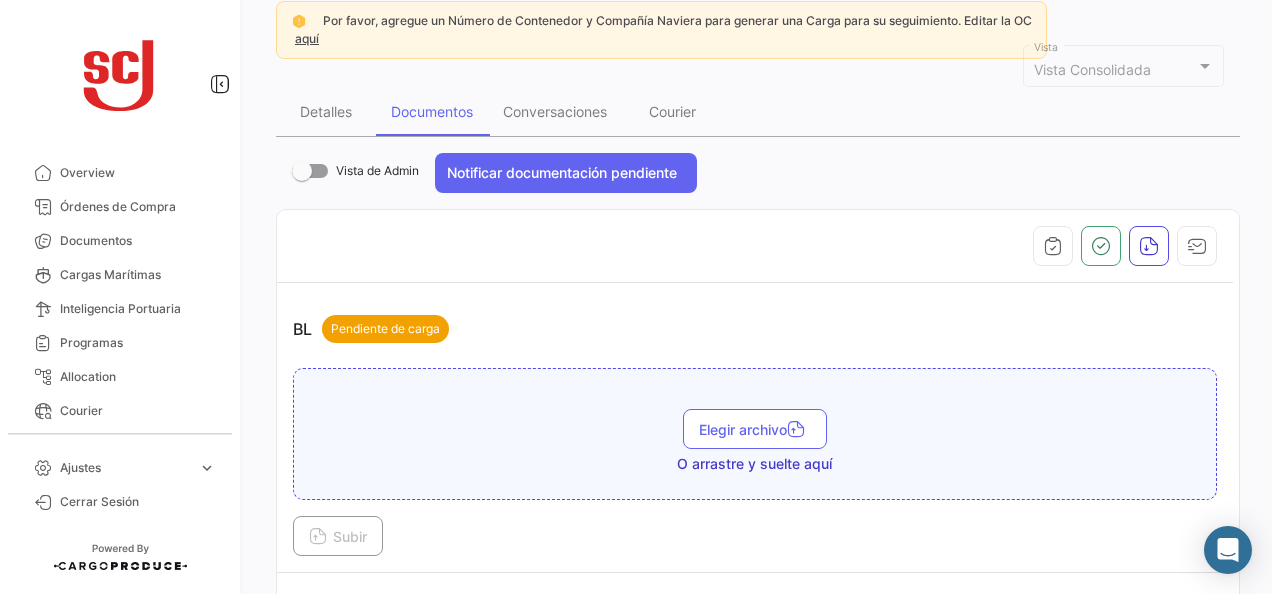 scroll, scrollTop: 300, scrollLeft: 0, axis: vertical 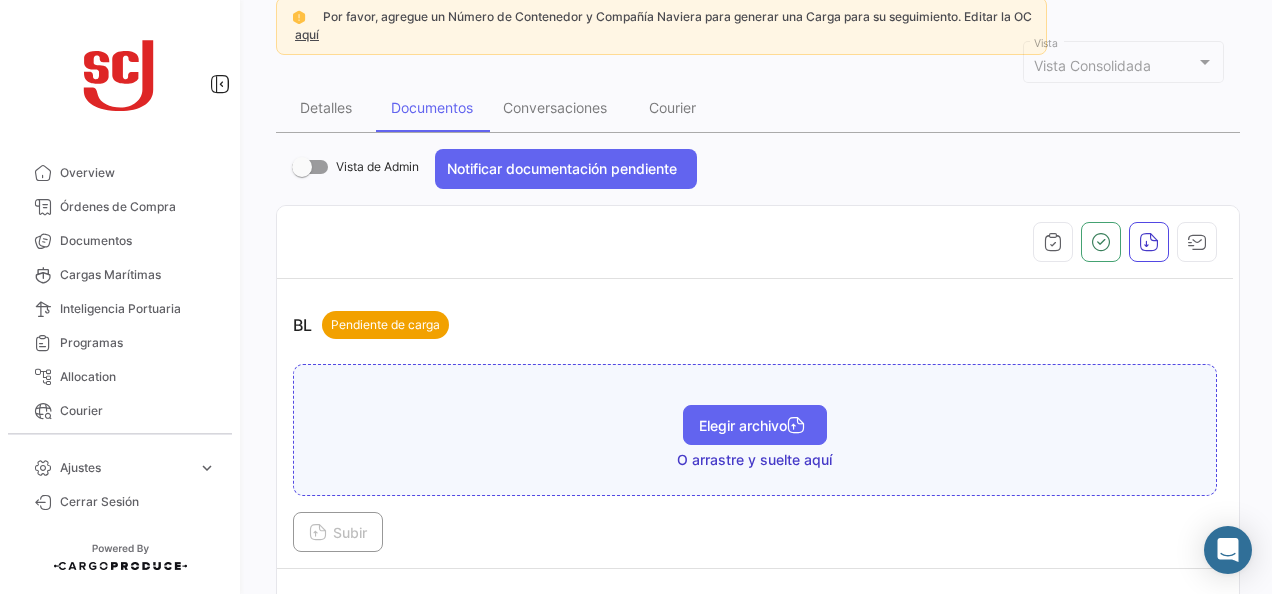 click on "Elegir archivo" at bounding box center [755, 425] 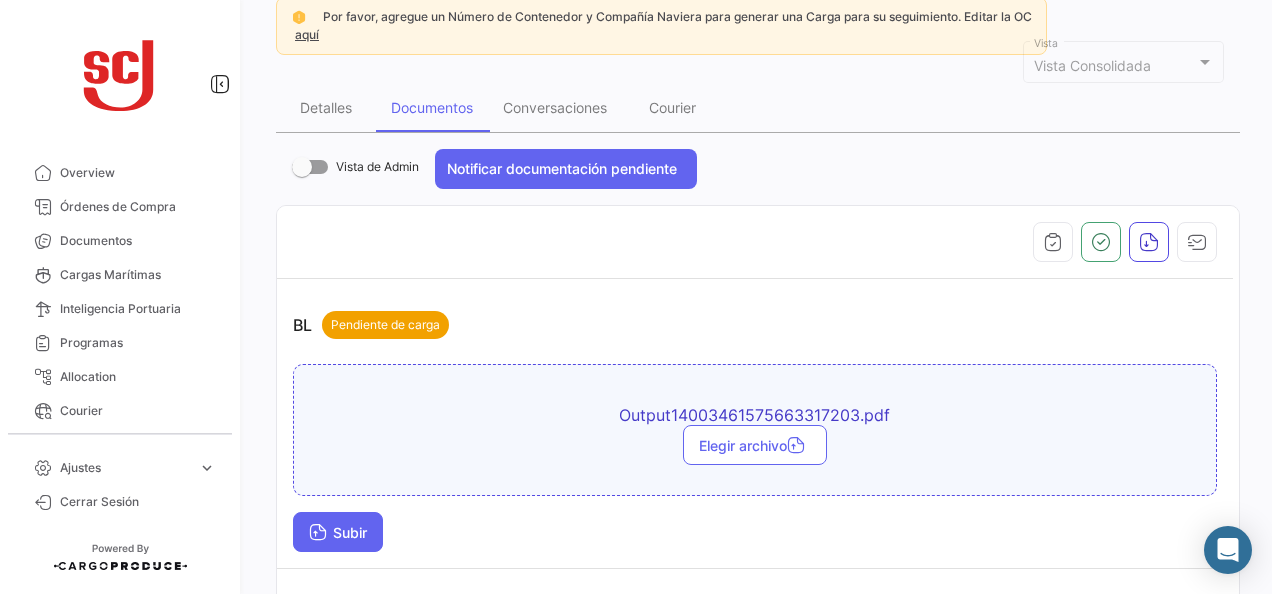 click on "Subir" at bounding box center [338, 532] 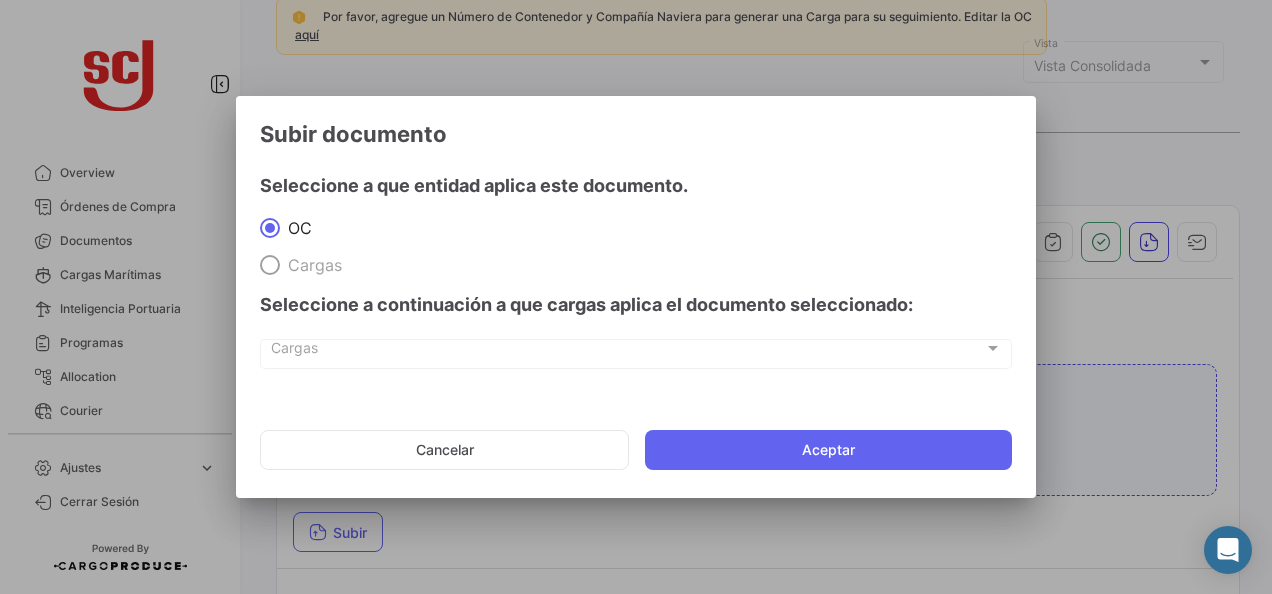 drag, startPoint x: 826, startPoint y: 450, endPoint x: 815, endPoint y: 454, distance: 11.7046995 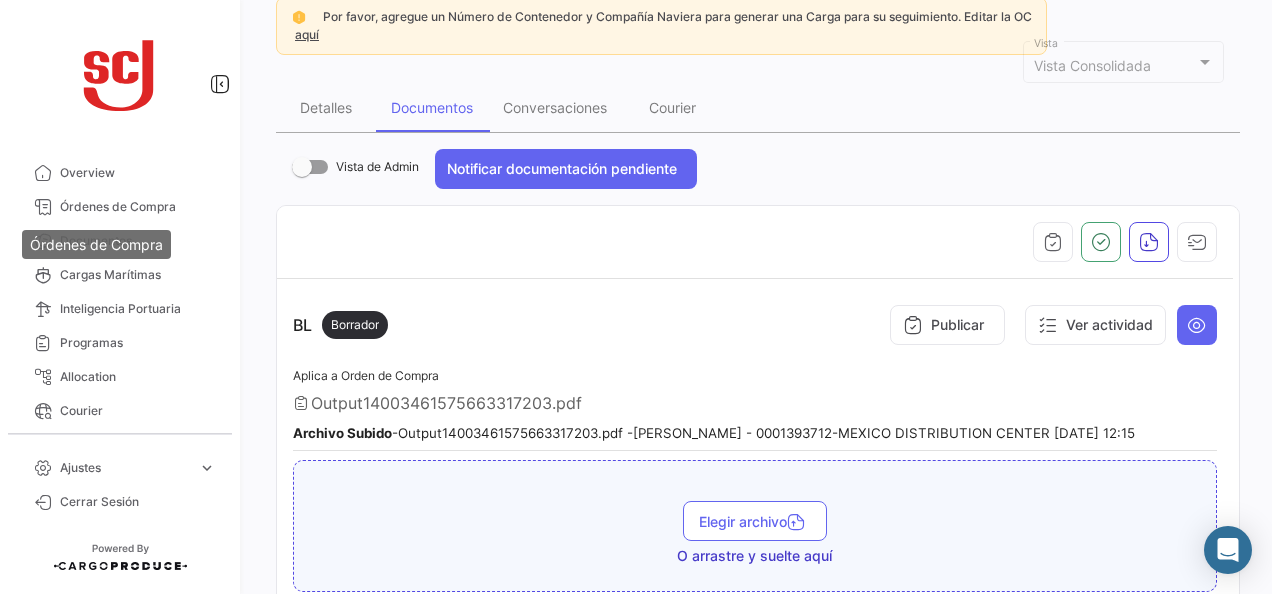 click on "Órdenes de Compra" at bounding box center (96, 244) 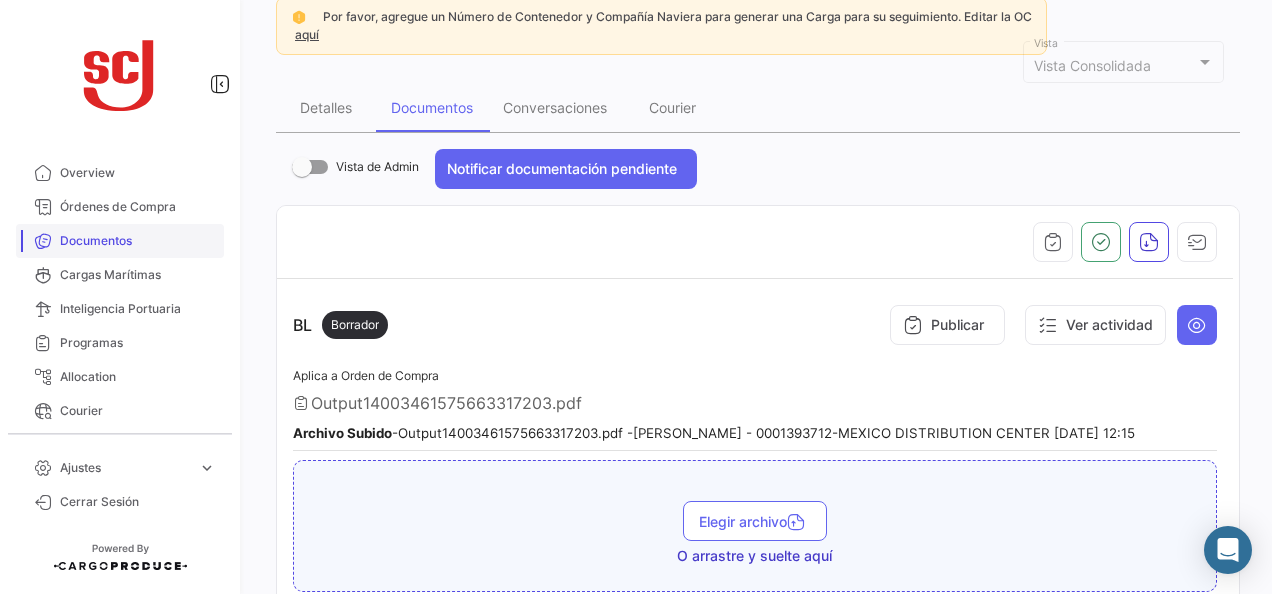 click on "Documentos" at bounding box center (138, 241) 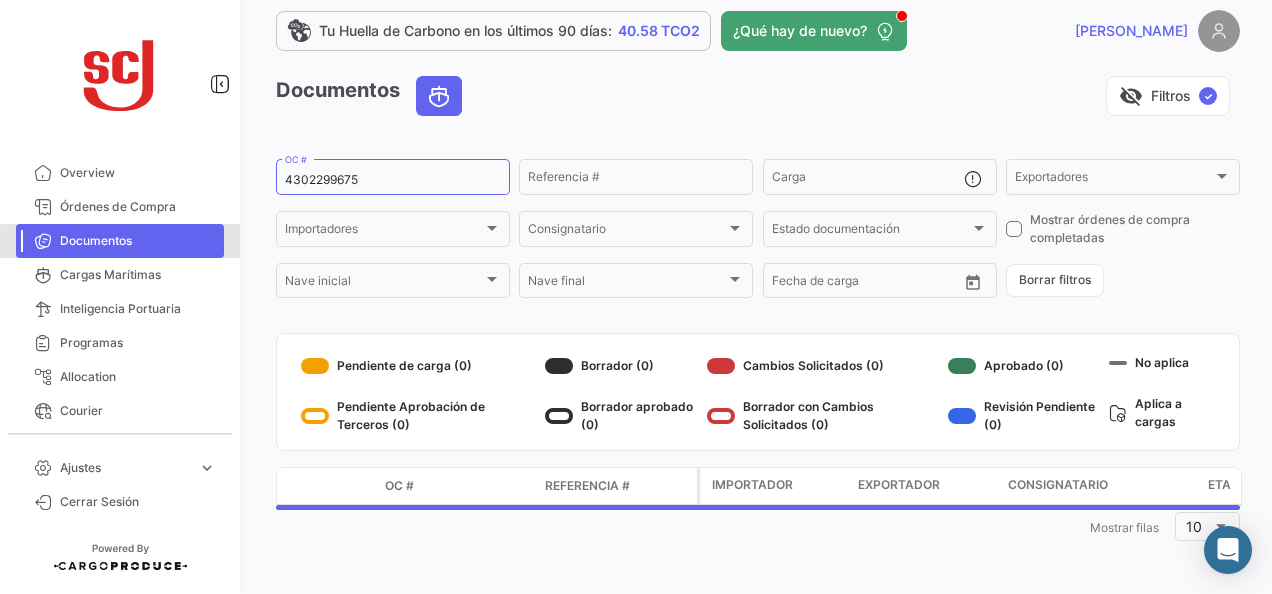 scroll, scrollTop: 0, scrollLeft: 0, axis: both 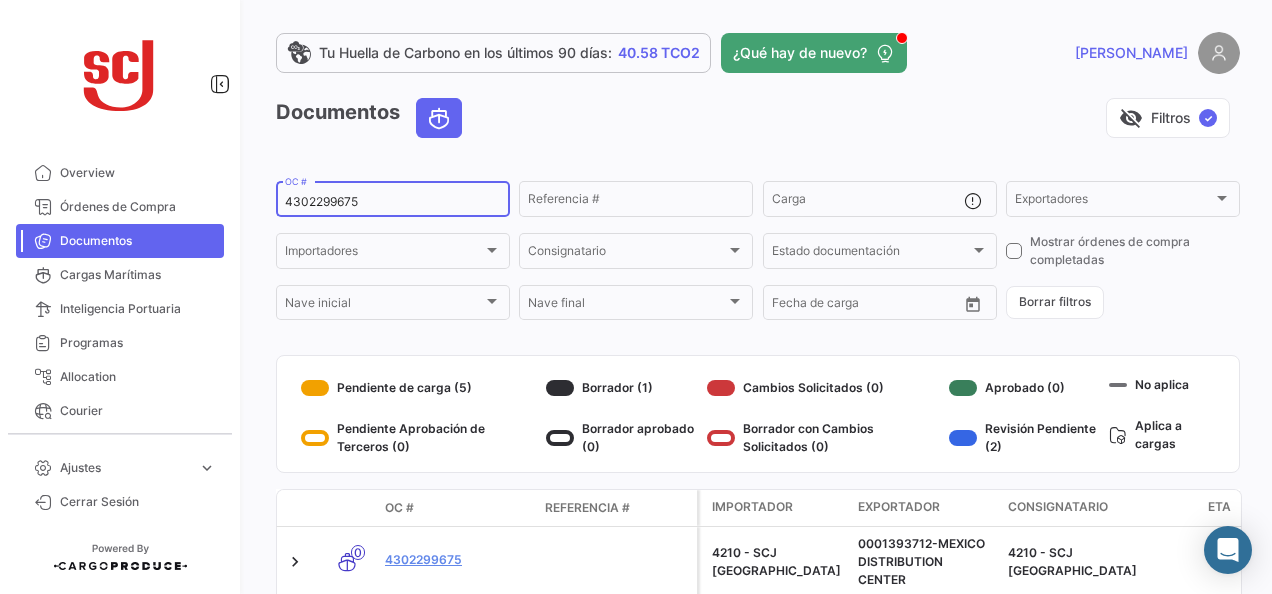 click on "4302299675" at bounding box center [393, 202] 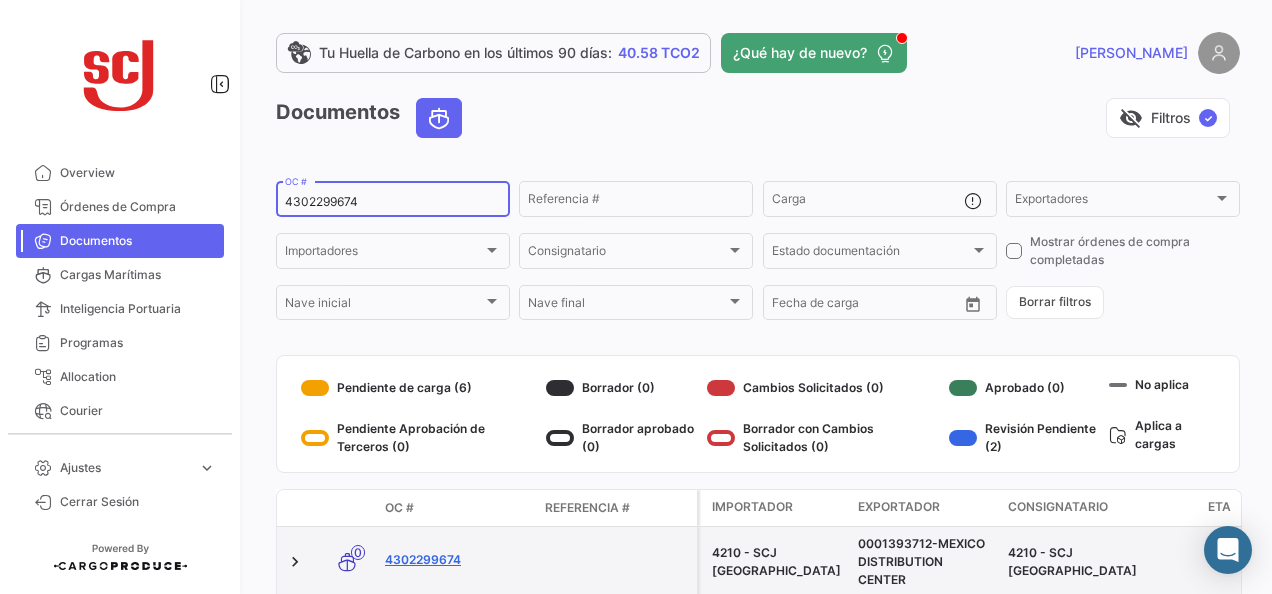 type on "4302299674" 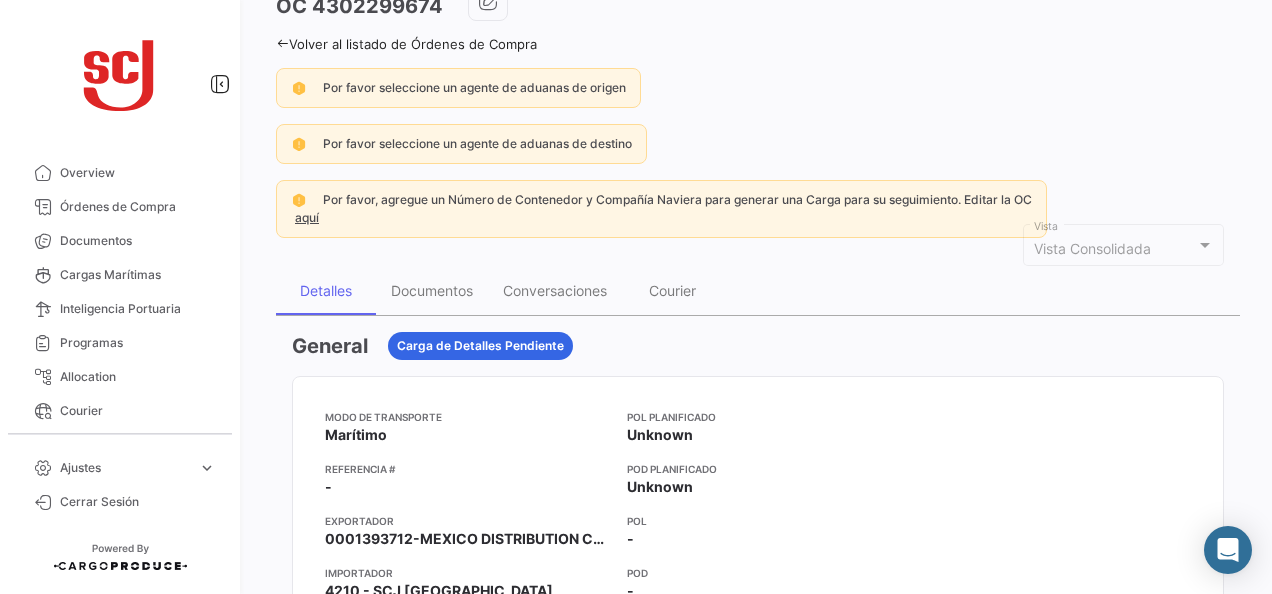 scroll, scrollTop: 200, scrollLeft: 0, axis: vertical 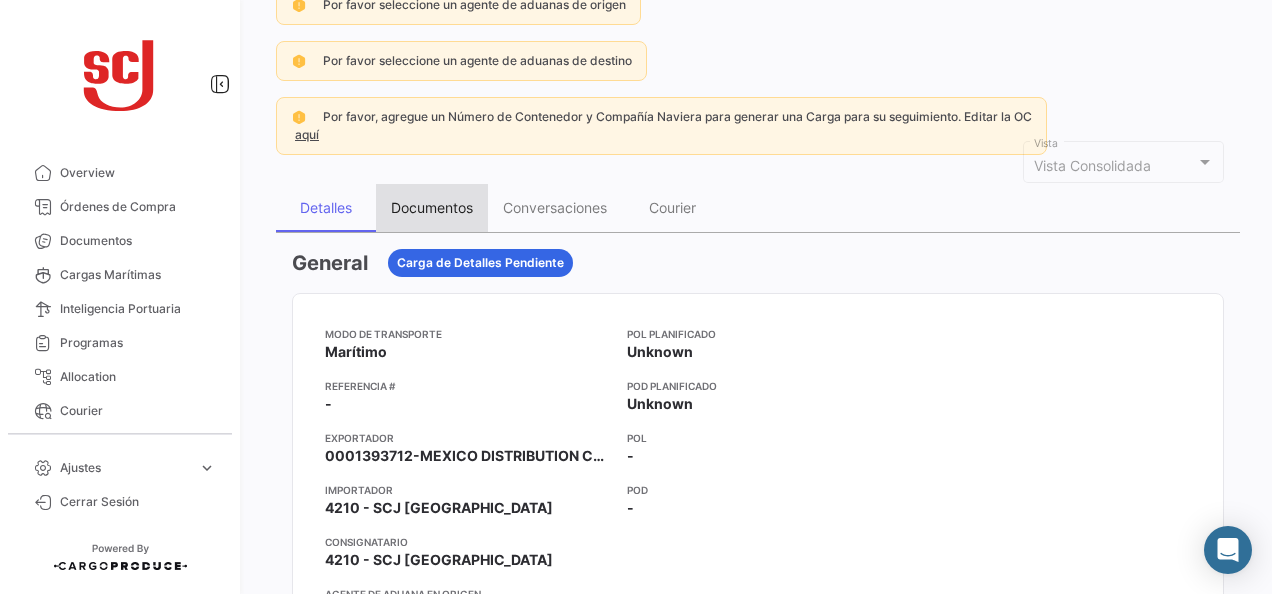 click on "Documentos" at bounding box center (432, 208) 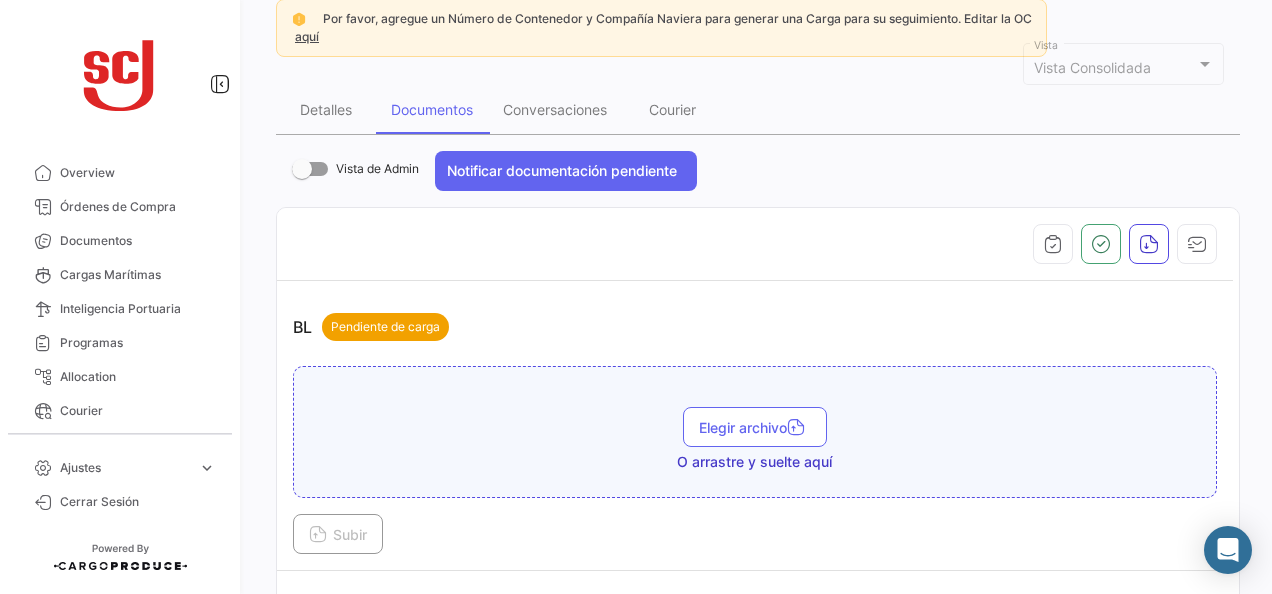 scroll, scrollTop: 600, scrollLeft: 0, axis: vertical 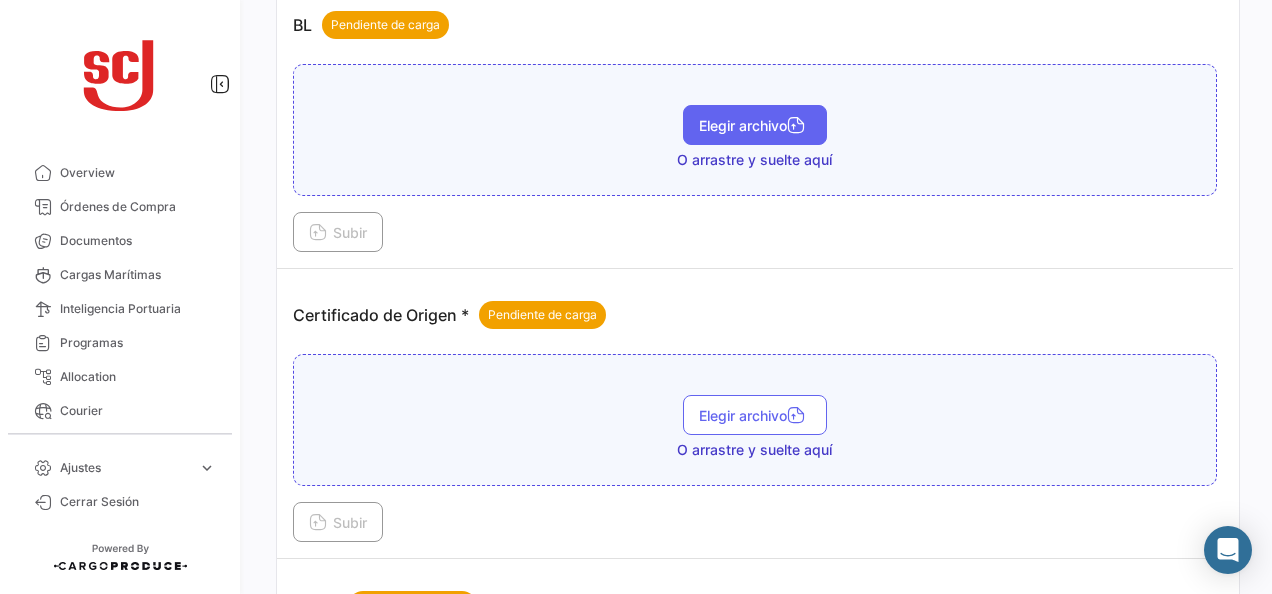 click on "Elegir archivo" at bounding box center (755, 125) 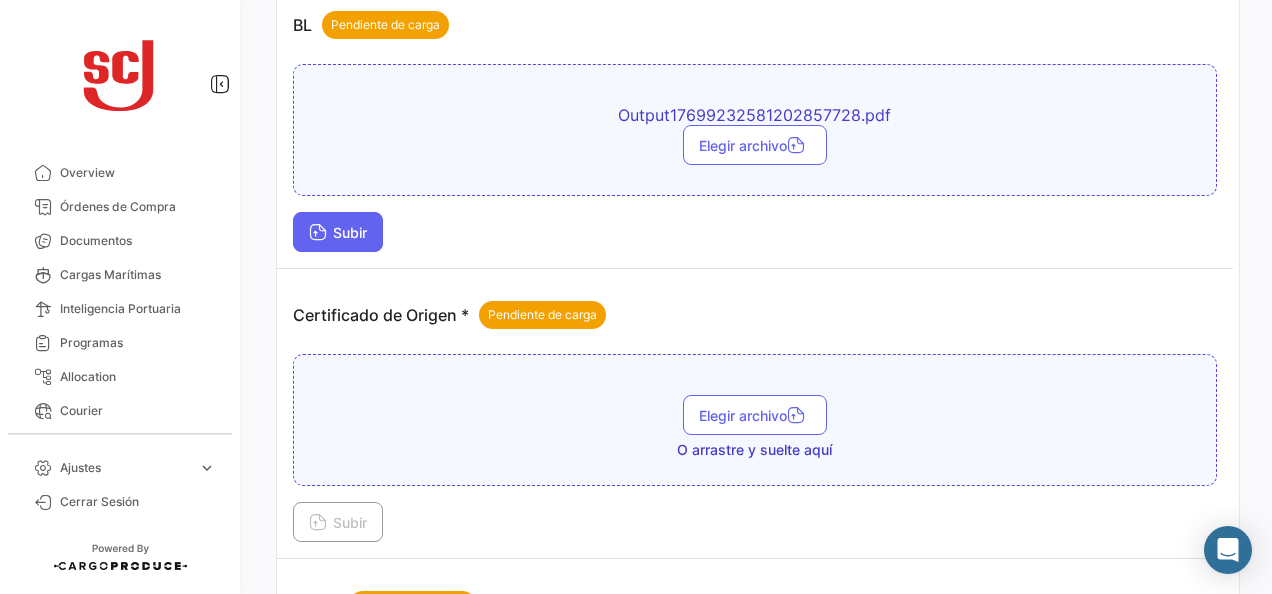 click on "Subir" at bounding box center (338, 232) 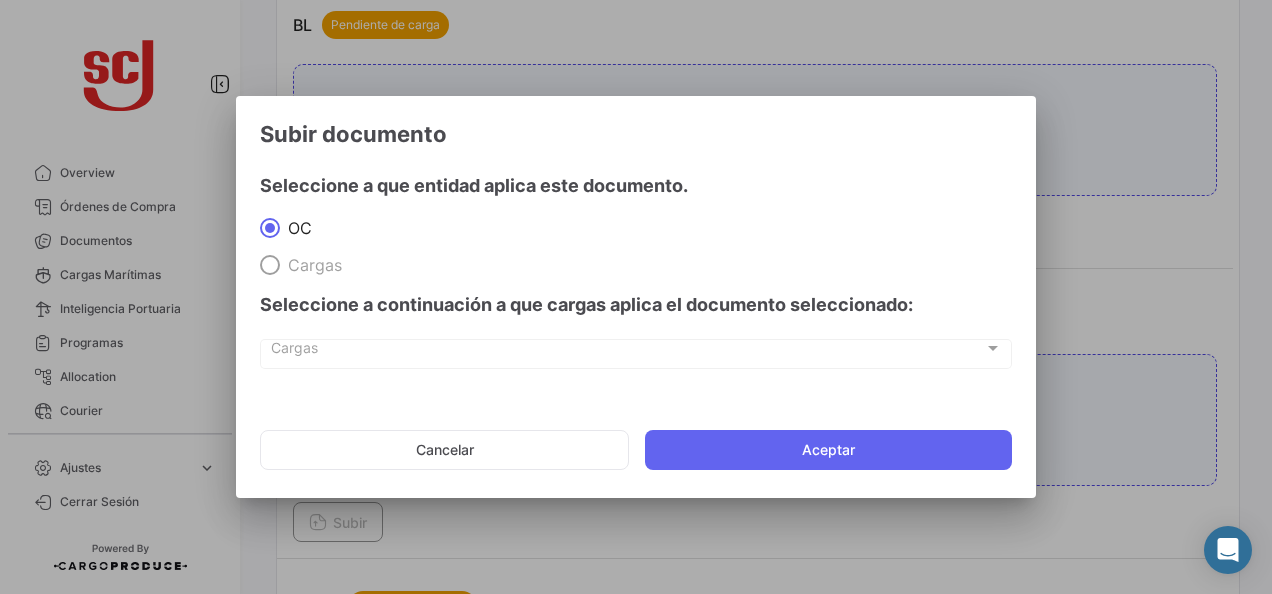 drag, startPoint x: 760, startPoint y: 436, endPoint x: 734, endPoint y: 421, distance: 30.016663 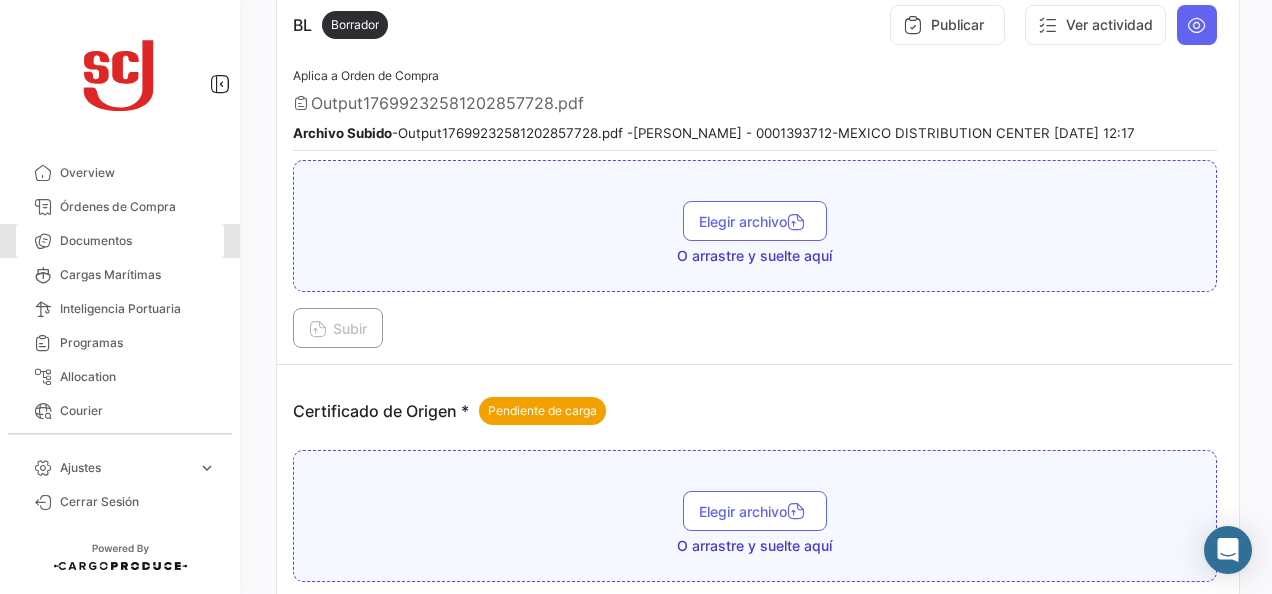 drag, startPoint x: 160, startPoint y: 249, endPoint x: 244, endPoint y: 206, distance: 94.36631 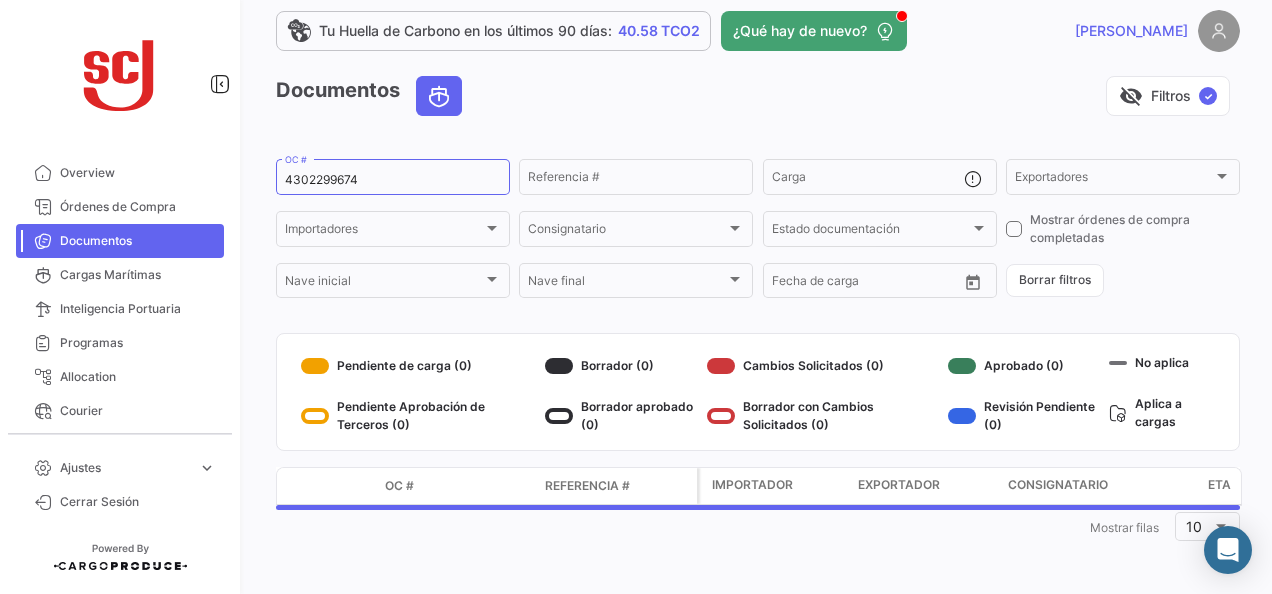 scroll, scrollTop: 0, scrollLeft: 0, axis: both 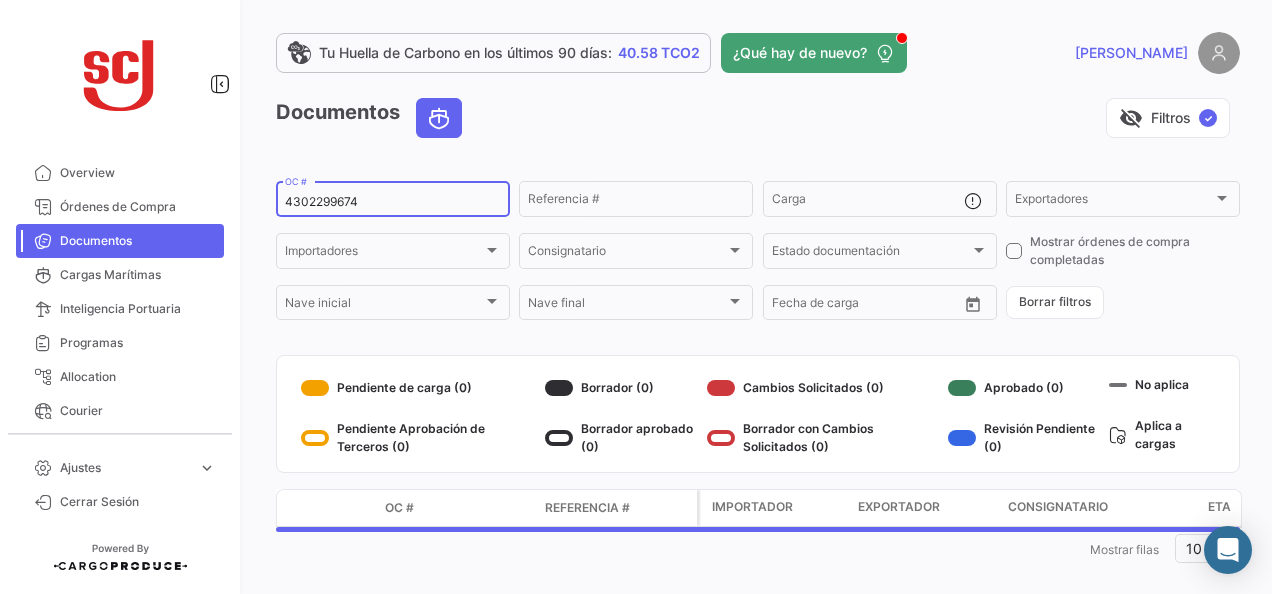click on "4302299674" at bounding box center (393, 202) 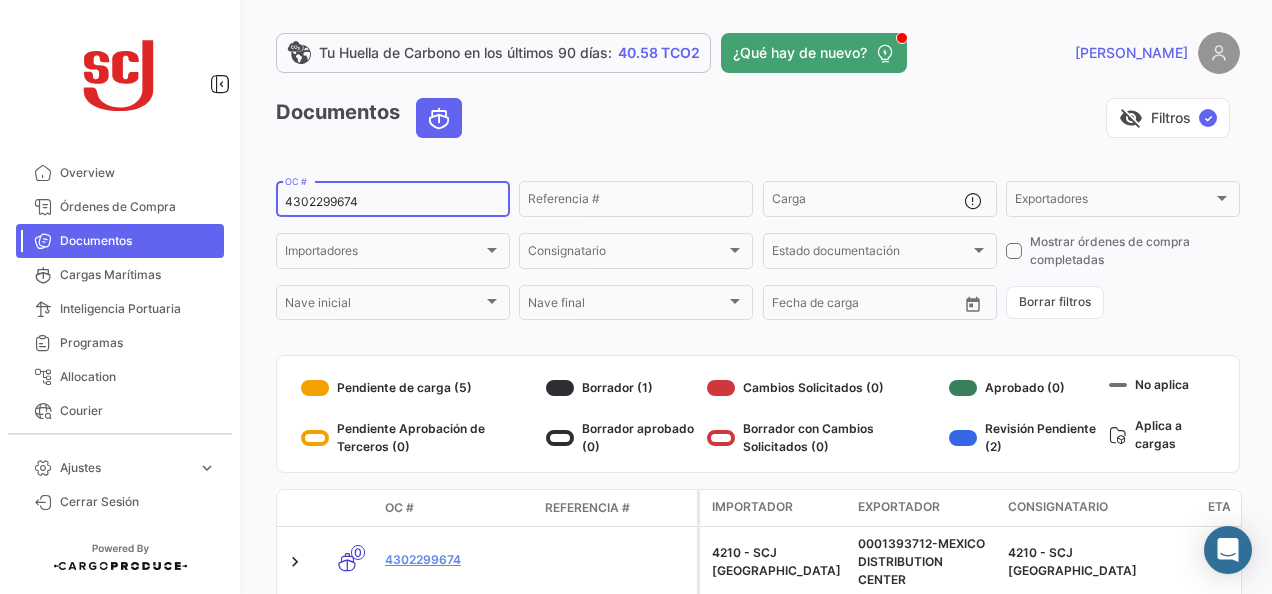 paste on "40" 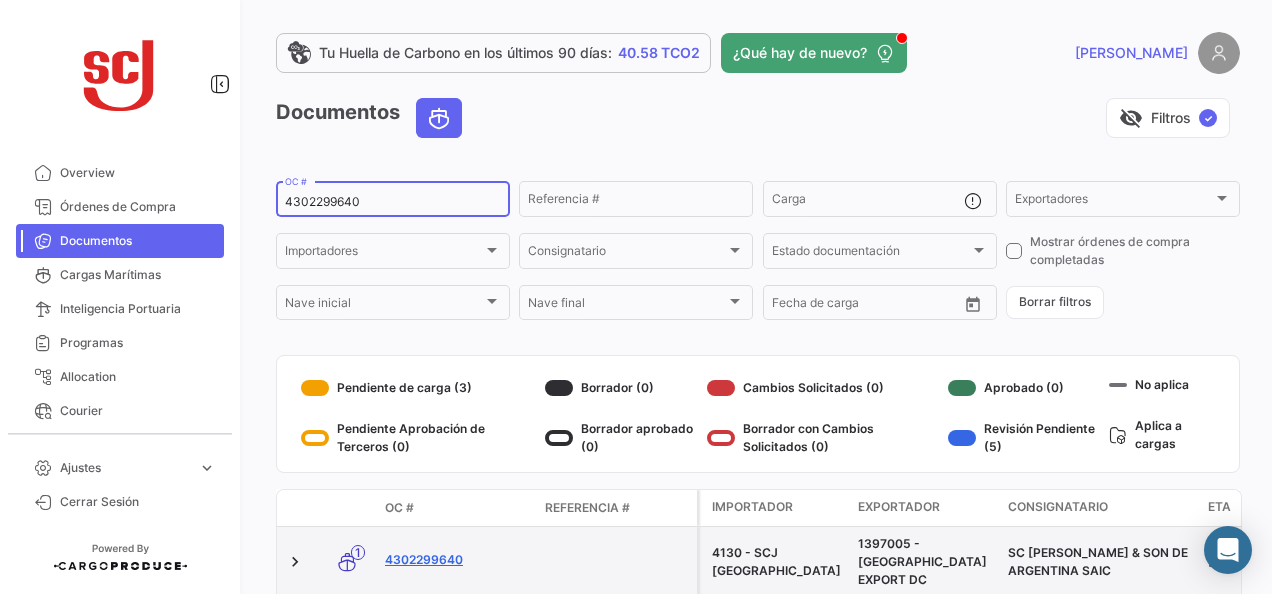 type on "4302299640" 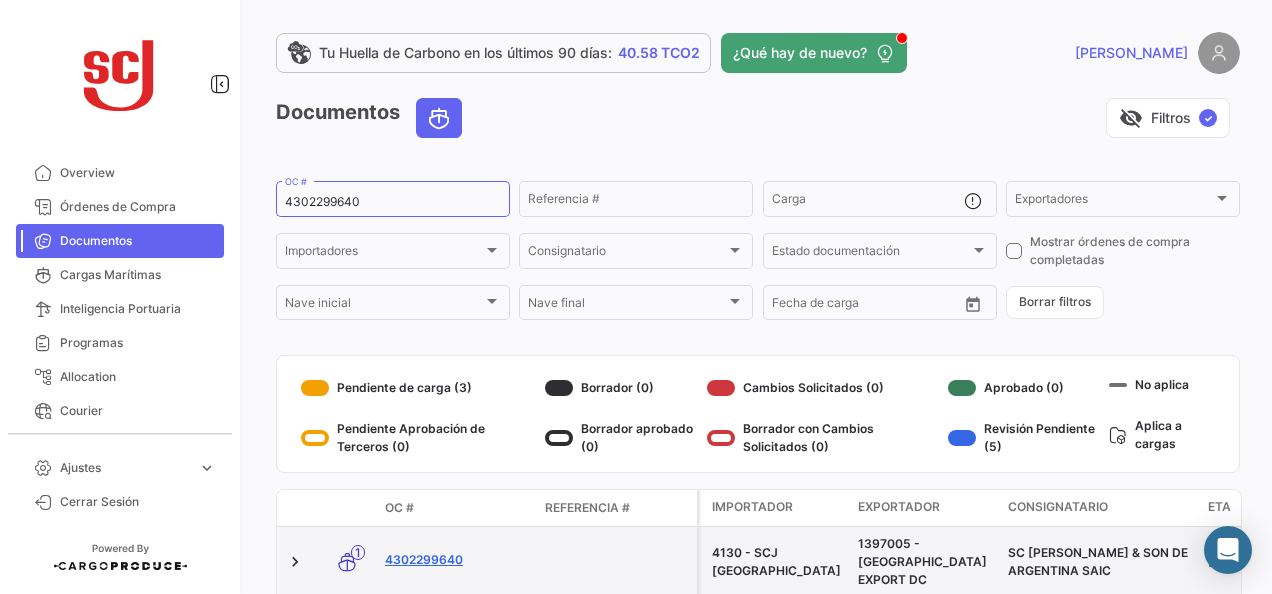 click on "4302299640" 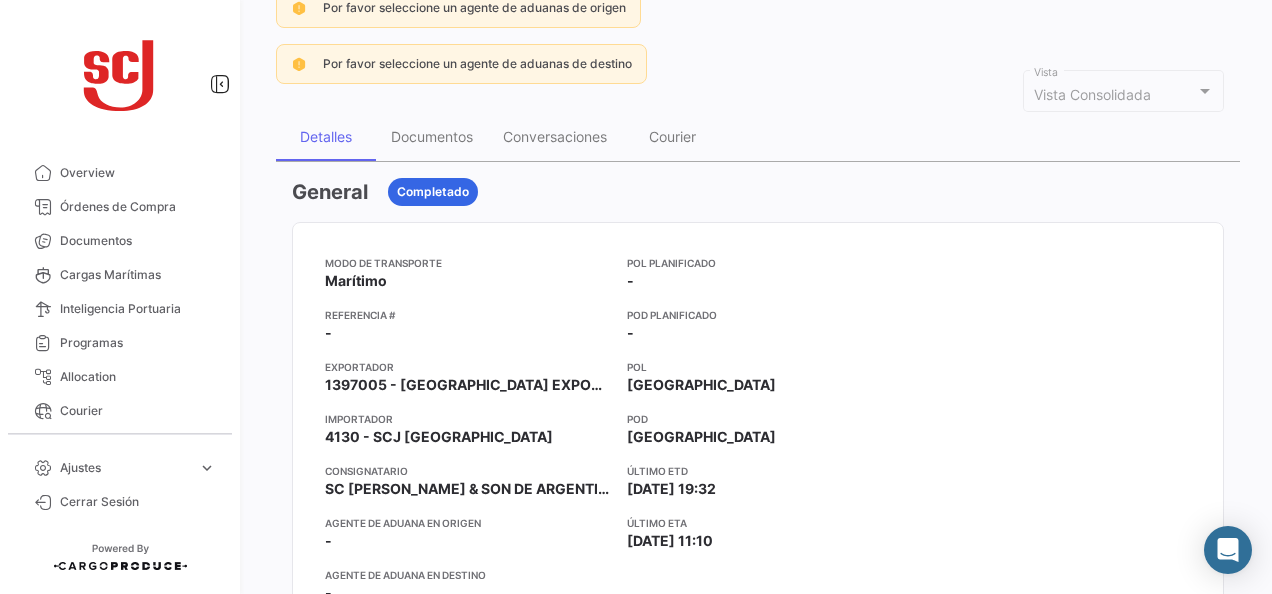 scroll, scrollTop: 200, scrollLeft: 0, axis: vertical 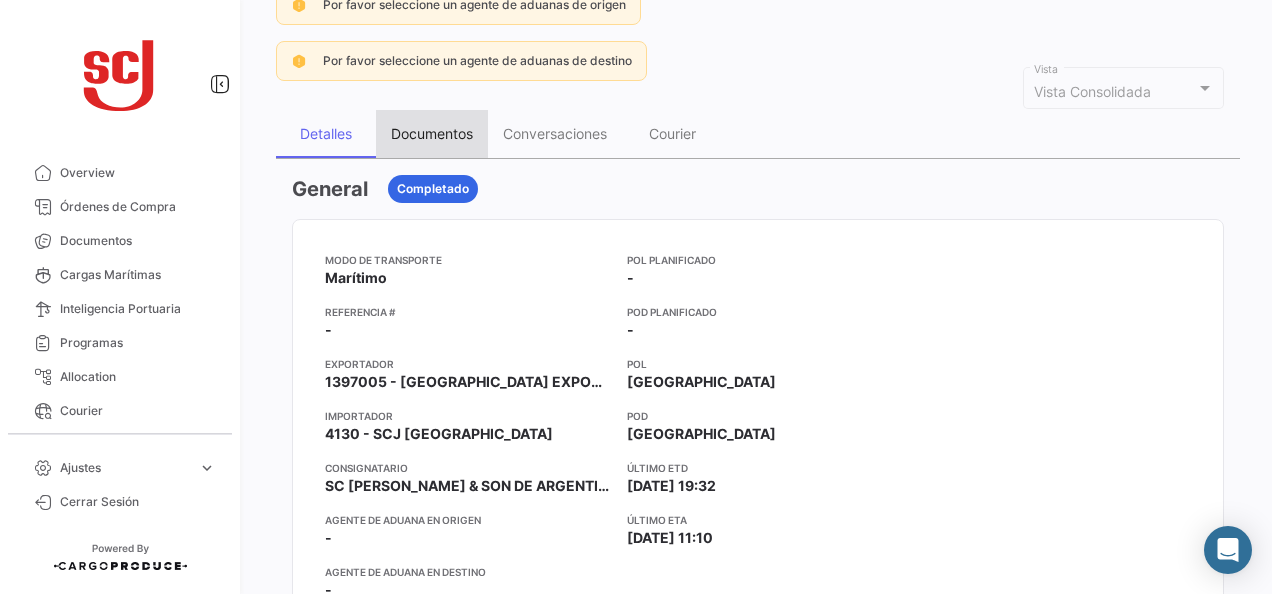 click on "Documentos" at bounding box center [432, 134] 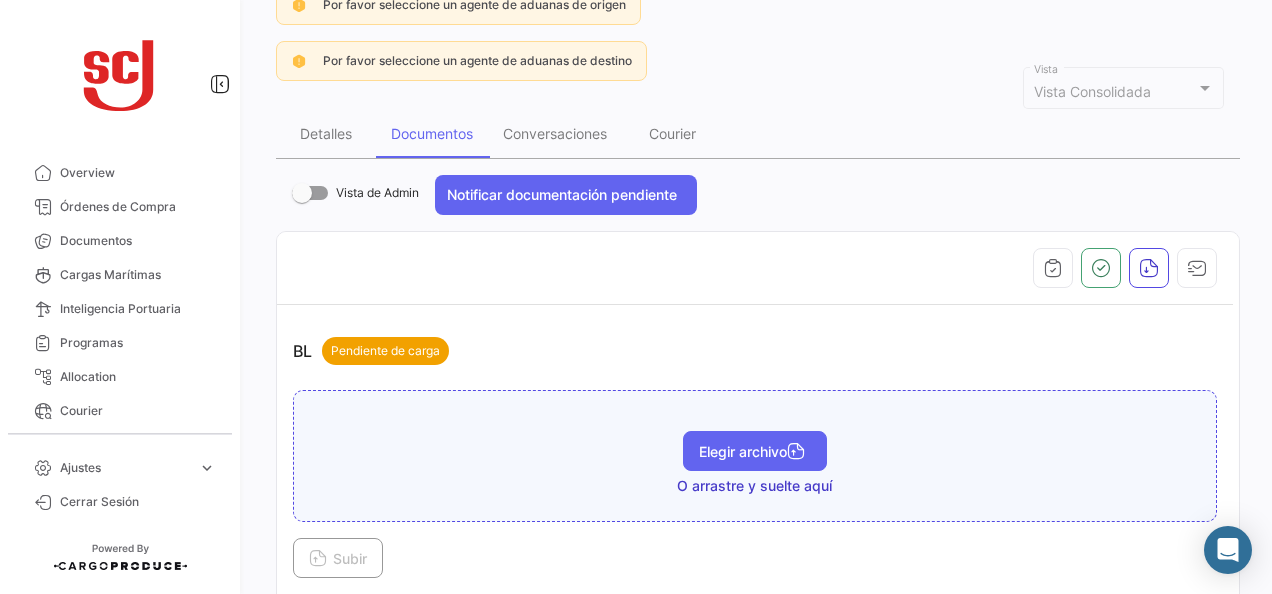 click on "Elegir archivo" at bounding box center [755, 451] 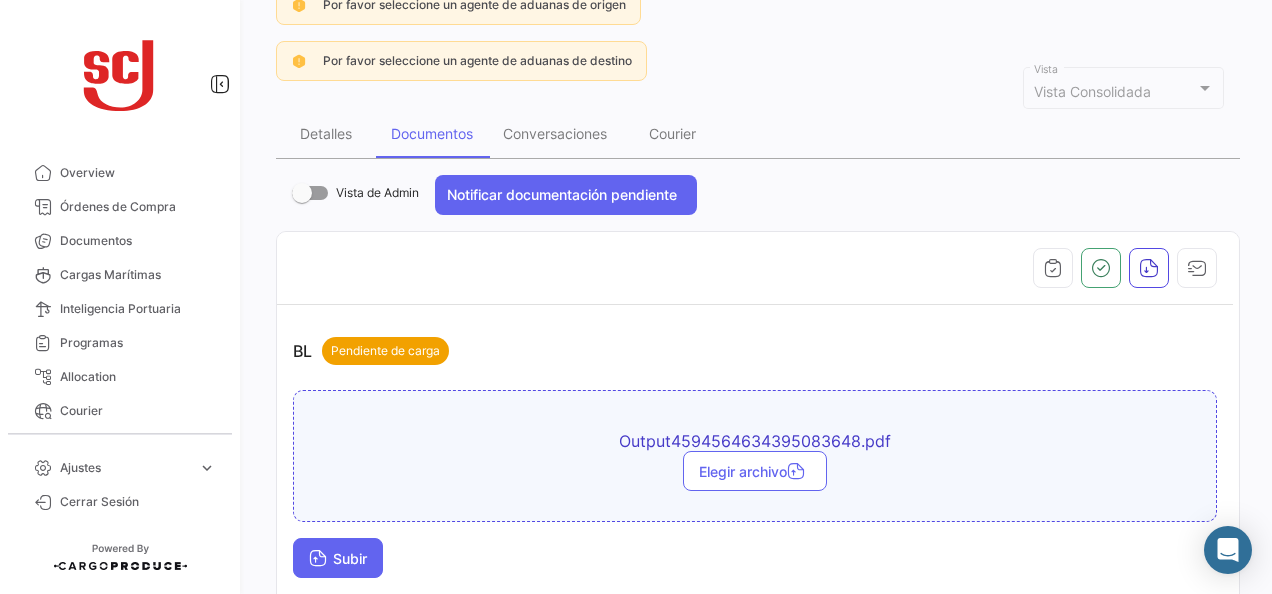 click on "Subir" at bounding box center (338, 558) 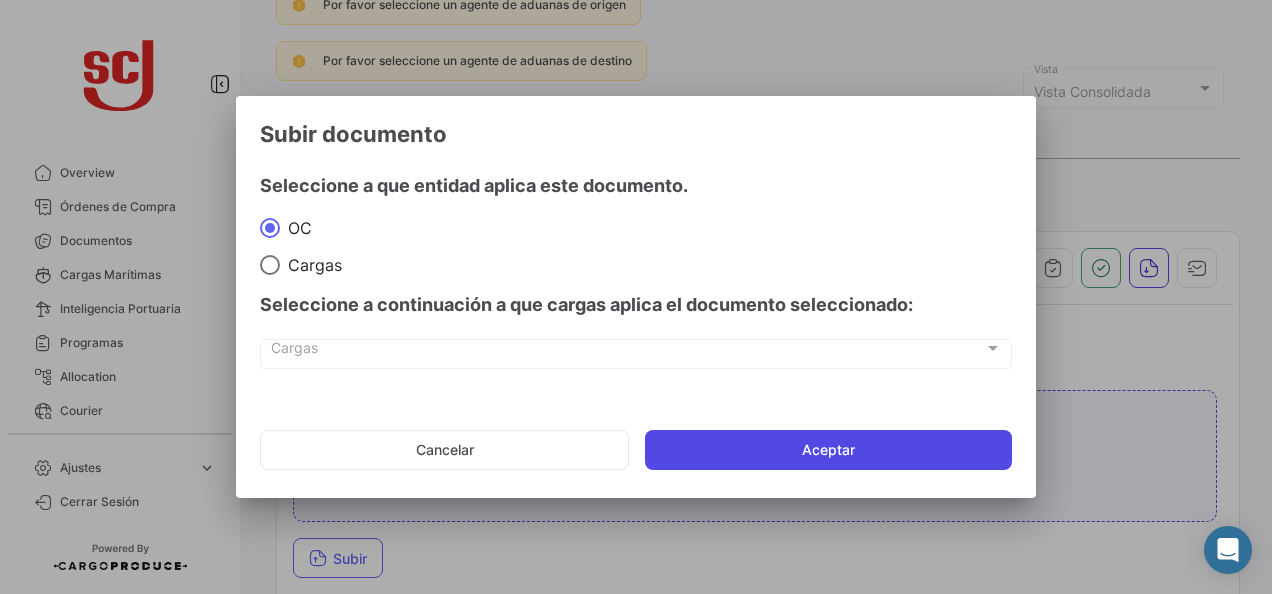 click on "Aceptar" 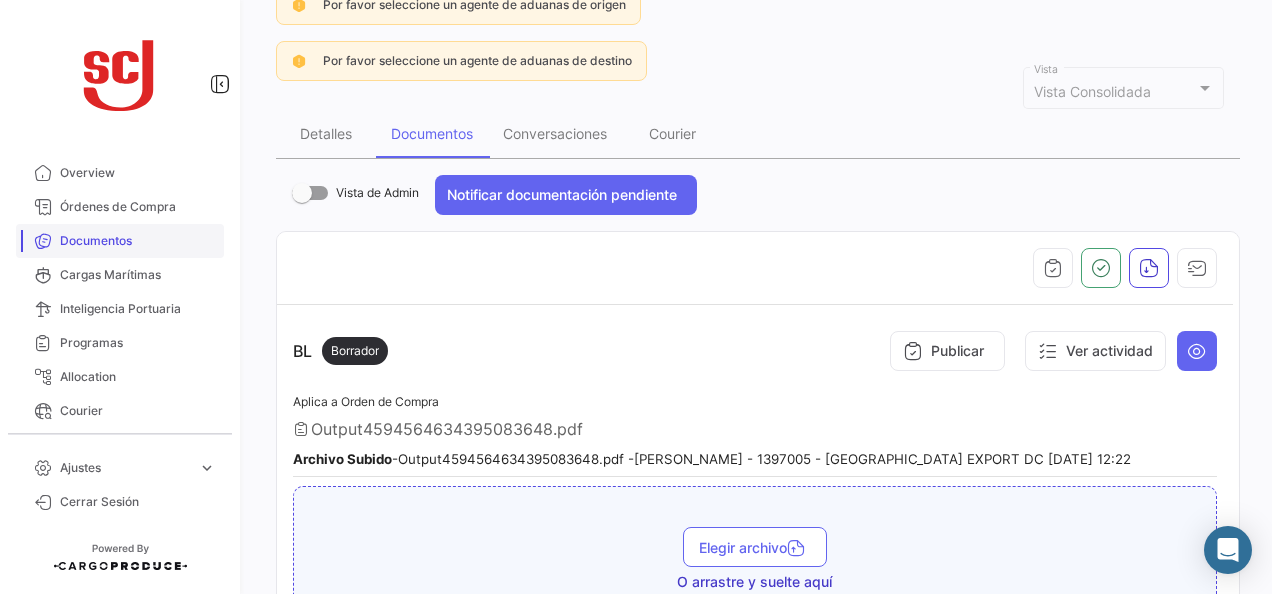 click on "Documentos" at bounding box center [138, 241] 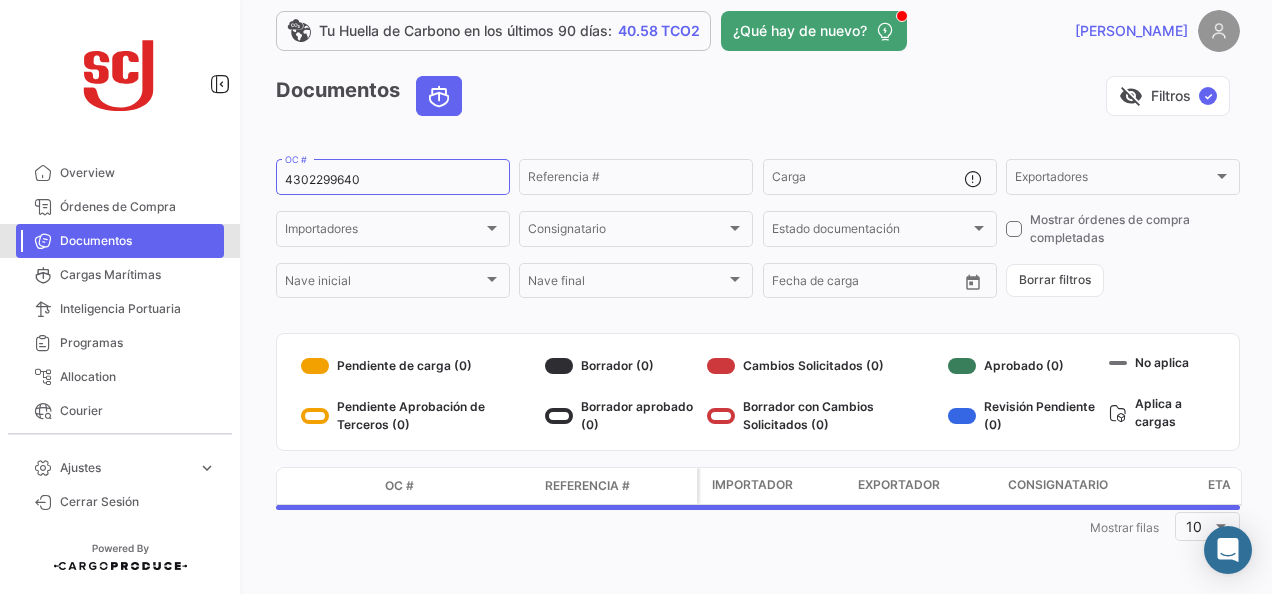 scroll, scrollTop: 0, scrollLeft: 0, axis: both 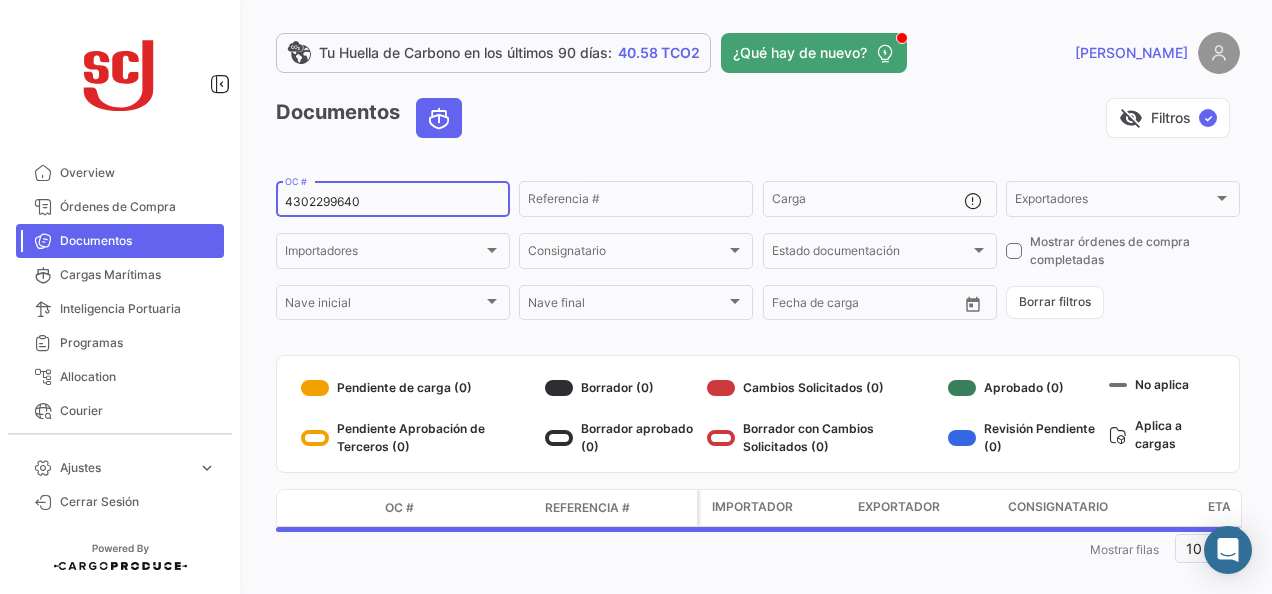 click on "4302299640" at bounding box center [393, 202] 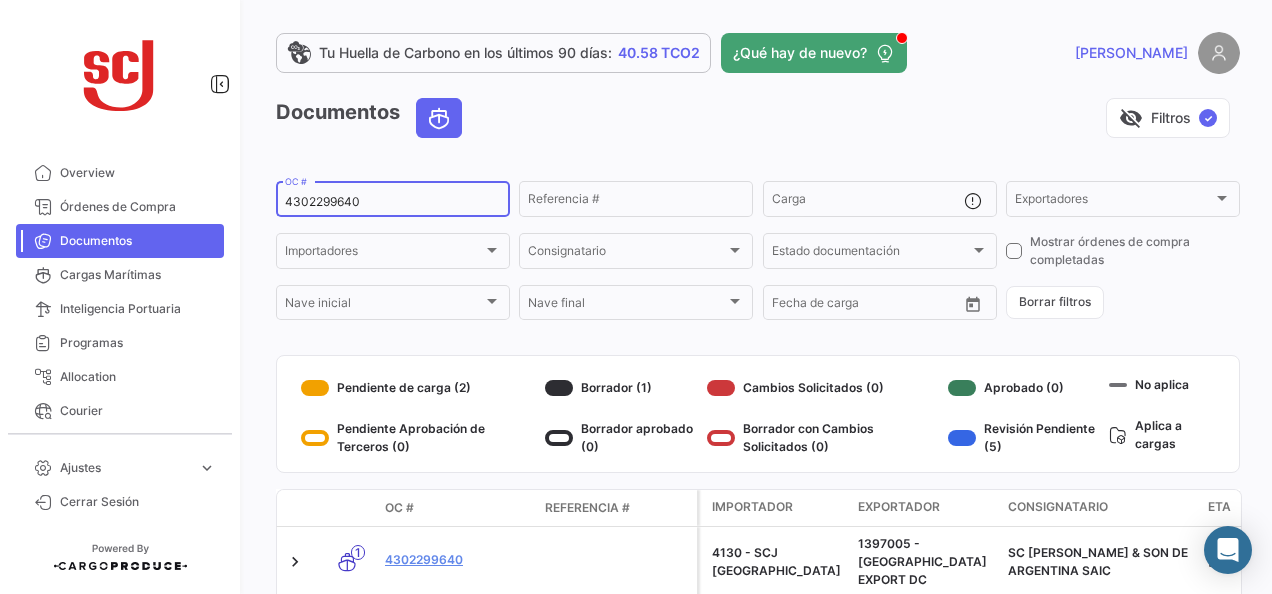 paste on "52" 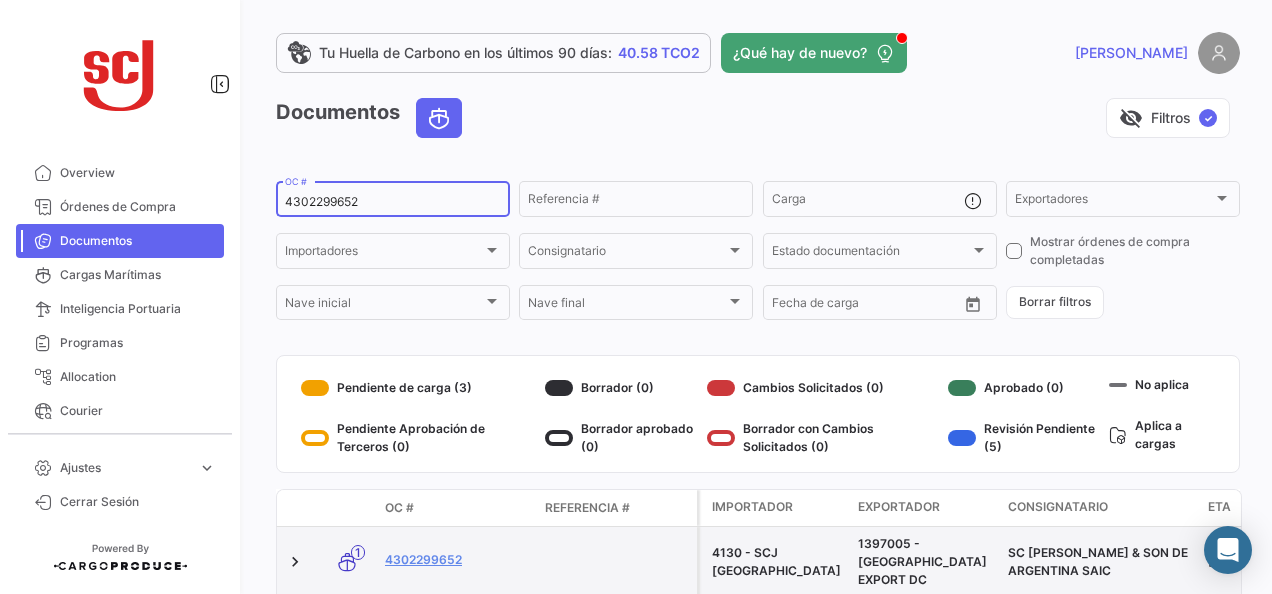 type on "4302299652" 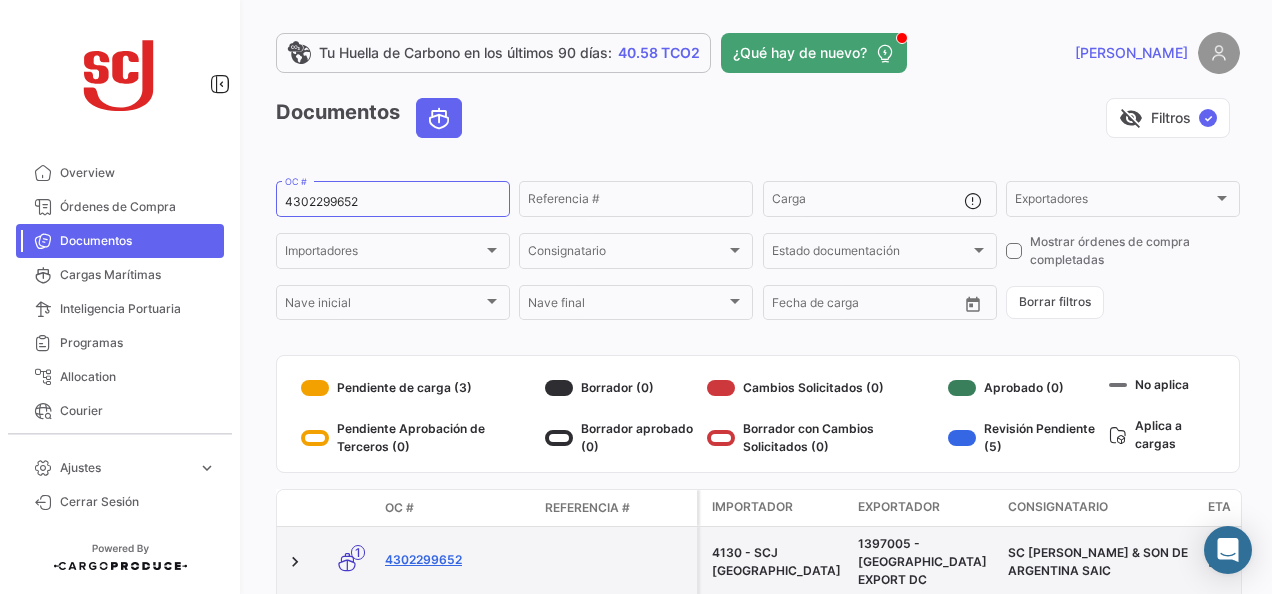 click on "4302299652" 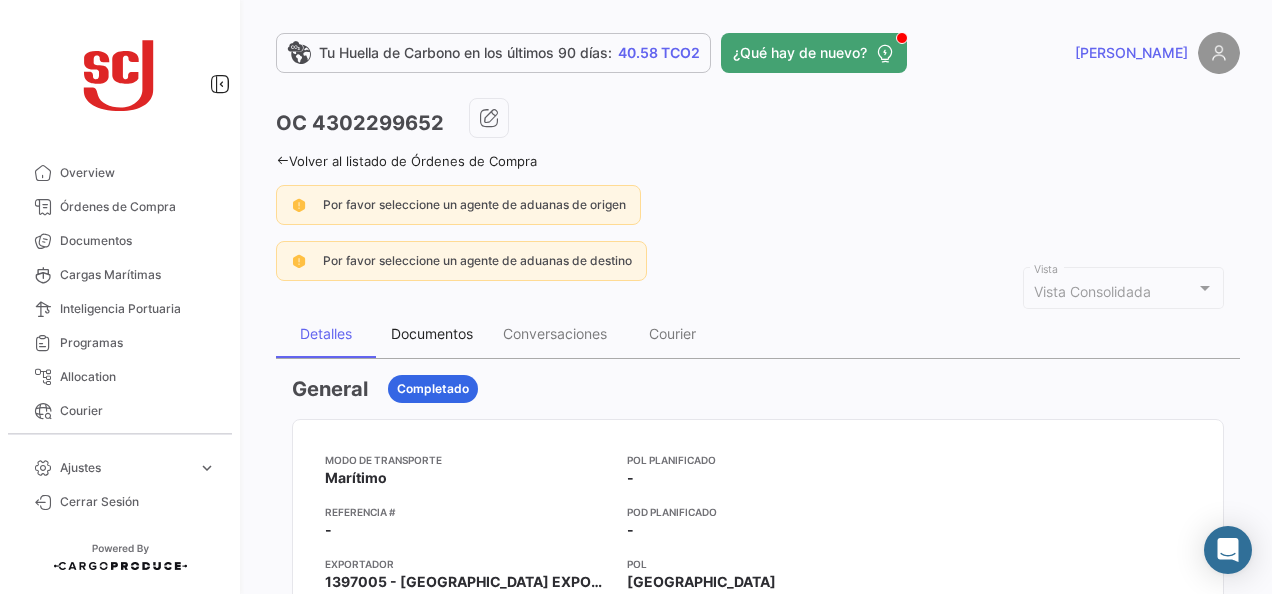 click on "Documentos" at bounding box center [432, 334] 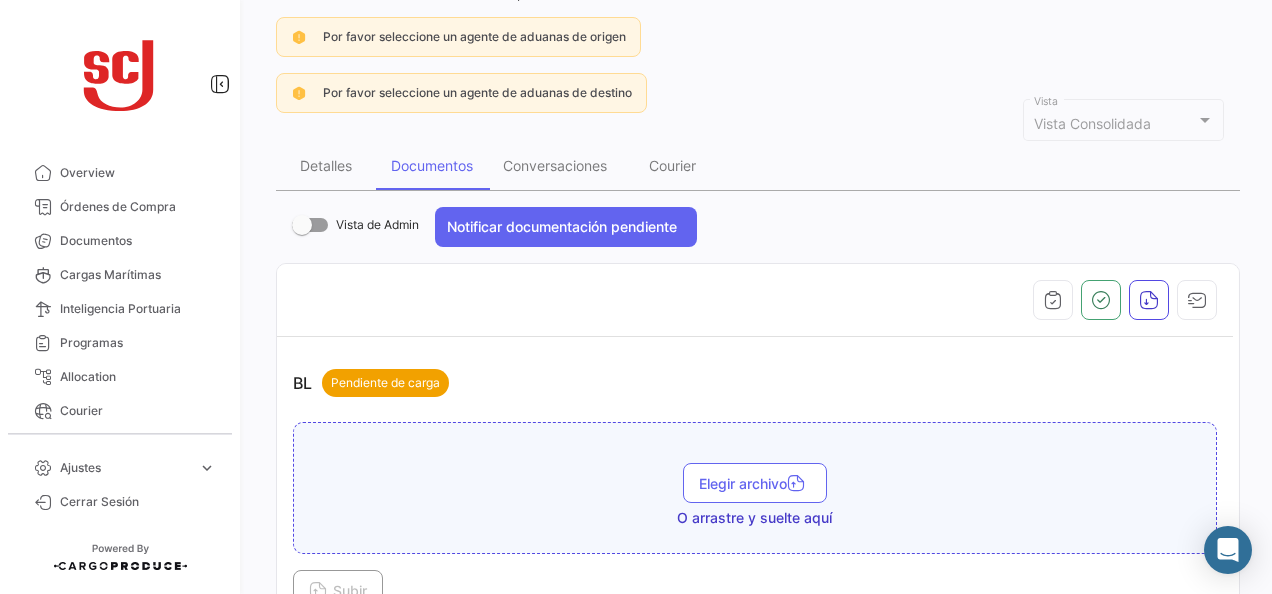 scroll, scrollTop: 300, scrollLeft: 0, axis: vertical 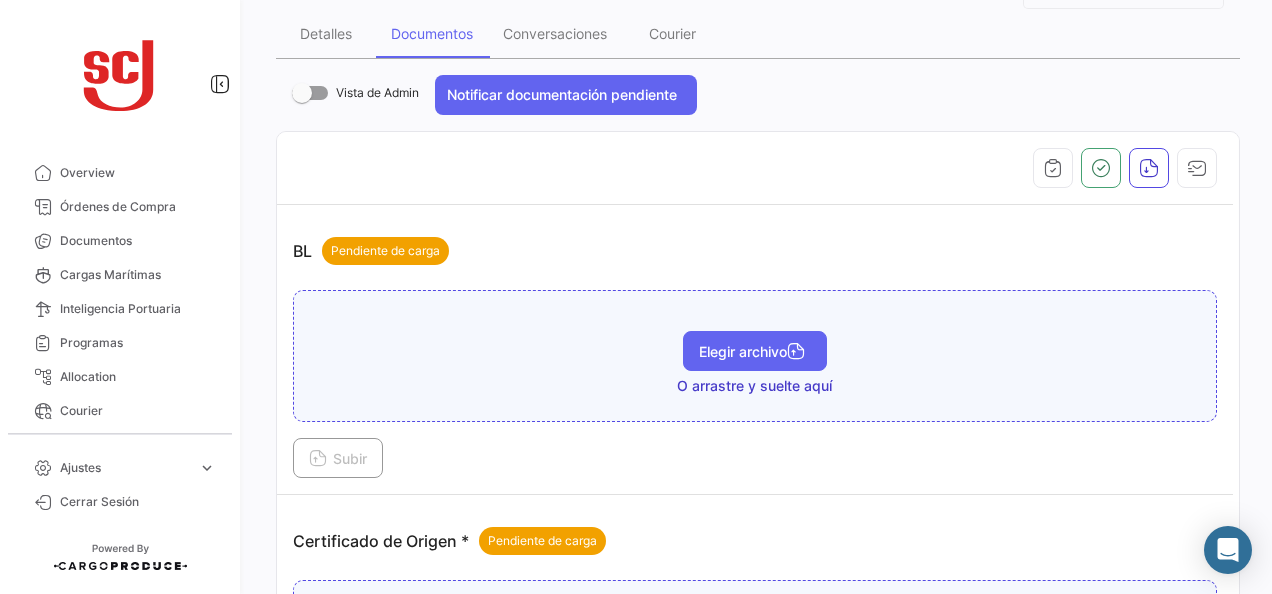 click on "Elegir archivo" at bounding box center (755, 351) 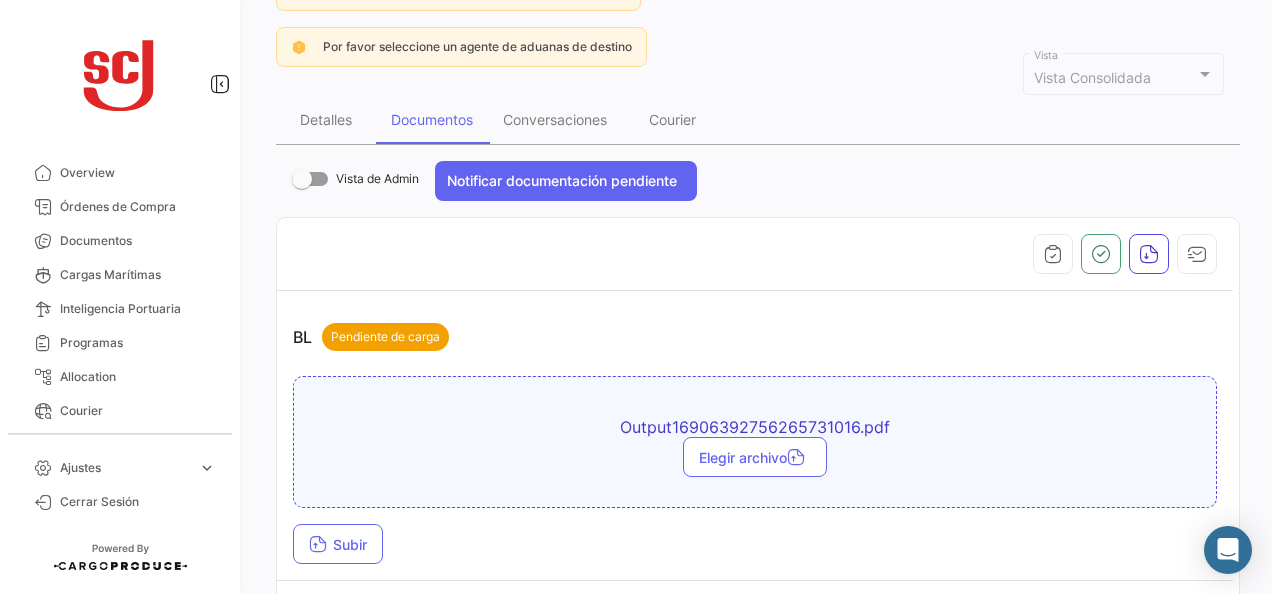 scroll, scrollTop: 300, scrollLeft: 0, axis: vertical 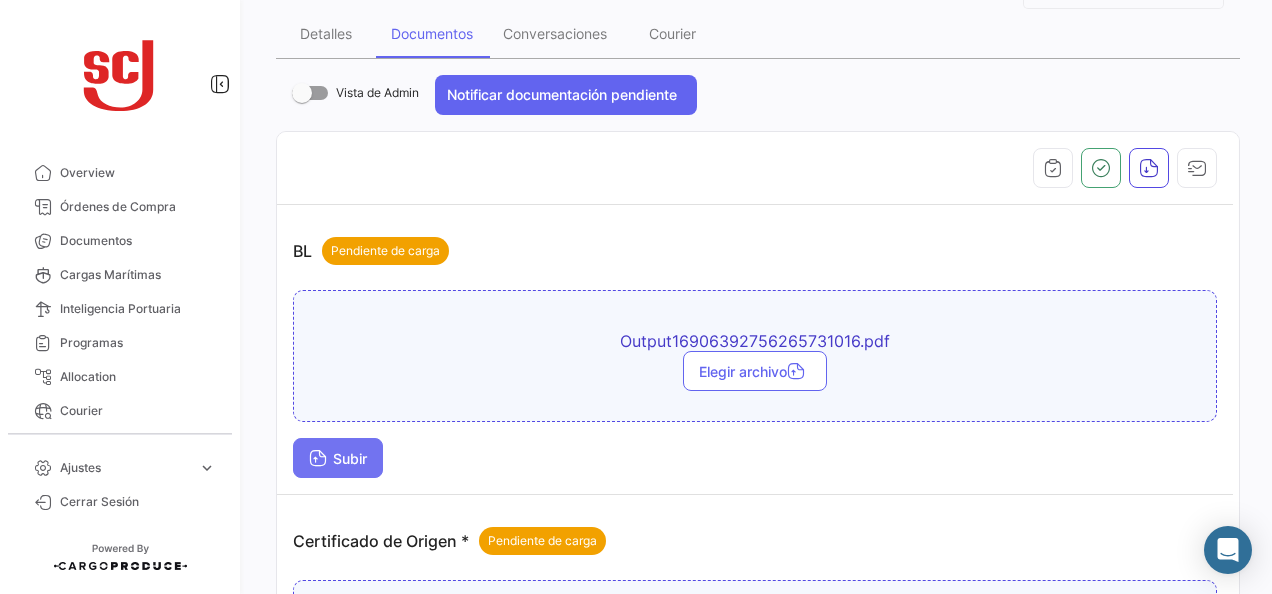 click on "Subir" at bounding box center [338, 458] 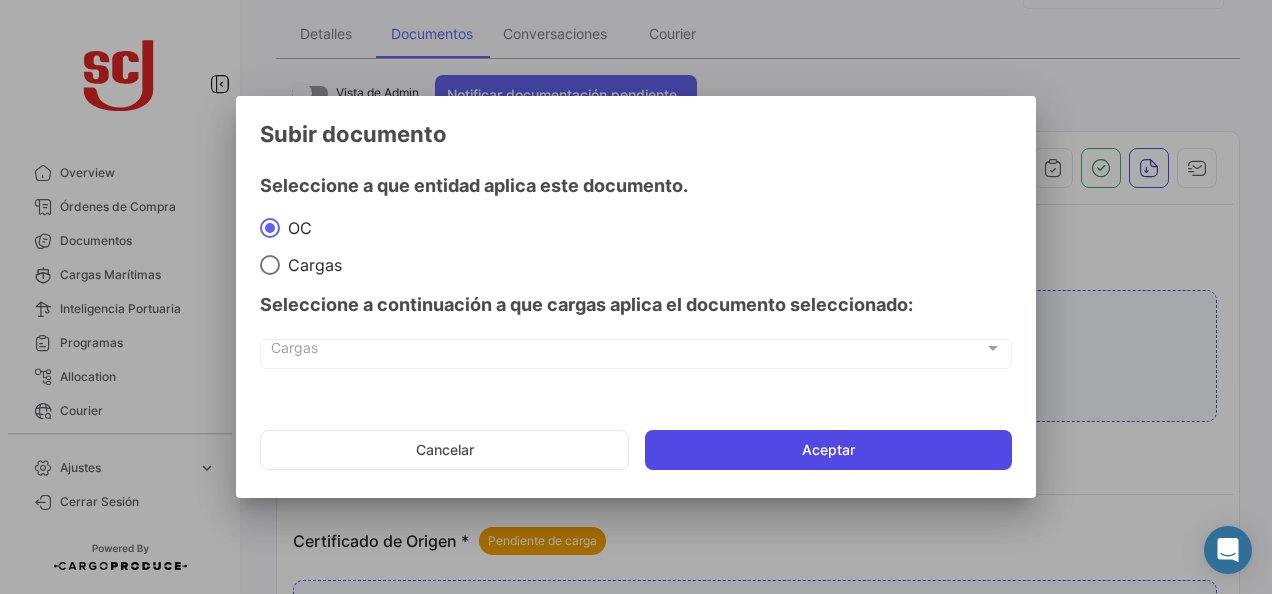 click on "Aceptar" 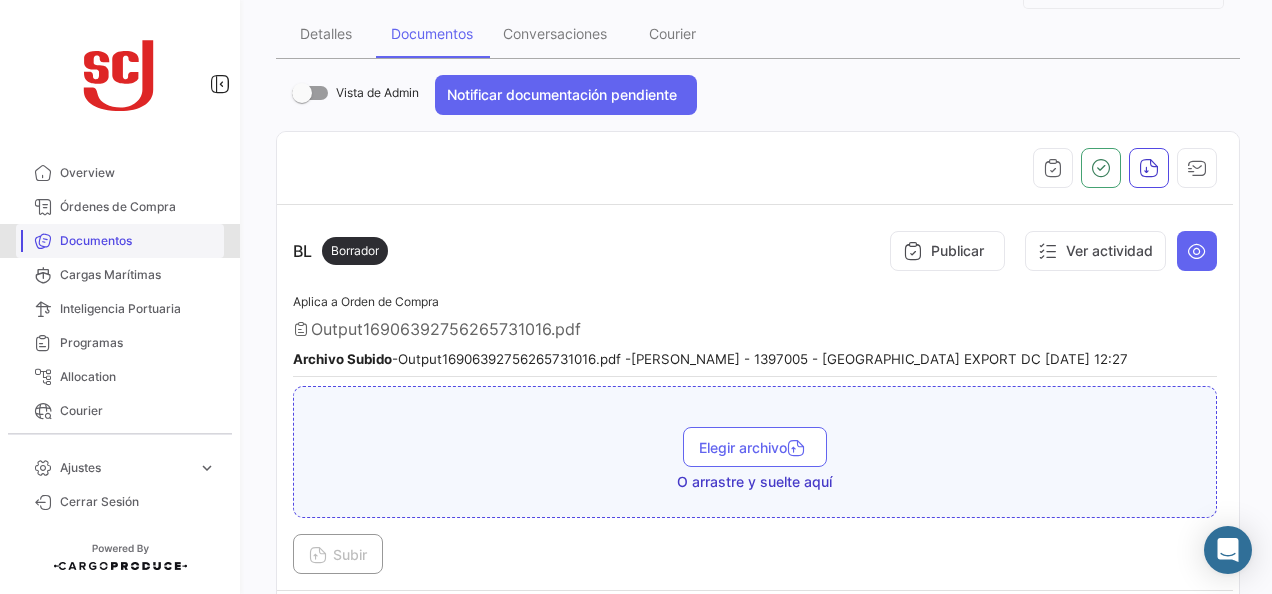 click on "Documentos" at bounding box center (120, 241) 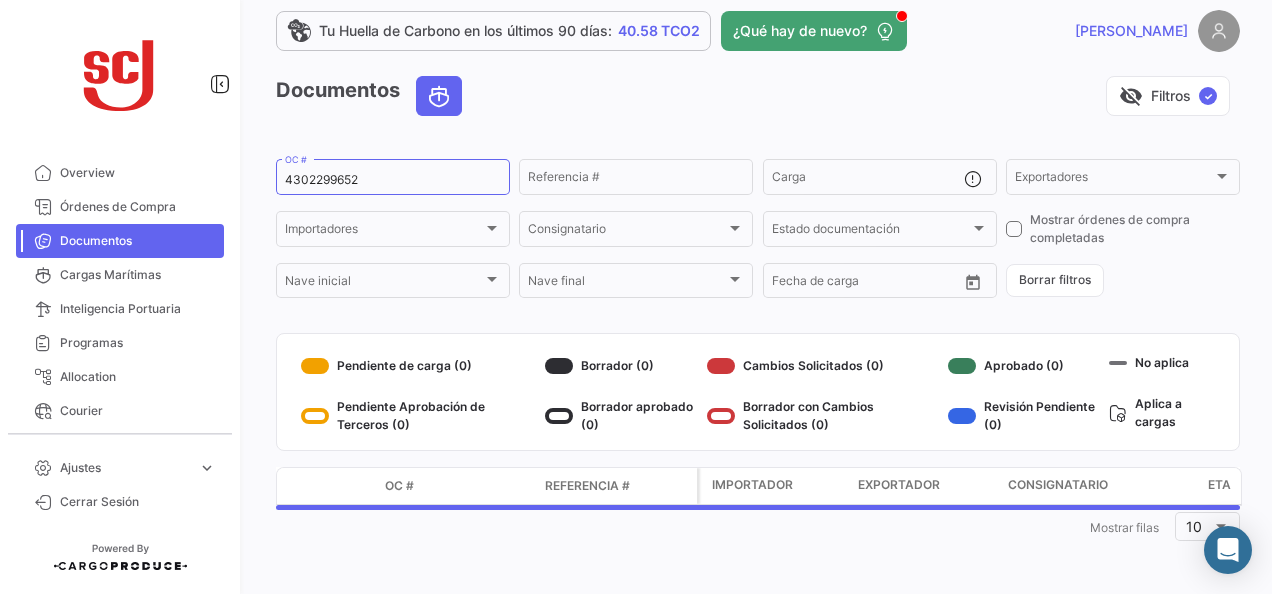 scroll, scrollTop: 0, scrollLeft: 0, axis: both 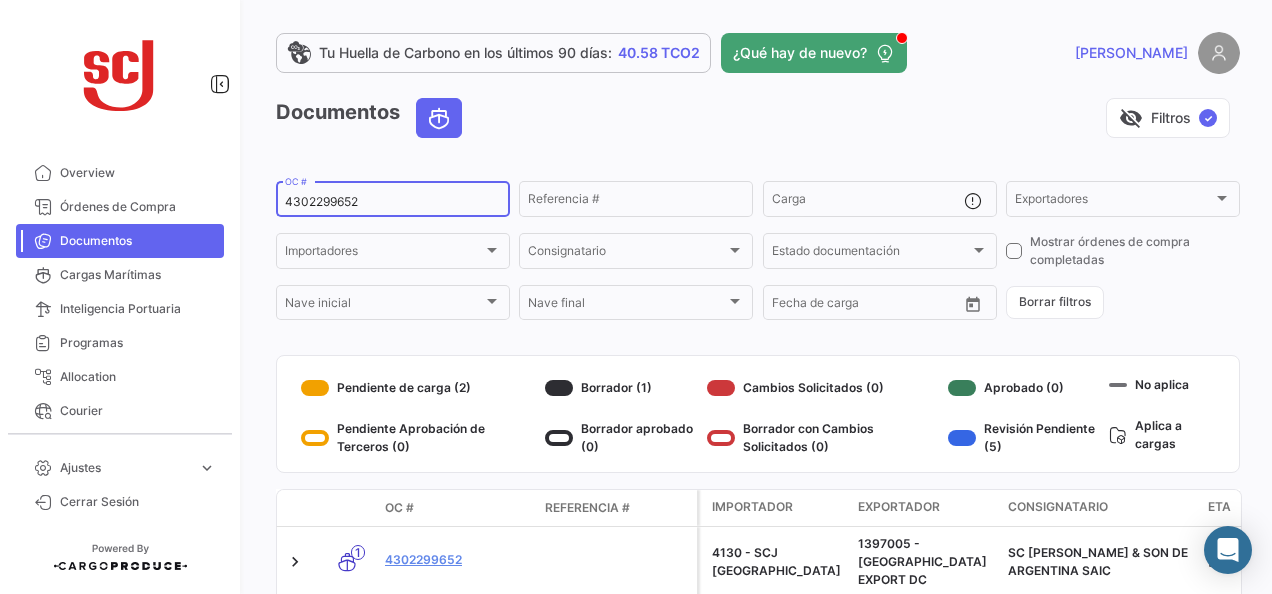 click on "4302299652" at bounding box center [393, 202] 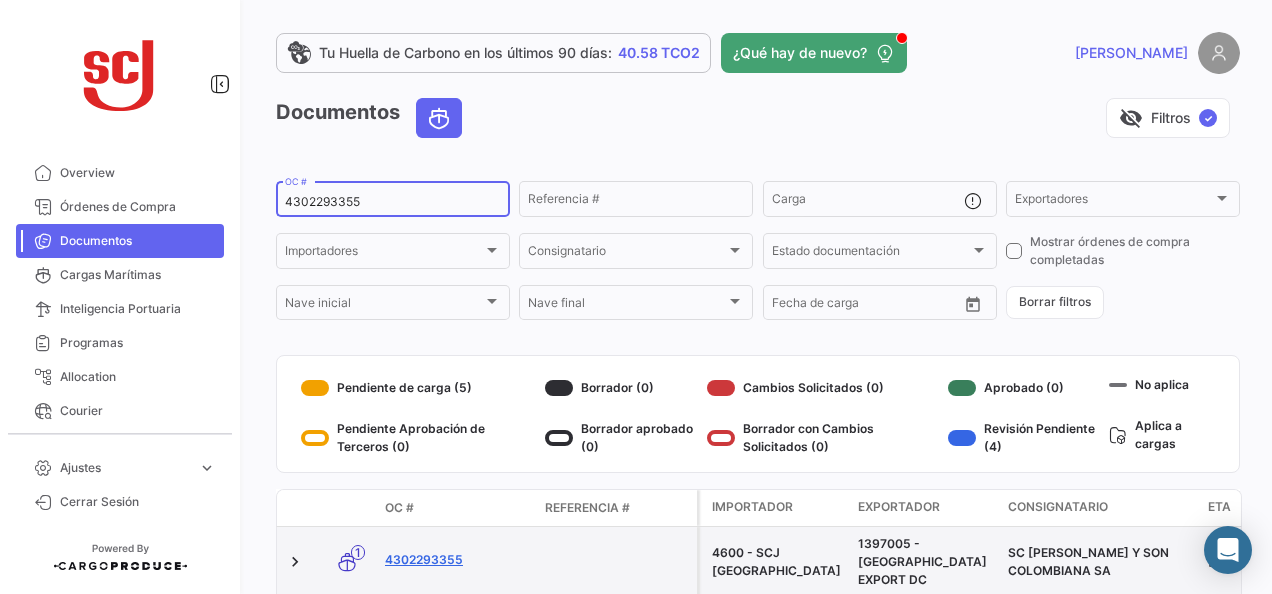 type on "4302293355" 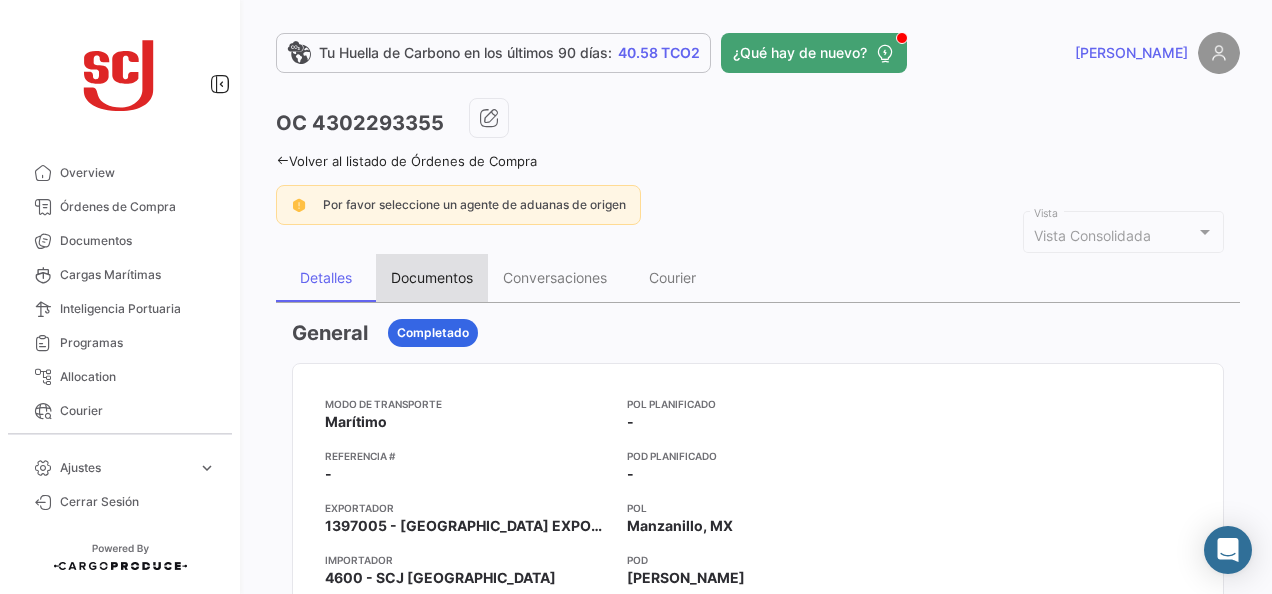 click on "Documentos" at bounding box center (432, 277) 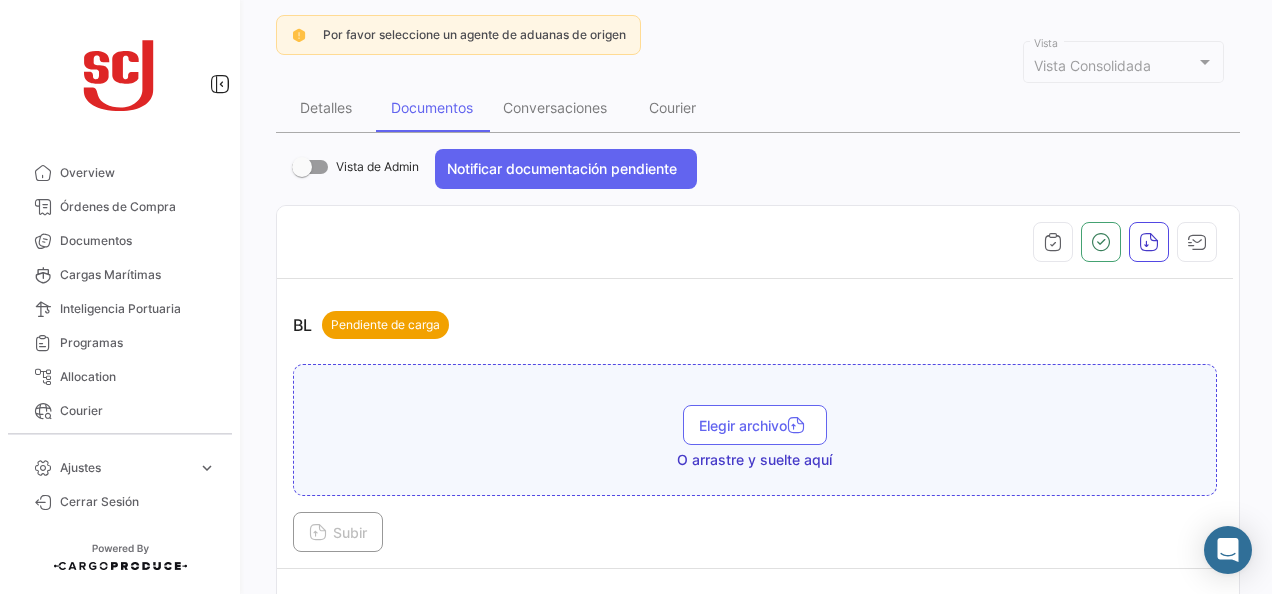 scroll, scrollTop: 400, scrollLeft: 0, axis: vertical 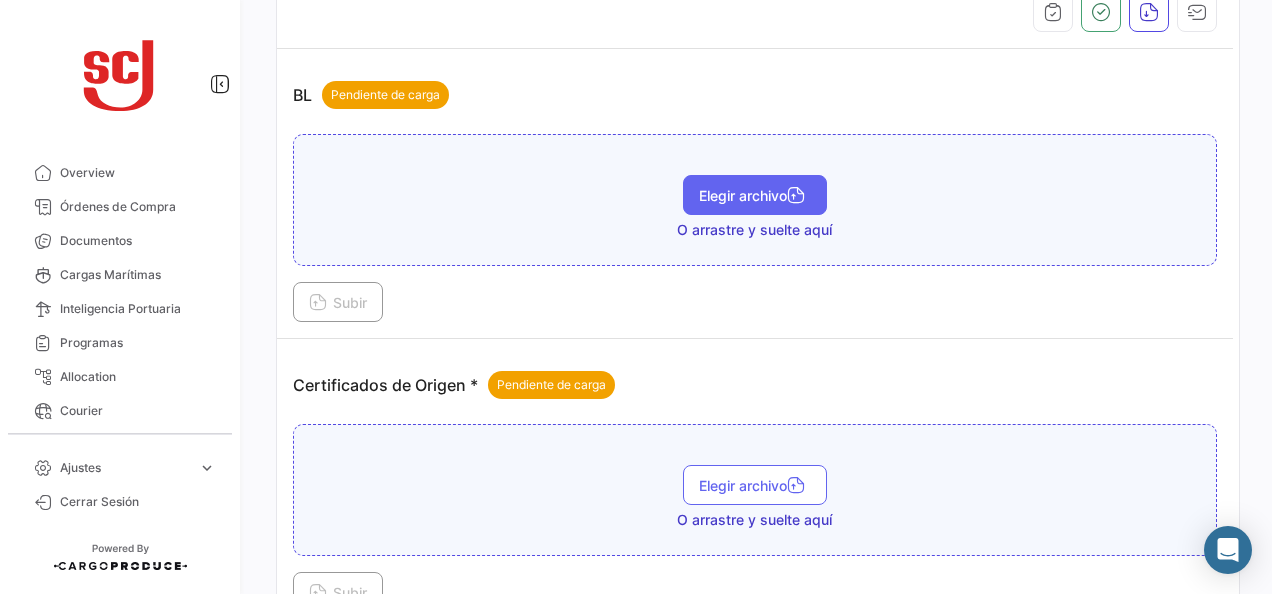 click at bounding box center (796, 197) 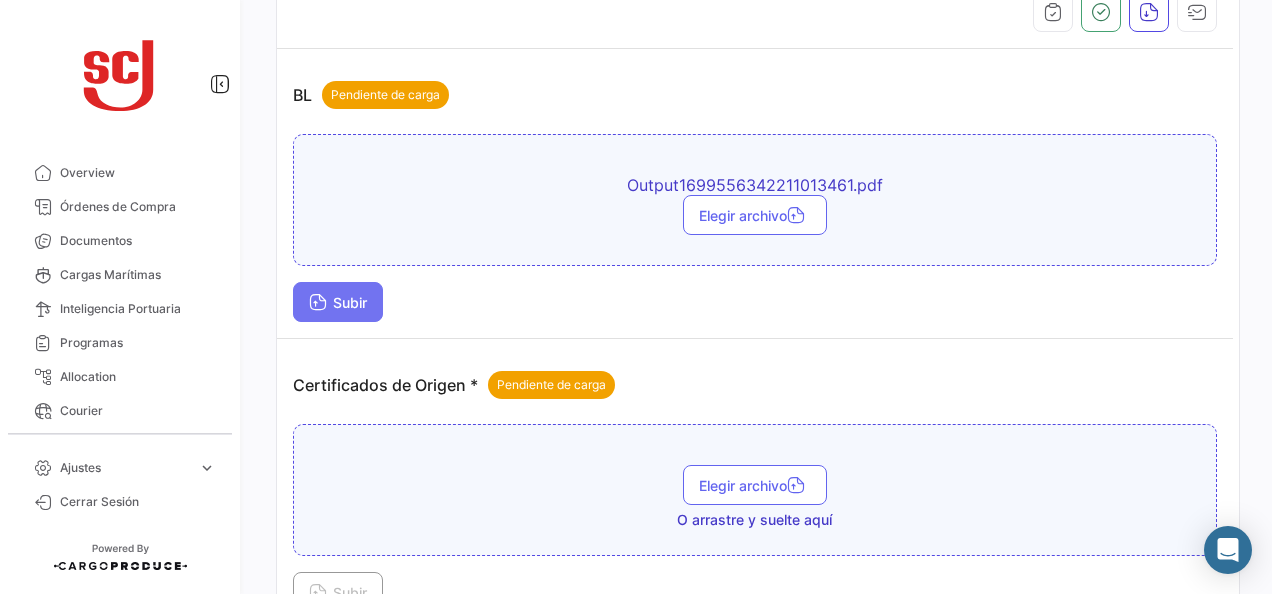 click on "Subir" at bounding box center [338, 302] 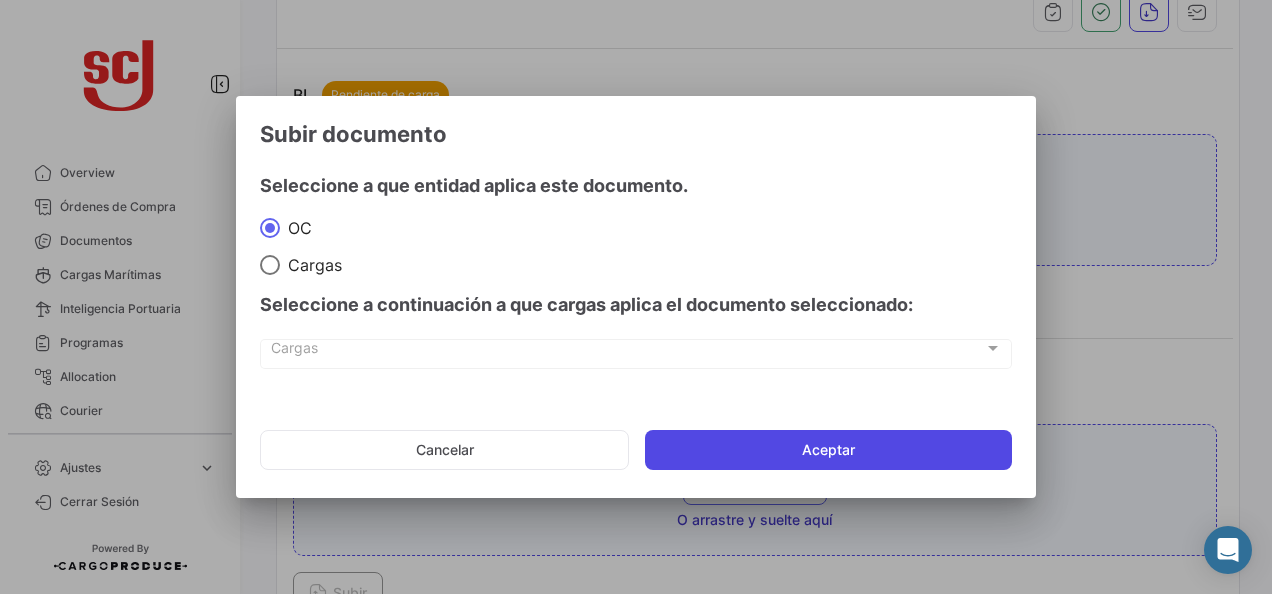 click on "Aceptar" 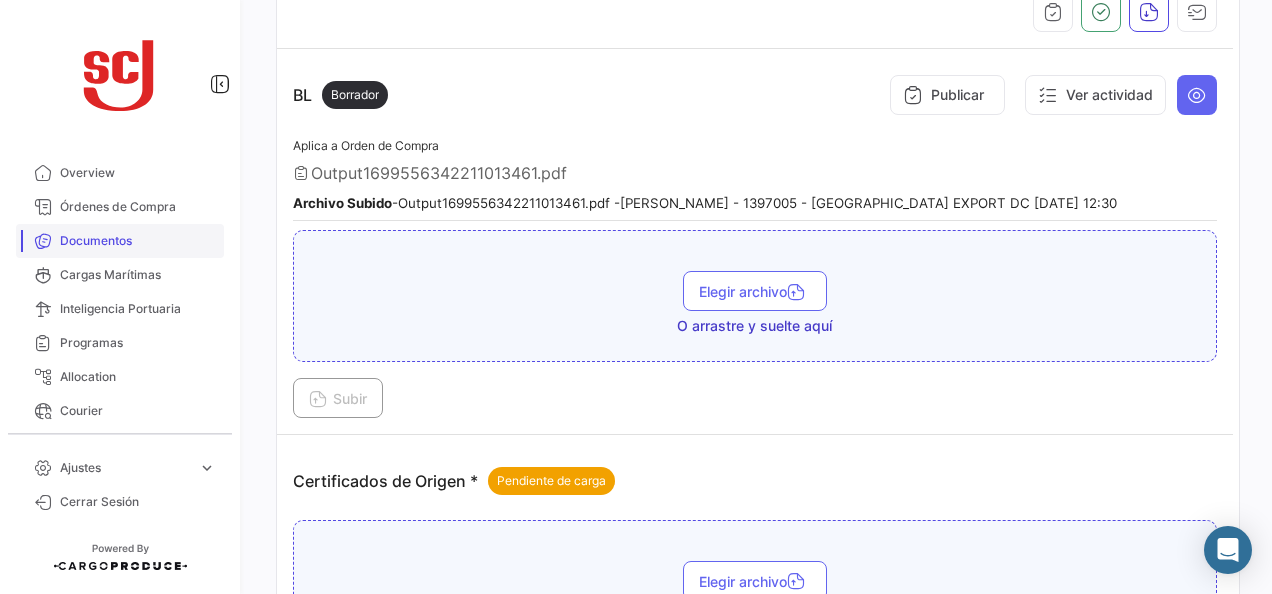drag, startPoint x: 101, startPoint y: 242, endPoint x: 110, endPoint y: 236, distance: 10.816654 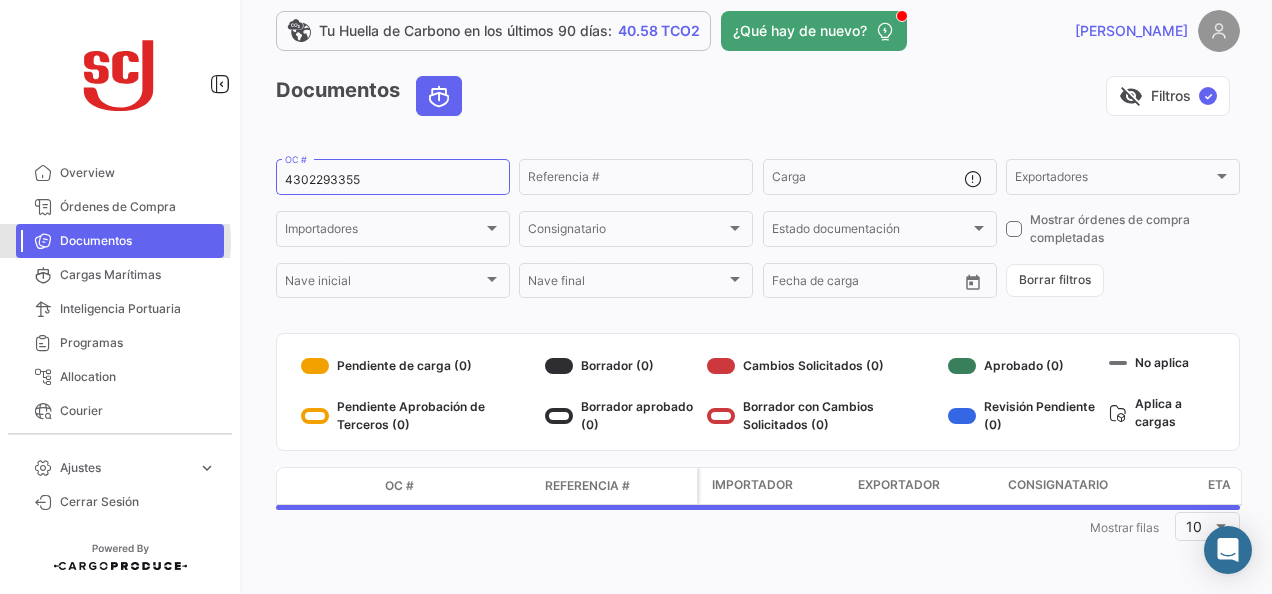 scroll, scrollTop: 0, scrollLeft: 0, axis: both 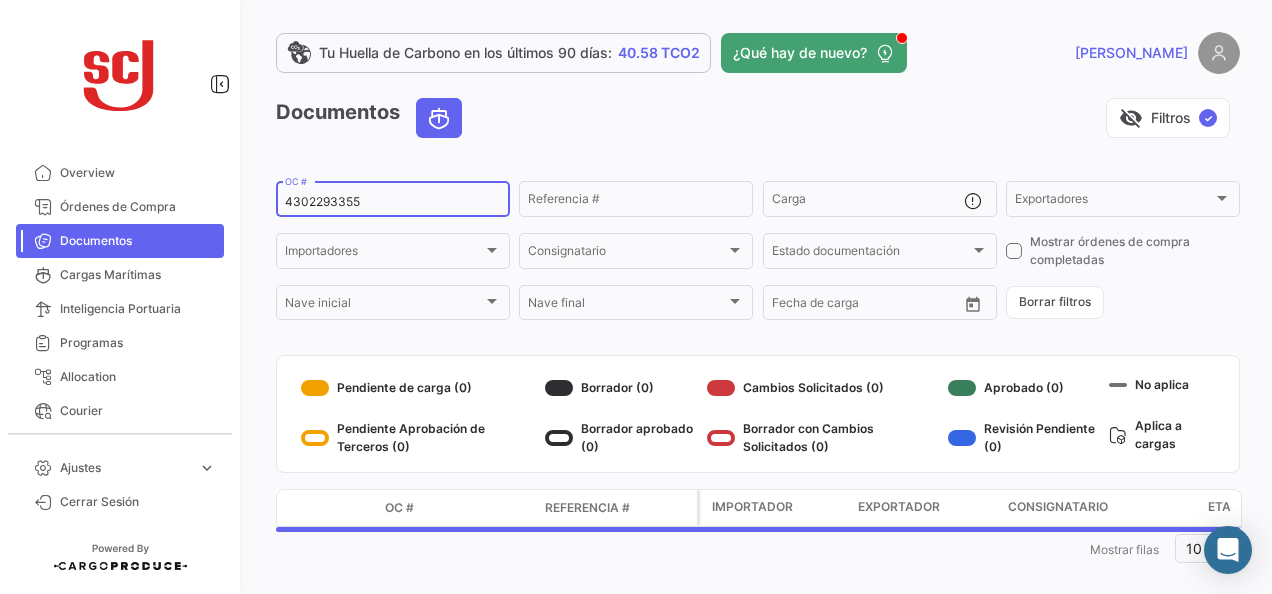 click on "4302293355" at bounding box center (393, 202) 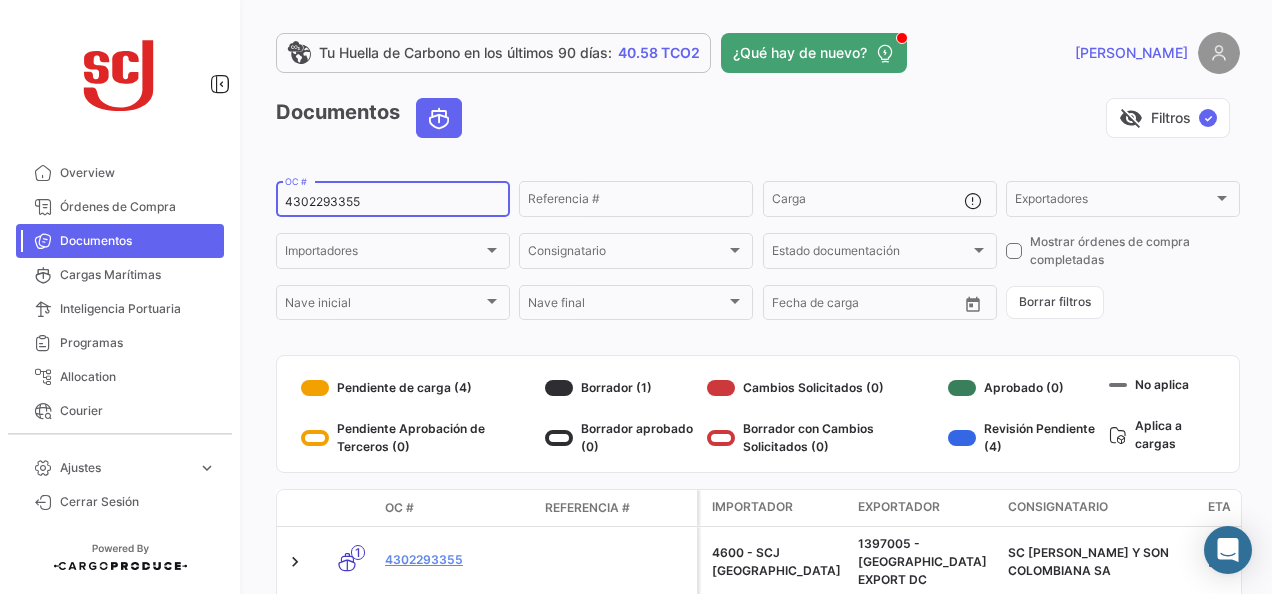 paste on "42" 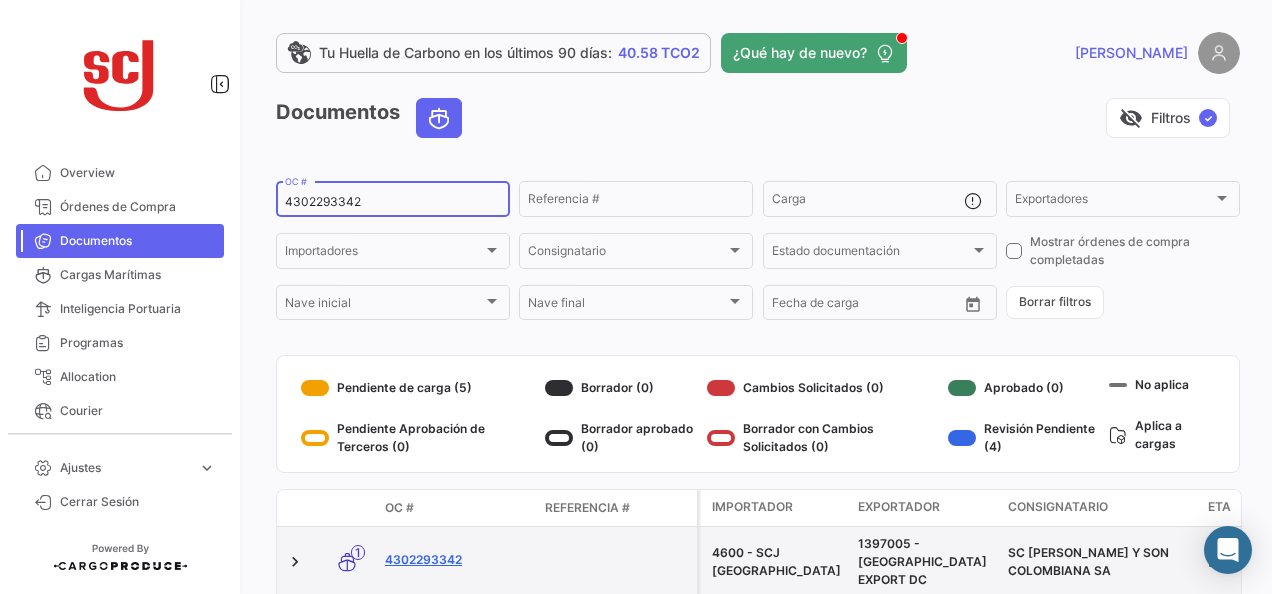 type on "4302293342" 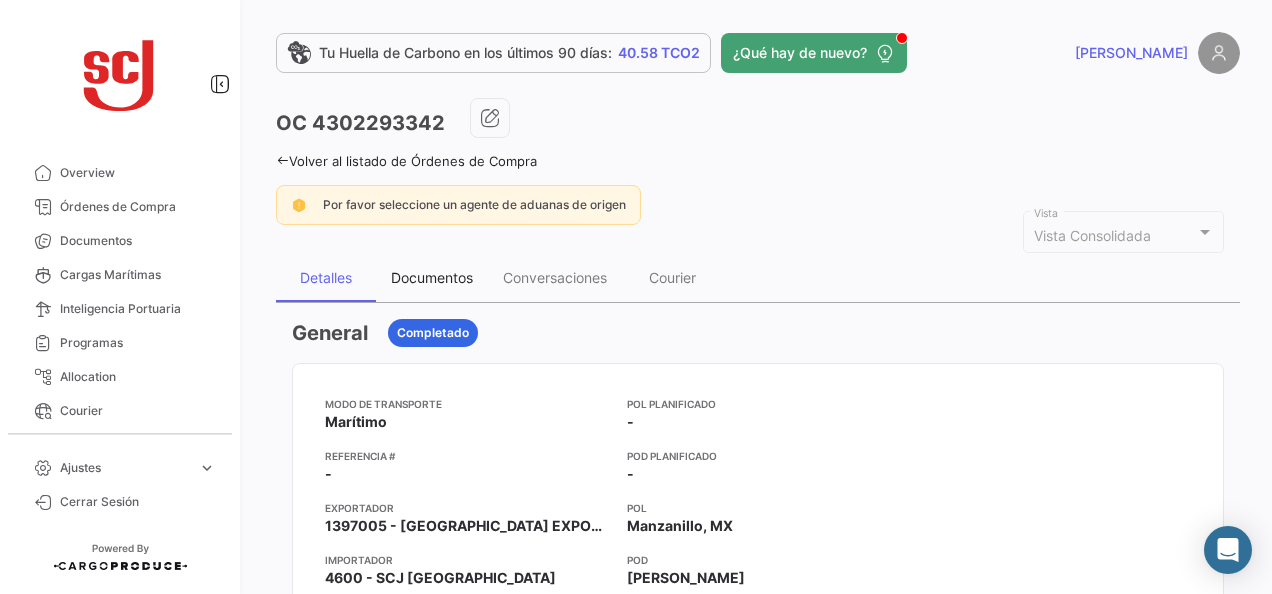 click on "Documentos" at bounding box center [432, 278] 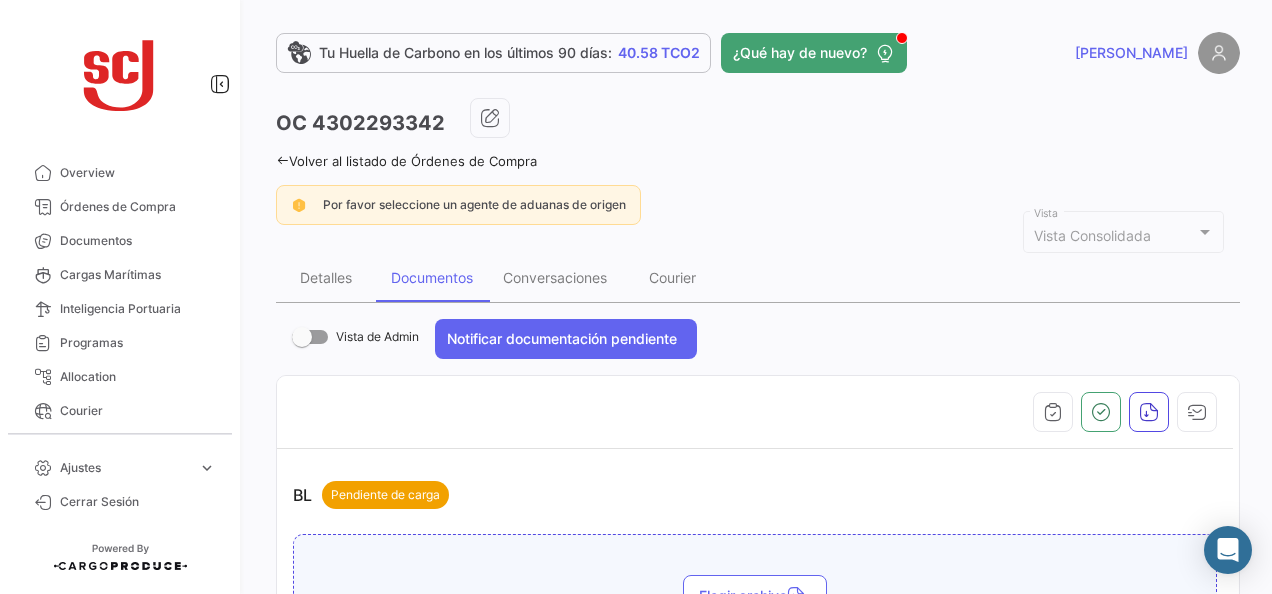 scroll, scrollTop: 300, scrollLeft: 0, axis: vertical 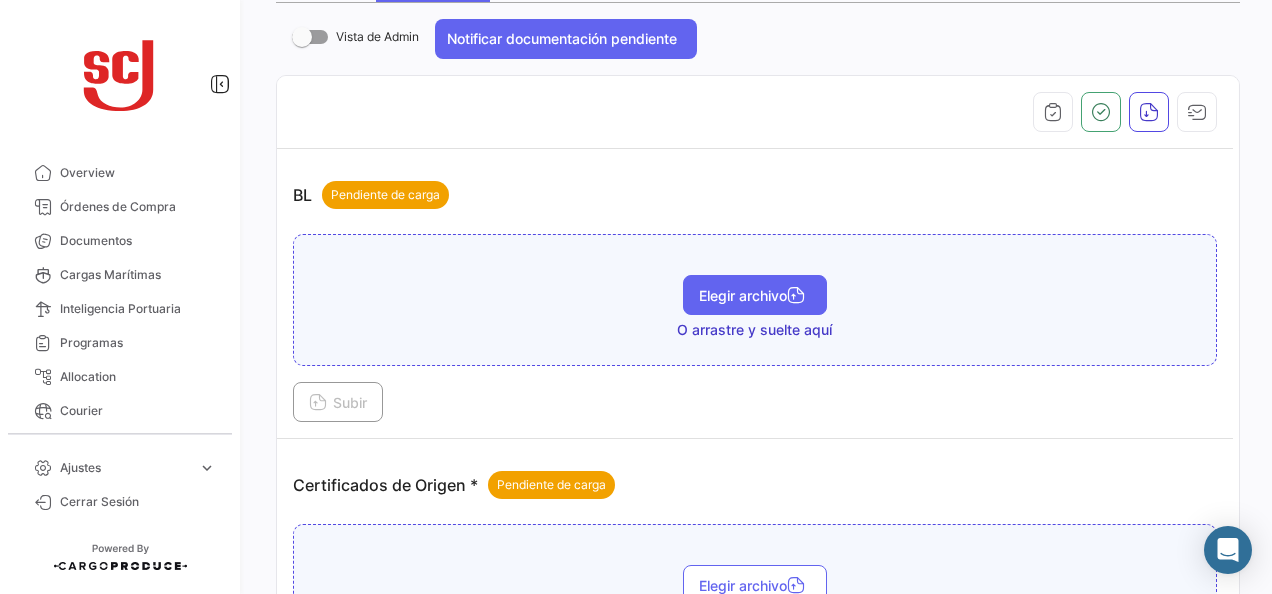 click on "Elegir archivo" at bounding box center [755, 295] 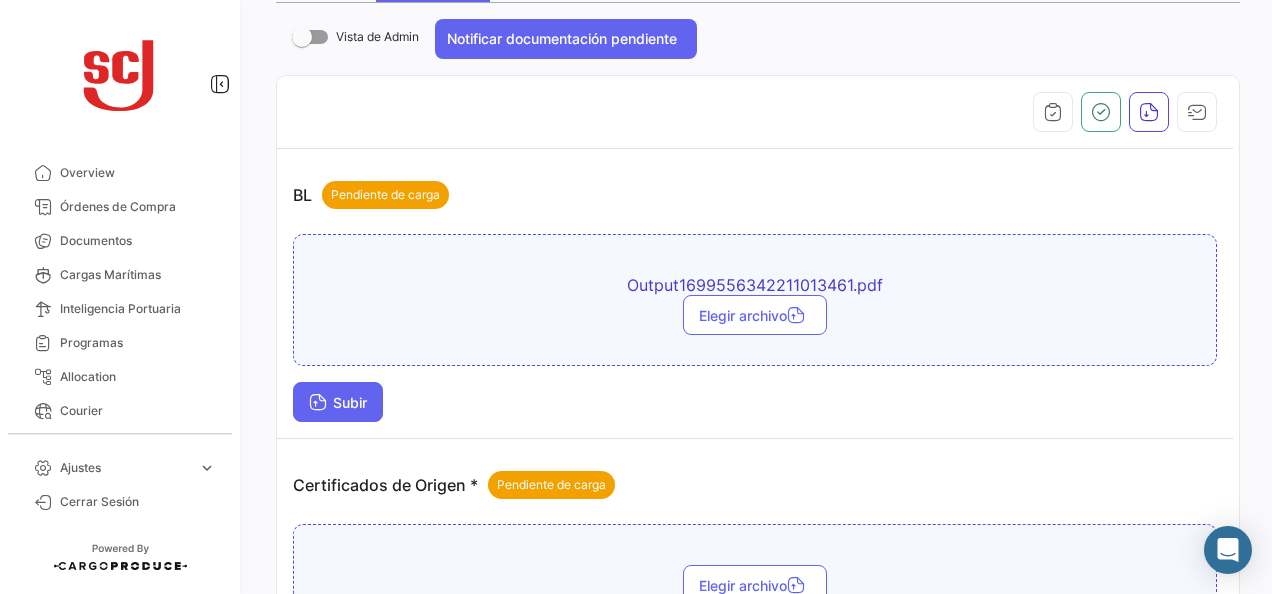 click on "Subir" at bounding box center [338, 402] 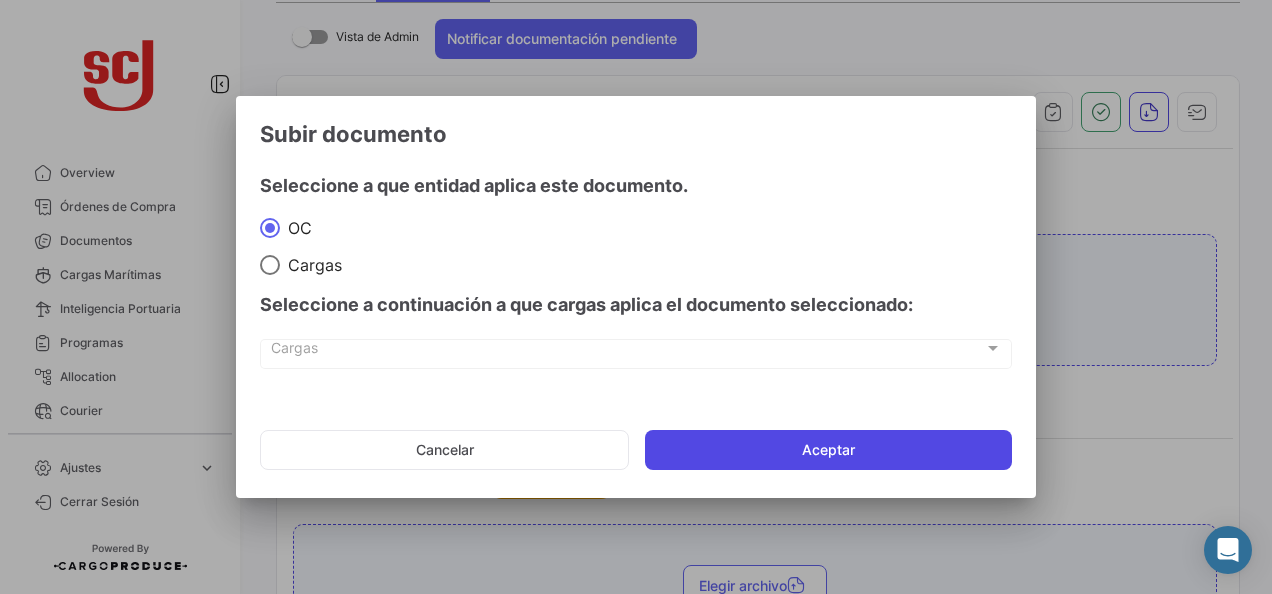 click on "Aceptar" 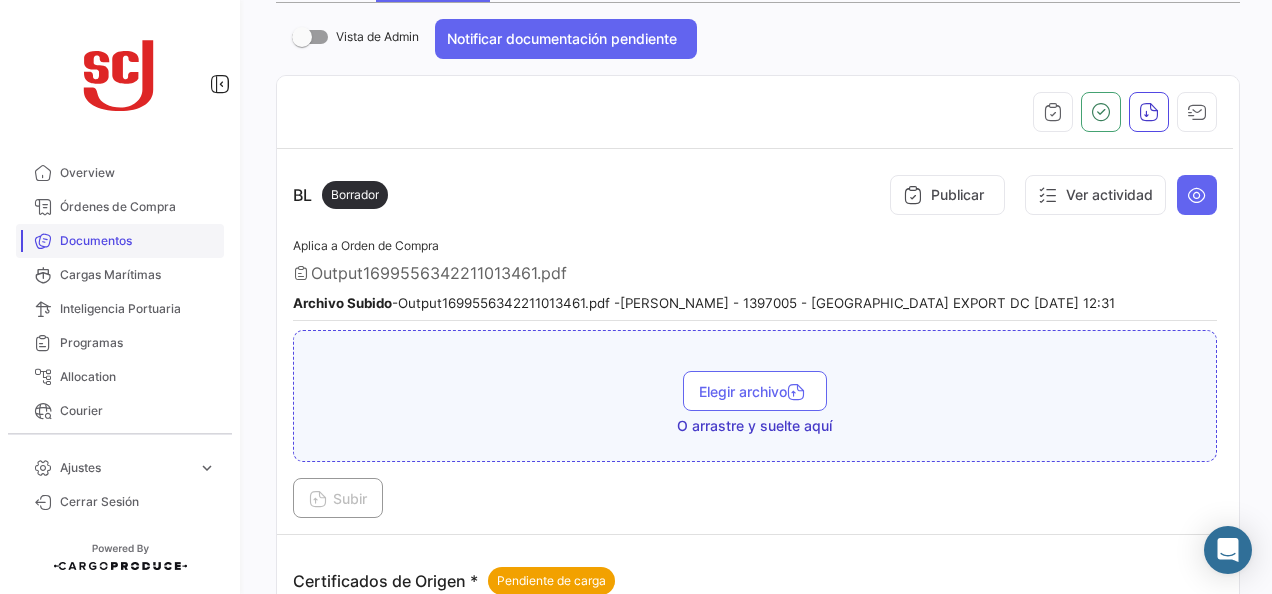 drag, startPoint x: 81, startPoint y: 232, endPoint x: 123, endPoint y: 233, distance: 42.0119 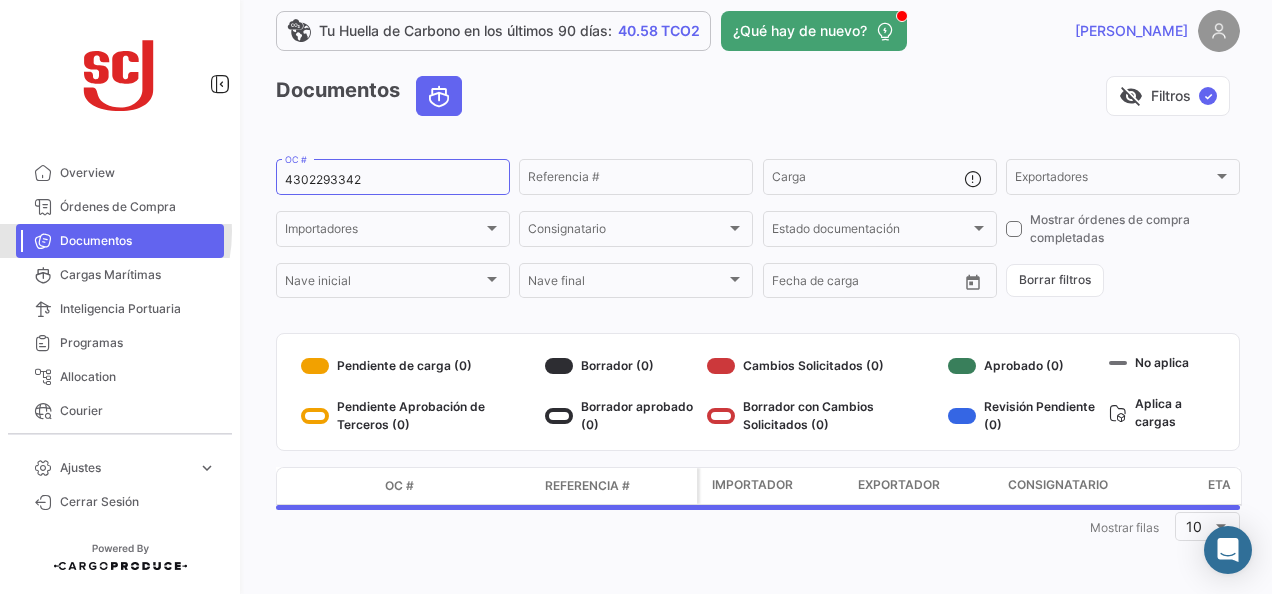 scroll, scrollTop: 0, scrollLeft: 0, axis: both 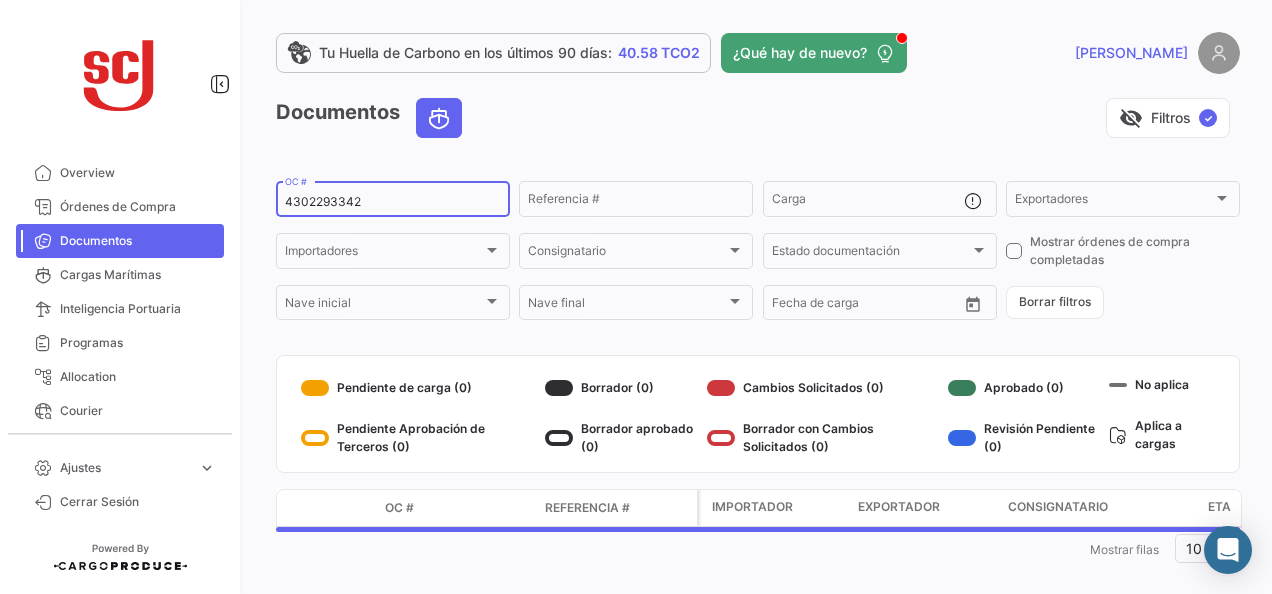 click on "4302293342" at bounding box center [393, 202] 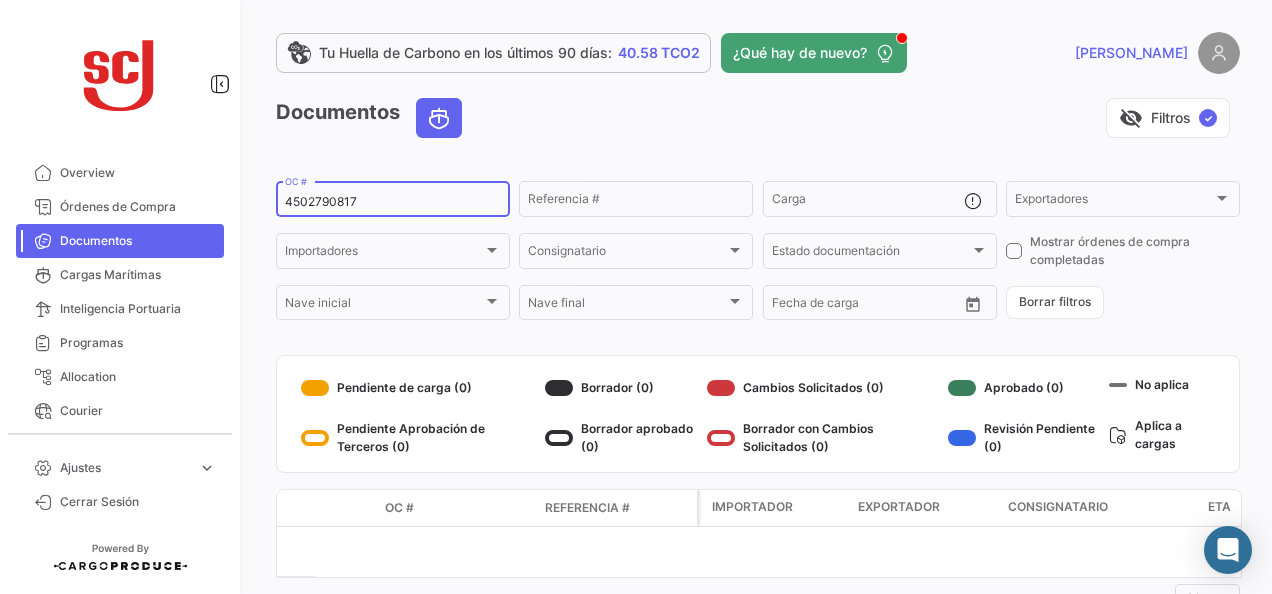 click on "4502790817" at bounding box center (393, 202) 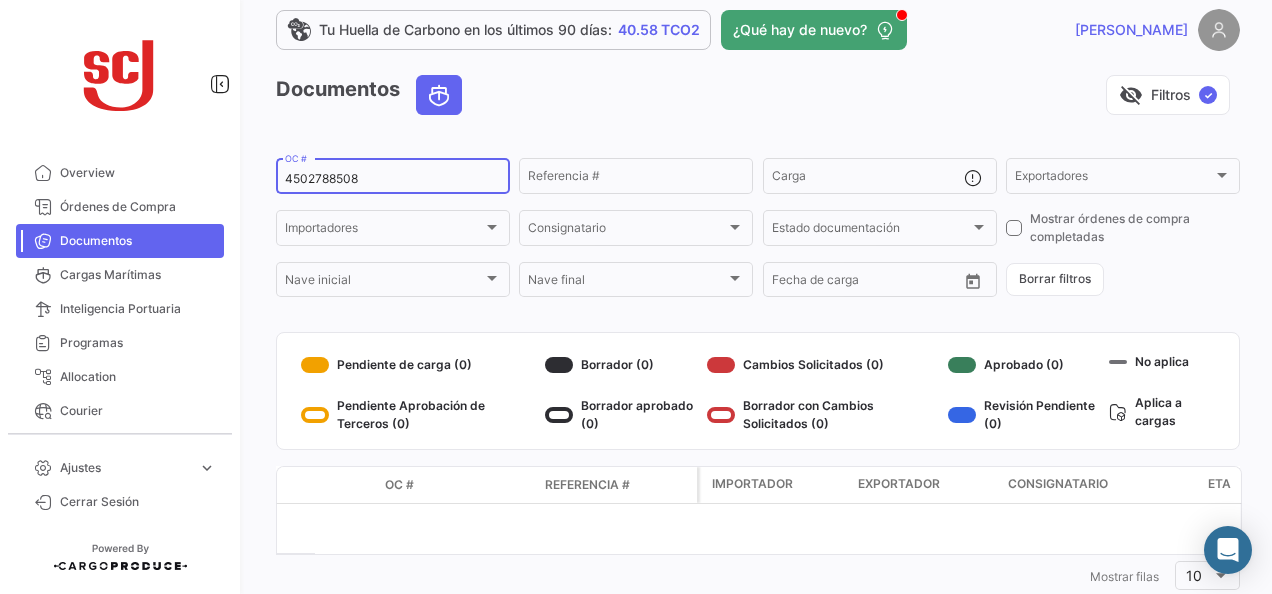 scroll, scrollTop: 0, scrollLeft: 0, axis: both 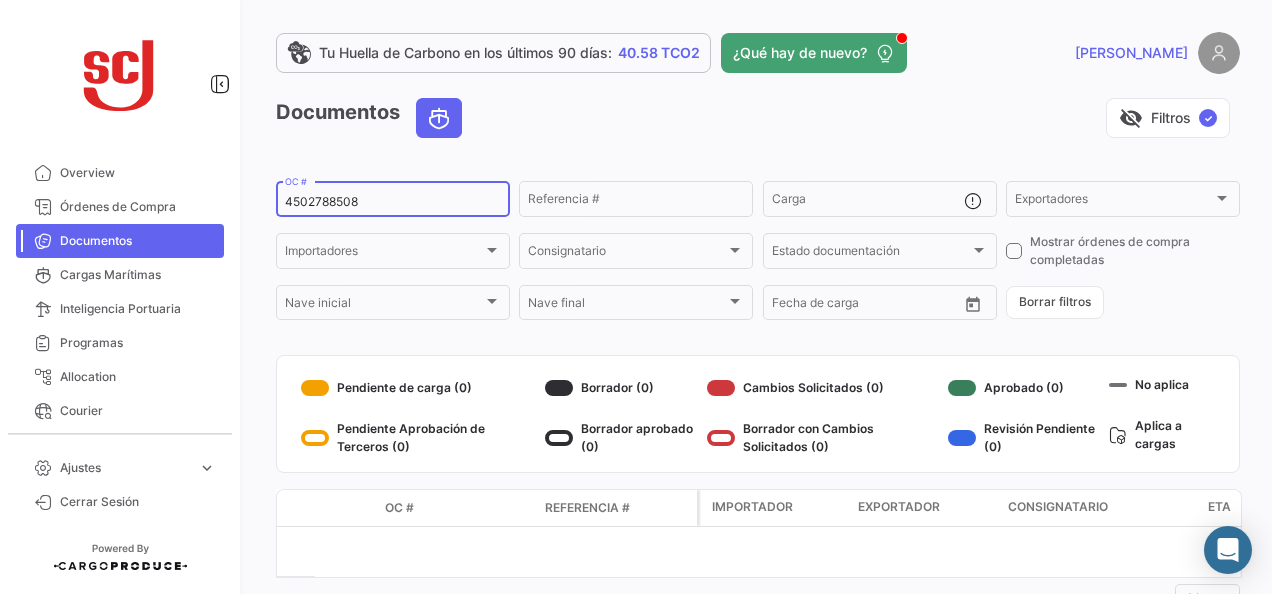 click on "4502788508" at bounding box center (393, 202) 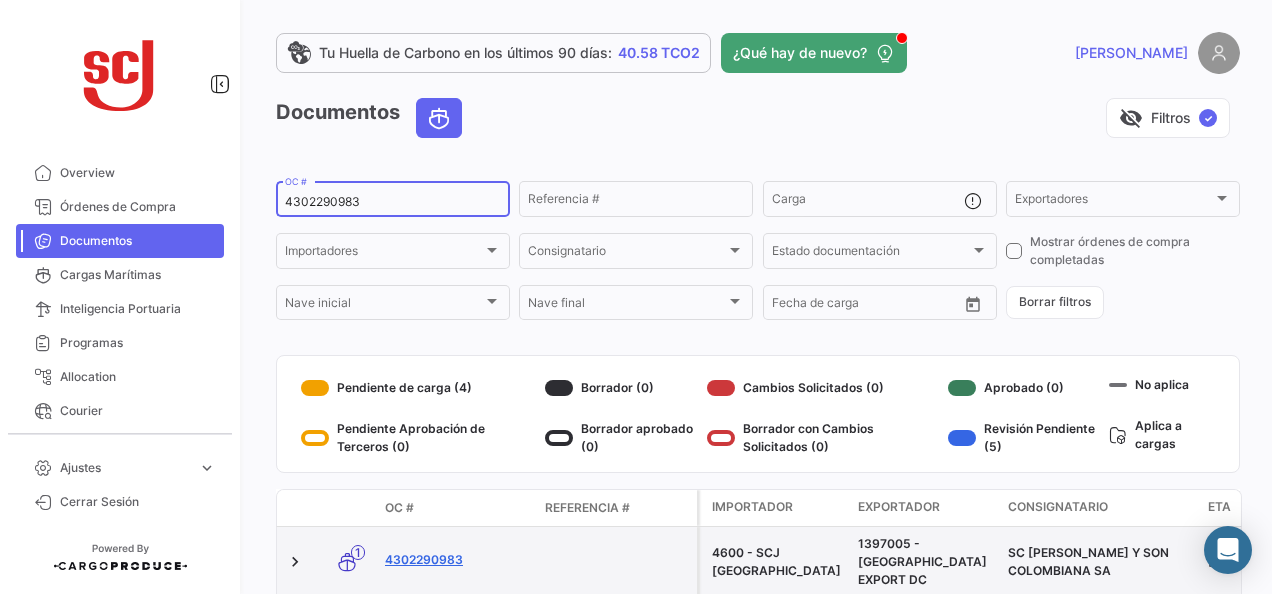 type on "4302290983" 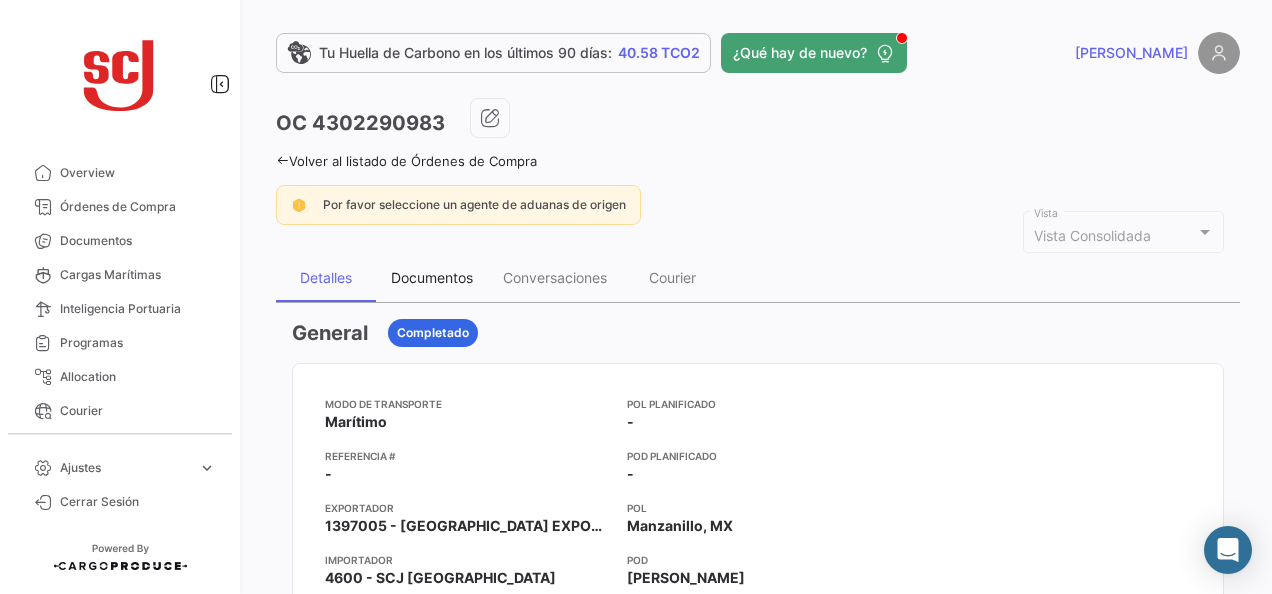 click on "Documentos" at bounding box center (432, 277) 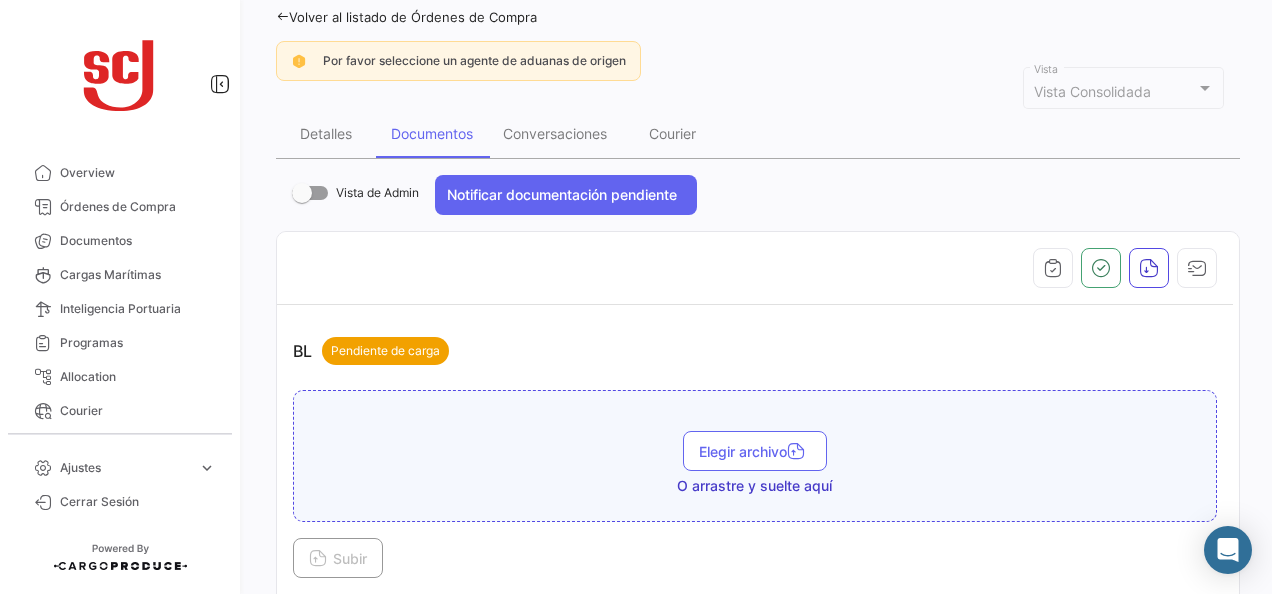 scroll, scrollTop: 300, scrollLeft: 0, axis: vertical 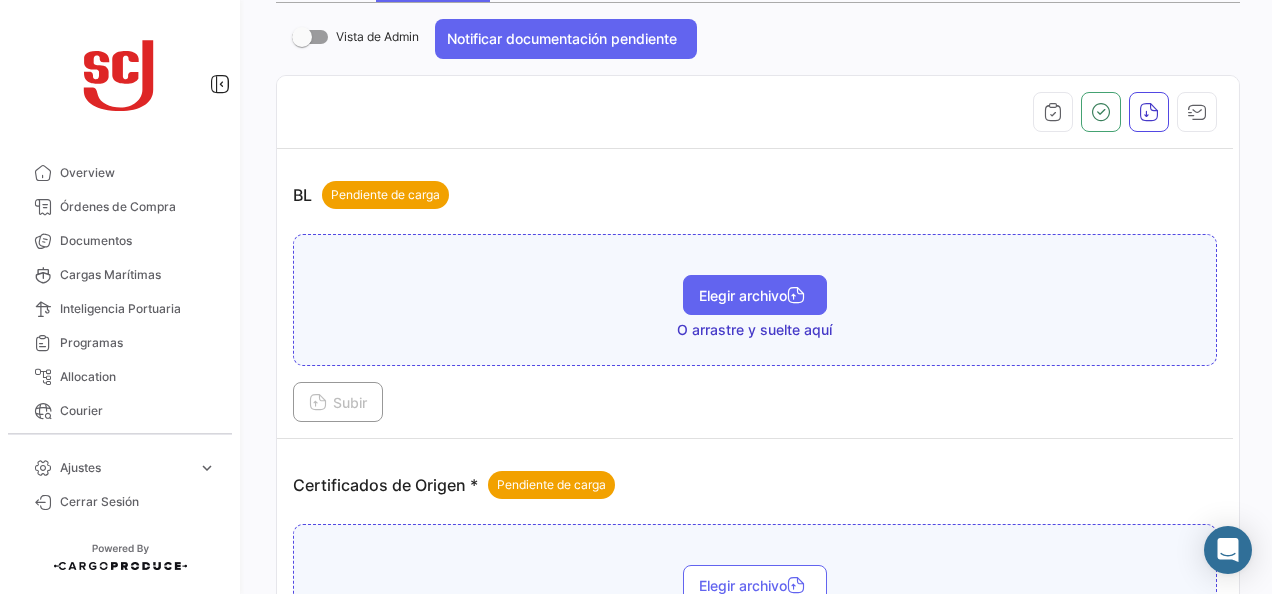 click on "Elegir archivo" at bounding box center (755, 295) 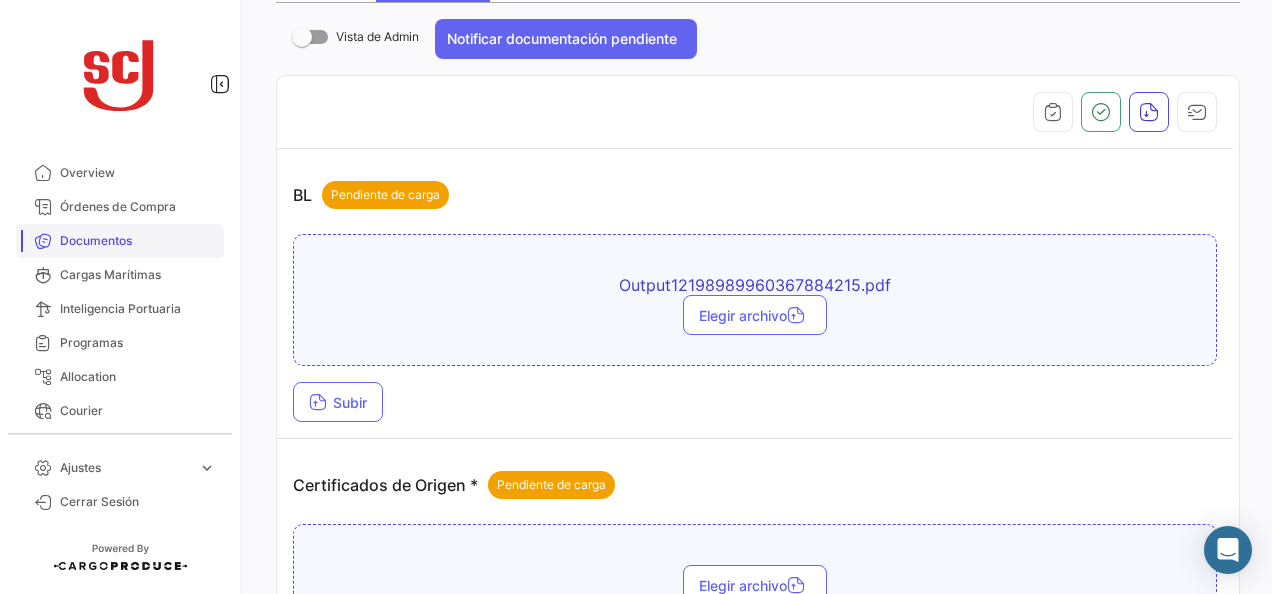 click on "Documentos" at bounding box center [138, 241] 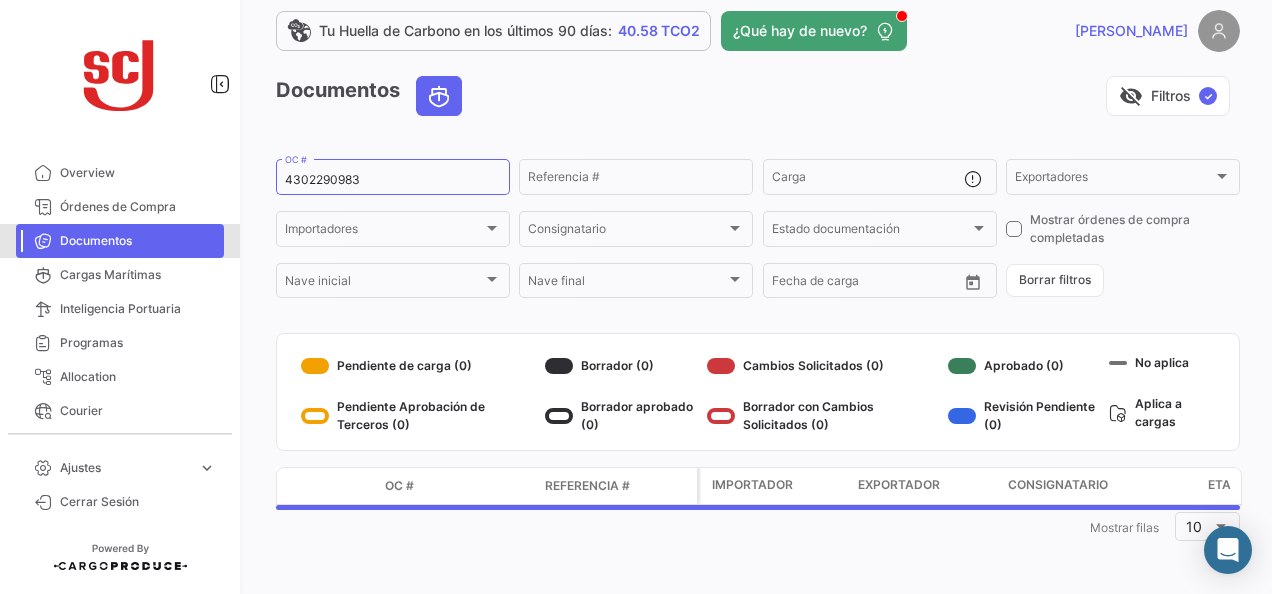 scroll, scrollTop: 0, scrollLeft: 0, axis: both 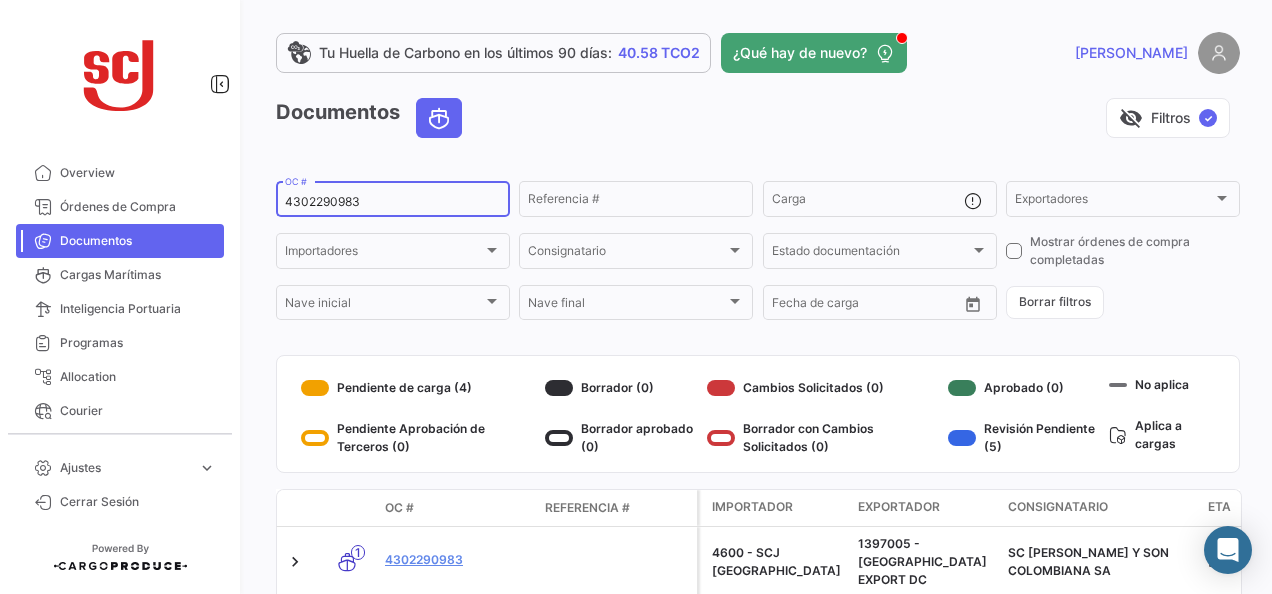 click on "4302290983  OC #" 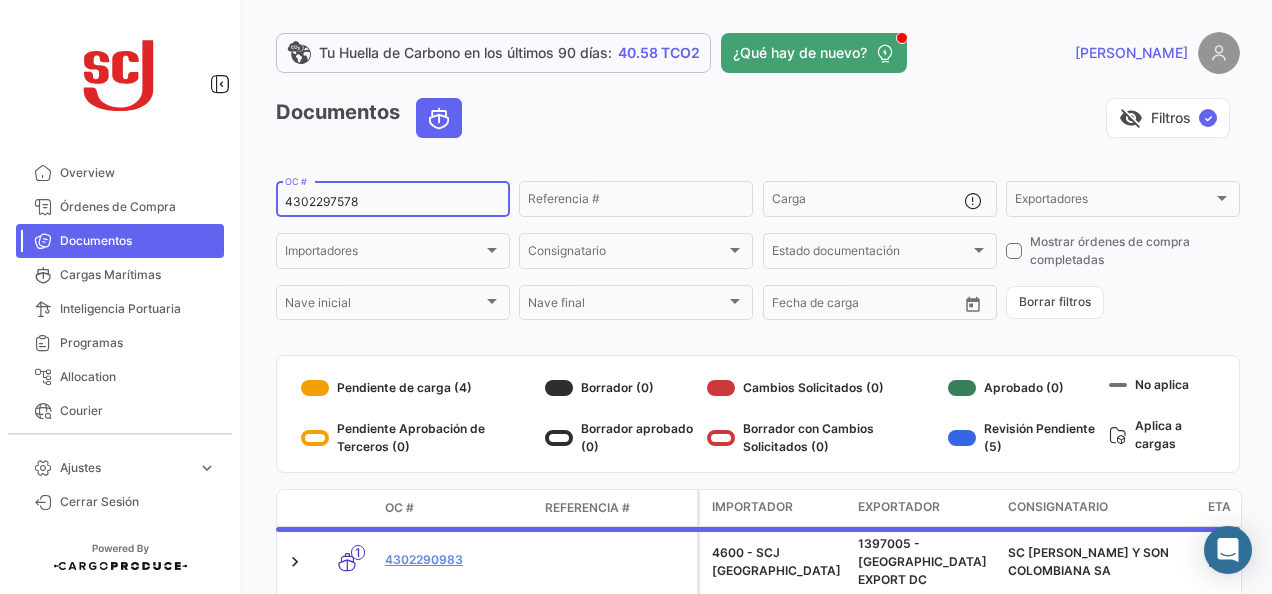 type on "4302297578" 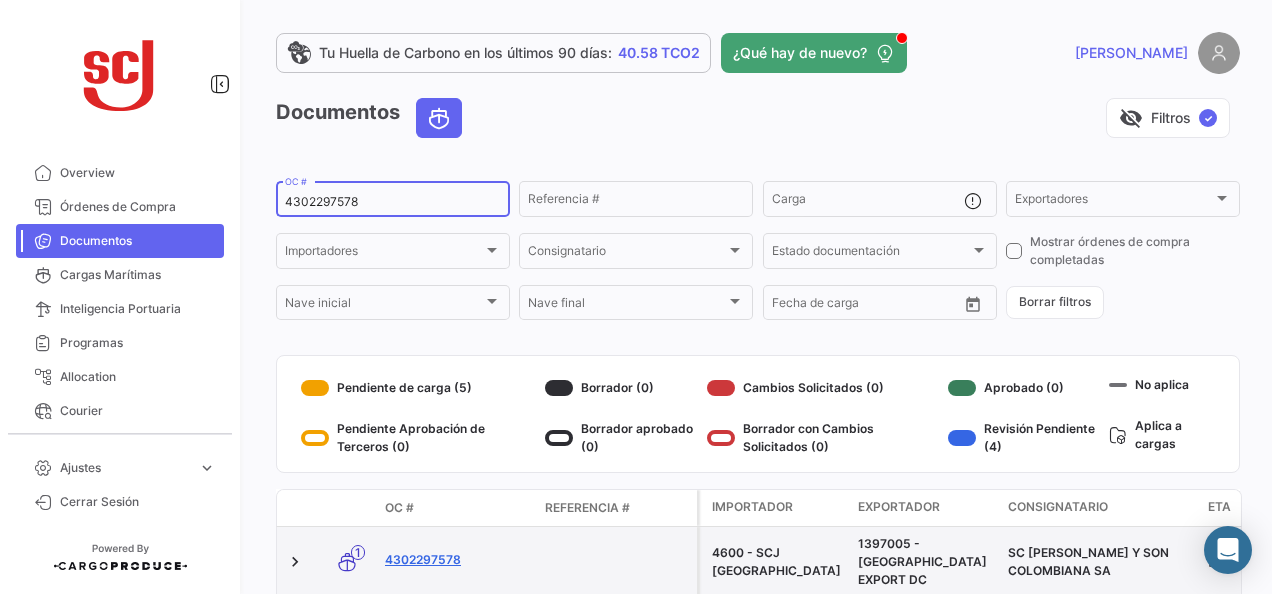 click on "4302297578" 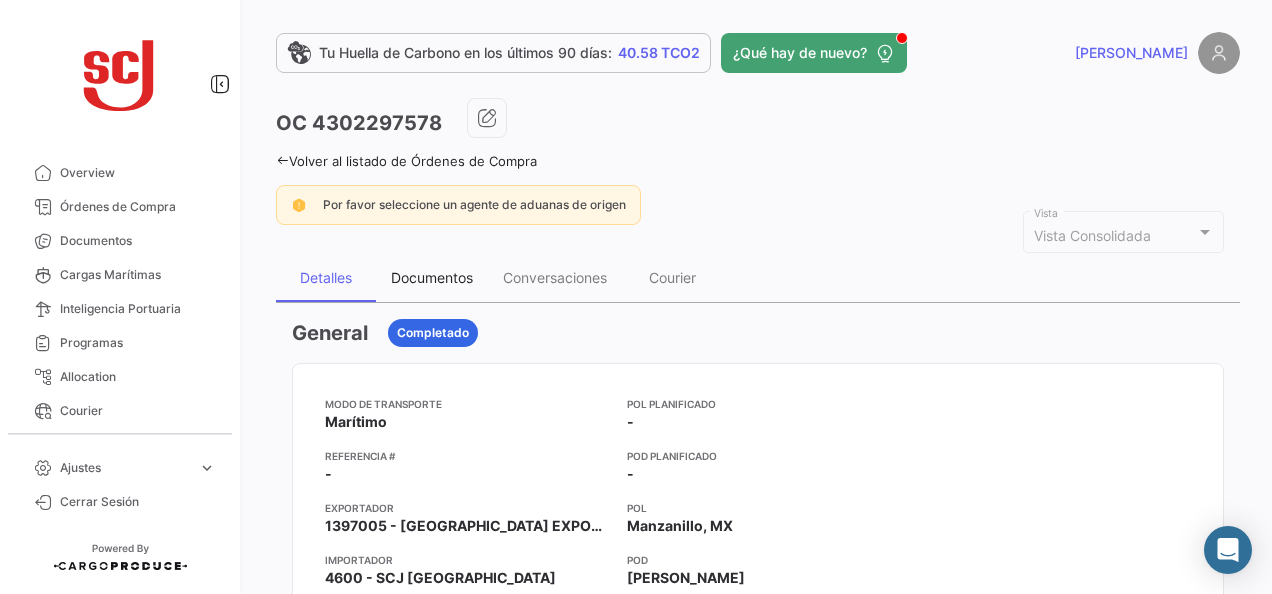 click on "Documentos" at bounding box center [432, 278] 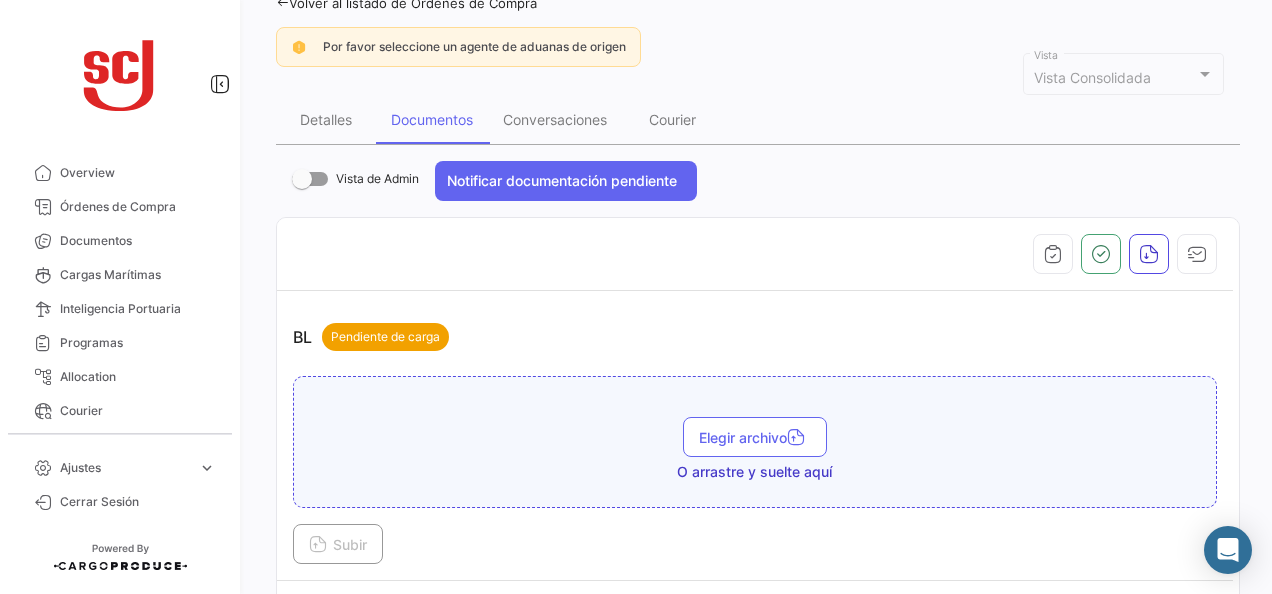 scroll, scrollTop: 300, scrollLeft: 0, axis: vertical 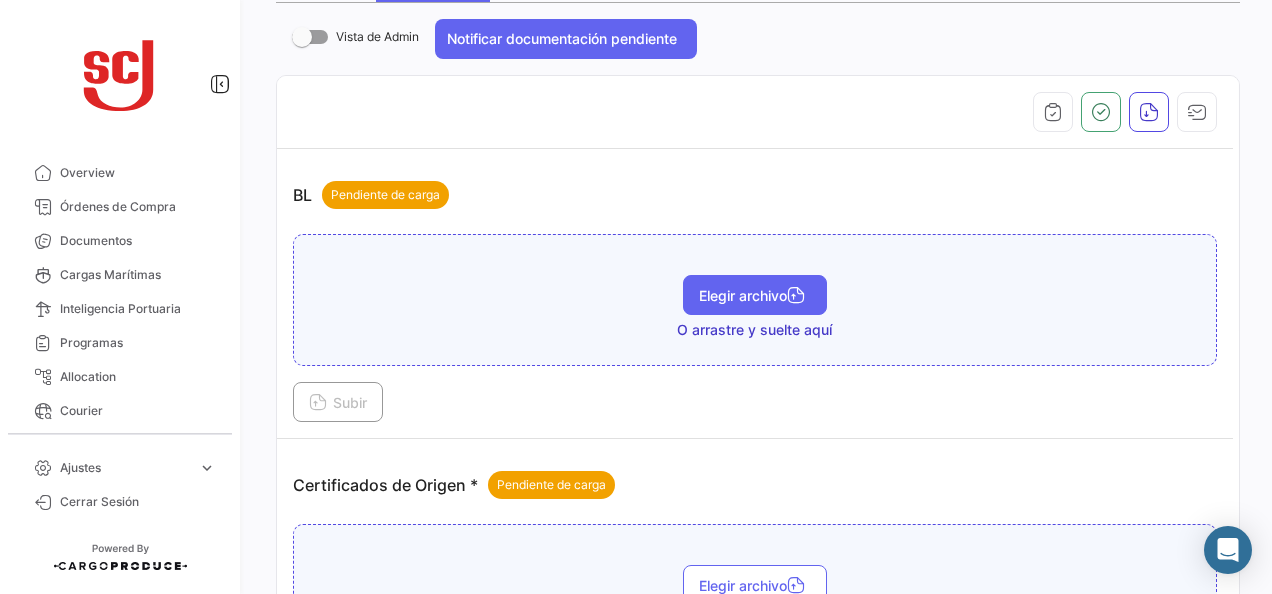 click on "Elegir archivo" at bounding box center [755, 295] 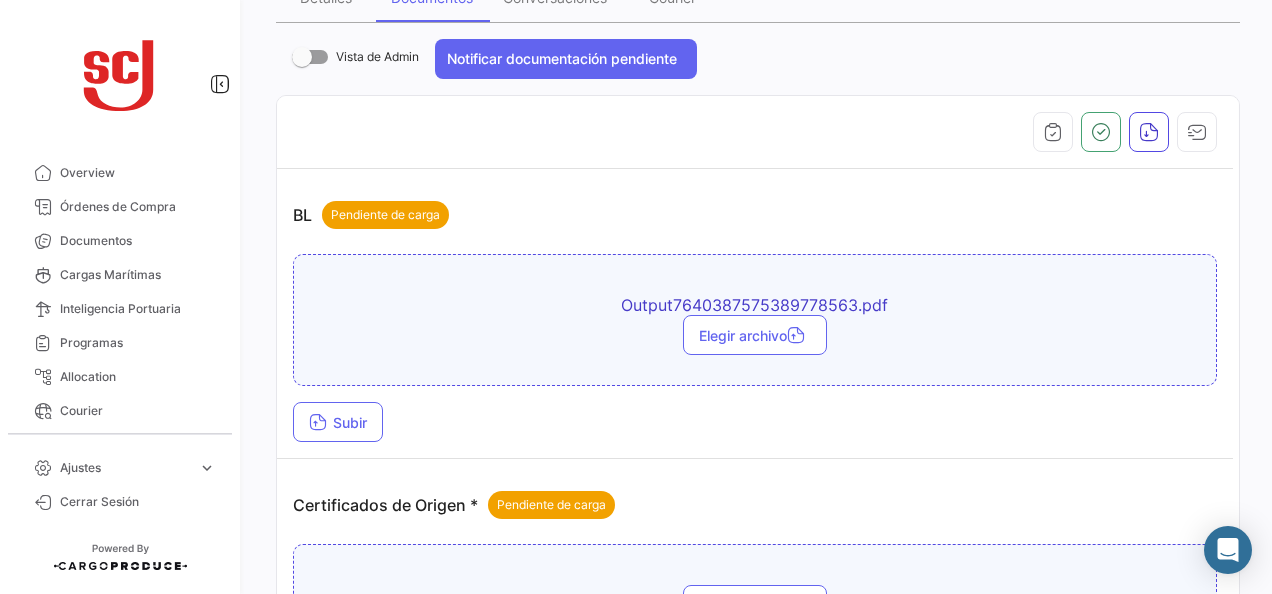 scroll, scrollTop: 300, scrollLeft: 0, axis: vertical 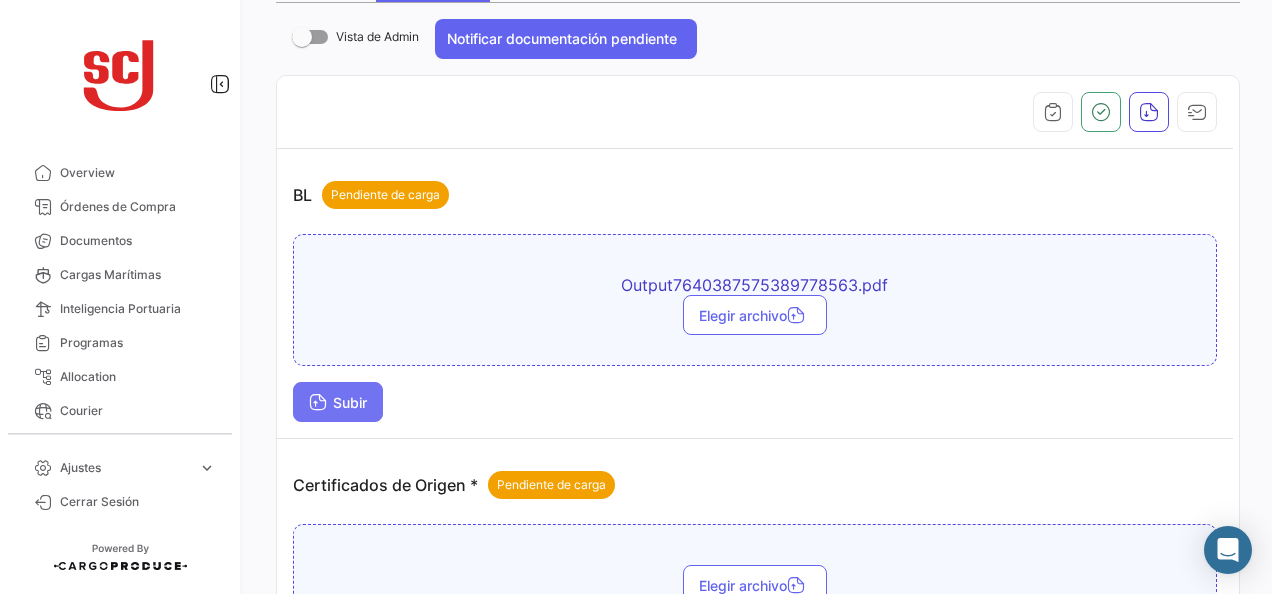 click on "Subir" at bounding box center [338, 402] 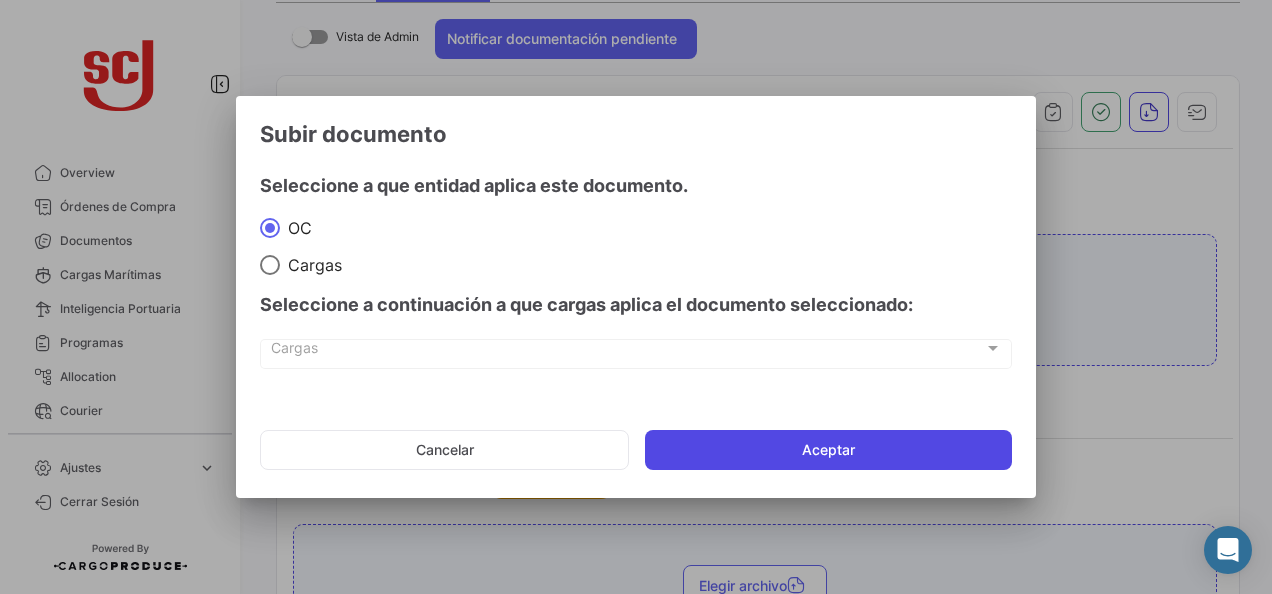 click on "Aceptar" 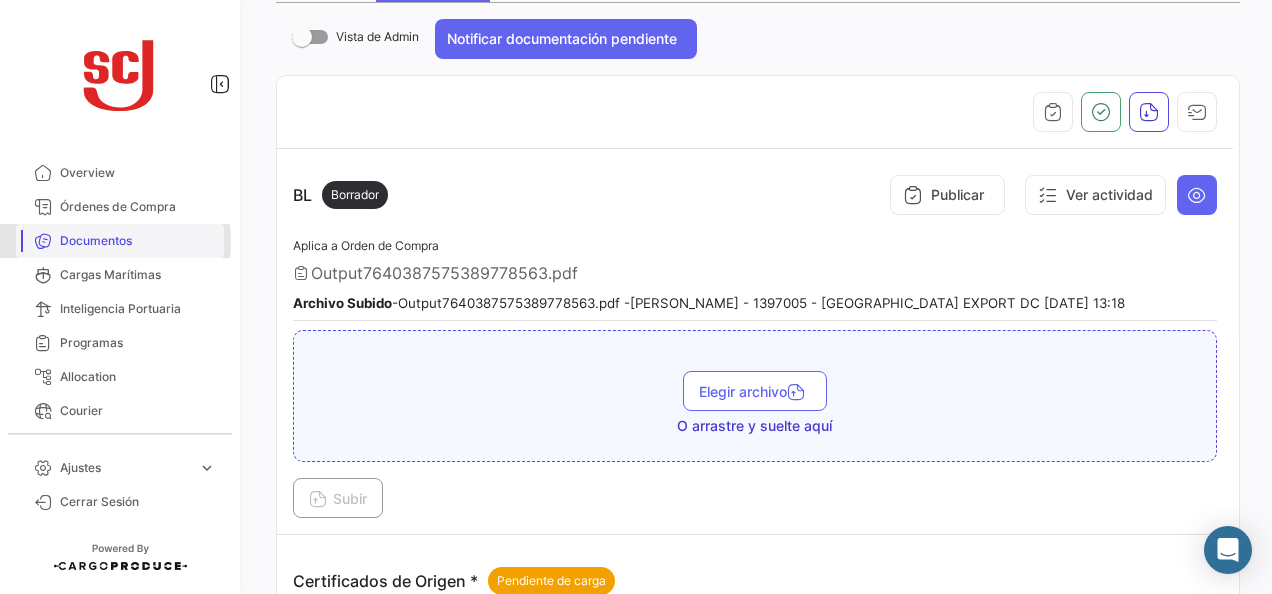 click on "Documentos" at bounding box center [138, 241] 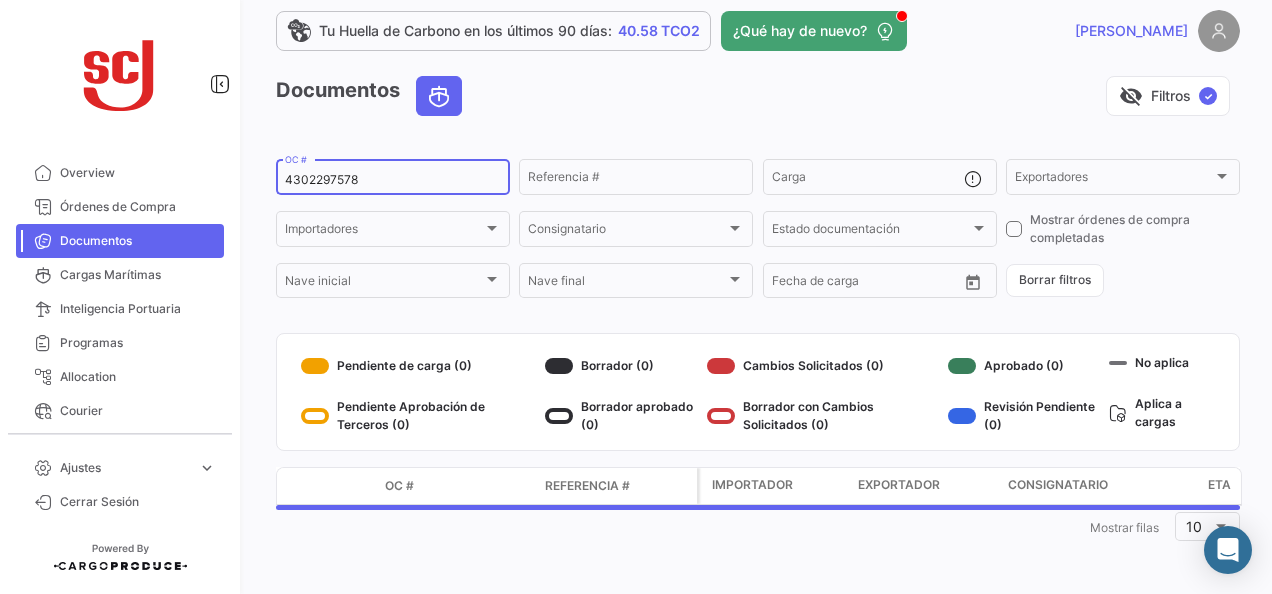 scroll, scrollTop: 0, scrollLeft: 0, axis: both 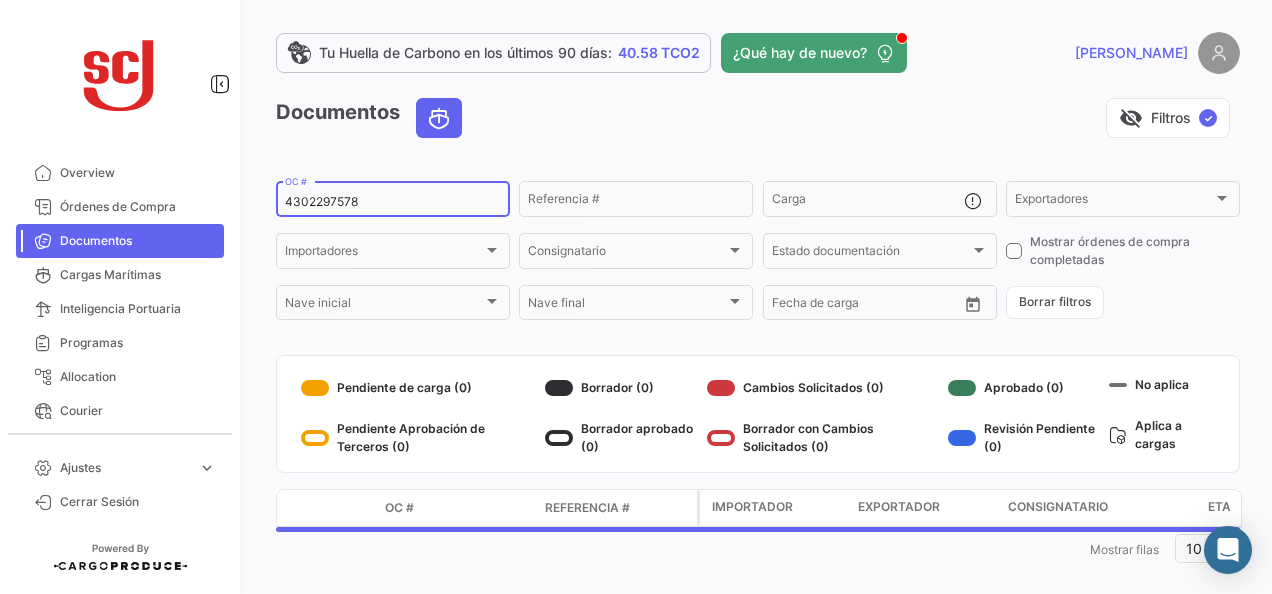 click on "4302297578" at bounding box center [393, 202] 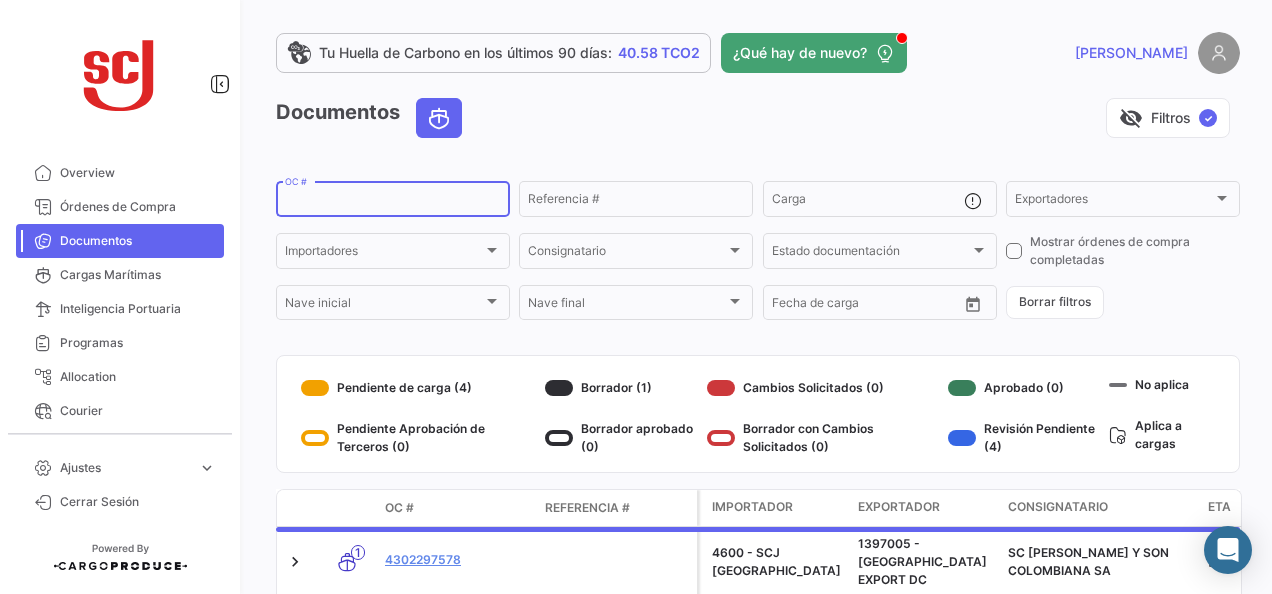 paste on "4302297577" 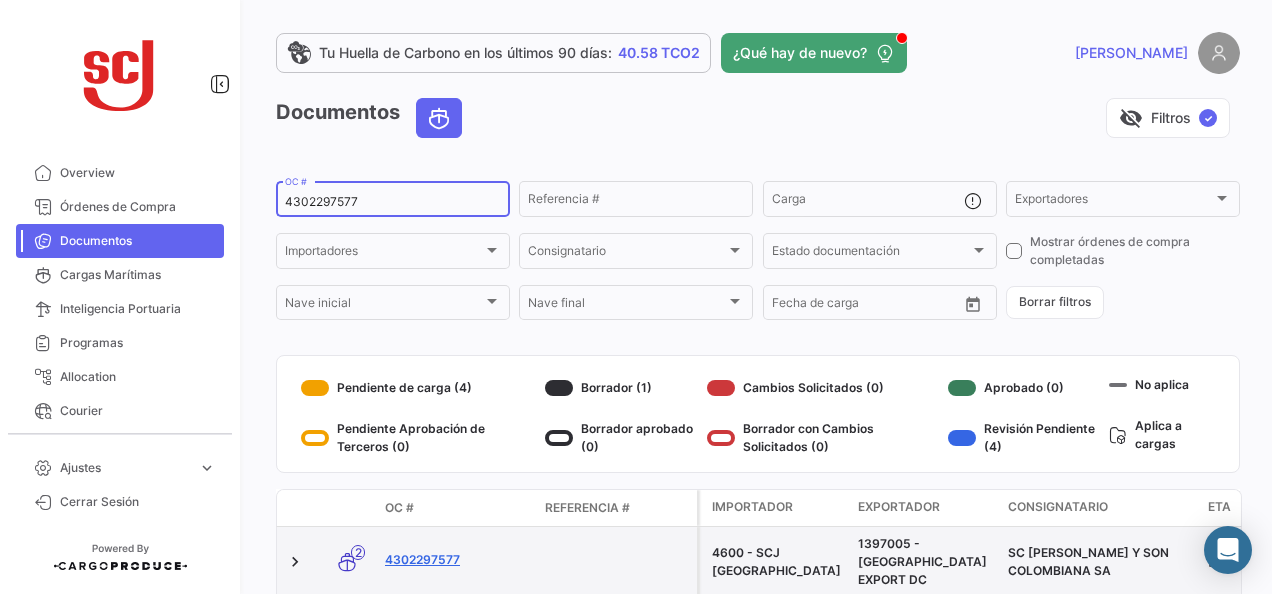 type on "4302297577" 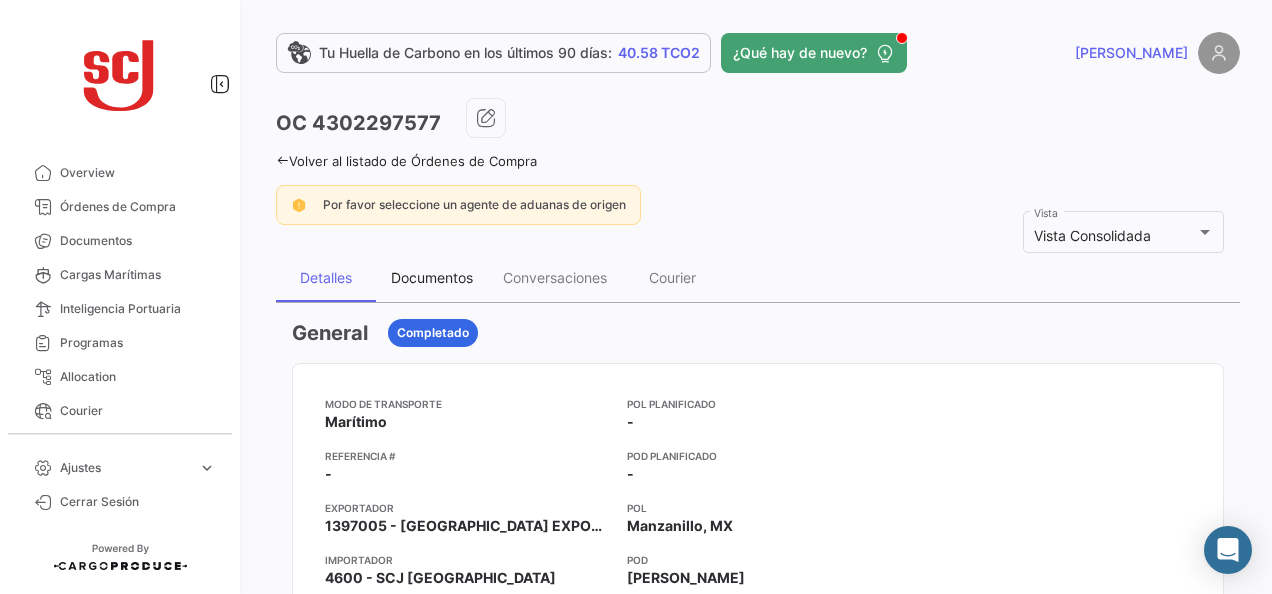 click on "Documentos" at bounding box center [432, 277] 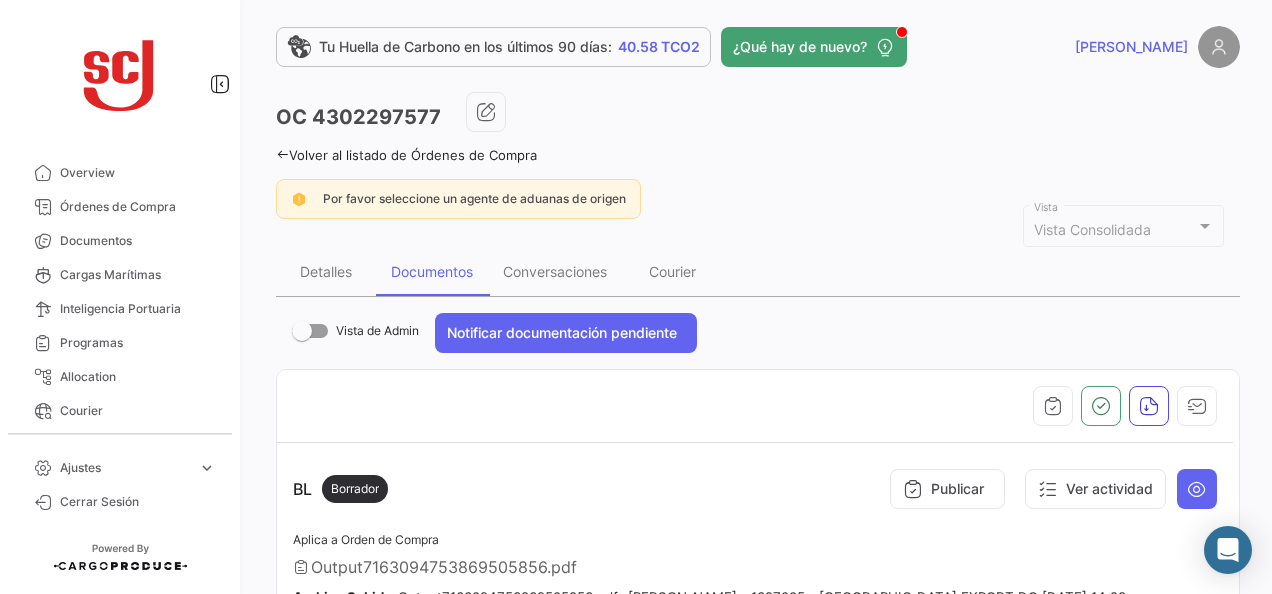 scroll, scrollTop: 0, scrollLeft: 0, axis: both 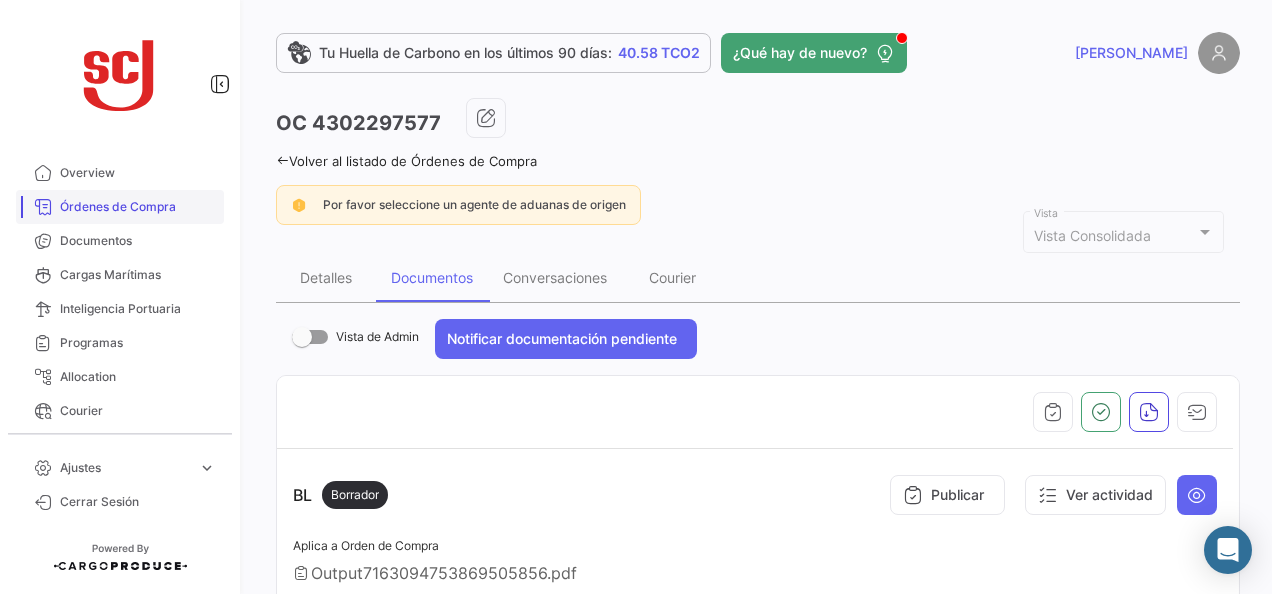 drag, startPoint x: 136, startPoint y: 232, endPoint x: 167, endPoint y: 217, distance: 34.43835 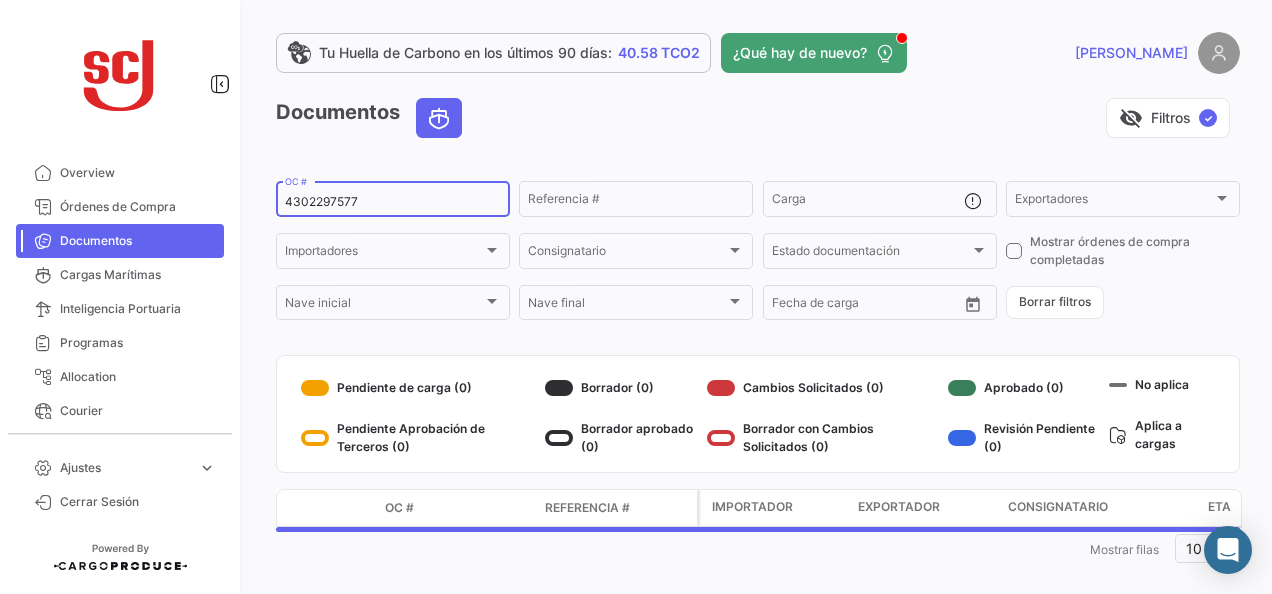 click on "4302297577  OC #" 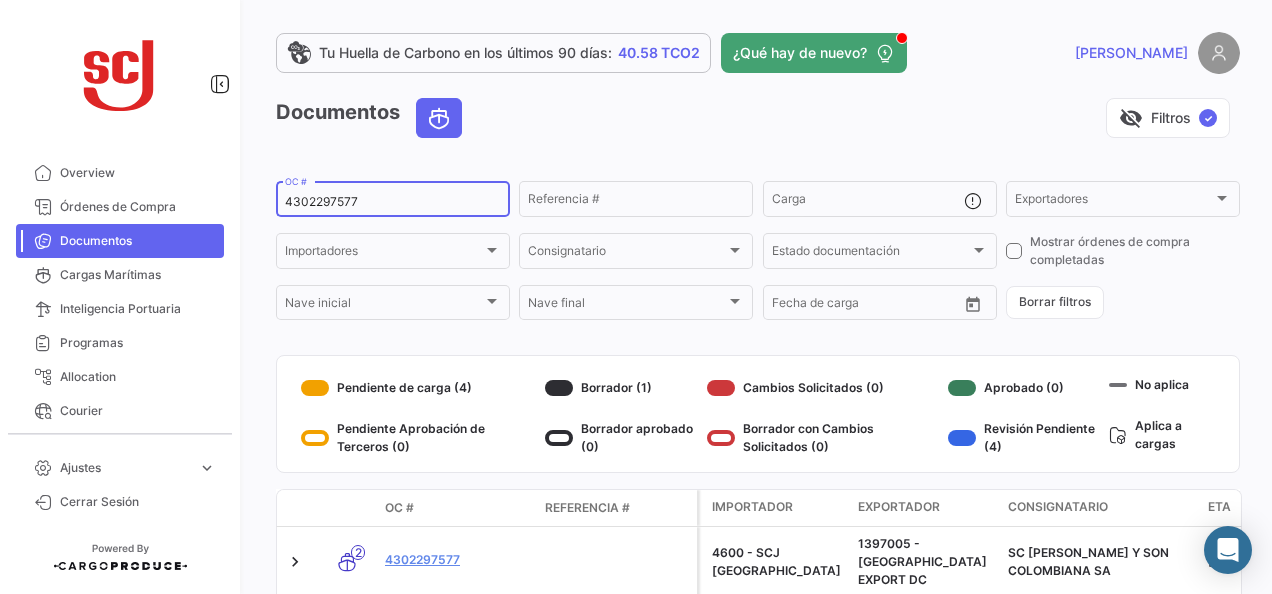 click on "4302297577" at bounding box center [393, 202] 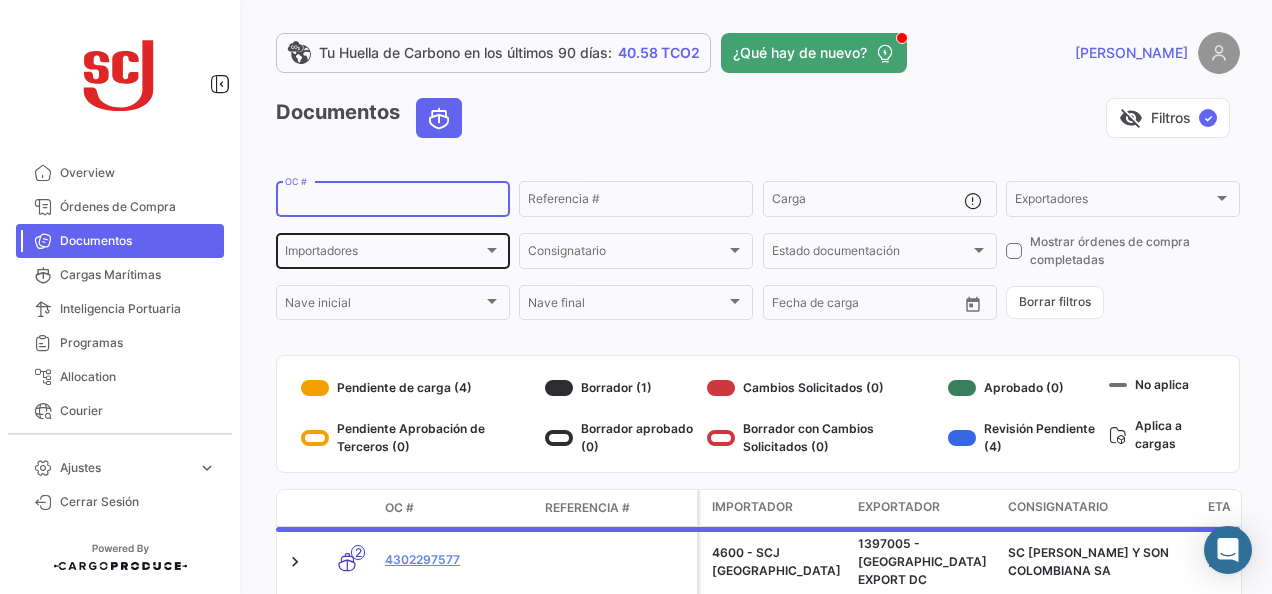 paste on "4302297579" 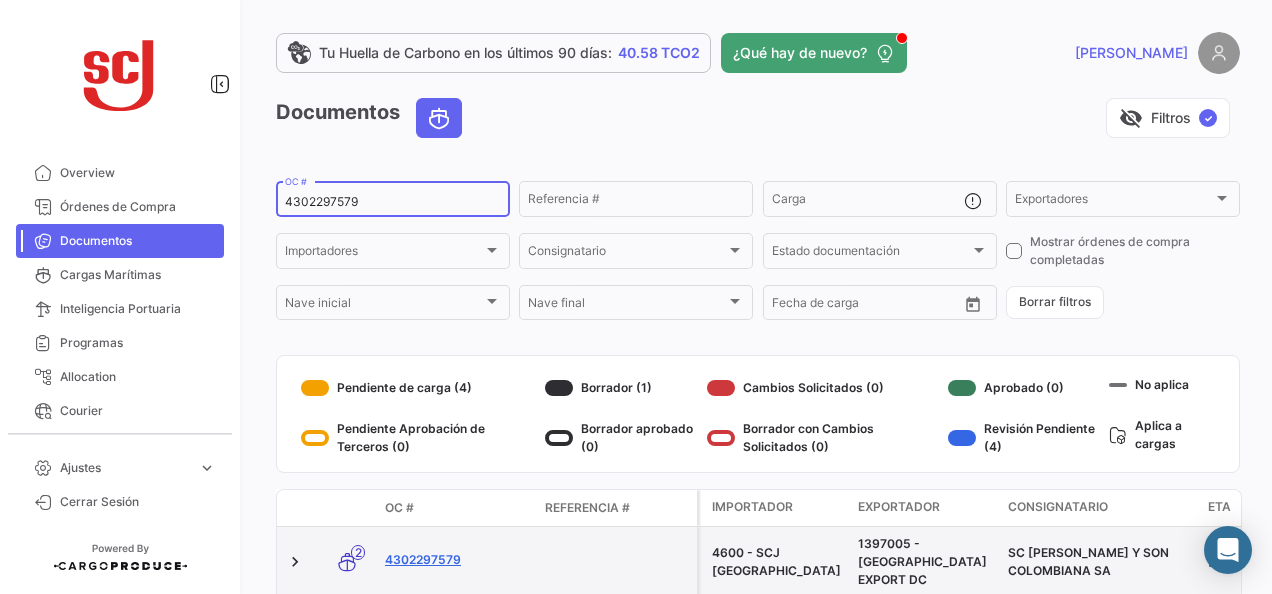 type on "4302297579" 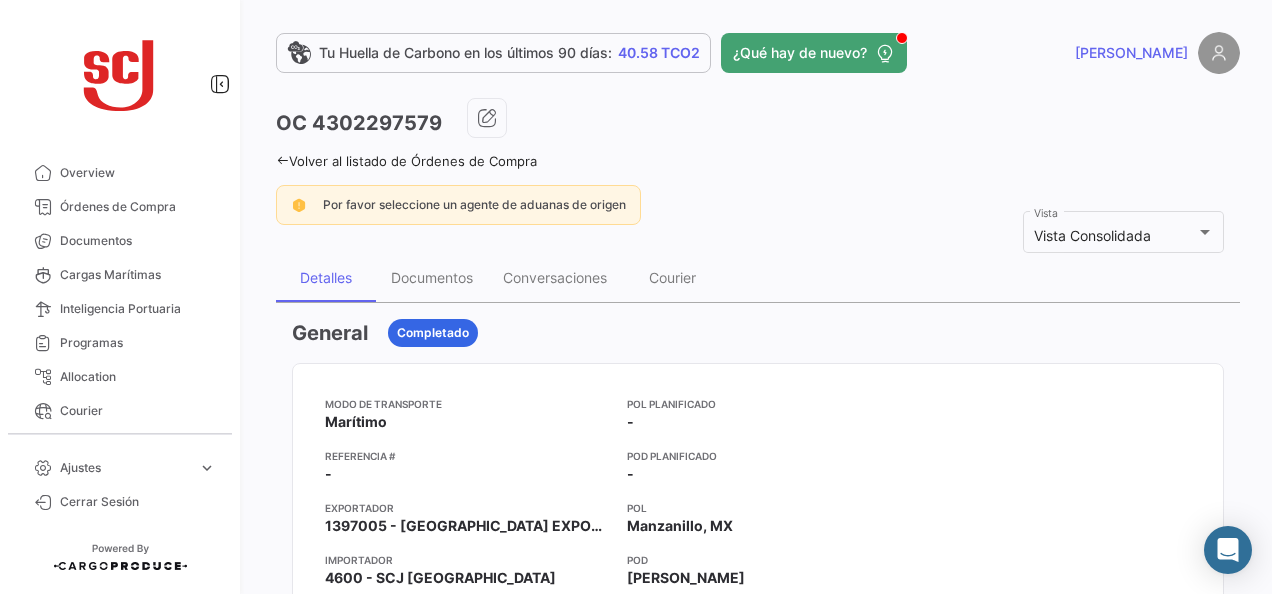 scroll, scrollTop: 100, scrollLeft: 0, axis: vertical 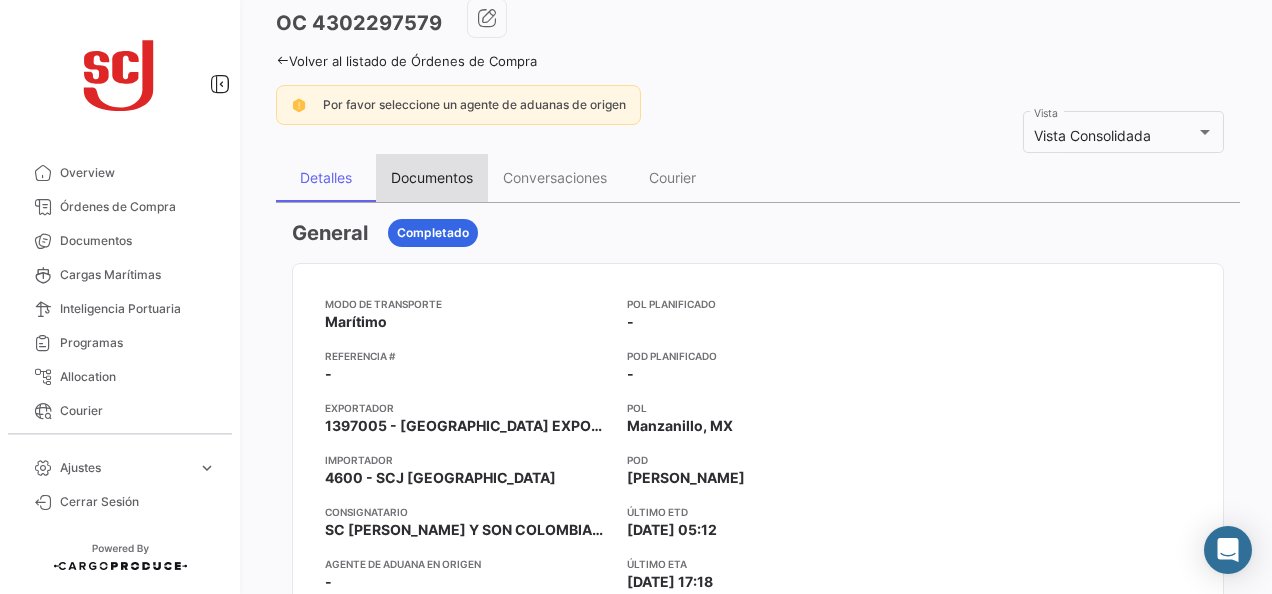 click on "Documentos" at bounding box center (432, 178) 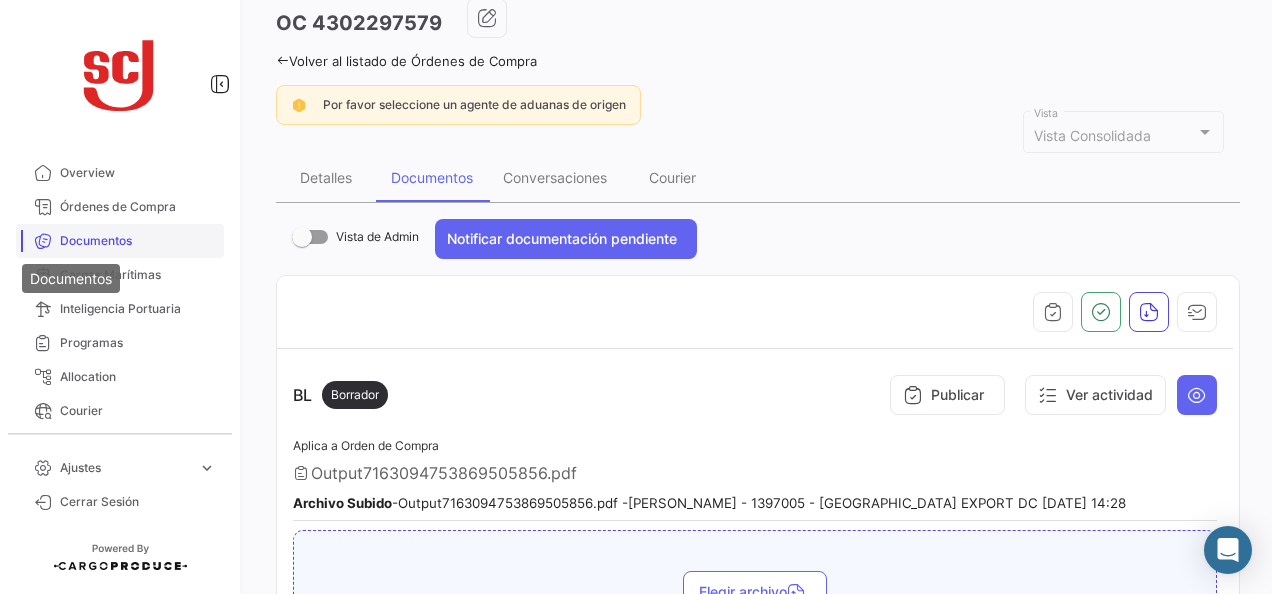 click at bounding box center [43, 241] 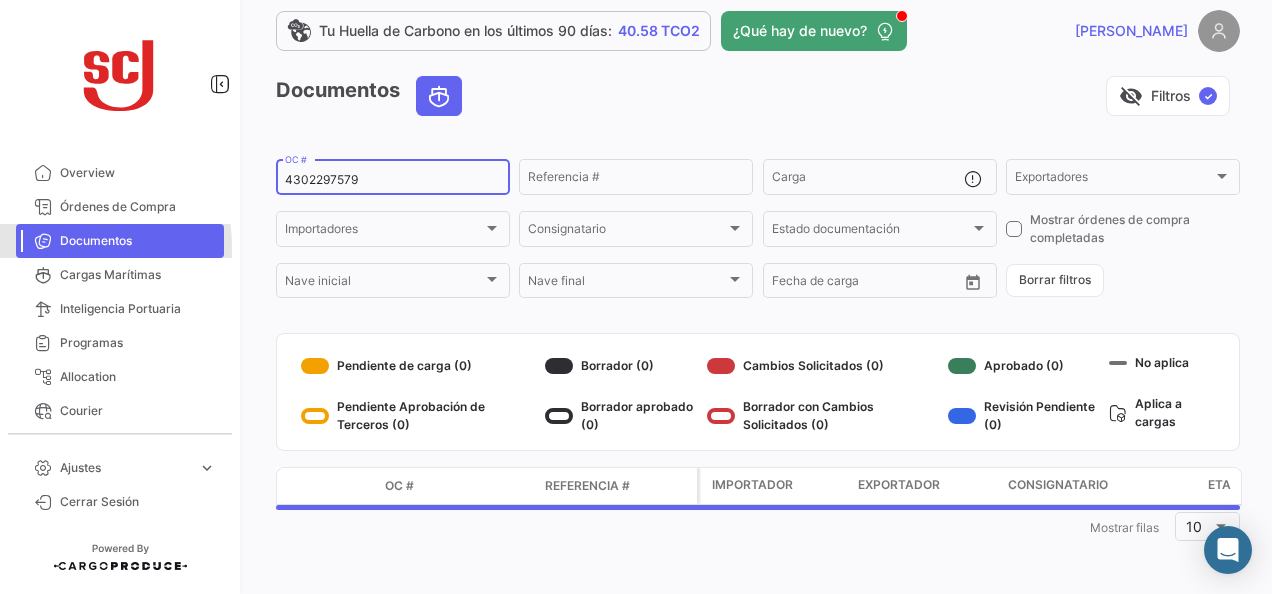 scroll, scrollTop: 0, scrollLeft: 0, axis: both 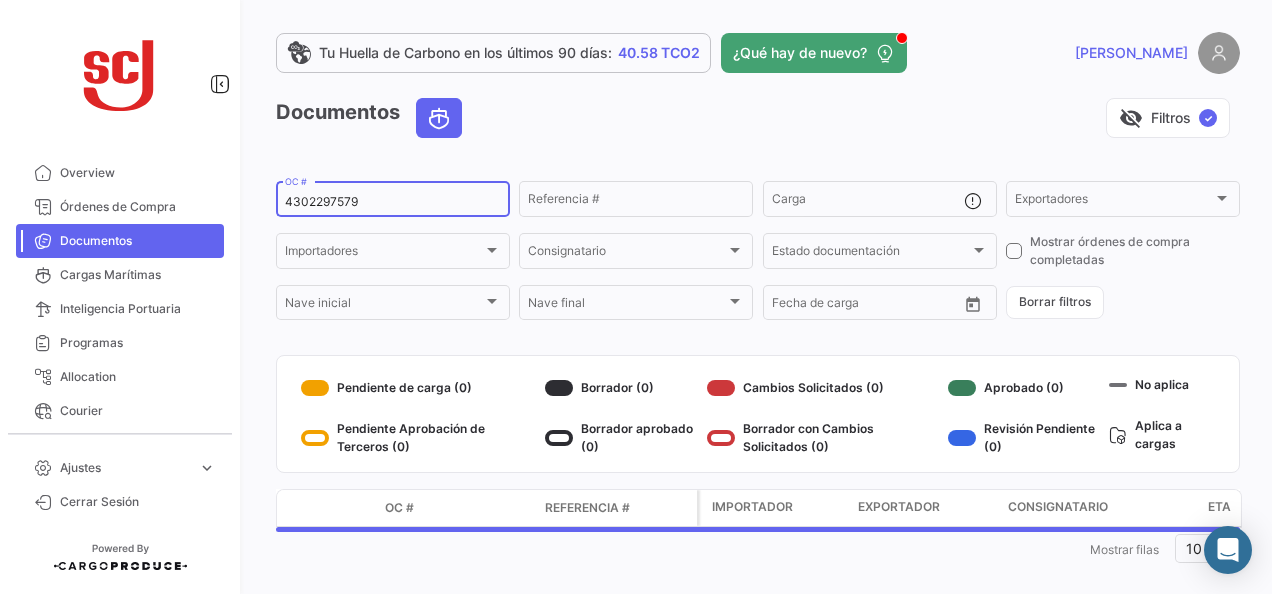 click on "4302297579" at bounding box center (393, 202) 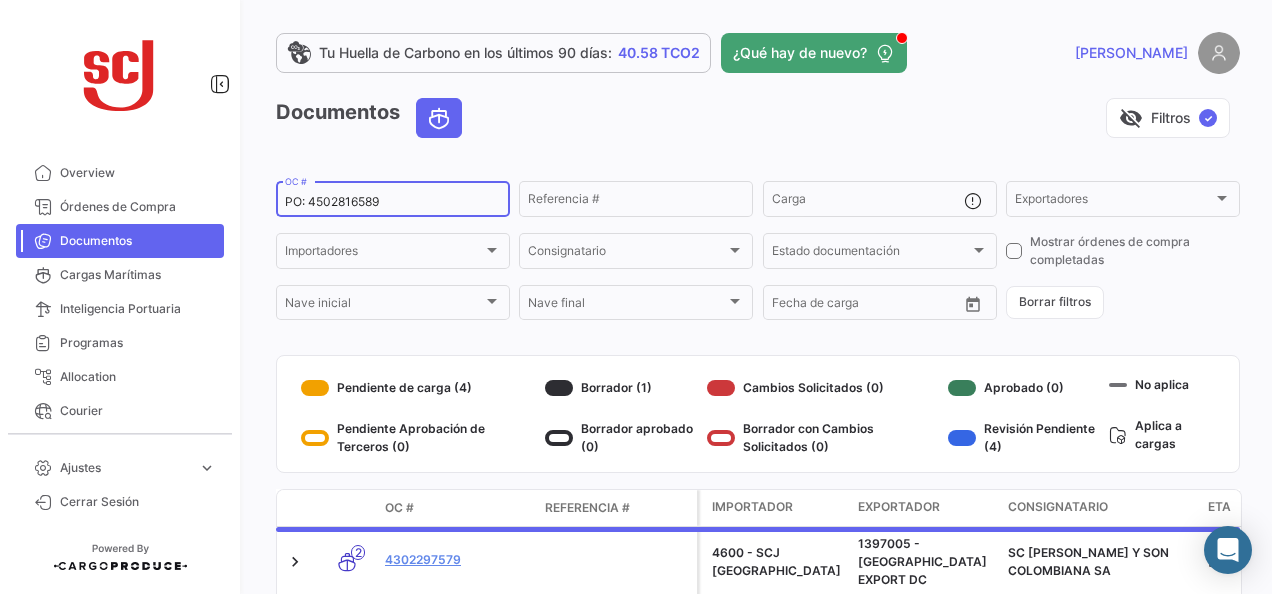 click on "PO: 4502816589" at bounding box center [393, 202] 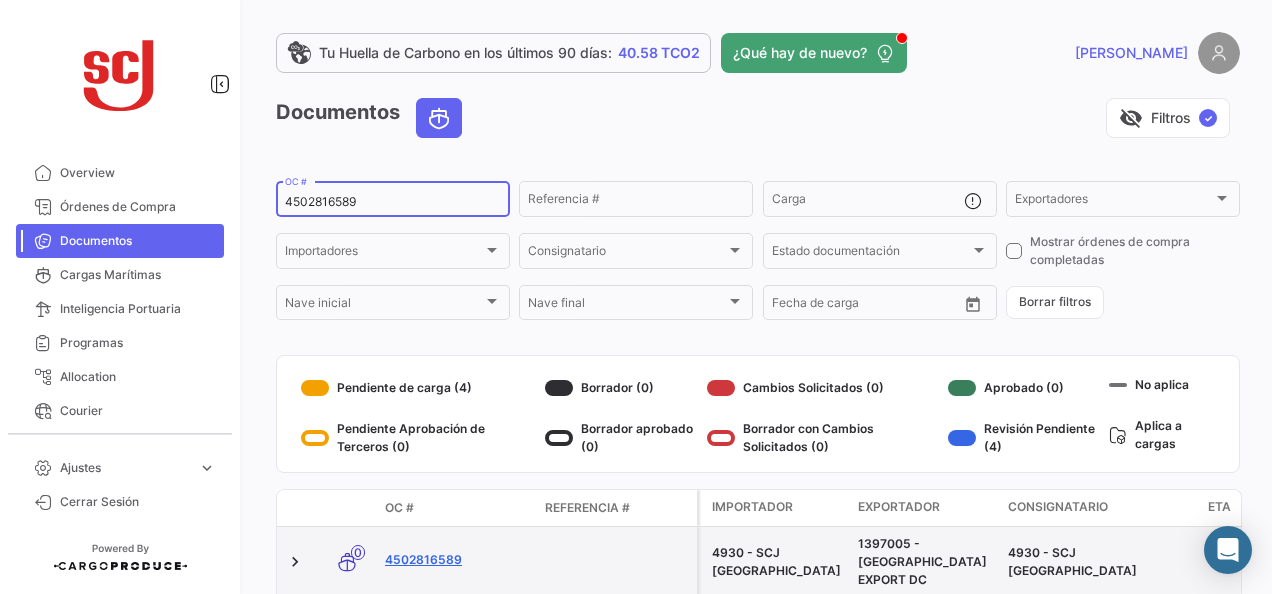 type on "4502816589" 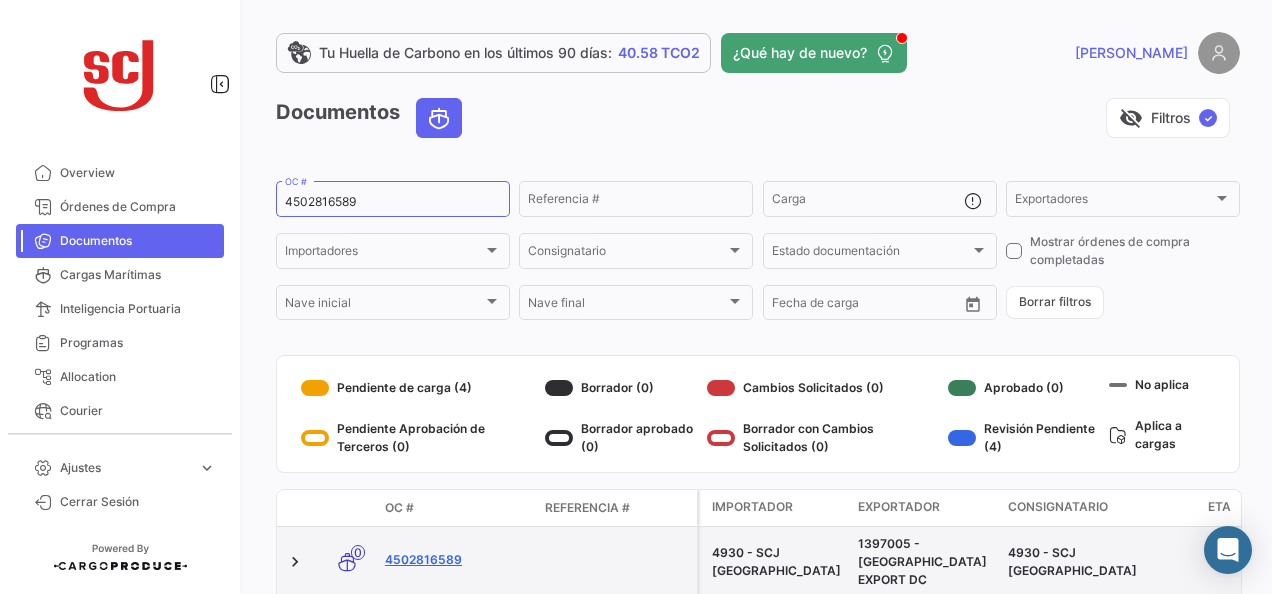 click on "4502816589" 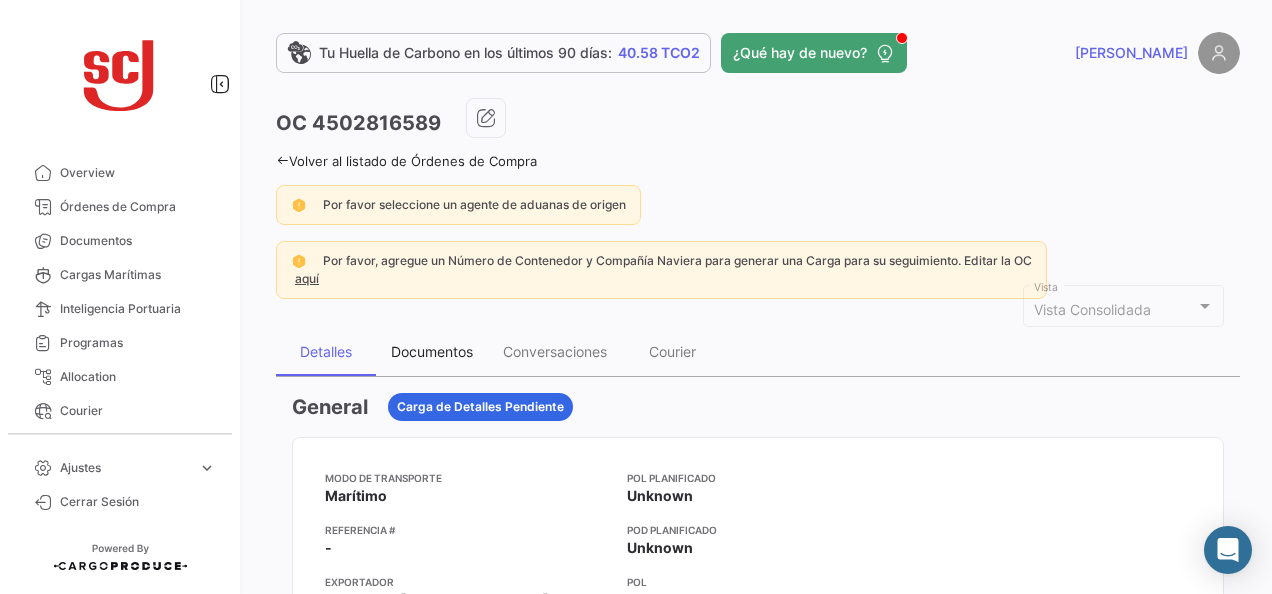 click on "Documentos" at bounding box center [432, 352] 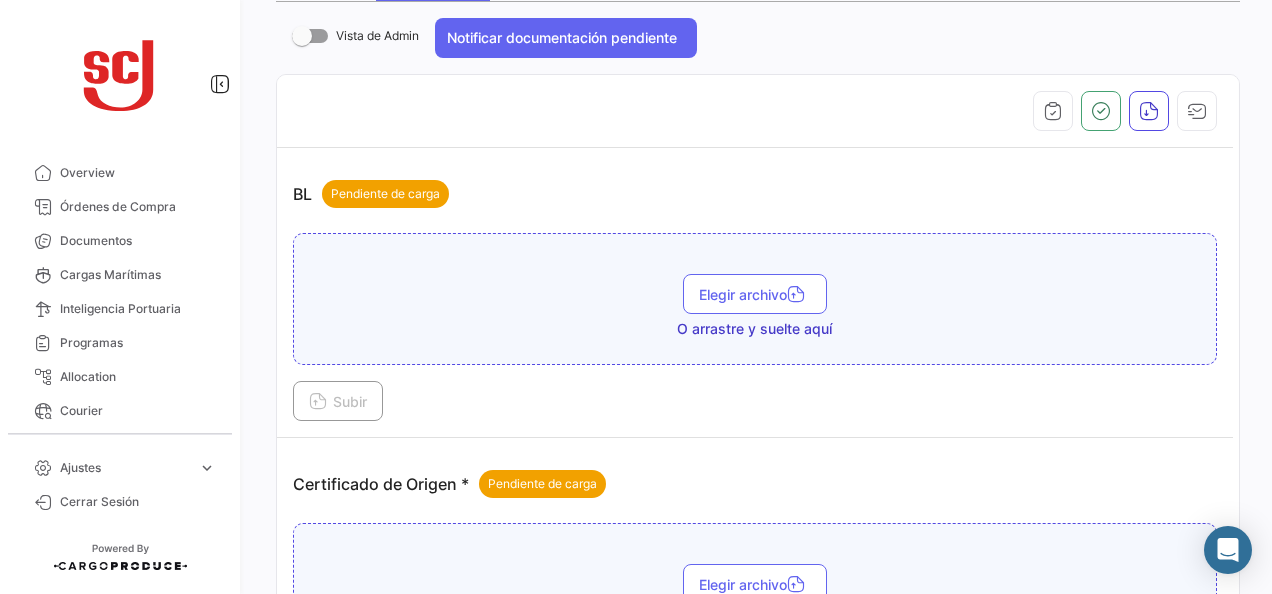 scroll, scrollTop: 400, scrollLeft: 0, axis: vertical 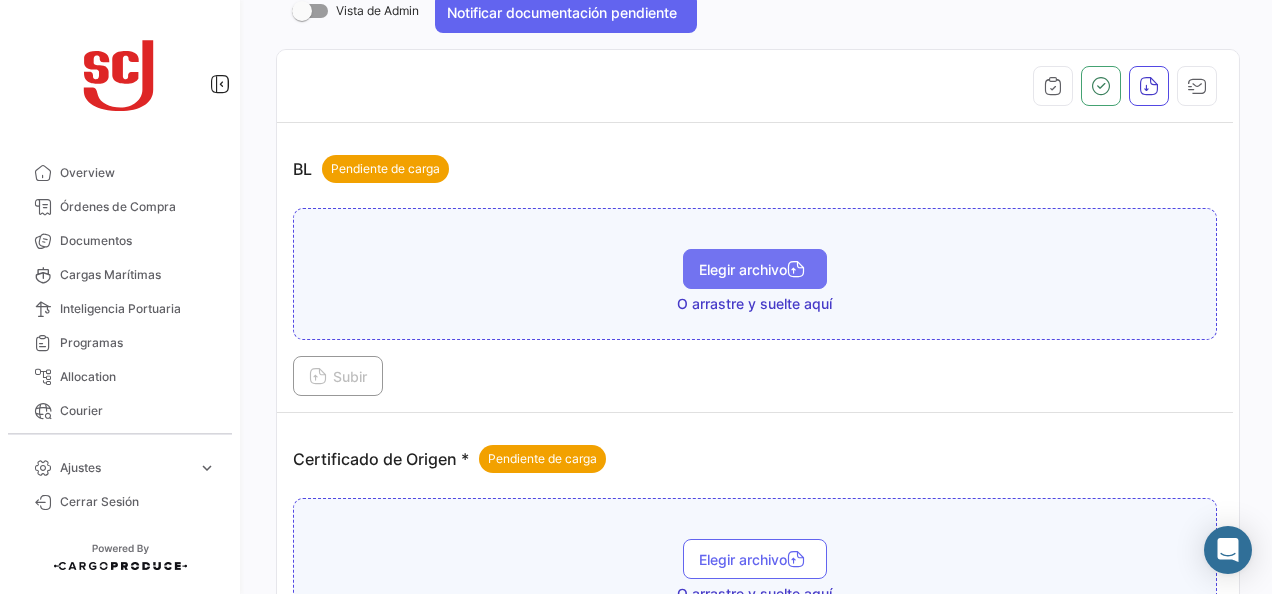click on "Elegir archivo" at bounding box center [755, 269] 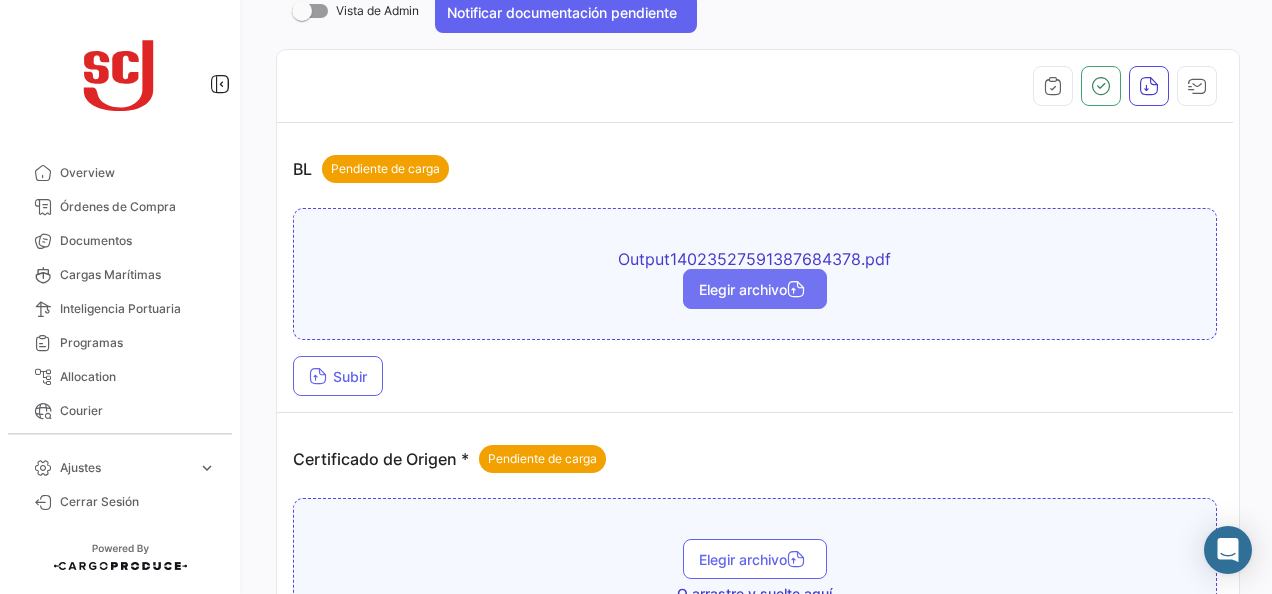click on "Elegir archivo" at bounding box center (755, 289) 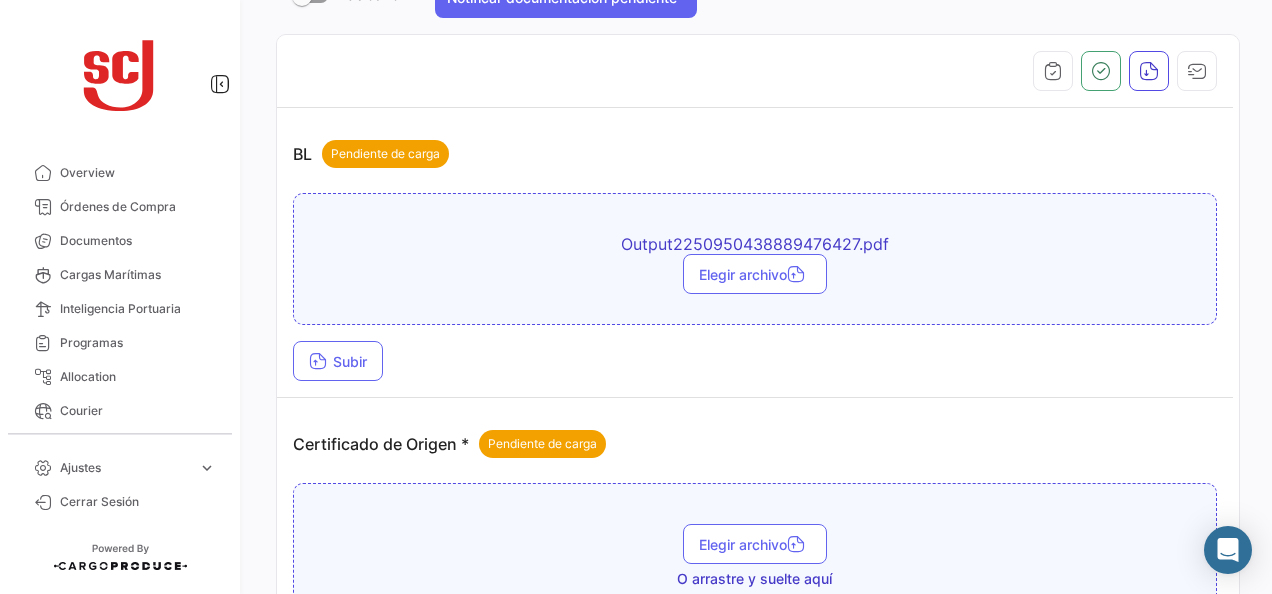 scroll, scrollTop: 500, scrollLeft: 0, axis: vertical 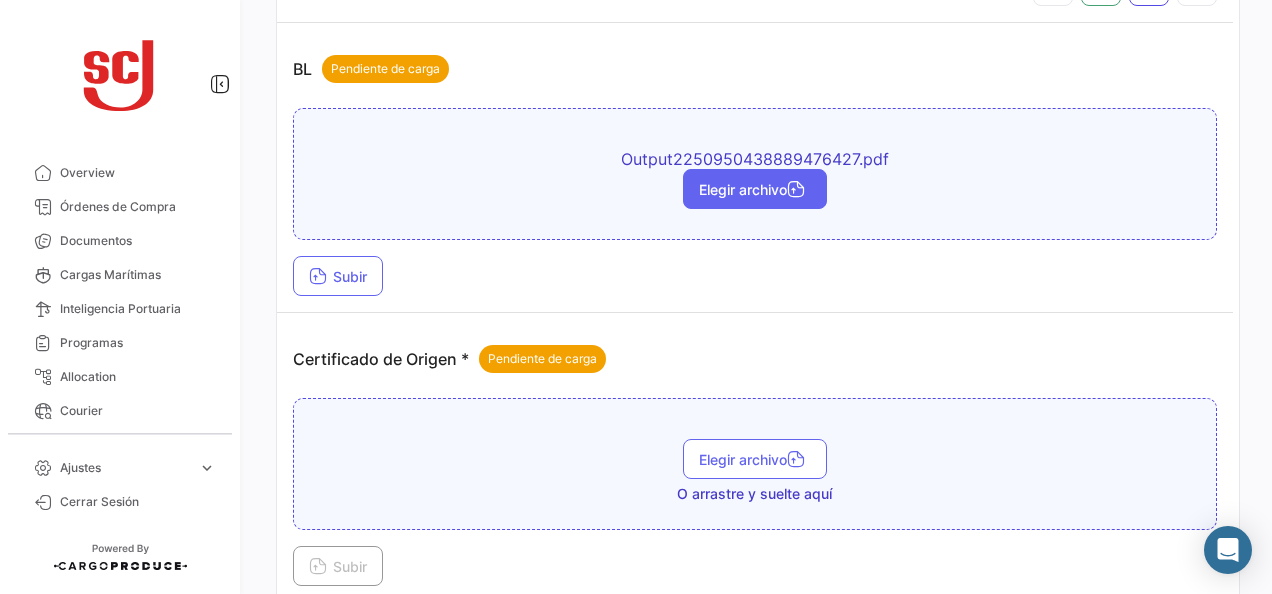 click on "Elegir archivo" at bounding box center [755, 189] 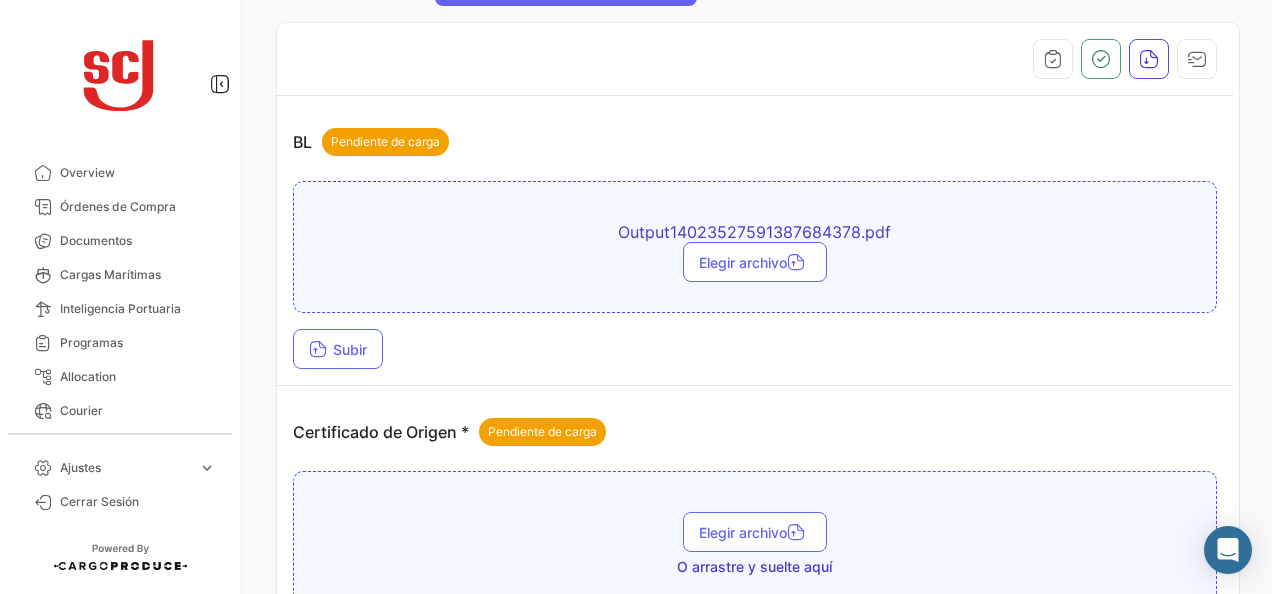 scroll, scrollTop: 500, scrollLeft: 0, axis: vertical 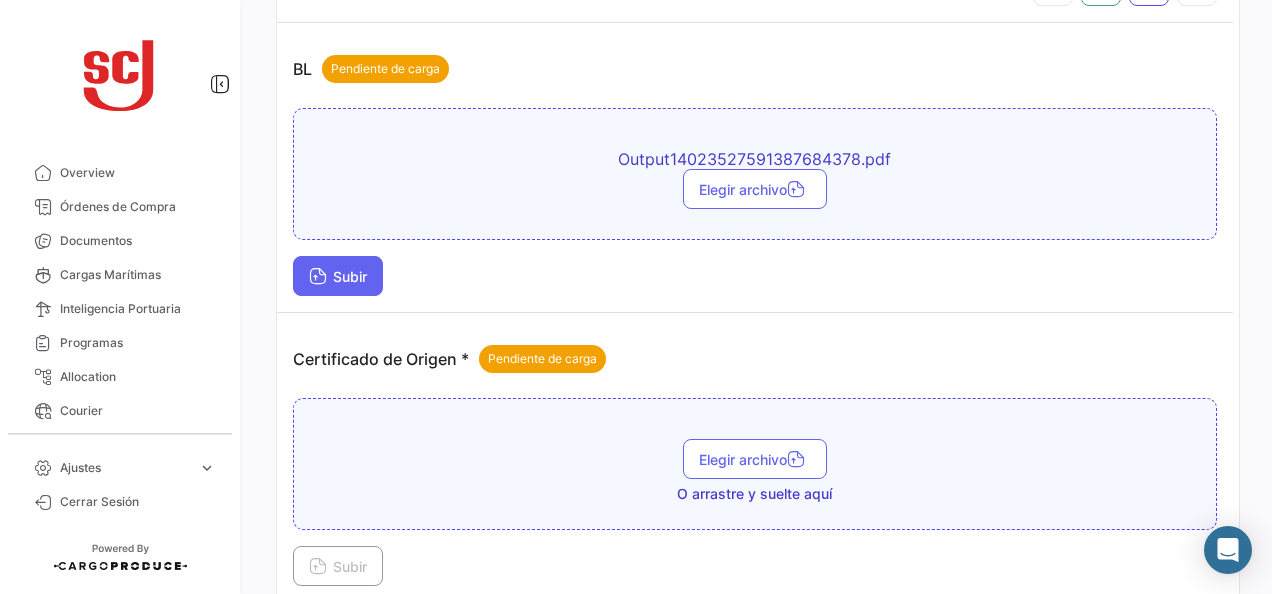 click on "Subir" at bounding box center [338, 276] 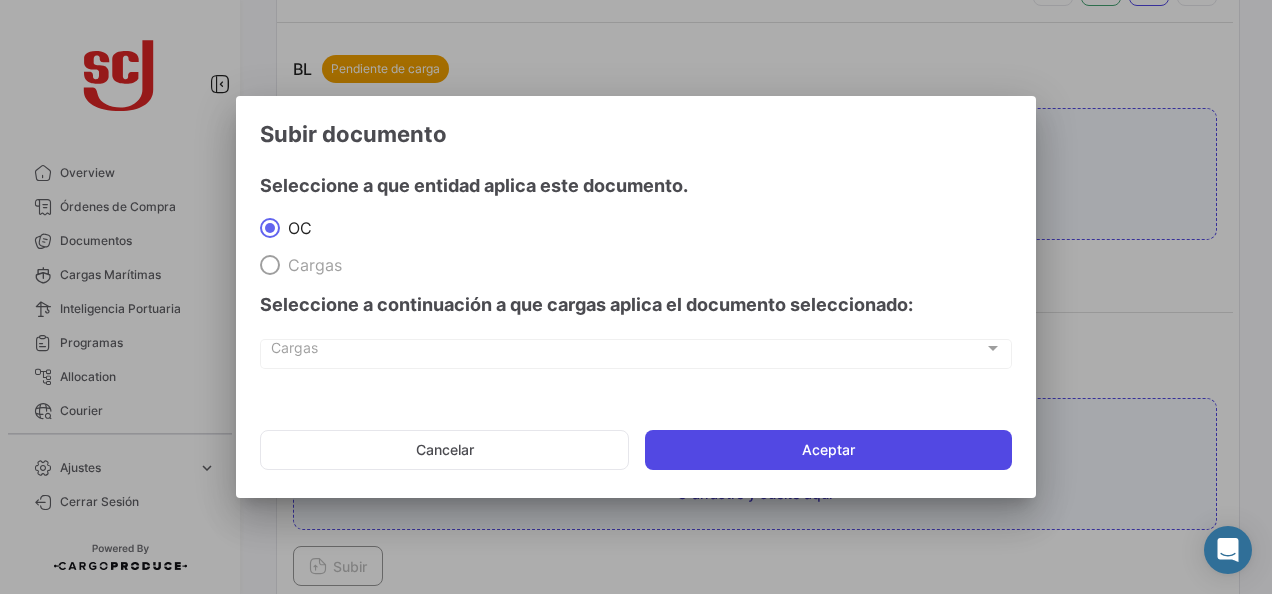 click on "Aceptar" 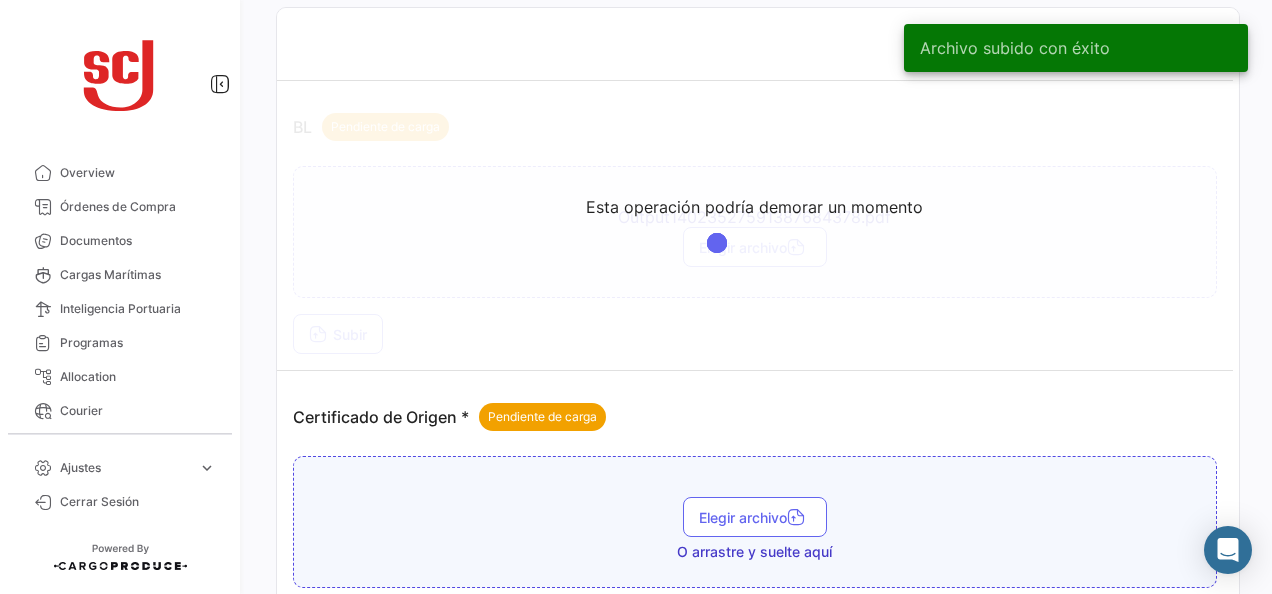scroll, scrollTop: 400, scrollLeft: 0, axis: vertical 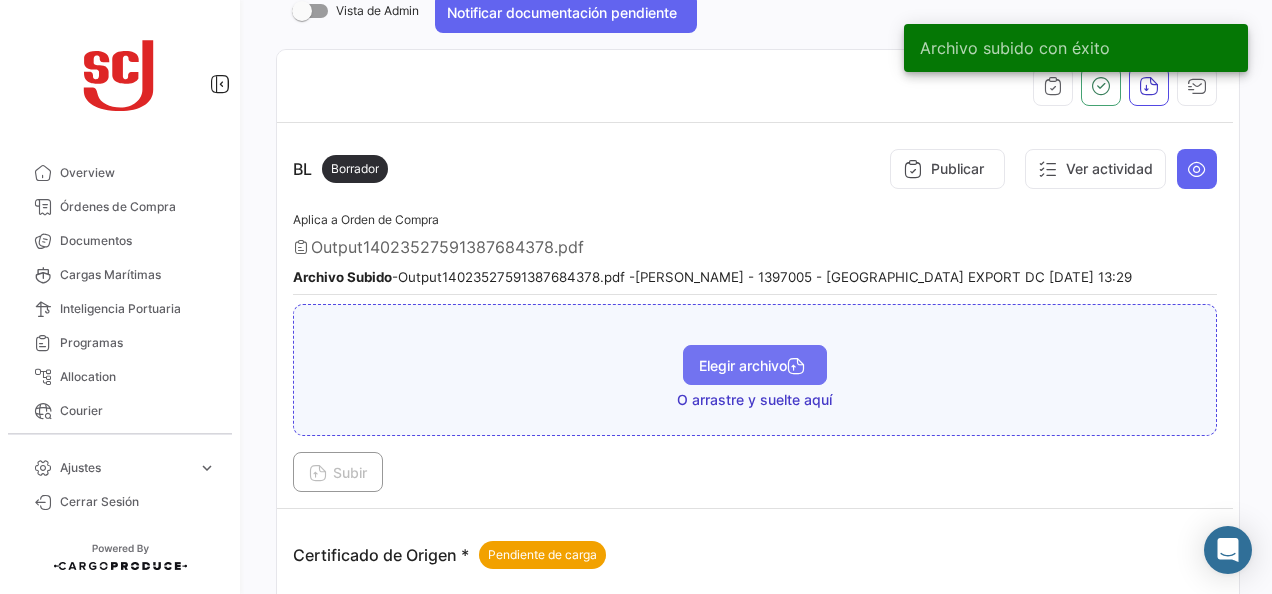 click on "Elegir archivo" at bounding box center [755, 365] 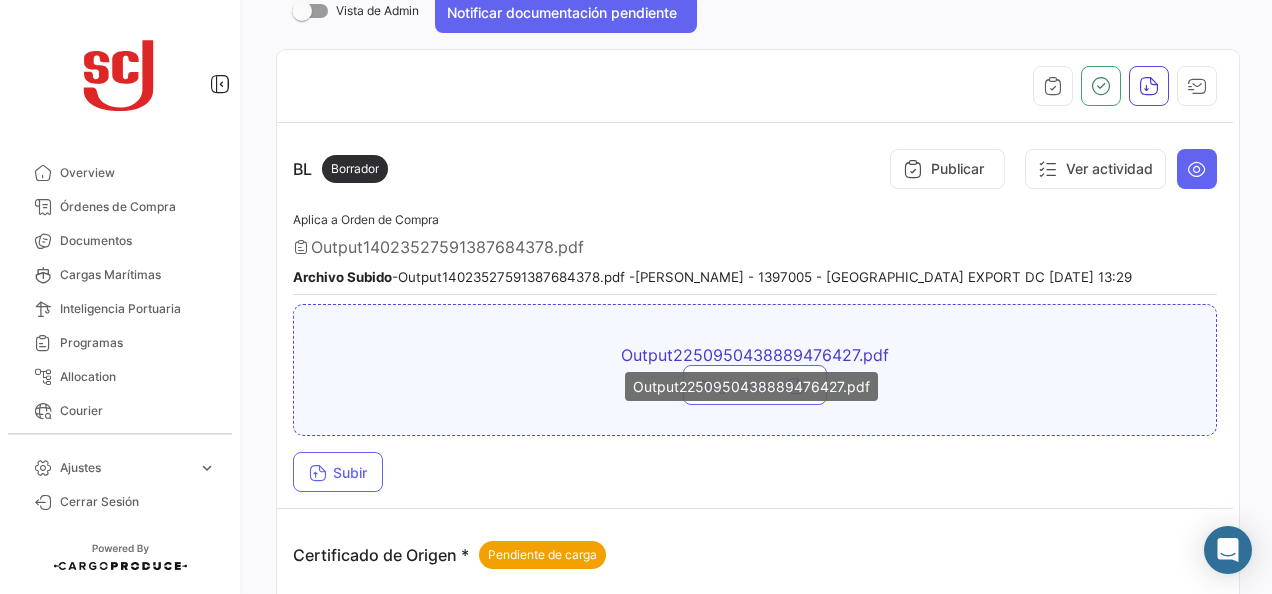 click on "Output2250950438889476427.pdf" at bounding box center [751, 386] 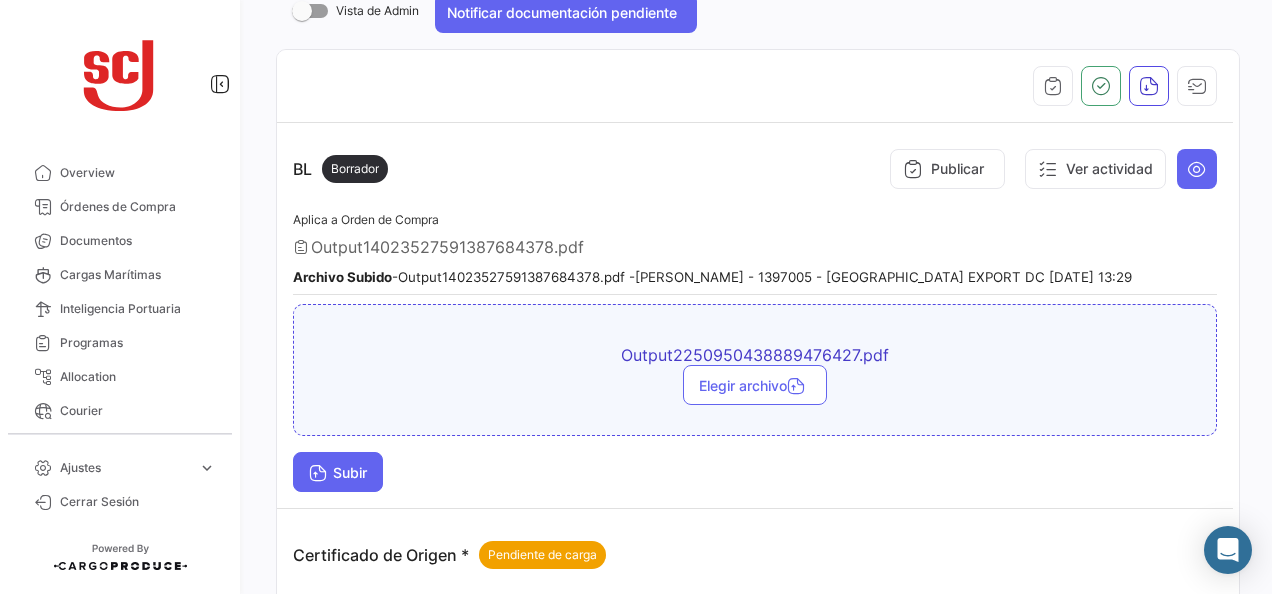 click on "Subir" at bounding box center (338, 472) 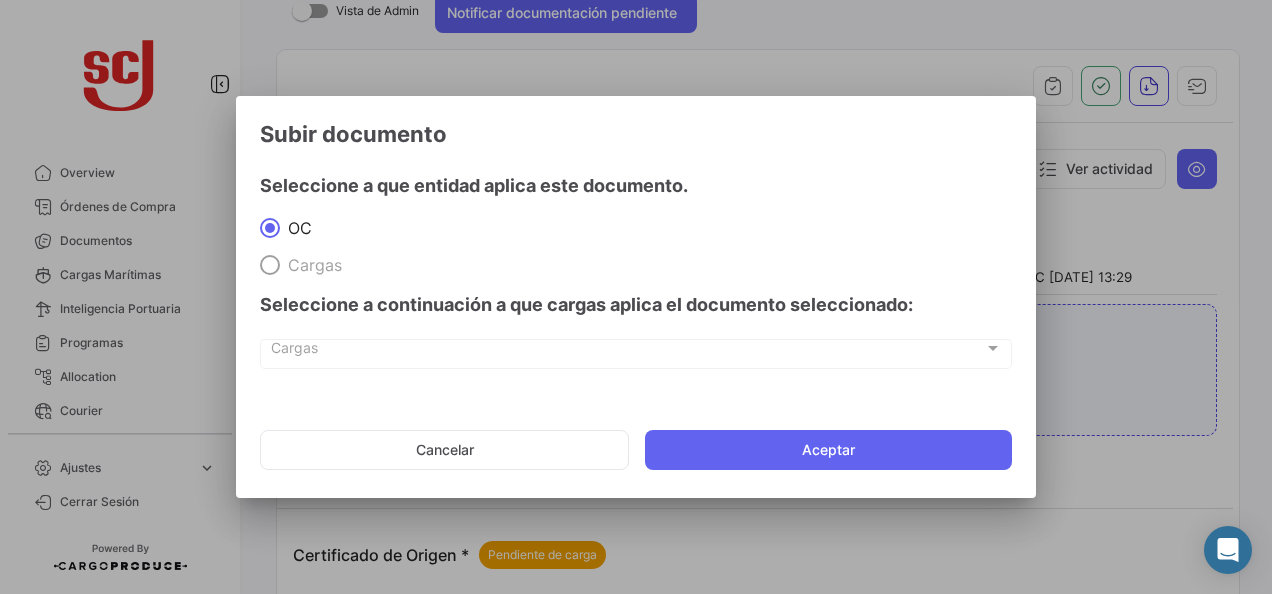 drag, startPoint x: 740, startPoint y: 440, endPoint x: 704, endPoint y: 416, distance: 43.266617 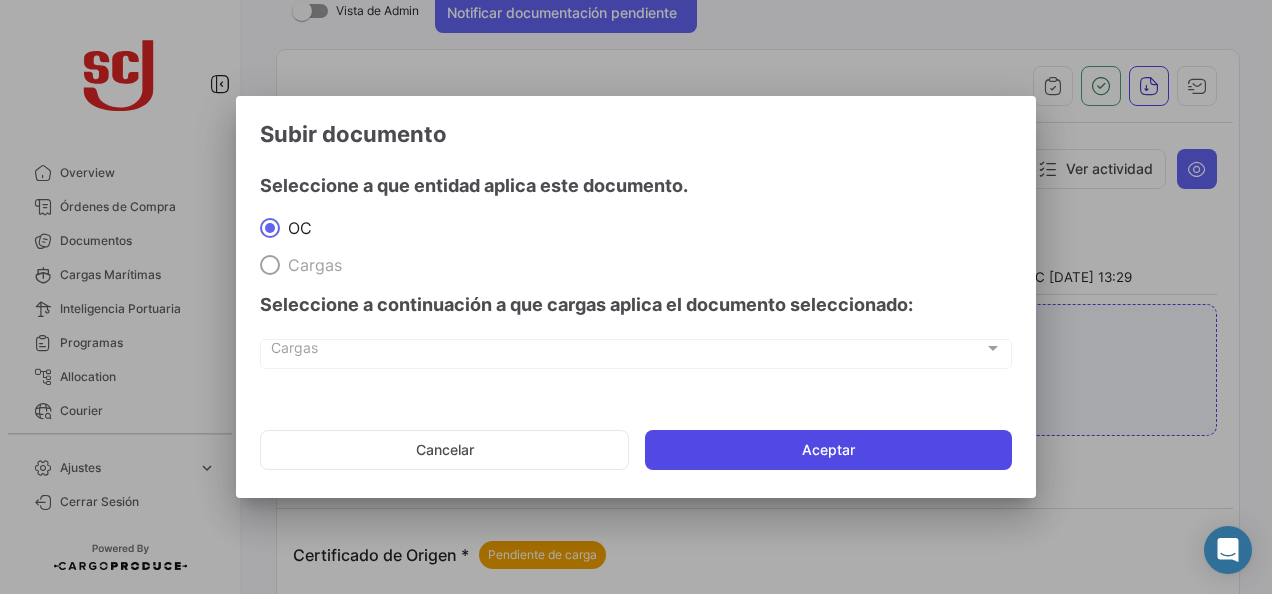 click on "Aceptar" 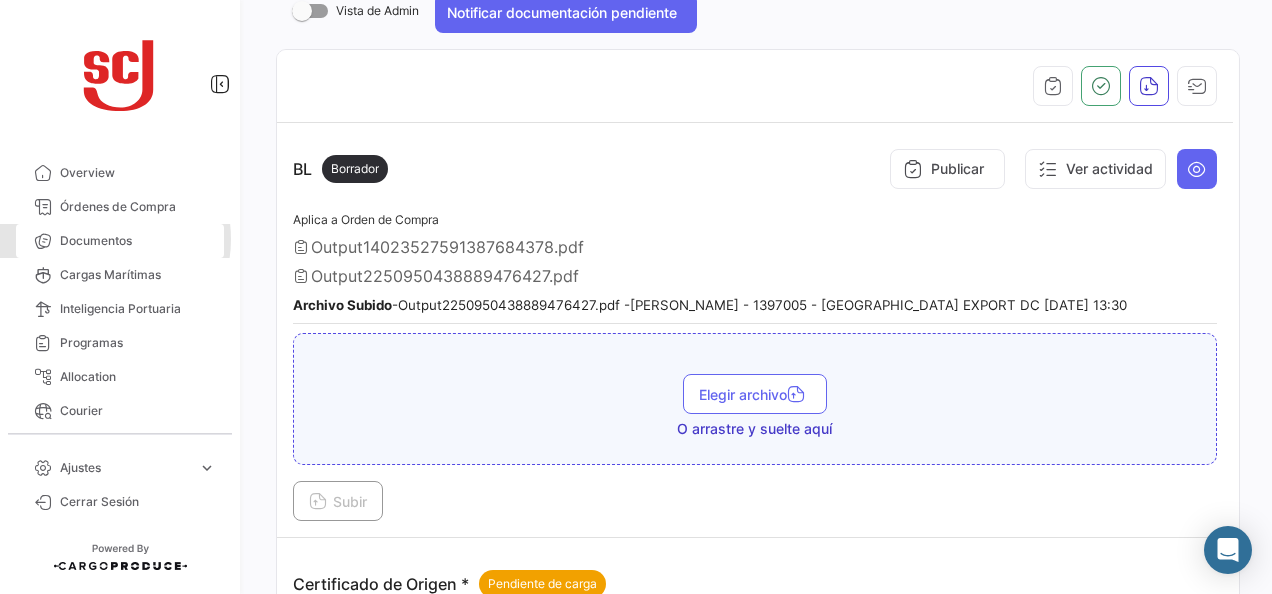 drag, startPoint x: 95, startPoint y: 239, endPoint x: 215, endPoint y: 234, distance: 120.10412 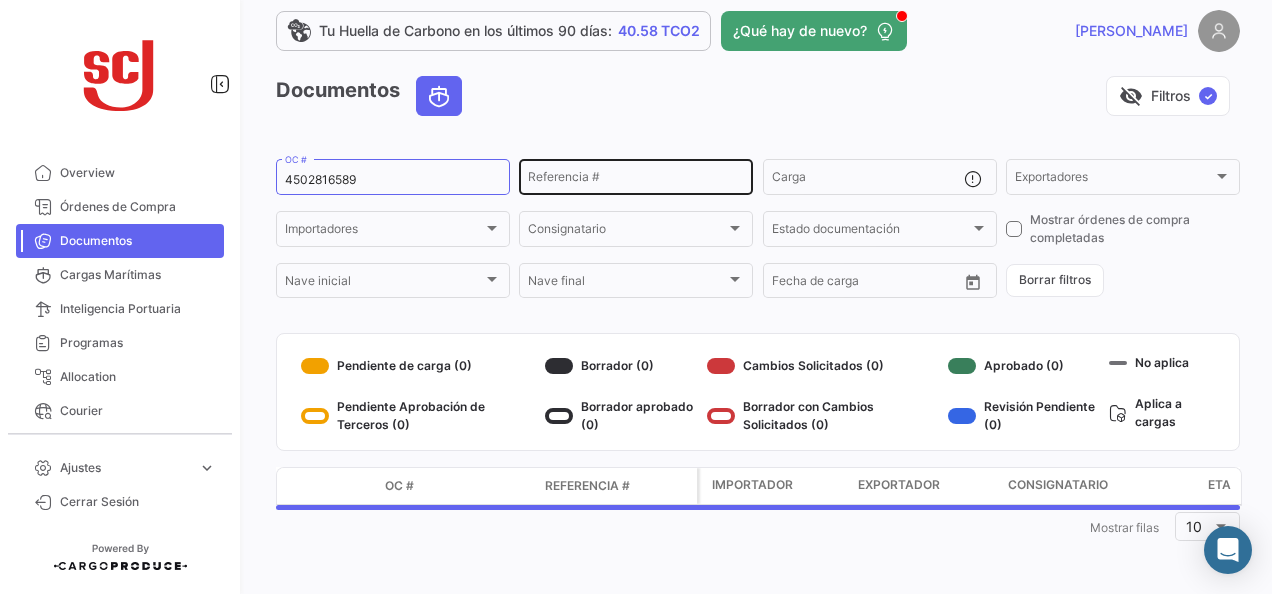 scroll, scrollTop: 0, scrollLeft: 0, axis: both 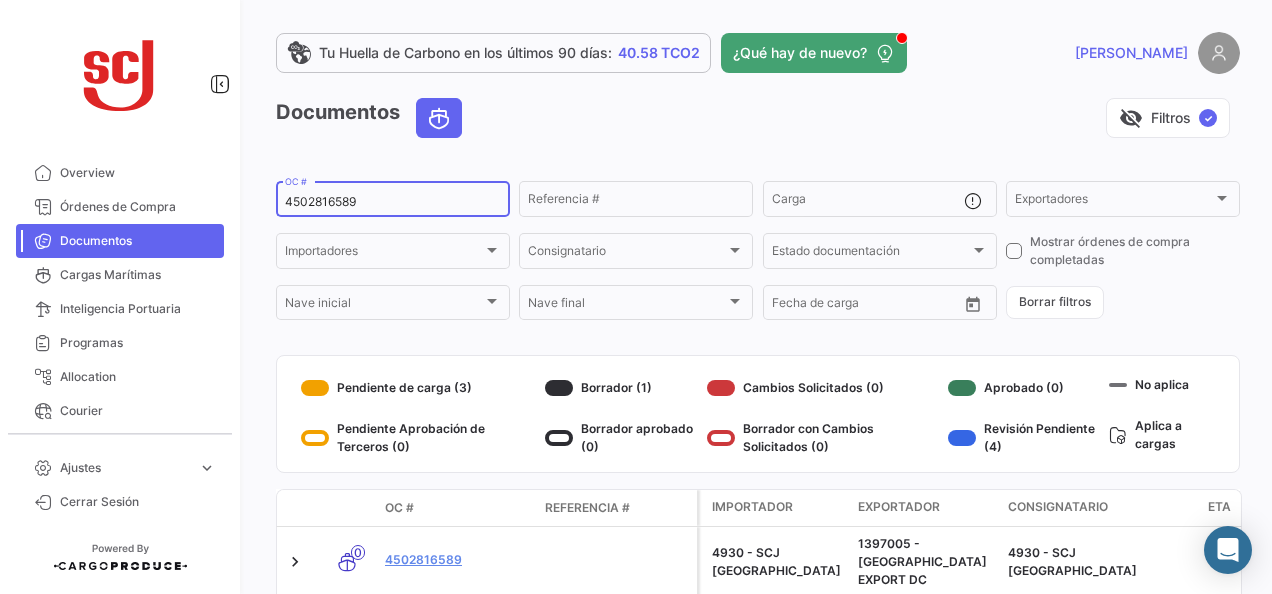 click on "4502816589" at bounding box center [393, 202] 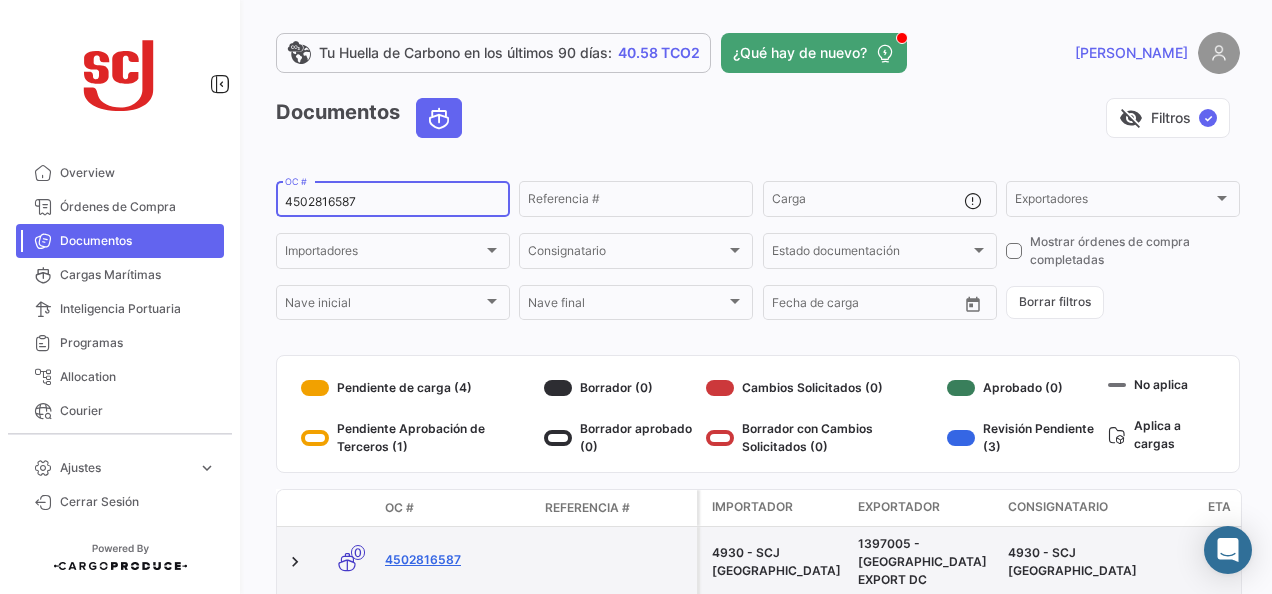 type on "4502816587" 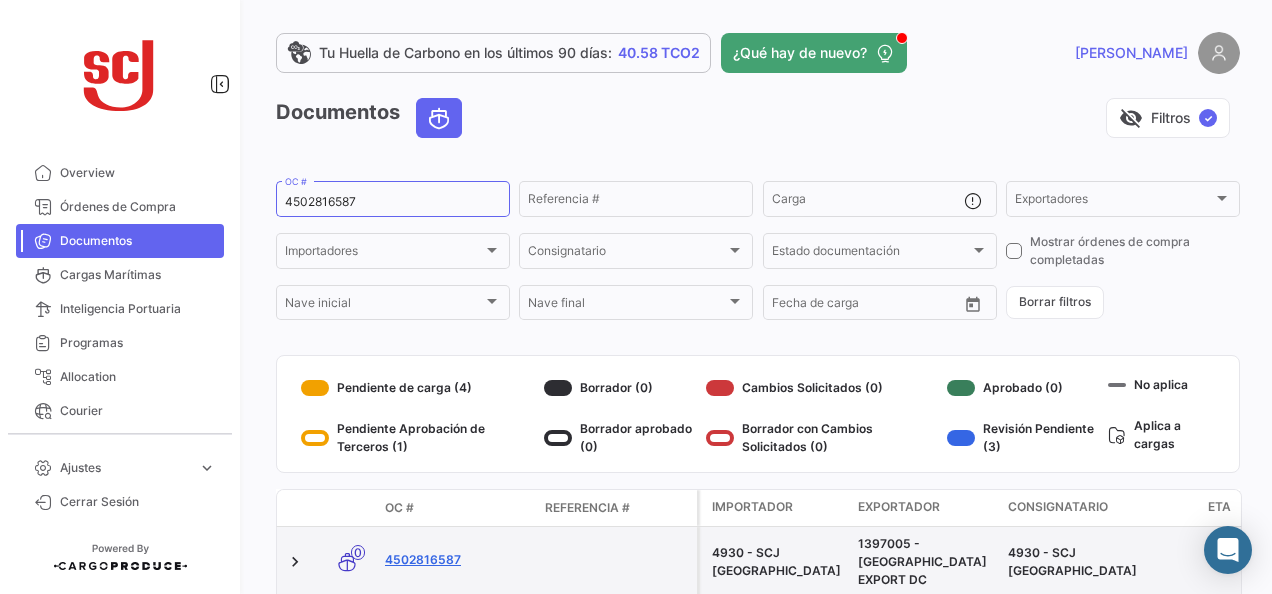 click on "4502816587" 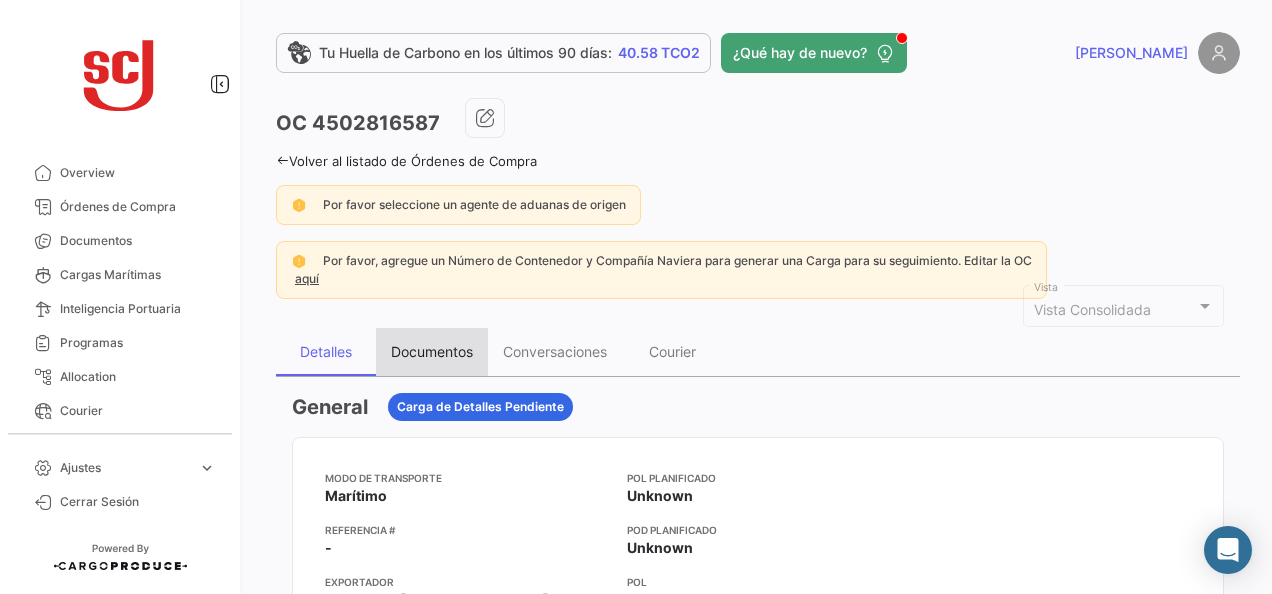 click on "Documentos" at bounding box center (432, 351) 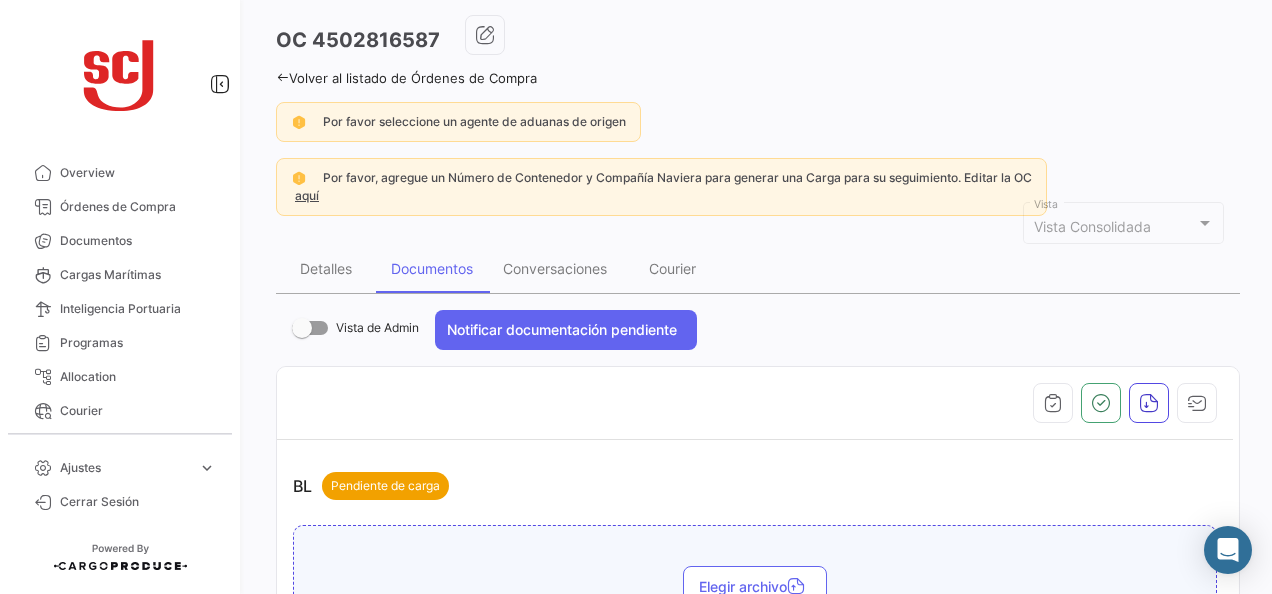scroll, scrollTop: 200, scrollLeft: 0, axis: vertical 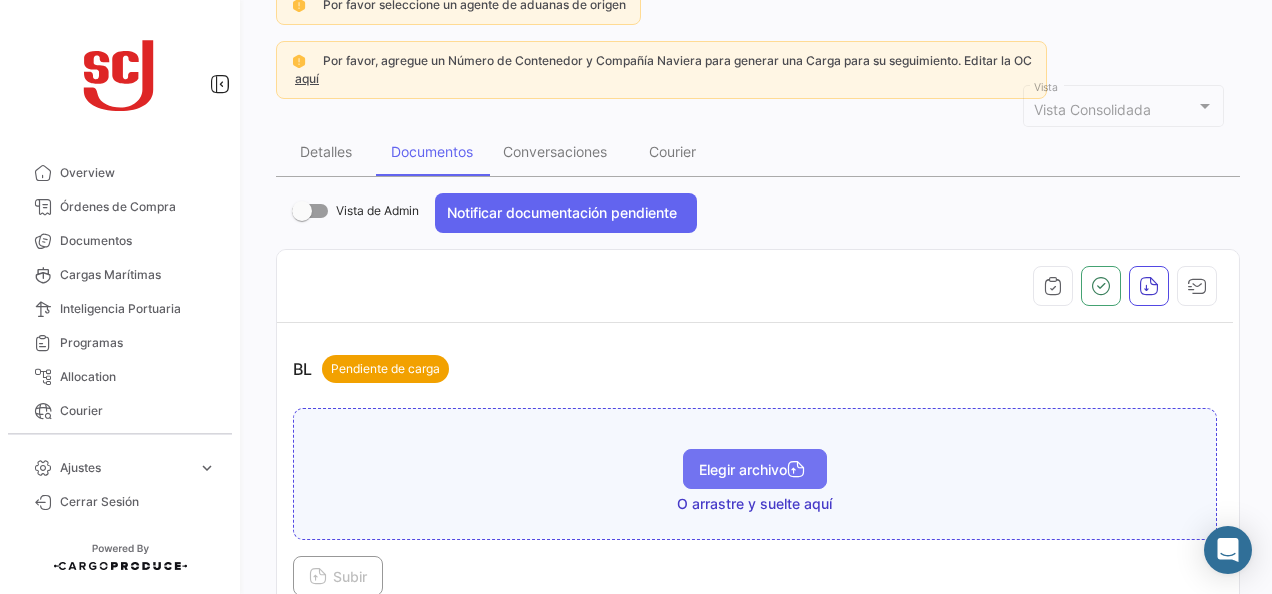 click on "Elegir archivo" at bounding box center (755, 469) 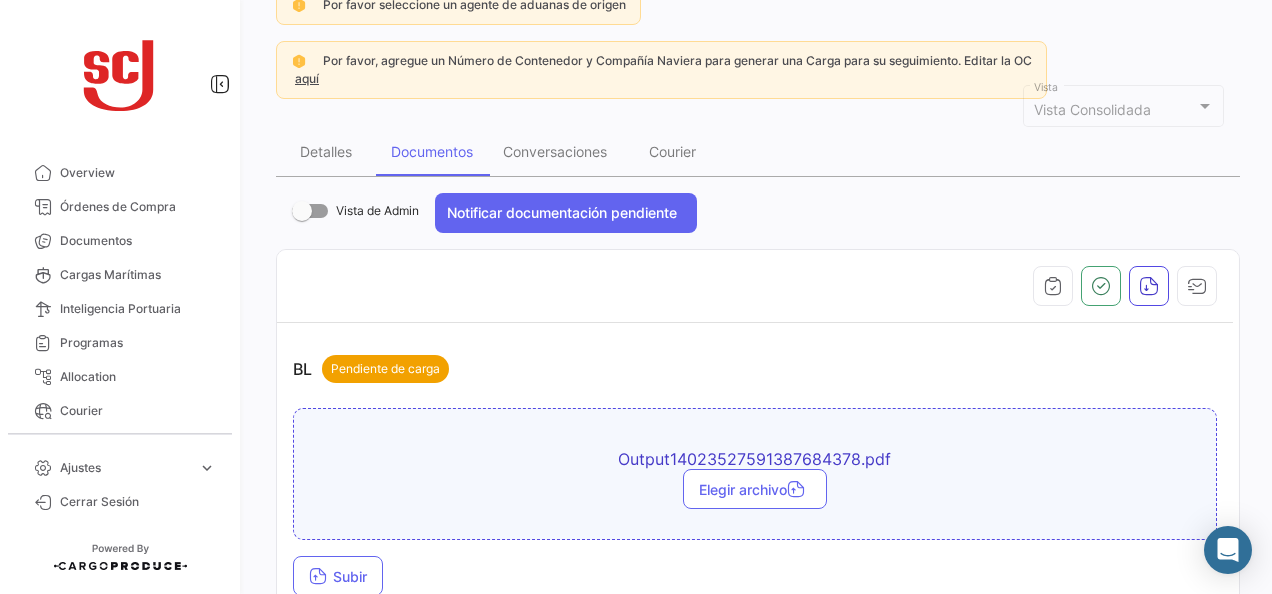 scroll, scrollTop: 400, scrollLeft: 0, axis: vertical 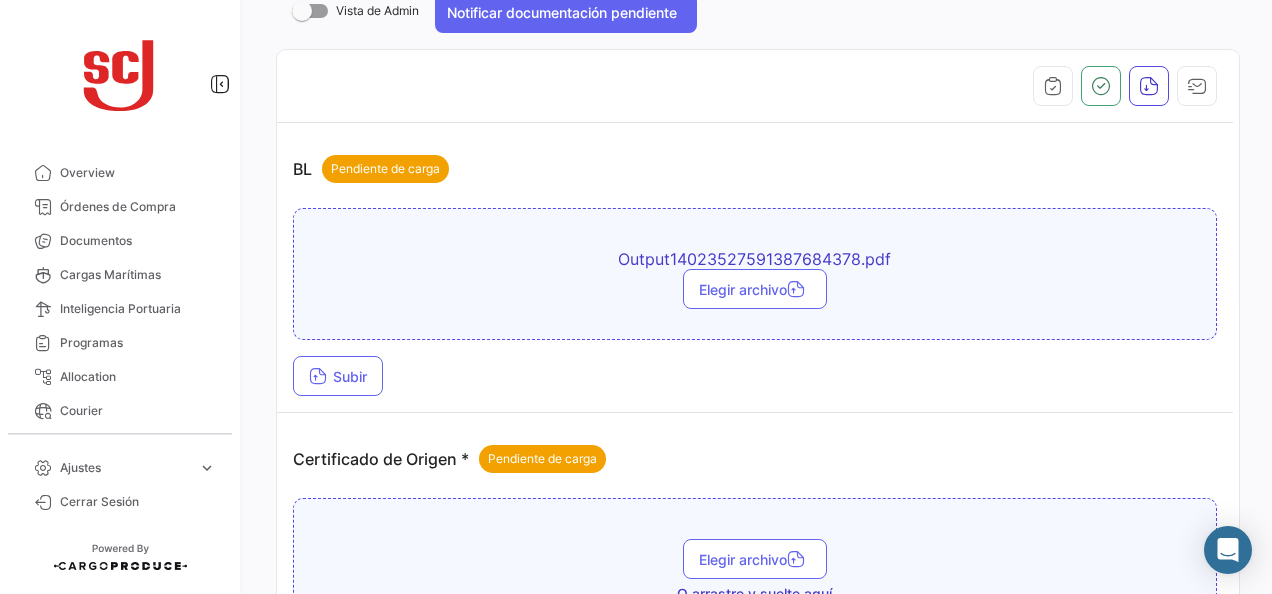 click on "Output14023527591387684378.pdf   Elegir archivo   Subir" at bounding box center [755, 302] 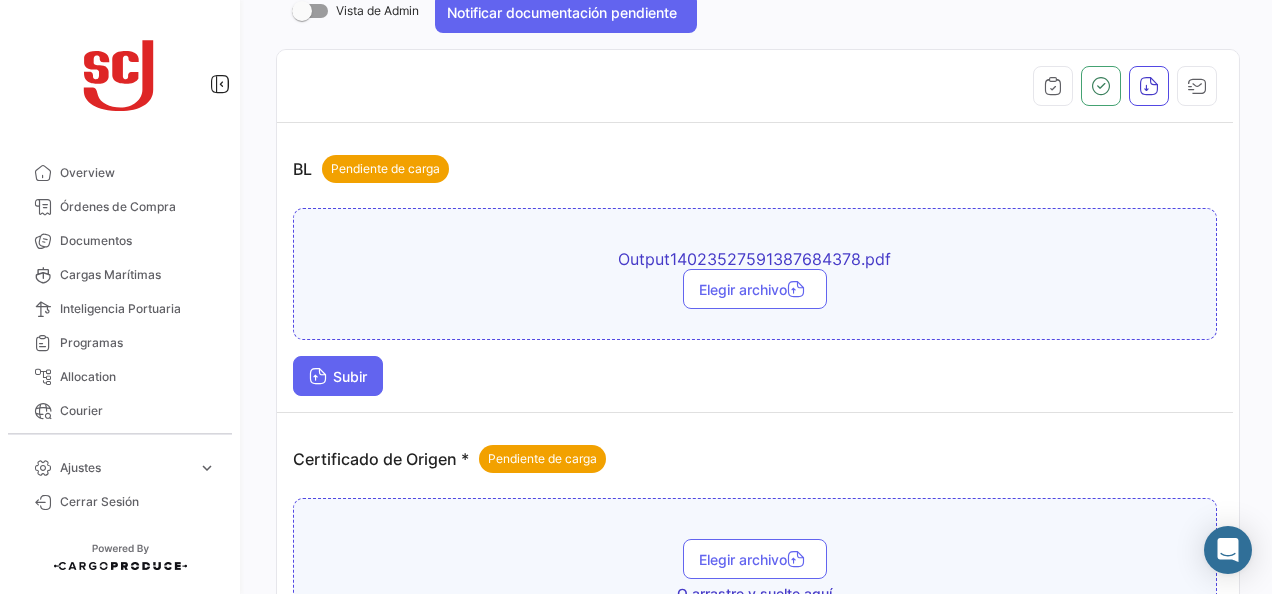 click on "Subir" at bounding box center [338, 376] 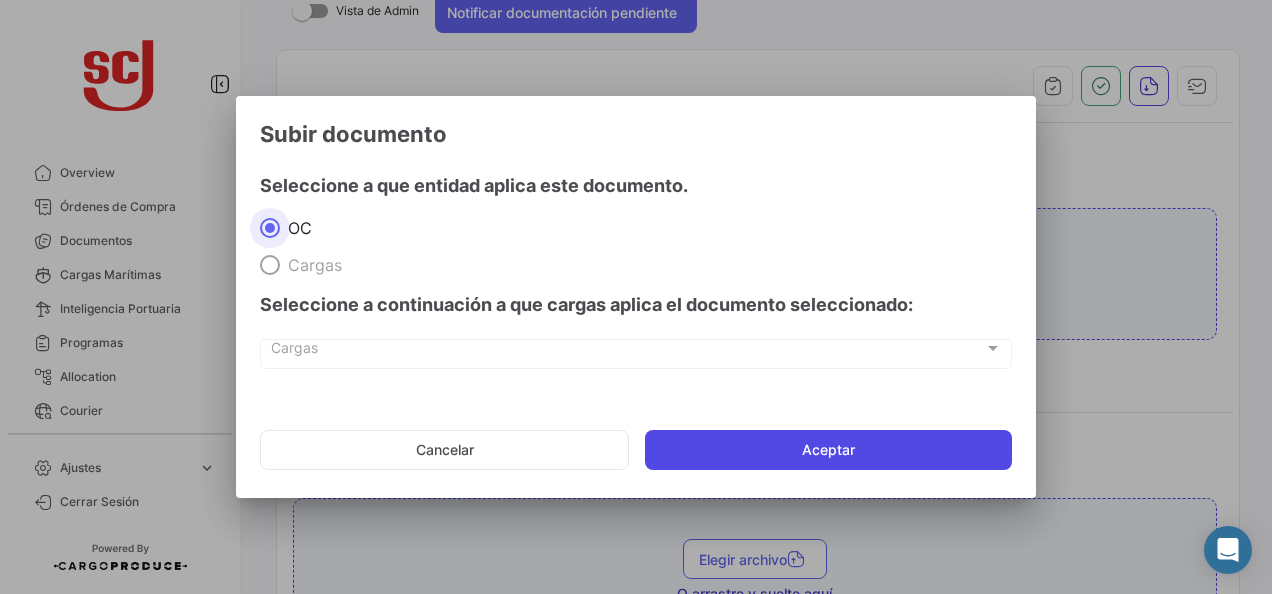 click on "Aceptar" 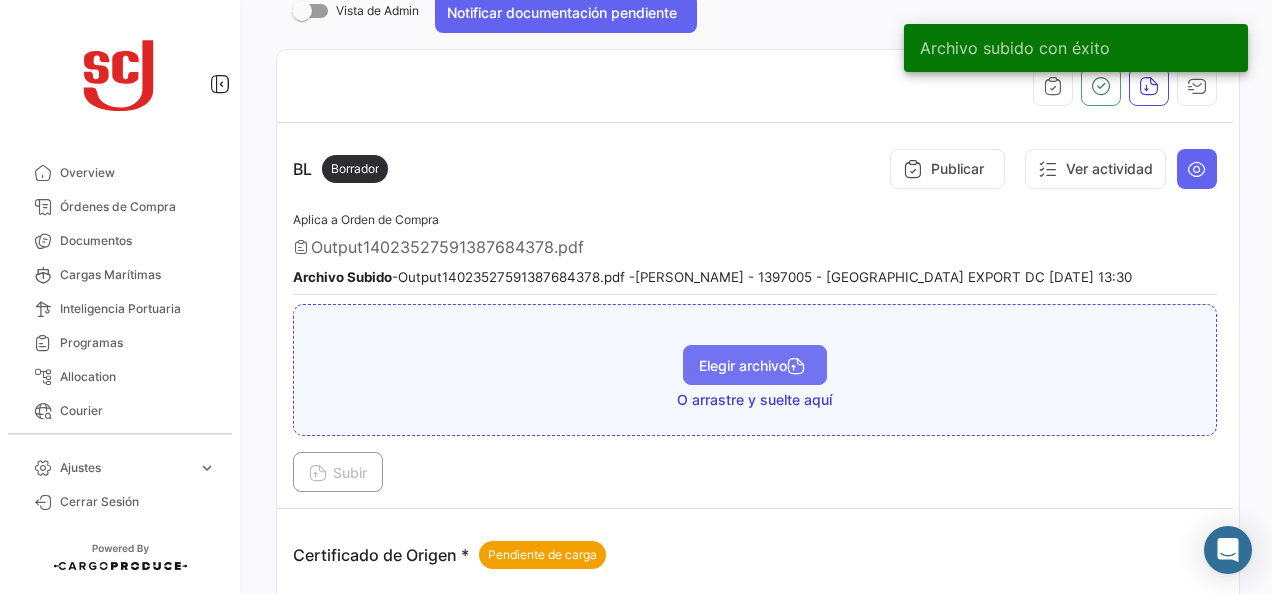 click on "Elegir archivo" at bounding box center (755, 365) 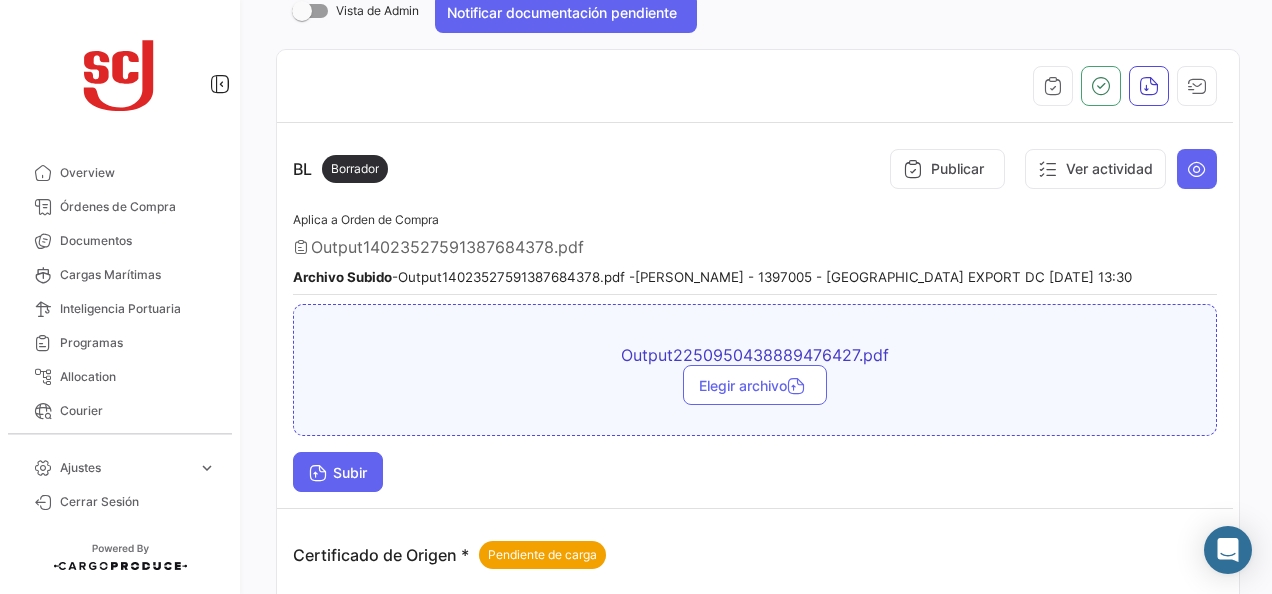 click on "Subir" at bounding box center (338, 472) 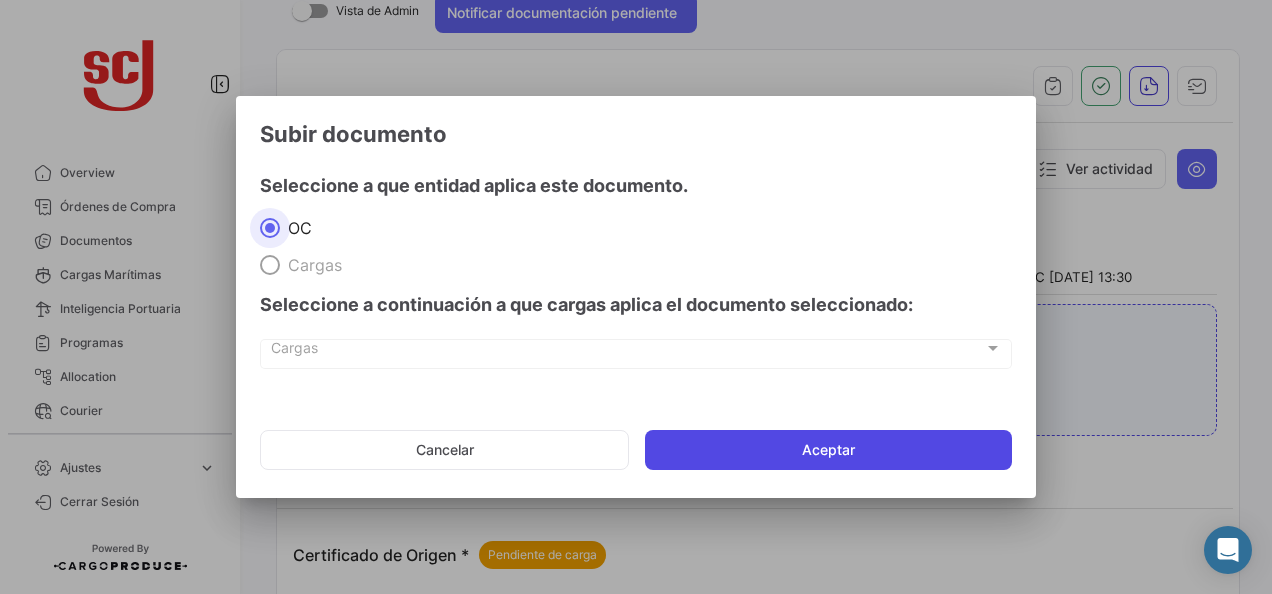 click on "Aceptar" 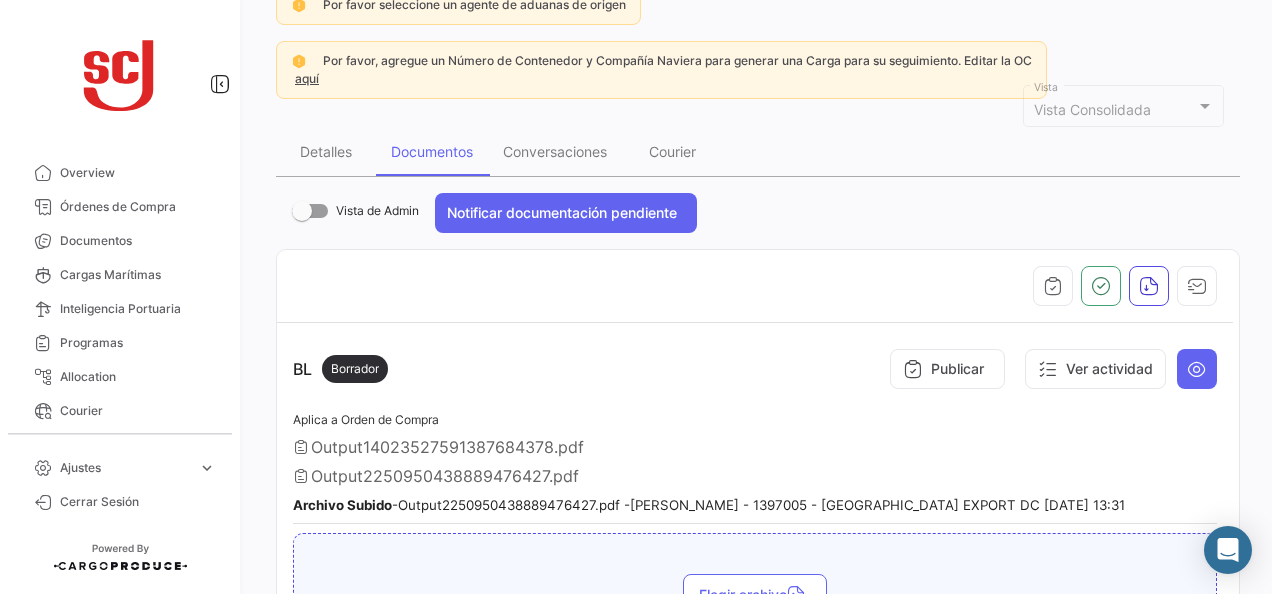 scroll, scrollTop: 0, scrollLeft: 0, axis: both 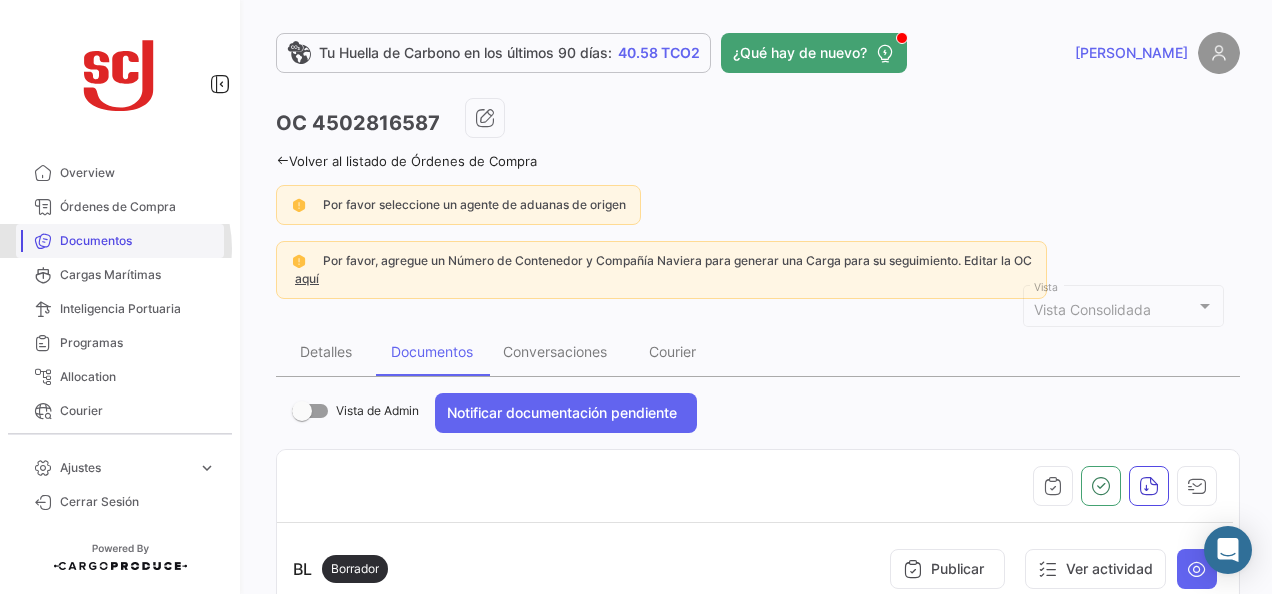 click on "Documentos" at bounding box center [138, 241] 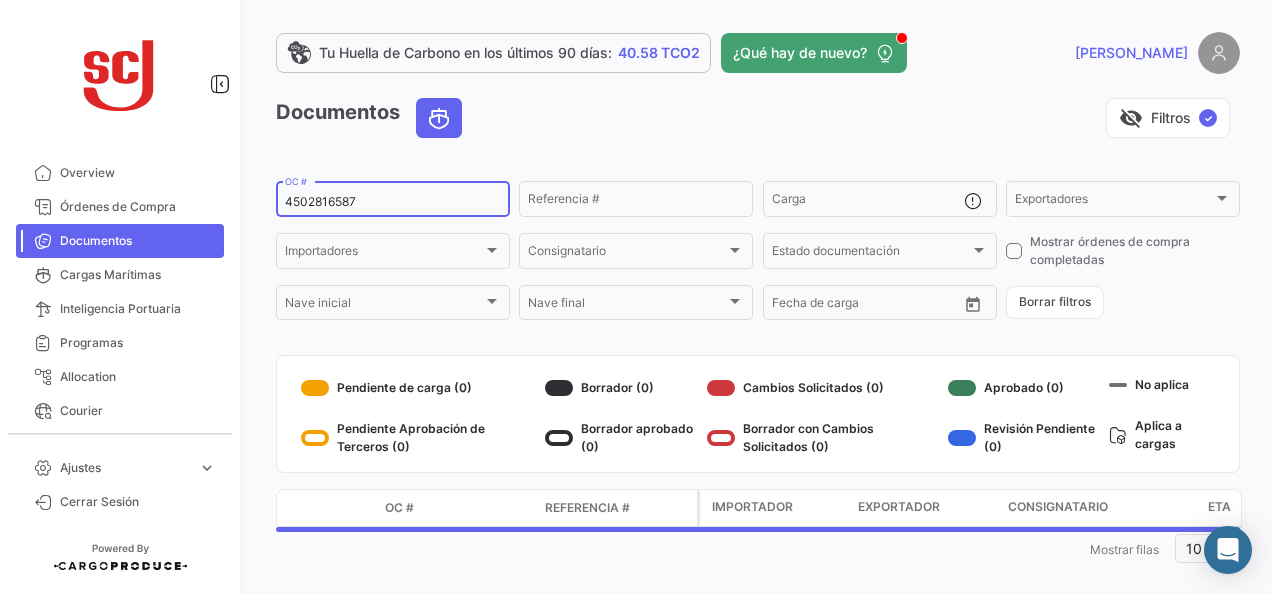 click on "4502816587" at bounding box center [393, 202] 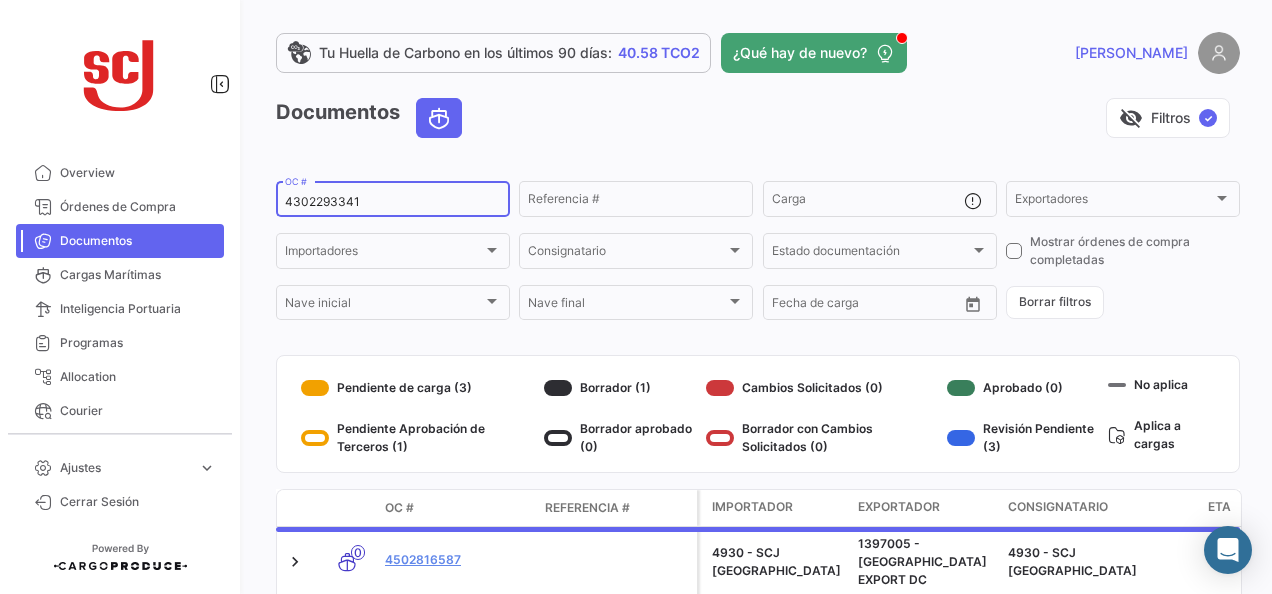scroll, scrollTop: 90, scrollLeft: 0, axis: vertical 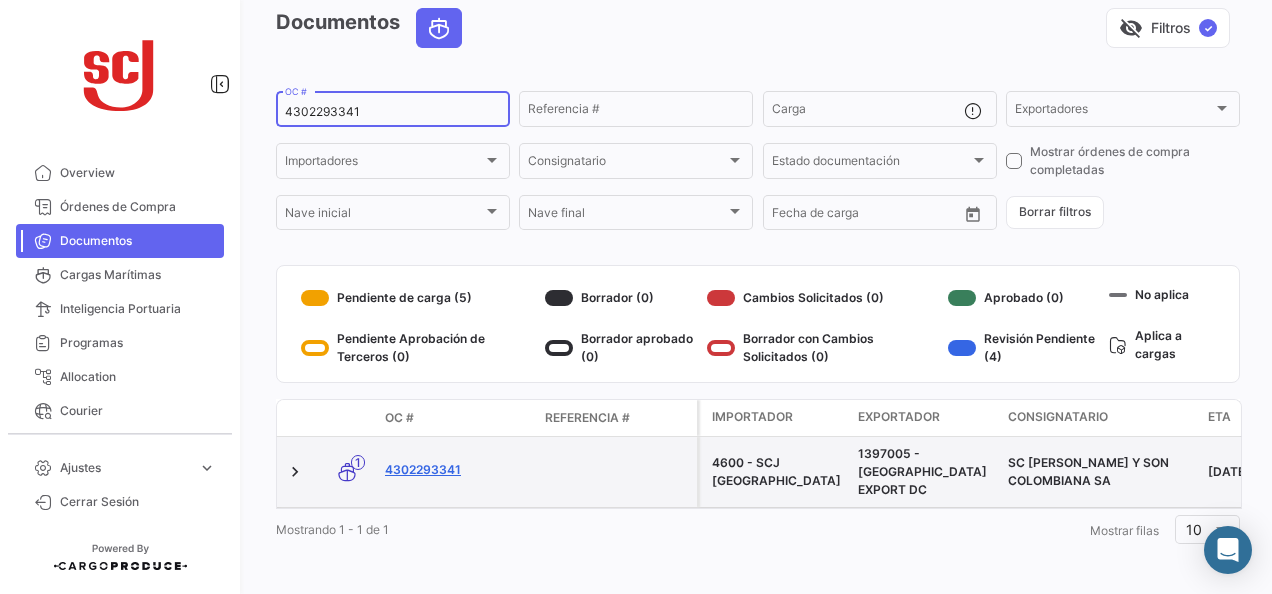 type on "4302293341" 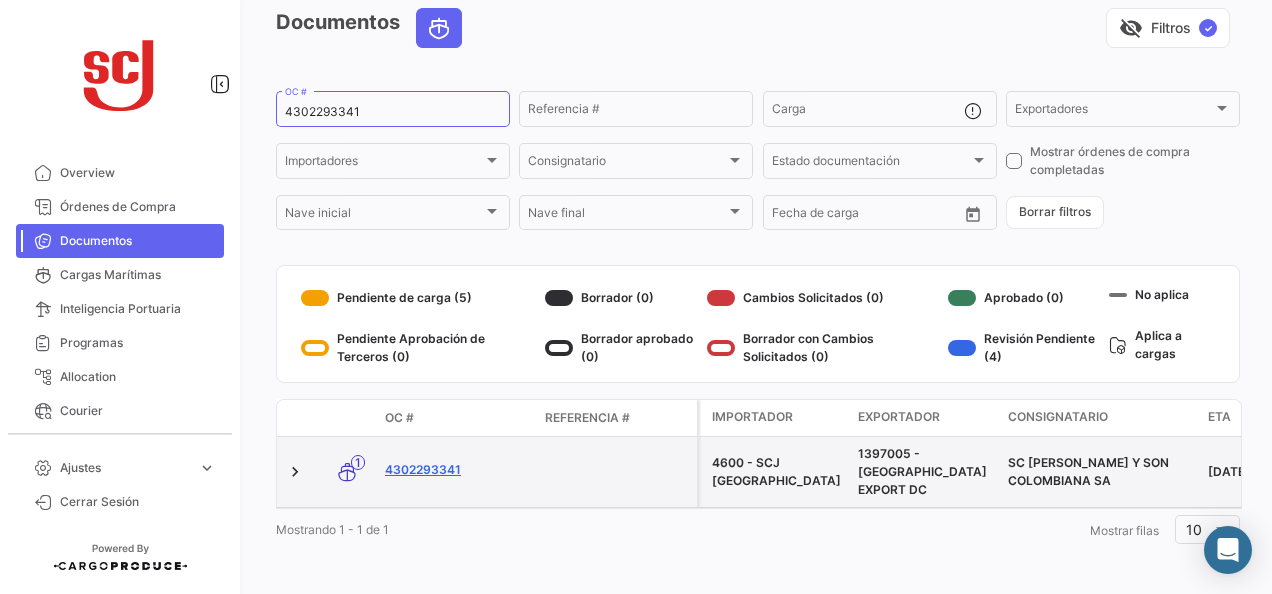 click on "4302293341" 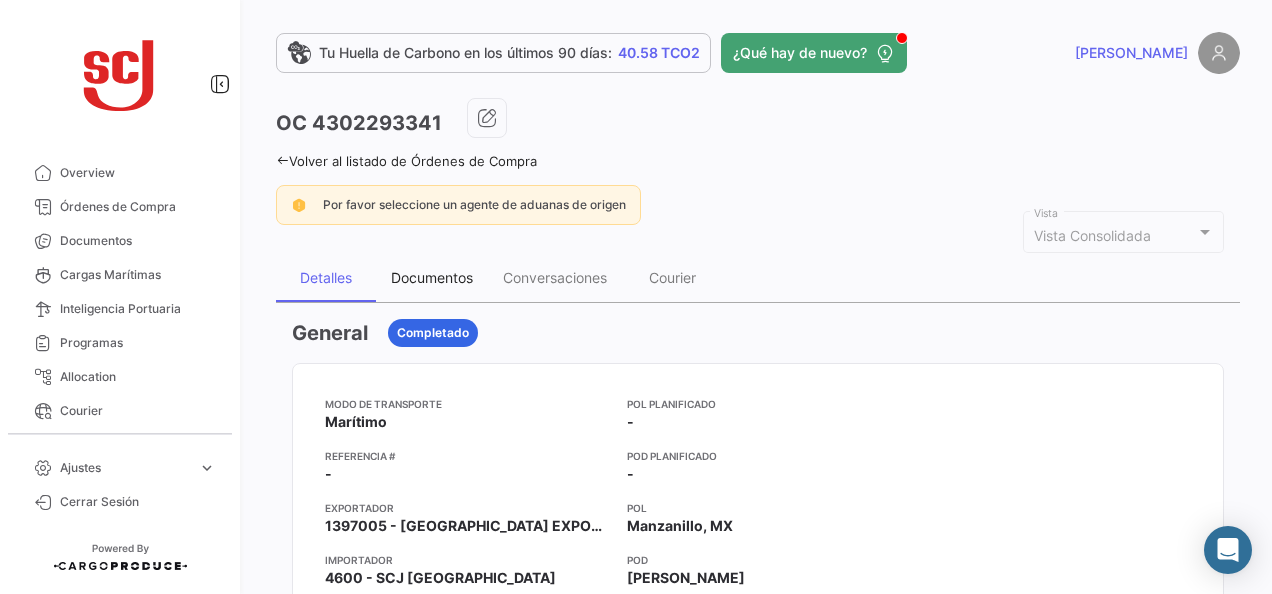 click on "Documentos" at bounding box center (432, 278) 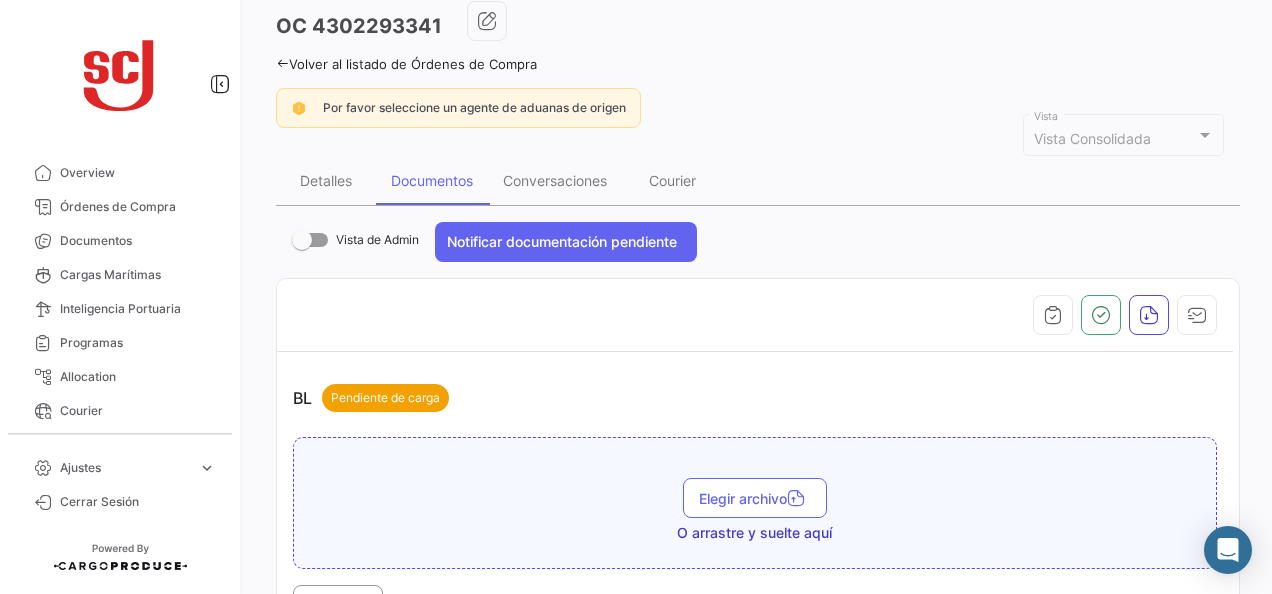 scroll, scrollTop: 200, scrollLeft: 0, axis: vertical 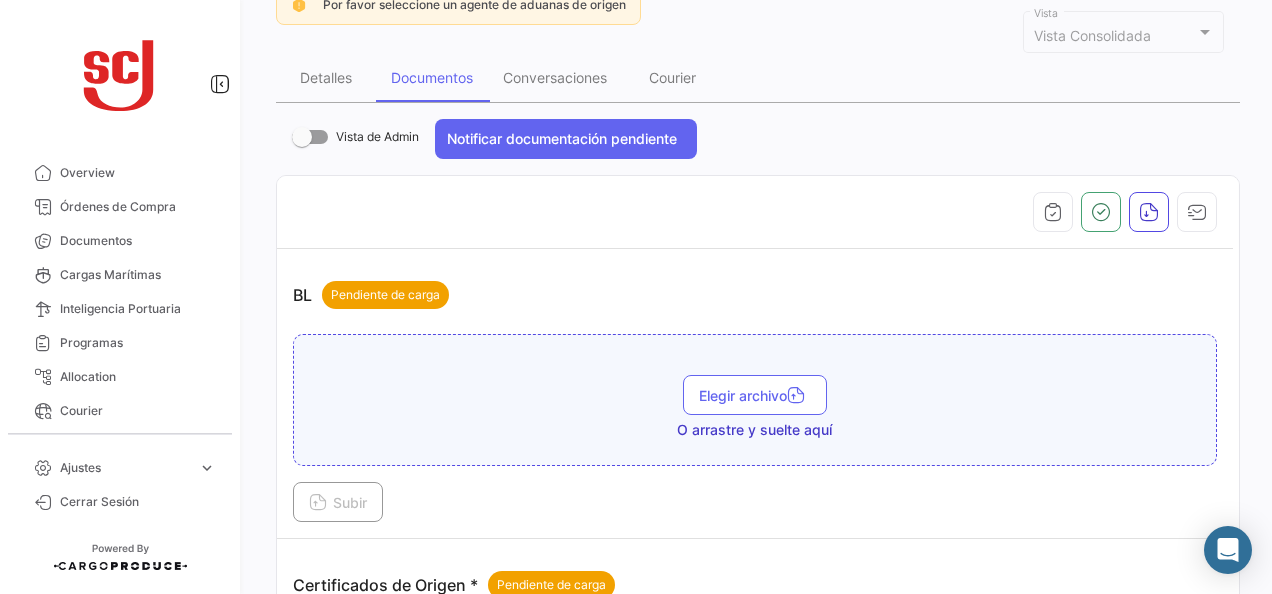 drag, startPoint x: 782, startPoint y: 369, endPoint x: 814, endPoint y: 366, distance: 32.140316 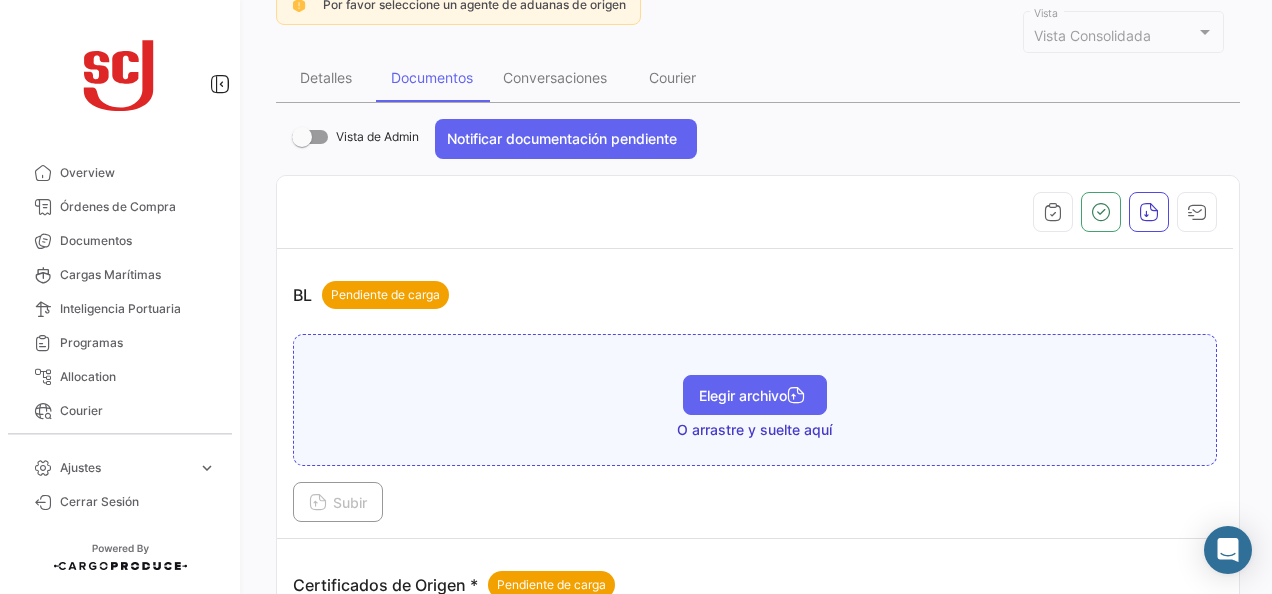 click on "Elegir archivo" at bounding box center (755, 395) 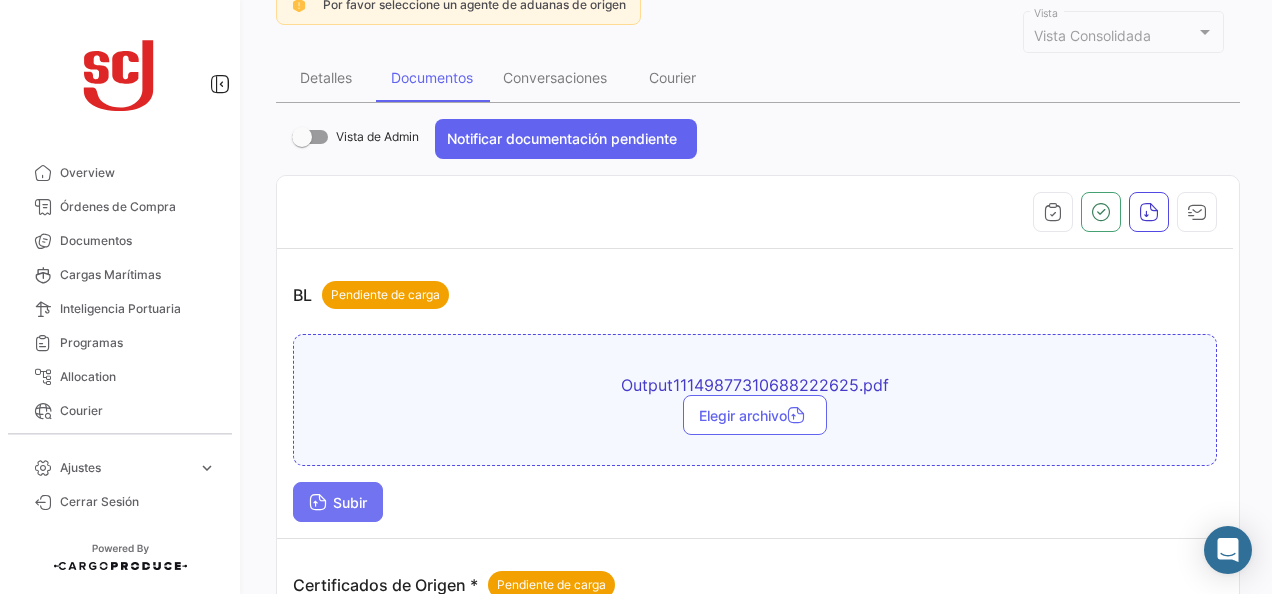 click on "Subir" at bounding box center [338, 502] 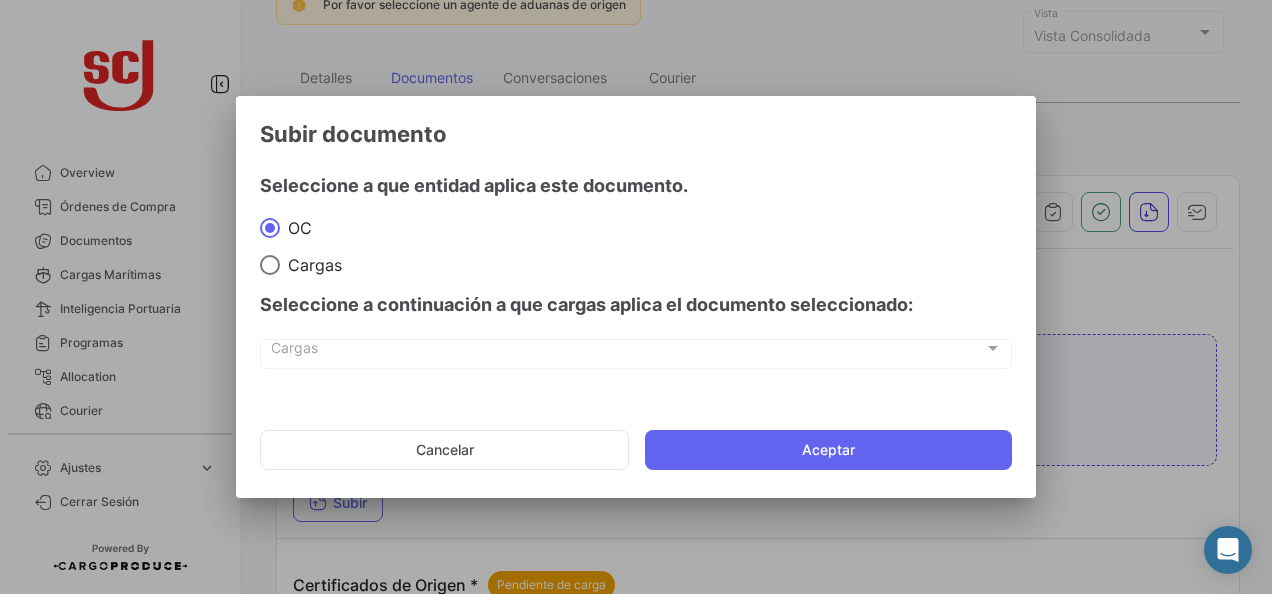 drag, startPoint x: 870, startPoint y: 466, endPoint x: 880, endPoint y: 458, distance: 12.806249 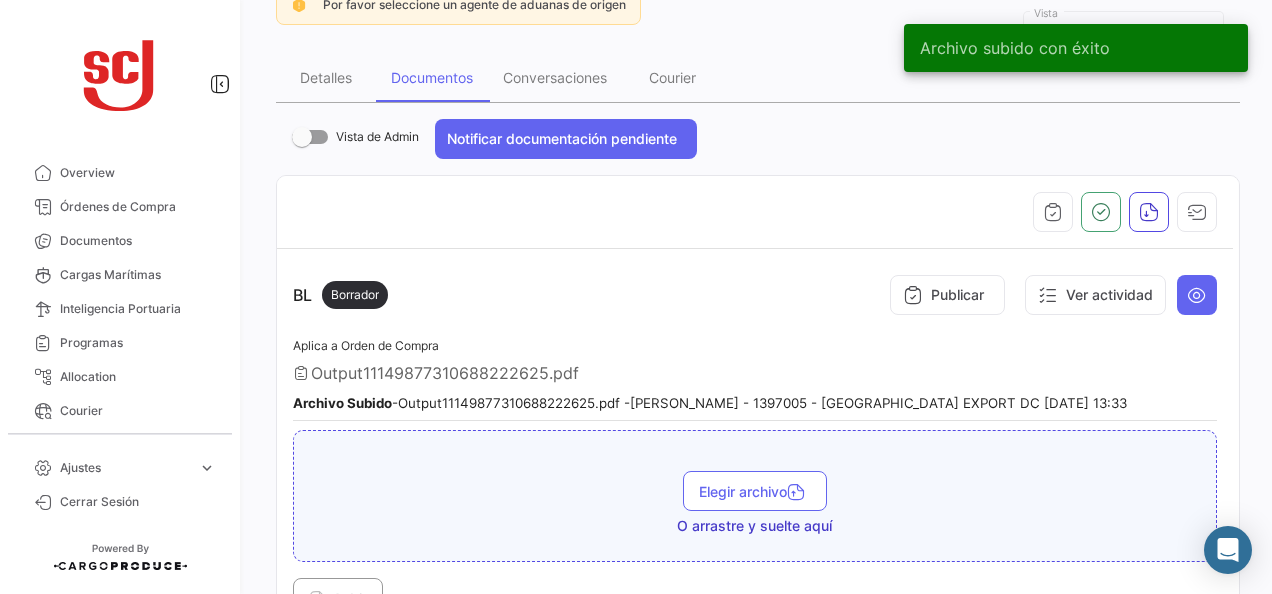 drag, startPoint x: 116, startPoint y: 242, endPoint x: 379, endPoint y: 71, distance: 313.70367 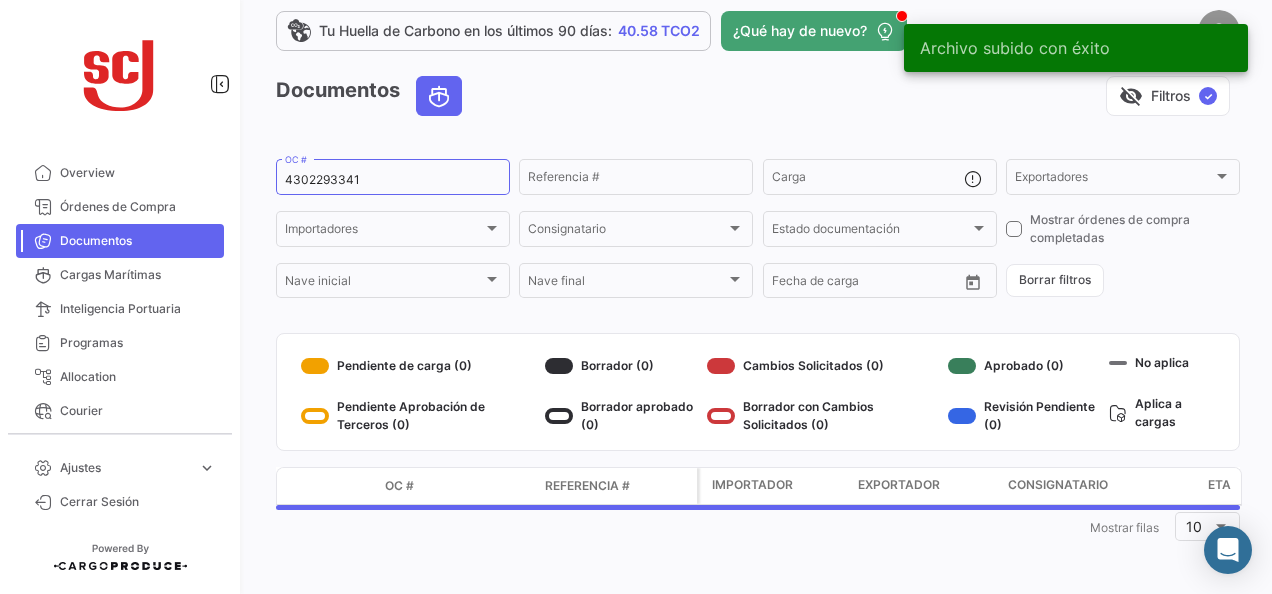 scroll, scrollTop: 0, scrollLeft: 0, axis: both 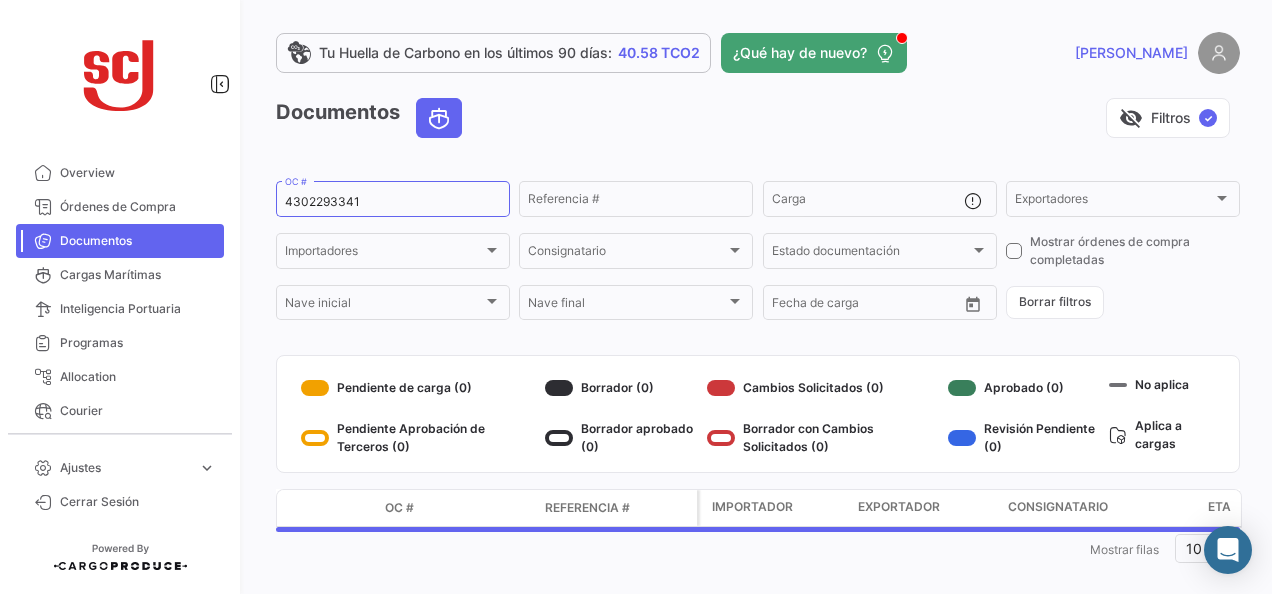 click on "4302293341  OC #" 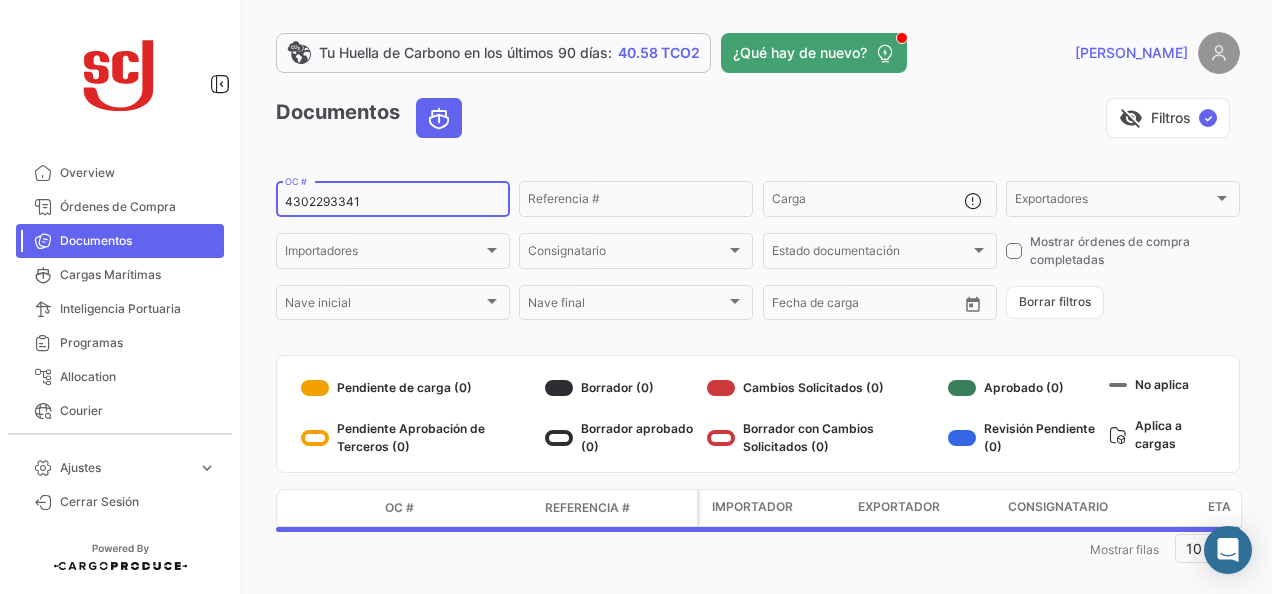 click on "4302293341  OC #" 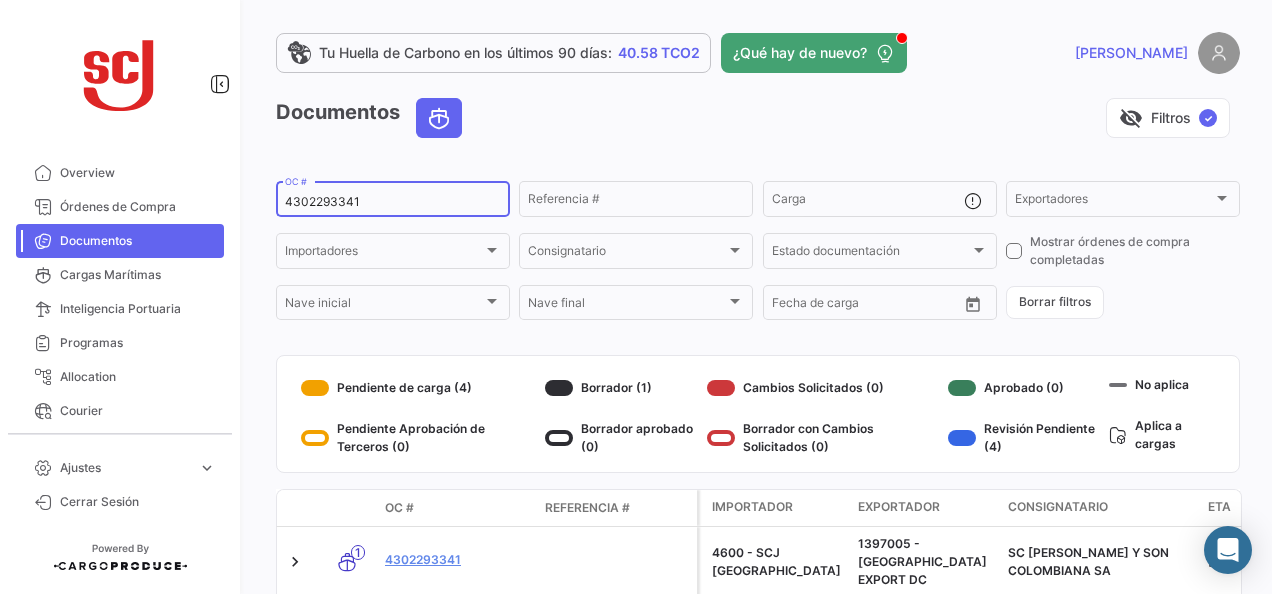 click on "4302293341" at bounding box center (393, 202) 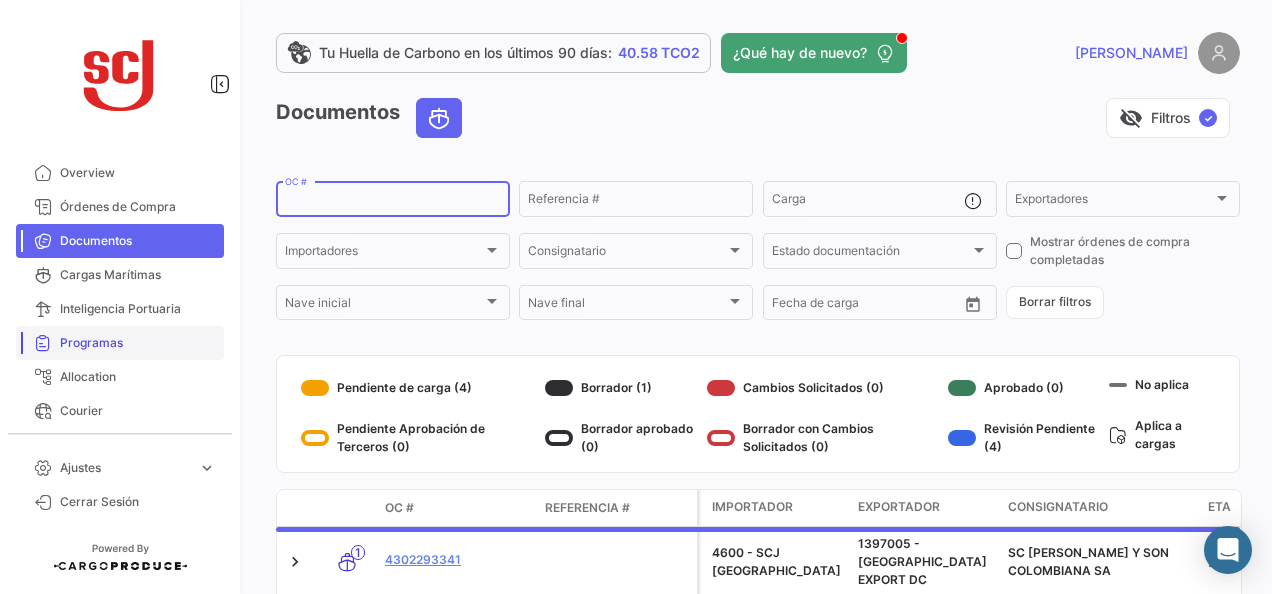 paste on "SVL	SERVICE LEVEL				false	false	false	false	 CIN	COMM. INV. NO.				false	false	false	false	 CBN	CARRIER BOOKING REFERENCE				false	false	false	false	 PON	PURCHASE ORDER NO.	4302293339			false	false	false	true	 CCO	CUSTOMER CODE	CO 248.25			false	false	false	false	 SON	SALES ORDER NO.				false	false	false	false	 CCO	CUSTOMER CODE	CO 249.25			false	false	false	false	 CRR	CUSTOMER RATE REFERENCE	1			false	false	false	true	 CBR	CUSTOMER BOOKING REFERENCE	20494018			false	false	false	false	 CBR	CUSTOMER BOOKING REFERENCE	20494020			false	false	false	false	 SON	SALES ORDER NO.	4302293341			false	false	false	false	 SON	SALES ORDER NO.	4302293339			false	false	false	false	 PON	PURCHASE ORDER NO.	4302293341			false	false	false	true	 CBR	CUSTOMER BOOKING REFERENCE				false	false	false	false" 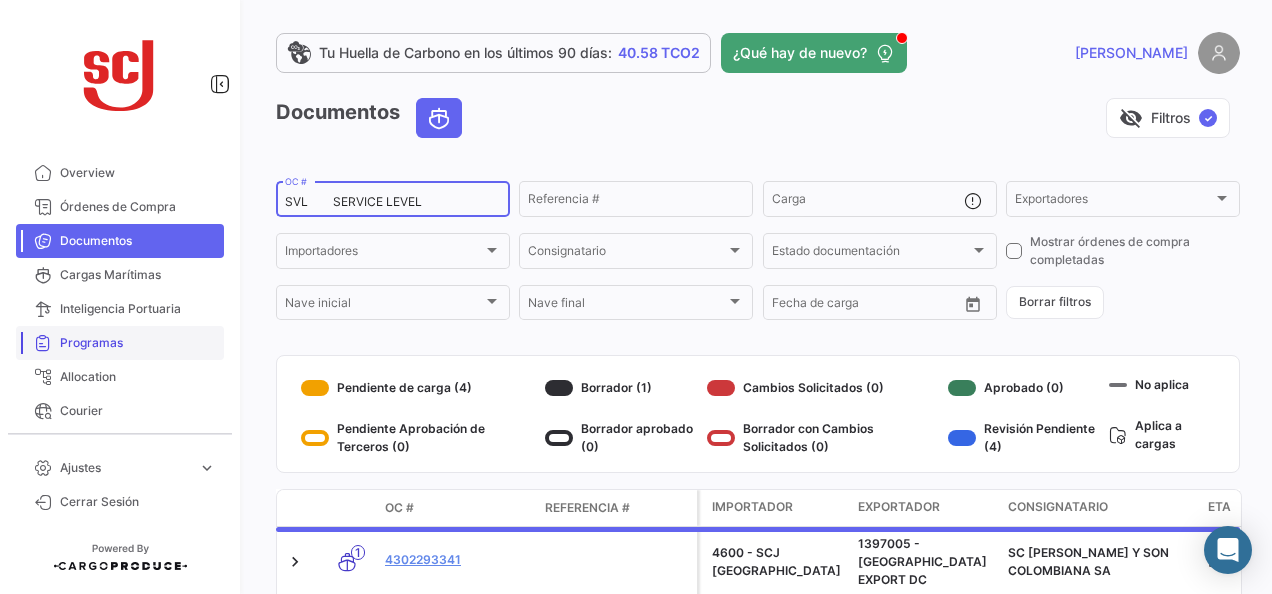 scroll, scrollTop: 0, scrollLeft: 7049, axis: horizontal 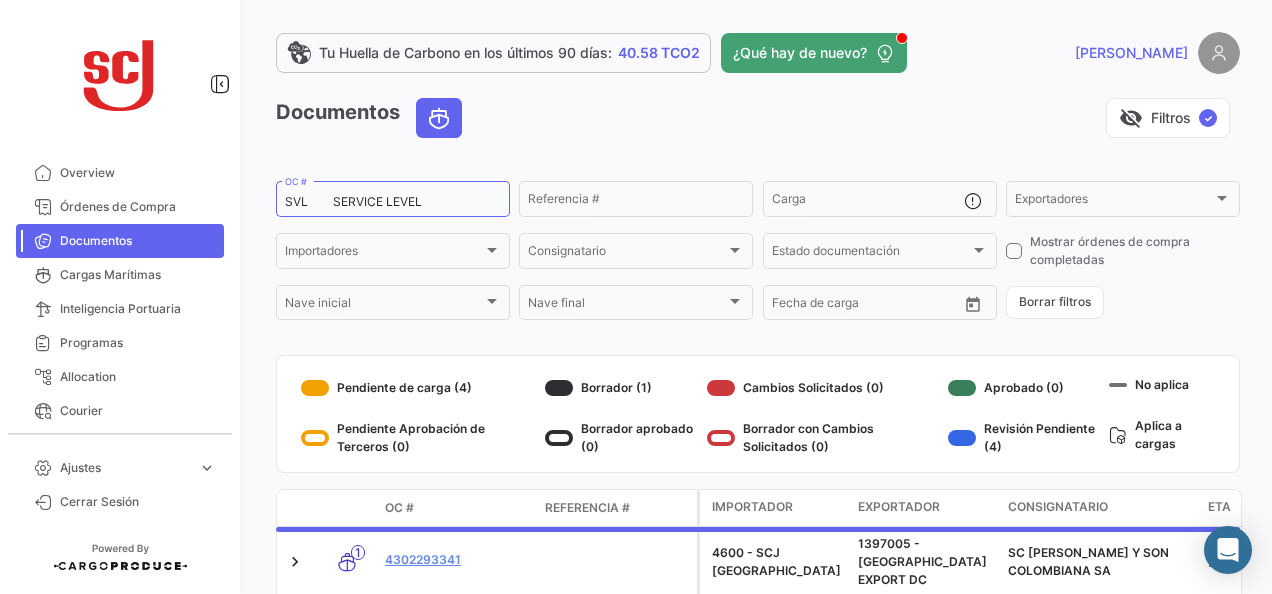 drag, startPoint x: 498, startPoint y: 202, endPoint x: 263, endPoint y: 212, distance: 235.21268 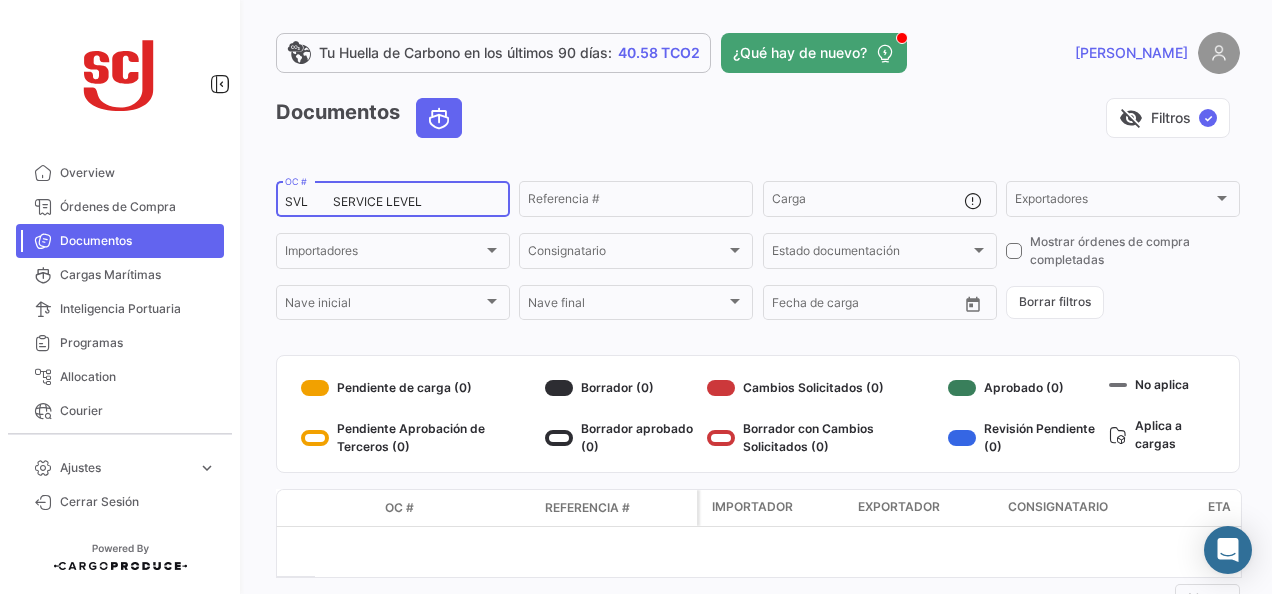drag, startPoint x: 263, startPoint y: 212, endPoint x: 428, endPoint y: 206, distance: 165.10905 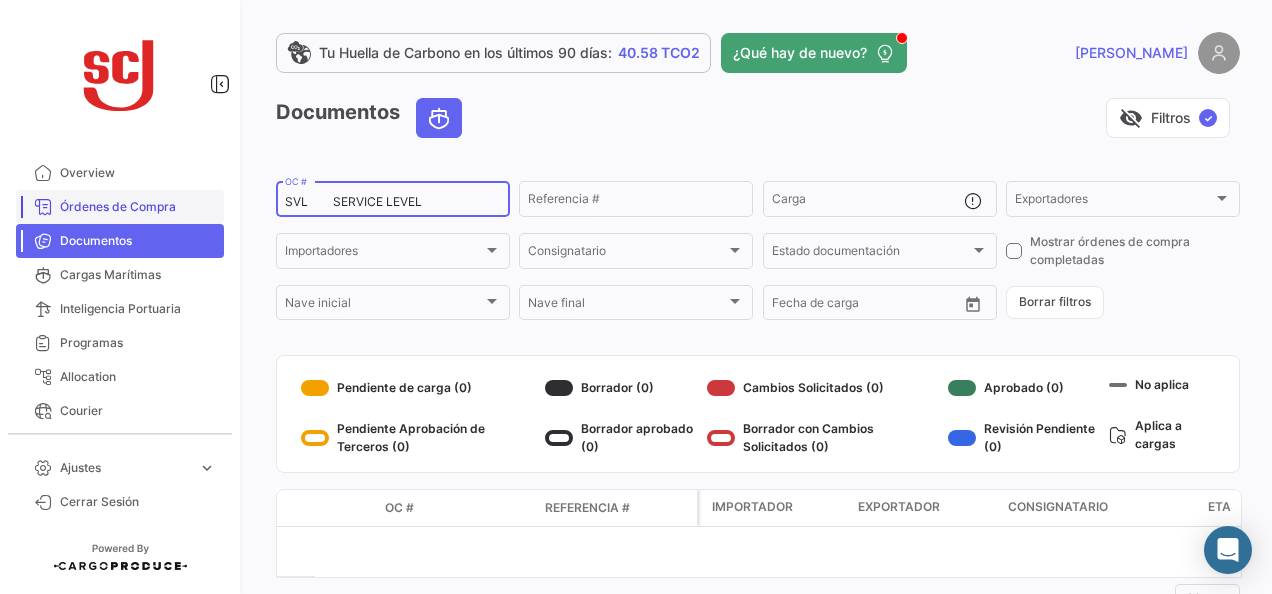 drag, startPoint x: 429, startPoint y: 206, endPoint x: 44, endPoint y: 207, distance: 385.0013 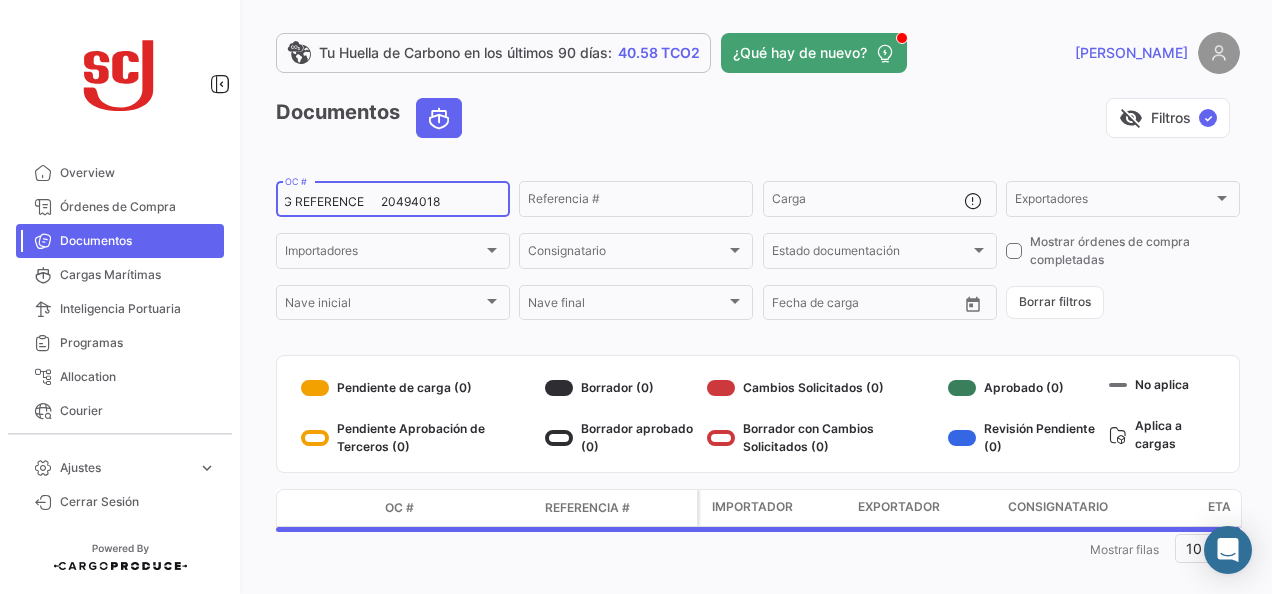 drag, startPoint x: 338, startPoint y: 205, endPoint x: 694, endPoint y: 229, distance: 356.80807 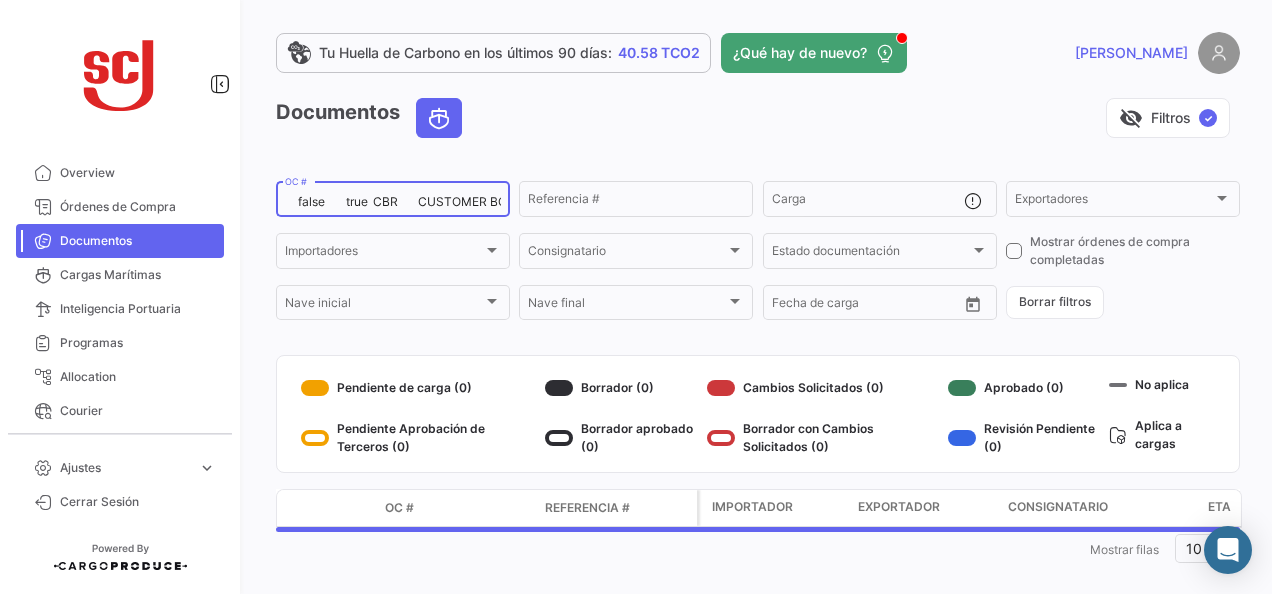 scroll, scrollTop: 0, scrollLeft: 2756, axis: horizontal 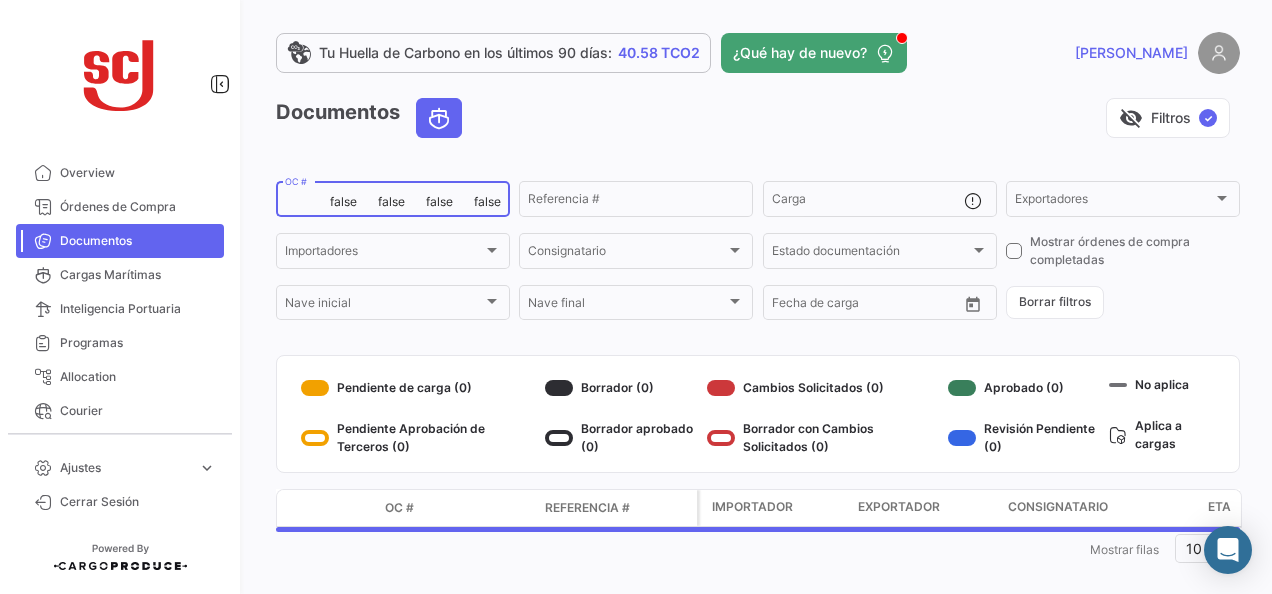 drag, startPoint x: 316, startPoint y: 204, endPoint x: 606, endPoint y: 220, distance: 290.44104 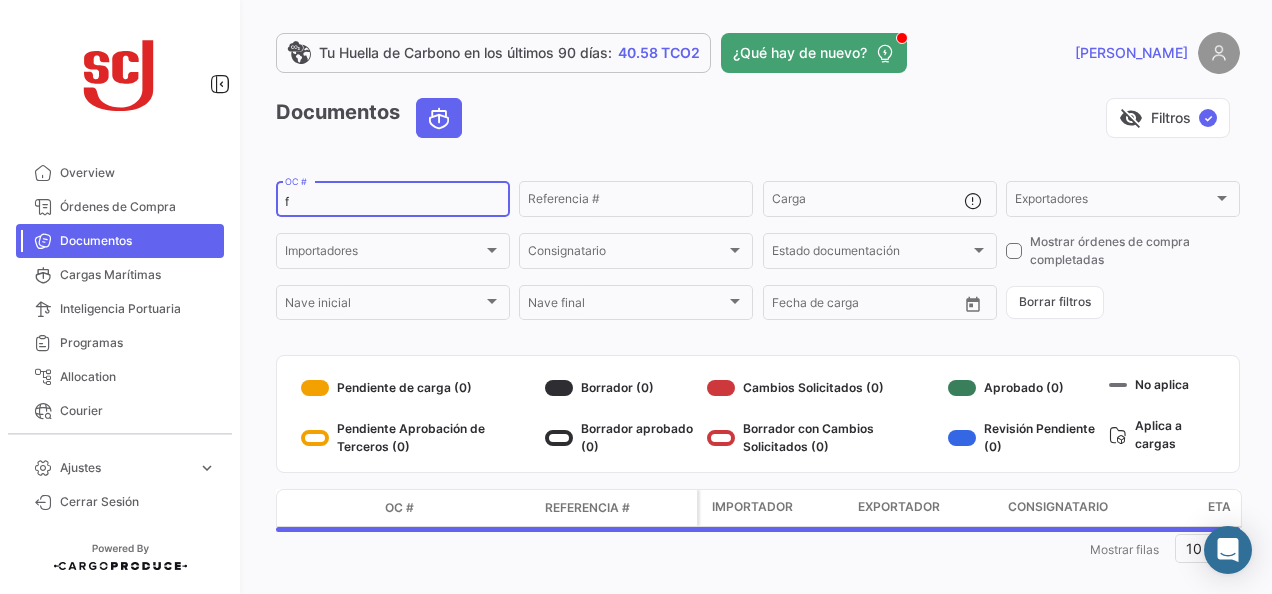 scroll, scrollTop: 0, scrollLeft: 0, axis: both 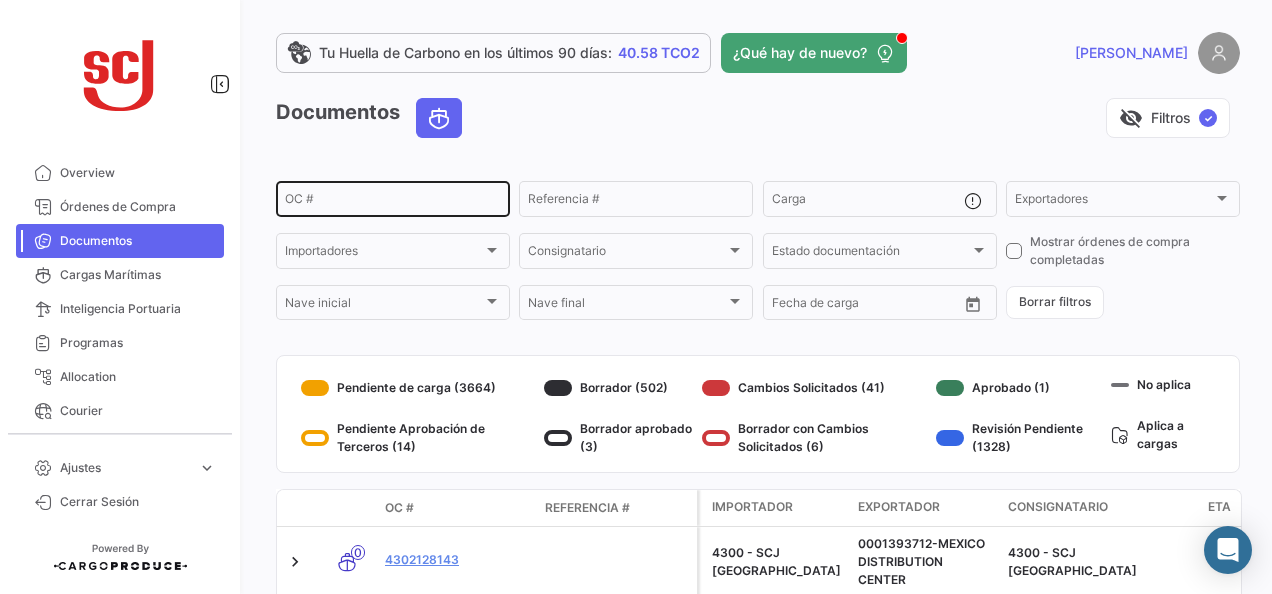 click on "OC #" 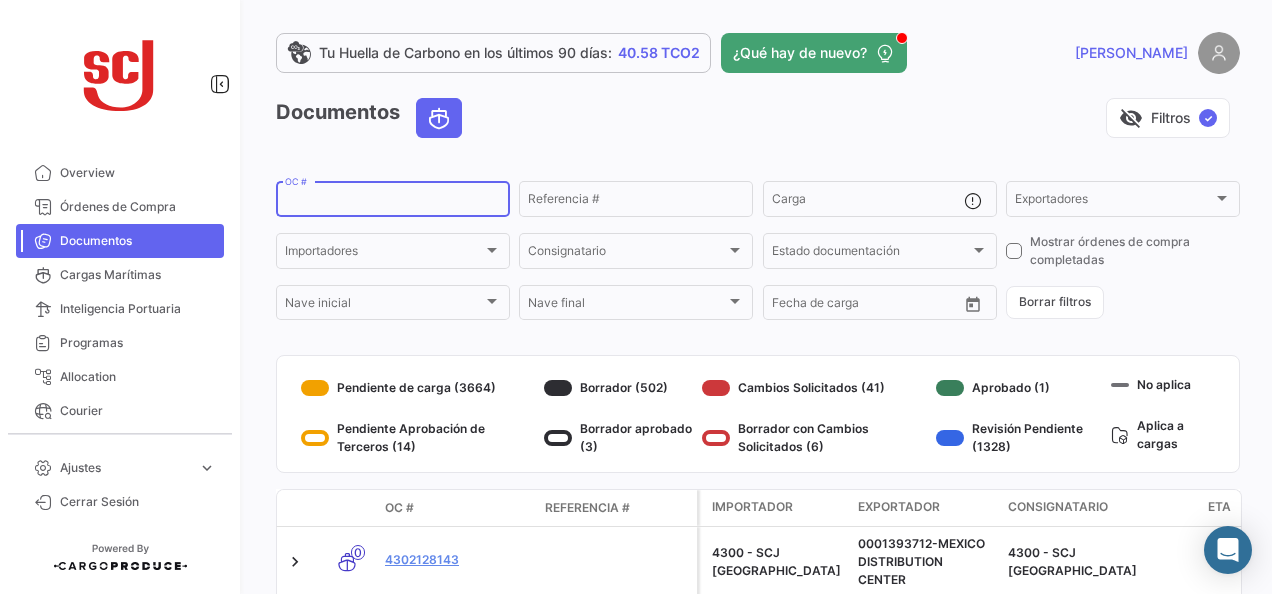 paste on "4302293339" 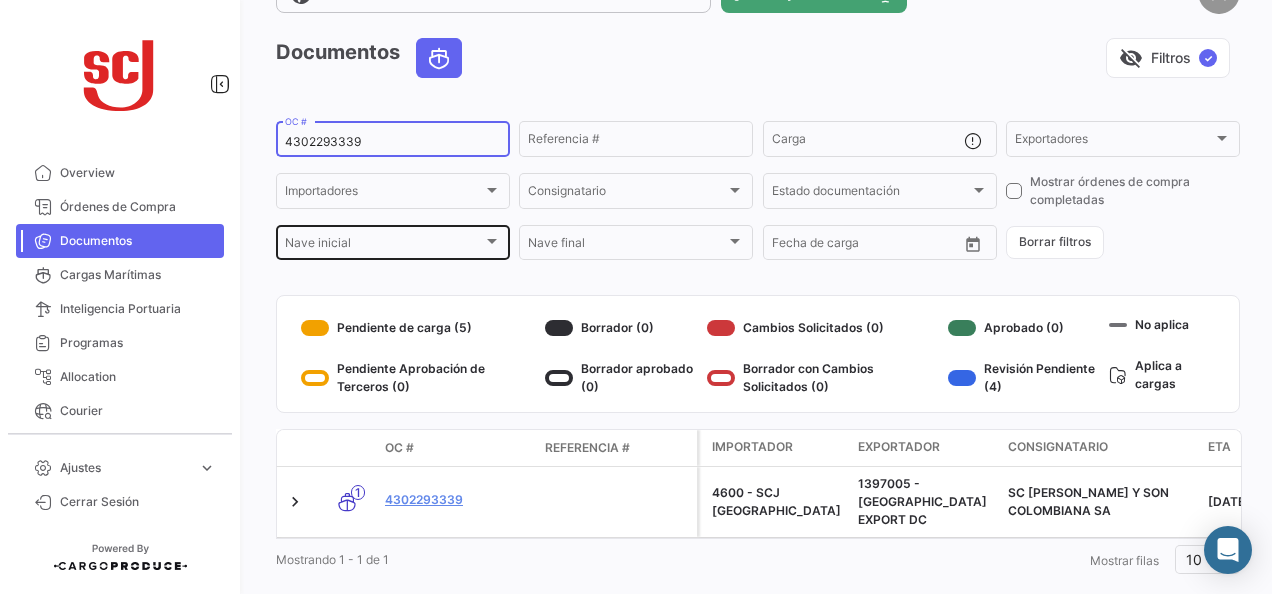 scroll, scrollTop: 90, scrollLeft: 0, axis: vertical 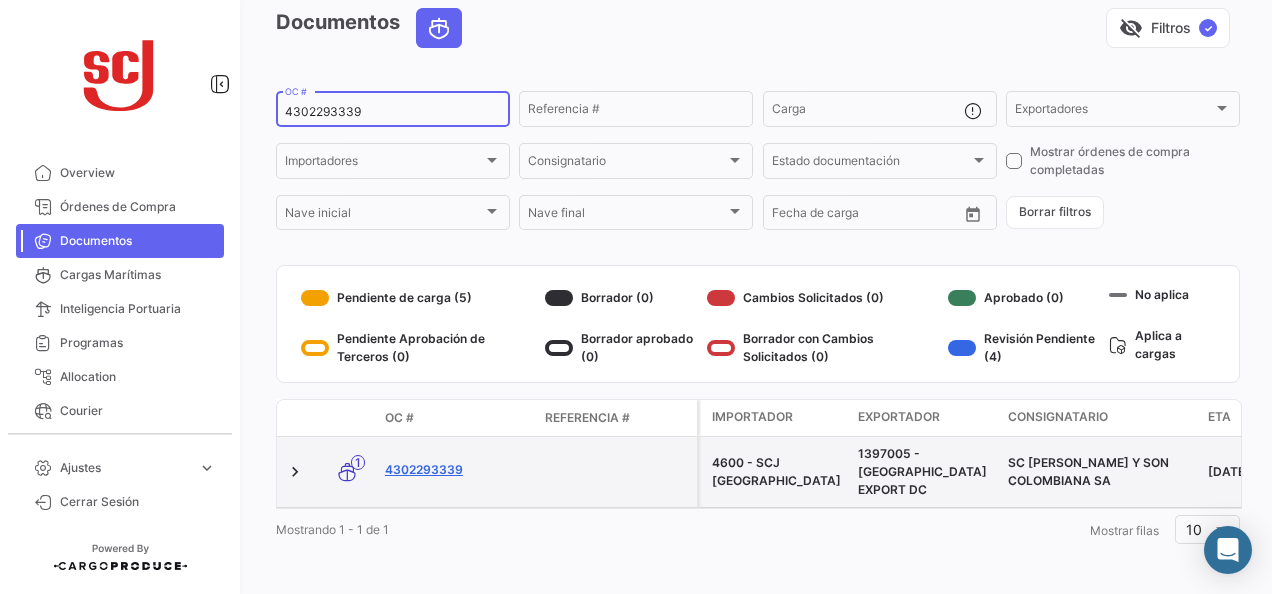 type on "4302293339" 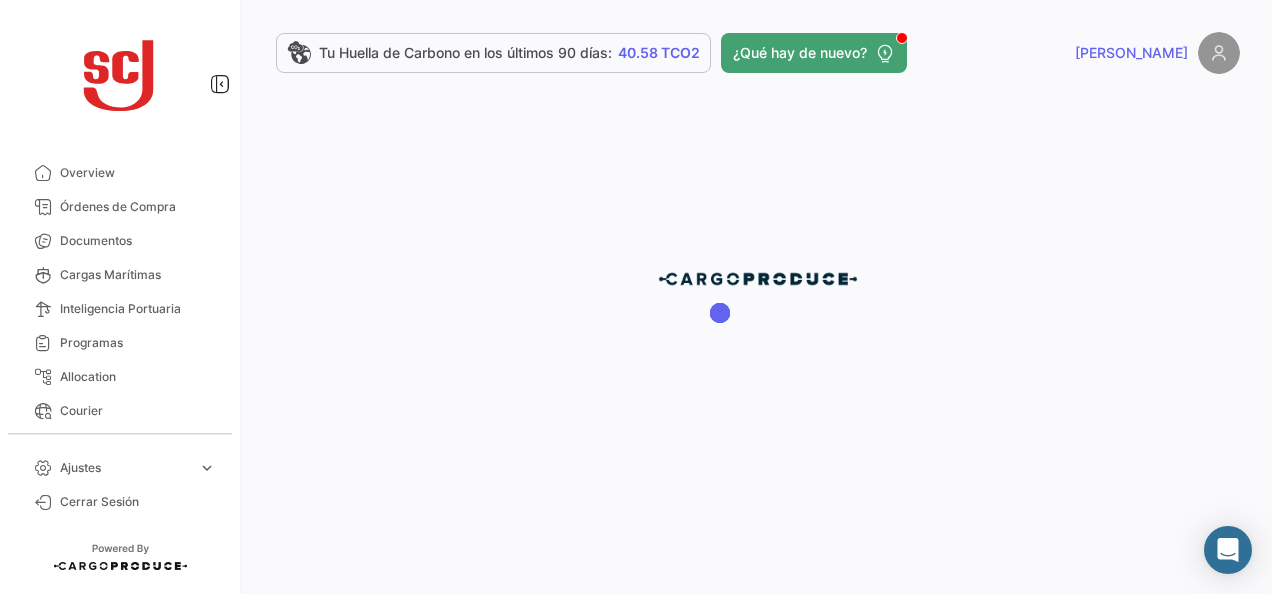 scroll, scrollTop: 0, scrollLeft: 0, axis: both 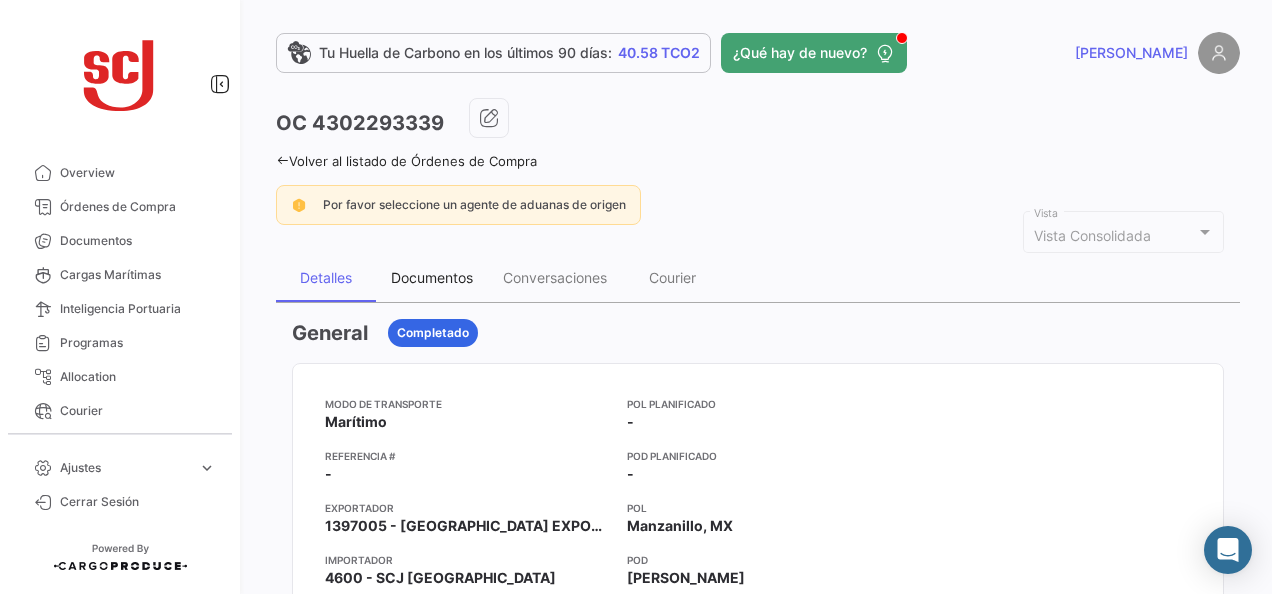 click on "Documentos" at bounding box center [432, 277] 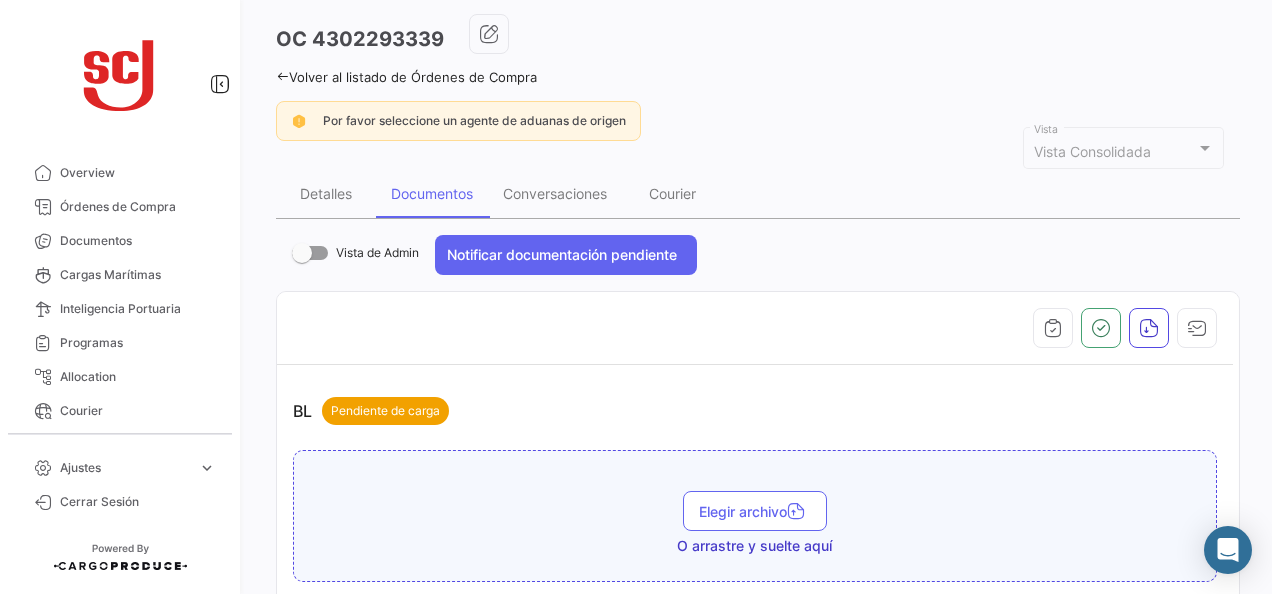 scroll, scrollTop: 200, scrollLeft: 0, axis: vertical 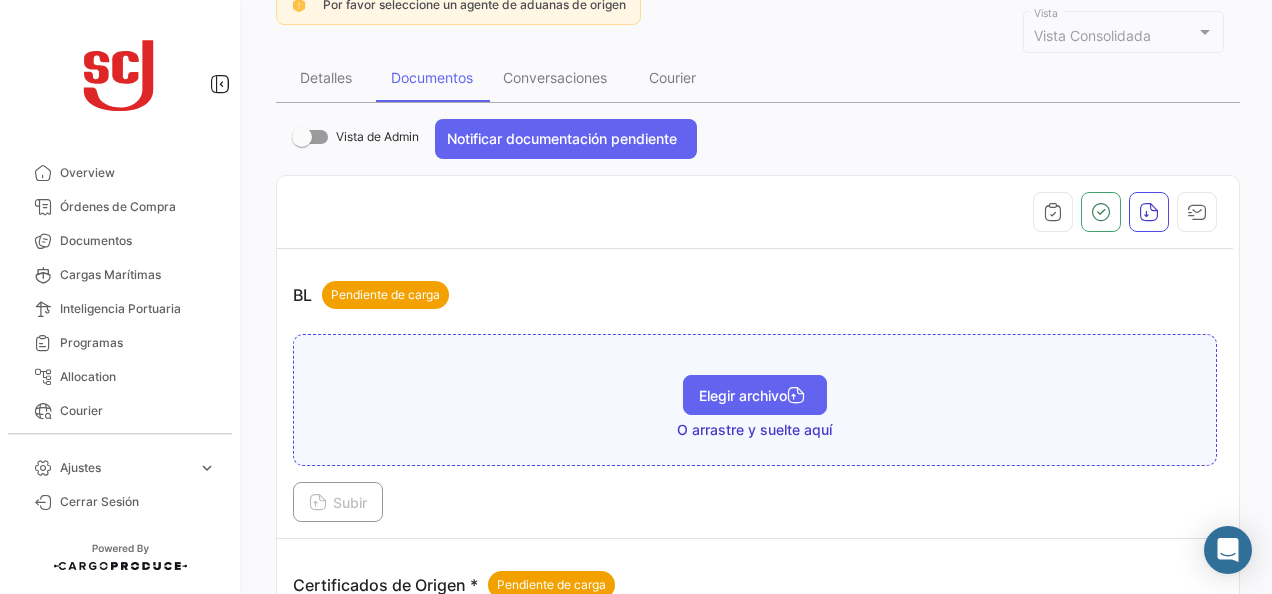 click on "Elegir archivo" at bounding box center (755, 395) 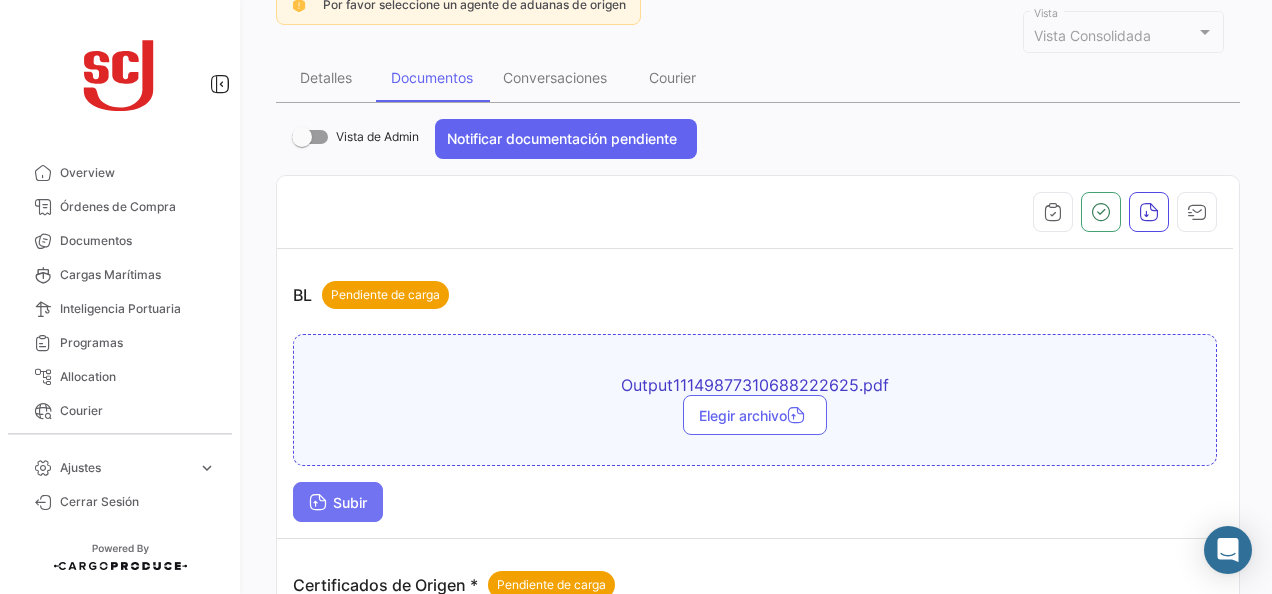 click on "Subir" at bounding box center [338, 502] 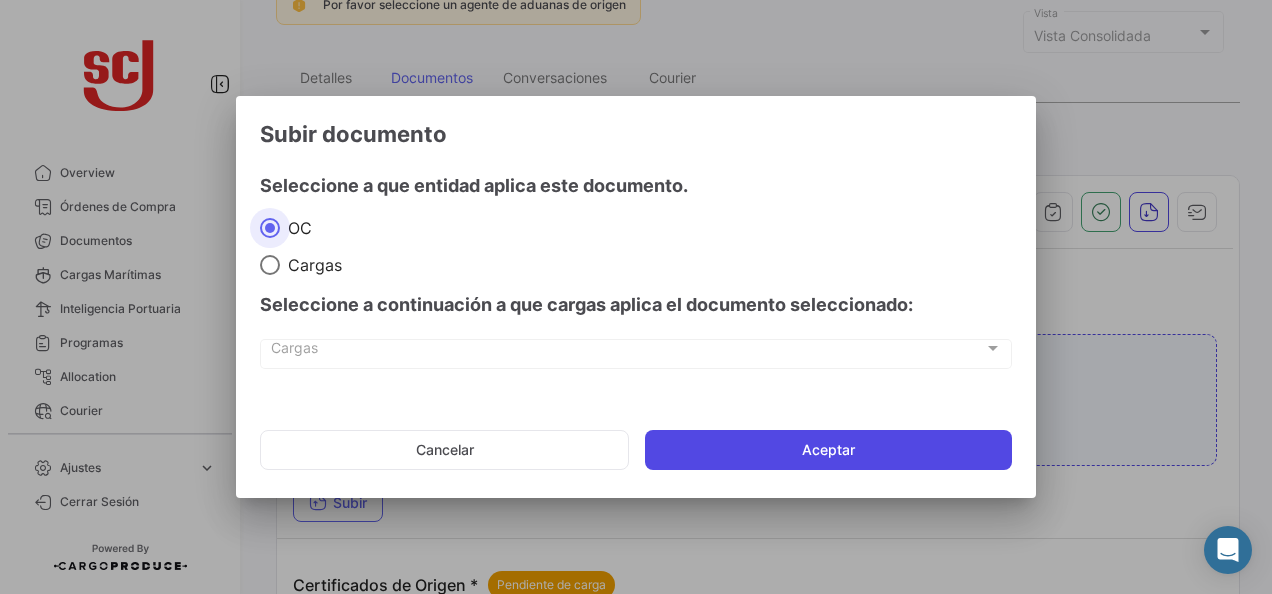 click on "Aceptar" 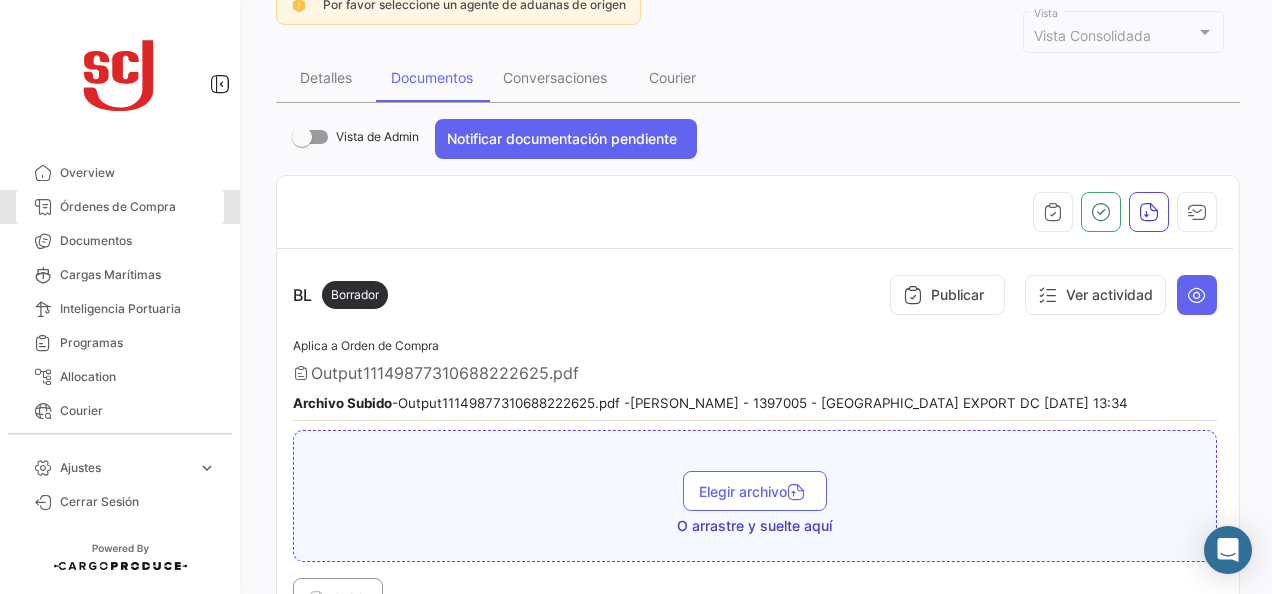 drag, startPoint x: 131, startPoint y: 192, endPoint x: 348, endPoint y: 92, distance: 238.93304 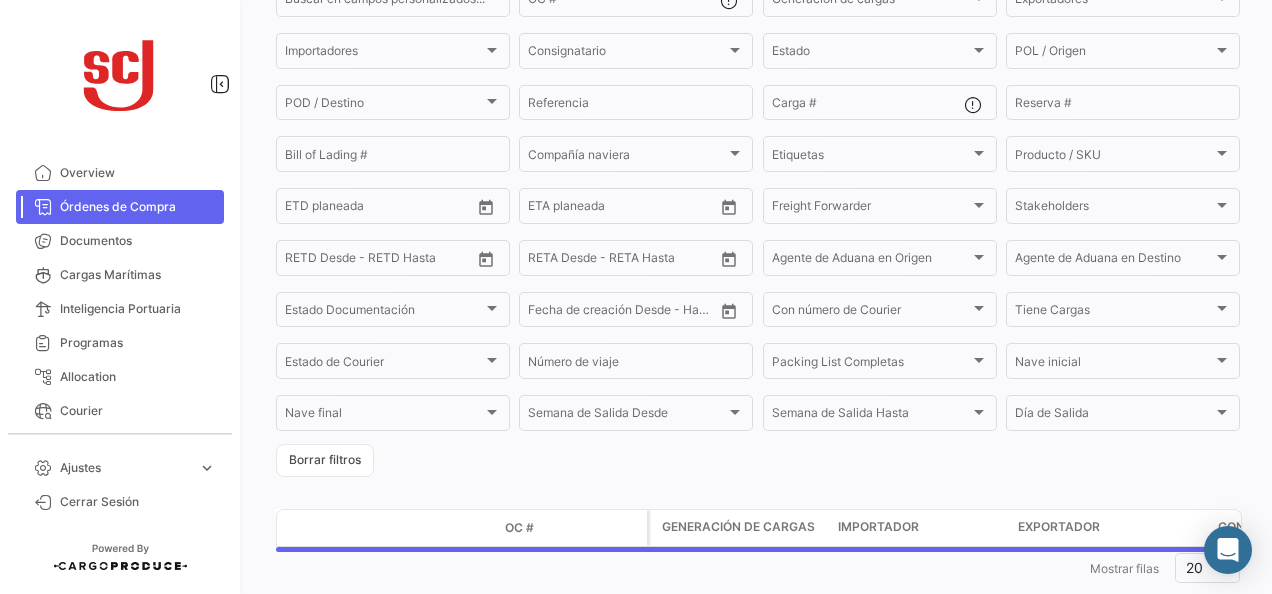 scroll, scrollTop: 0, scrollLeft: 0, axis: both 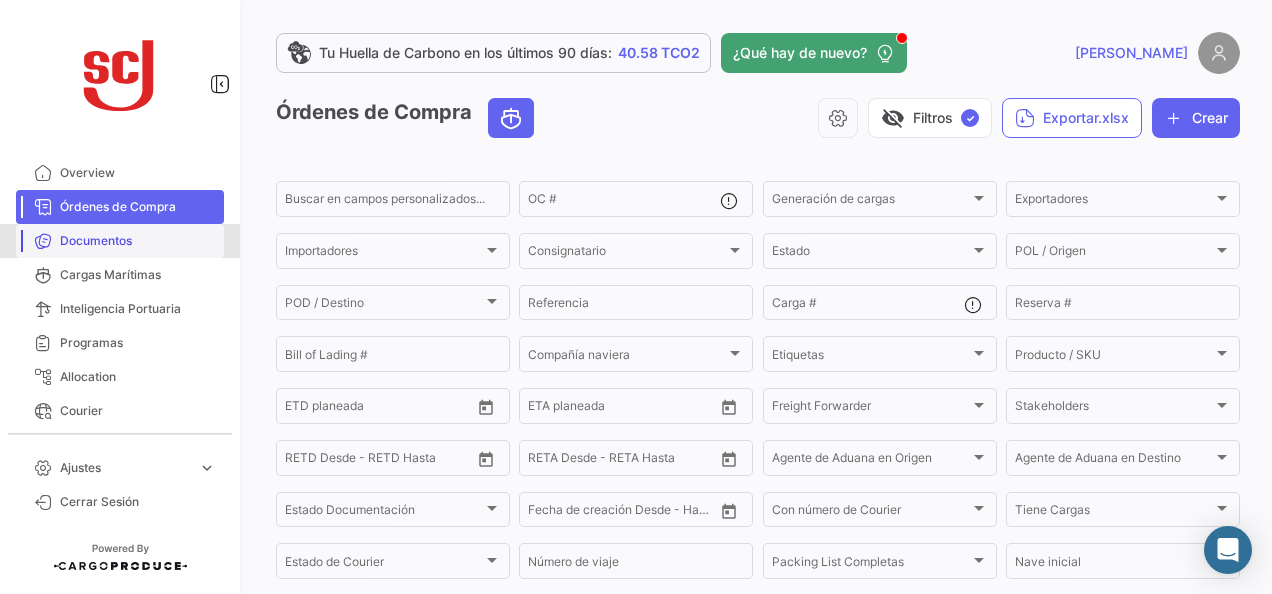 click on "Documentos" at bounding box center [120, 241] 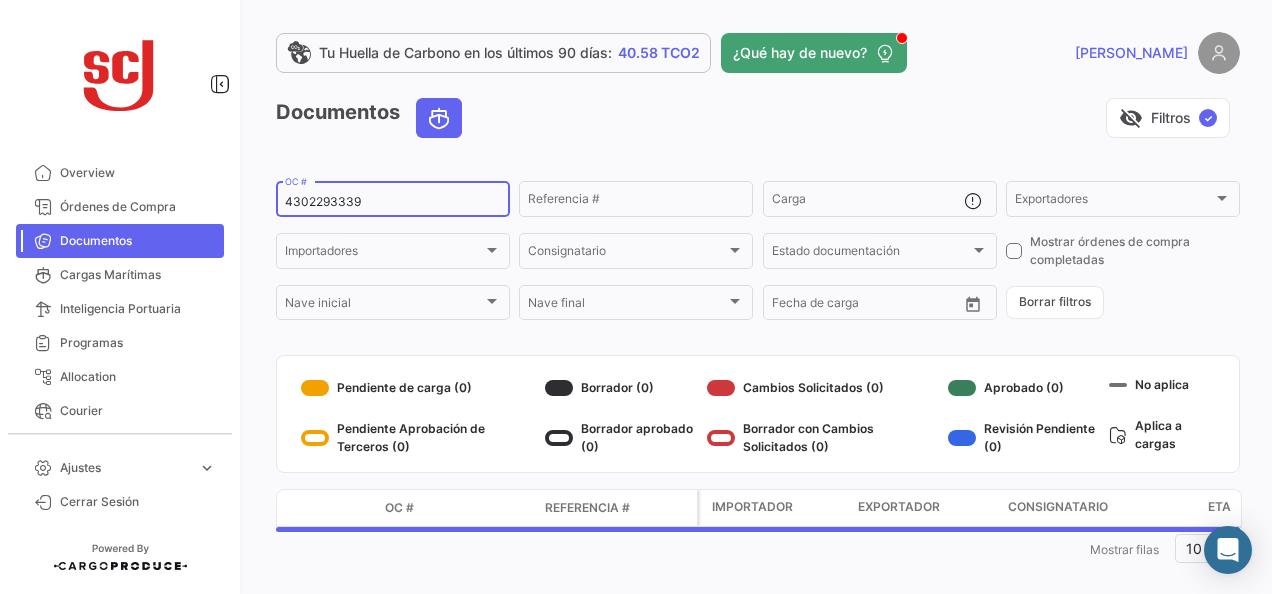 click on "4302293339  OC #" 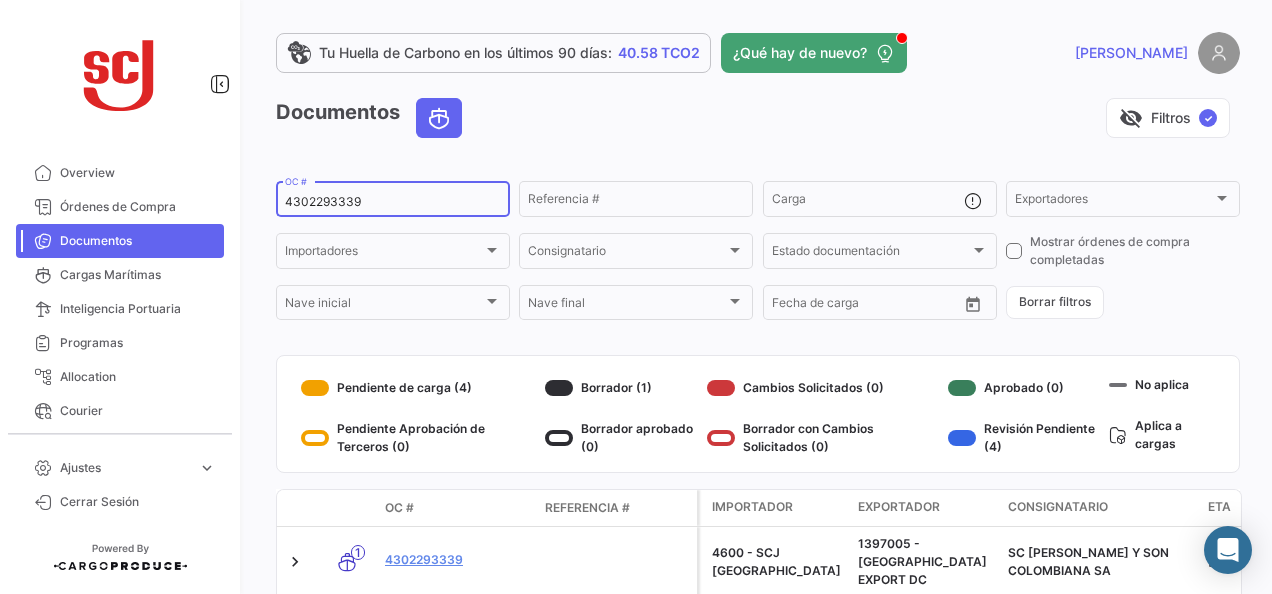 click on "4302293339" at bounding box center [393, 202] 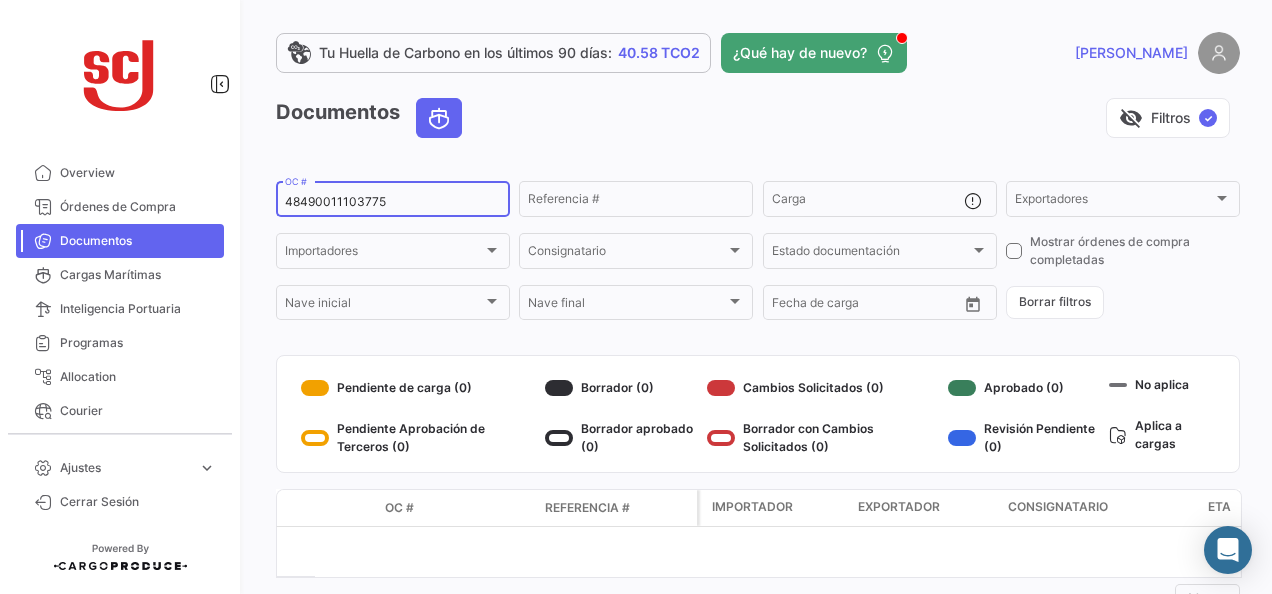 click on "48490011103775" at bounding box center [393, 202] 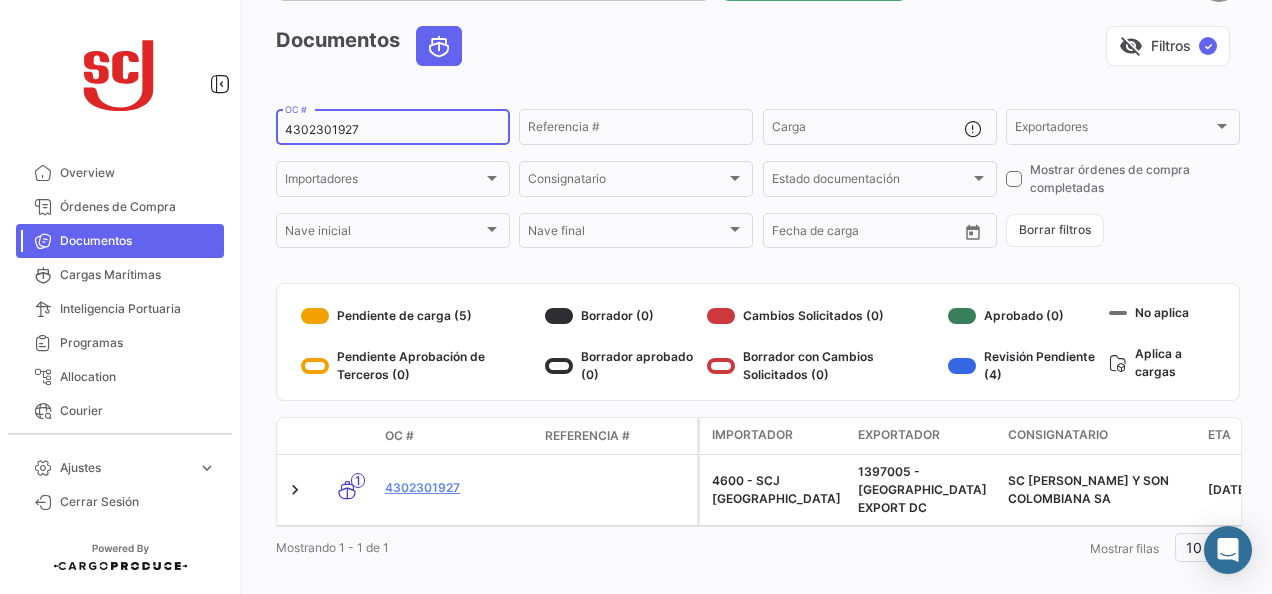 scroll, scrollTop: 90, scrollLeft: 0, axis: vertical 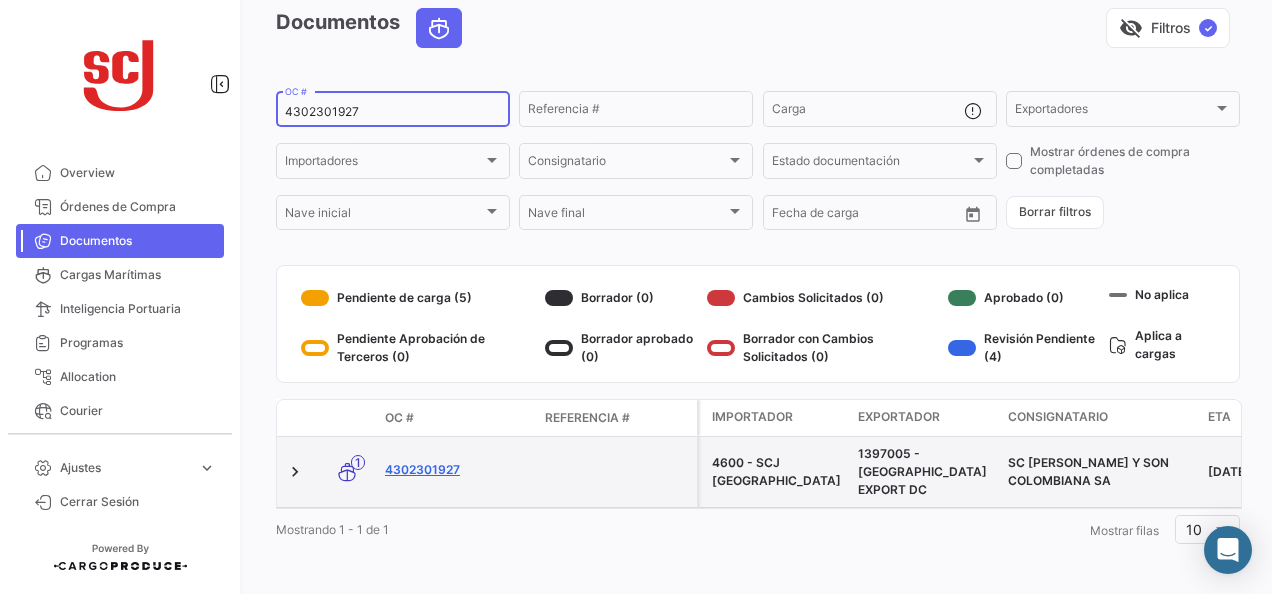 type on "4302301927" 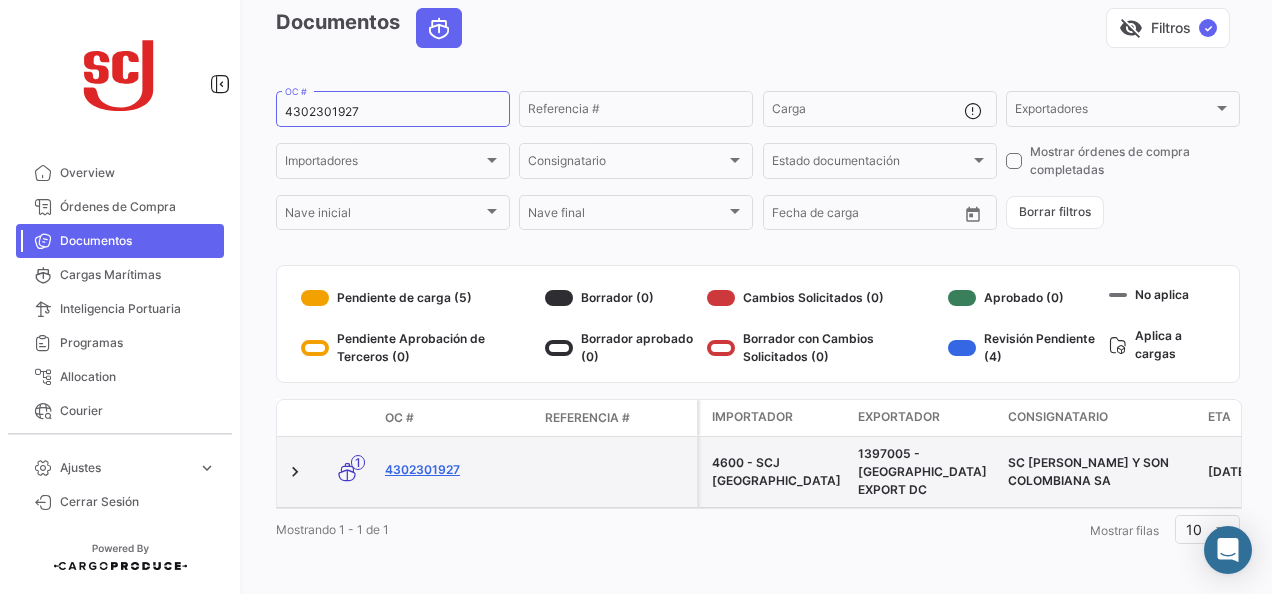 click on "4302301927" 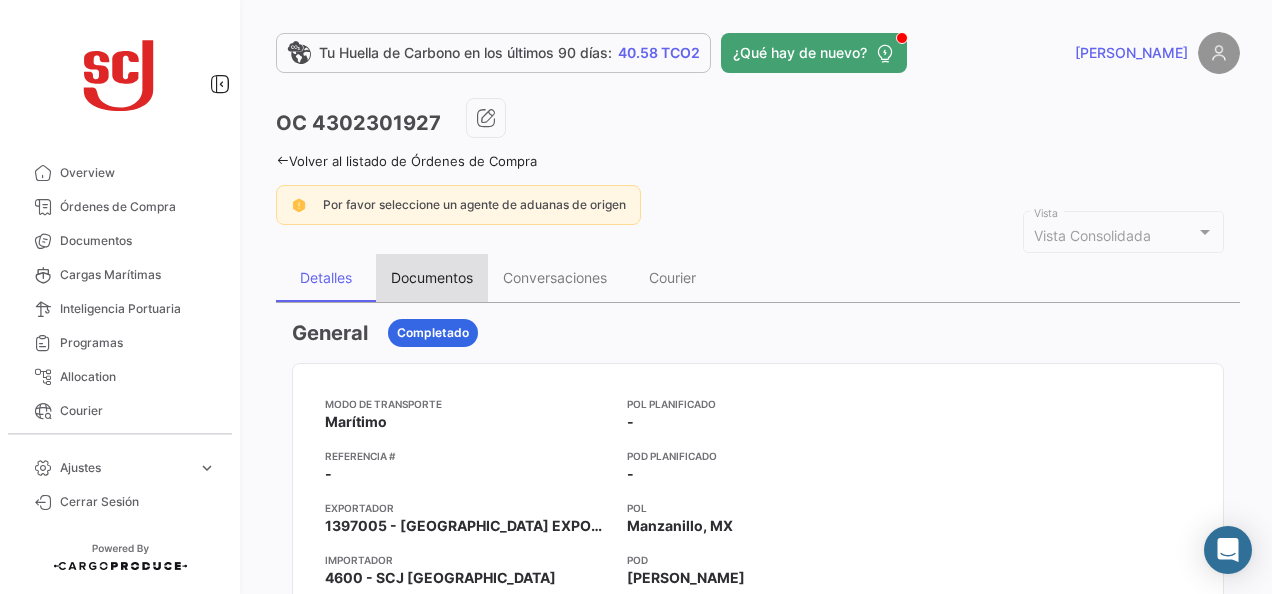 drag, startPoint x: 473, startPoint y: 291, endPoint x: 470, endPoint y: 306, distance: 15.297058 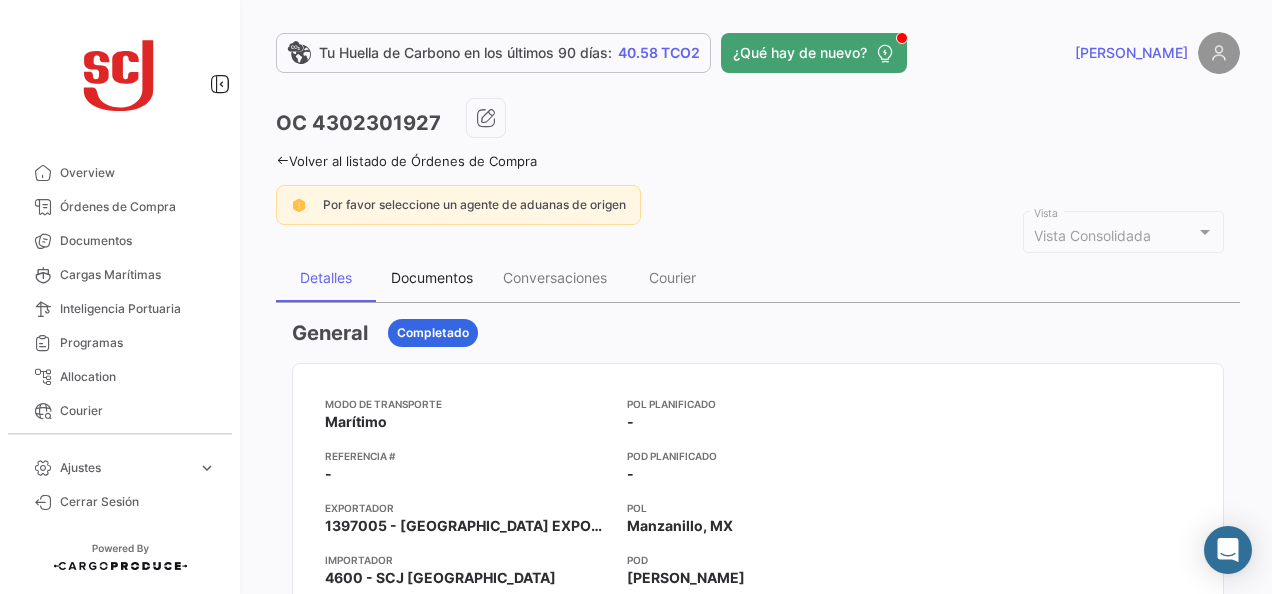 drag, startPoint x: 470, startPoint y: 306, endPoint x: 444, endPoint y: 270, distance: 44.407207 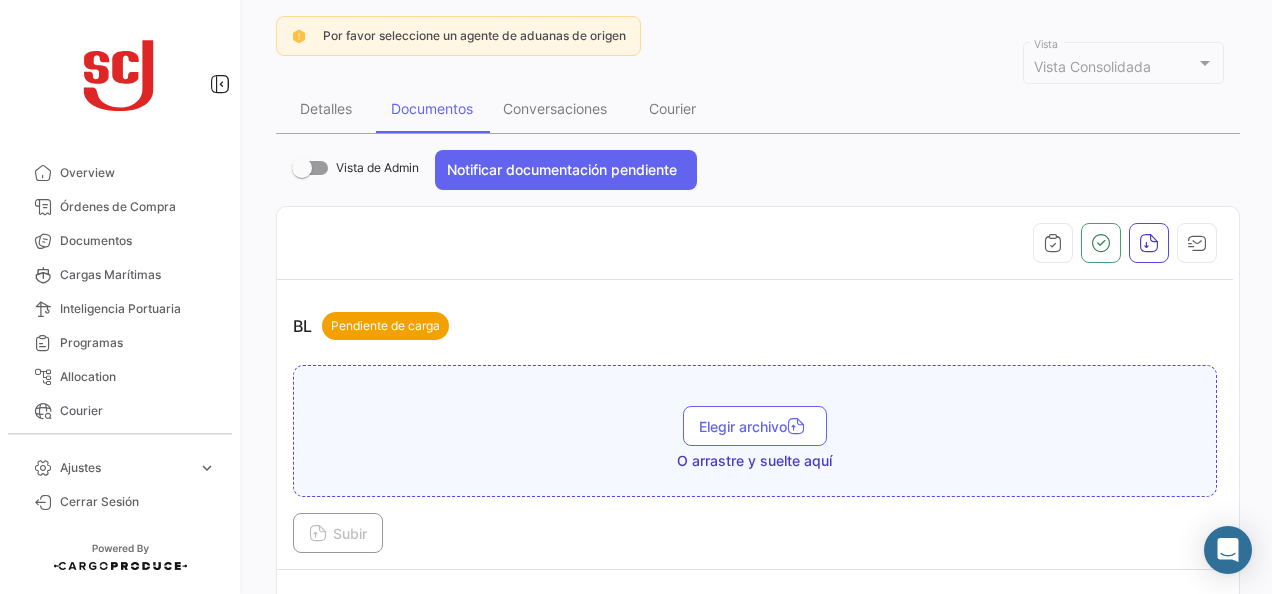 scroll, scrollTop: 300, scrollLeft: 0, axis: vertical 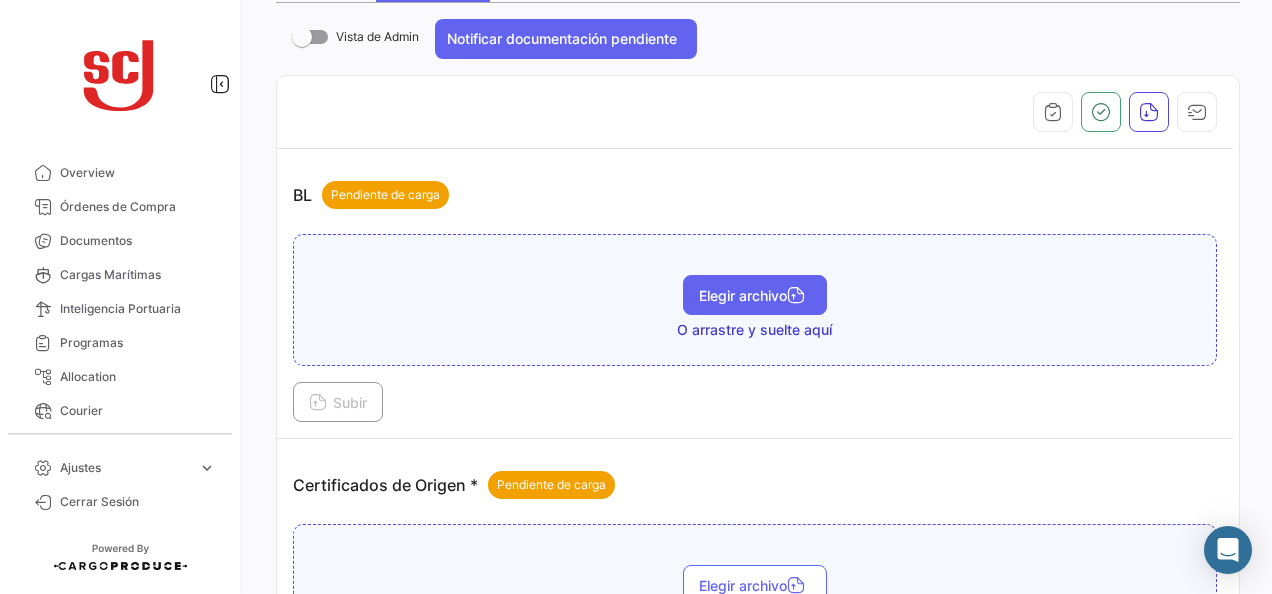 click on "Elegir archivo" at bounding box center [755, 295] 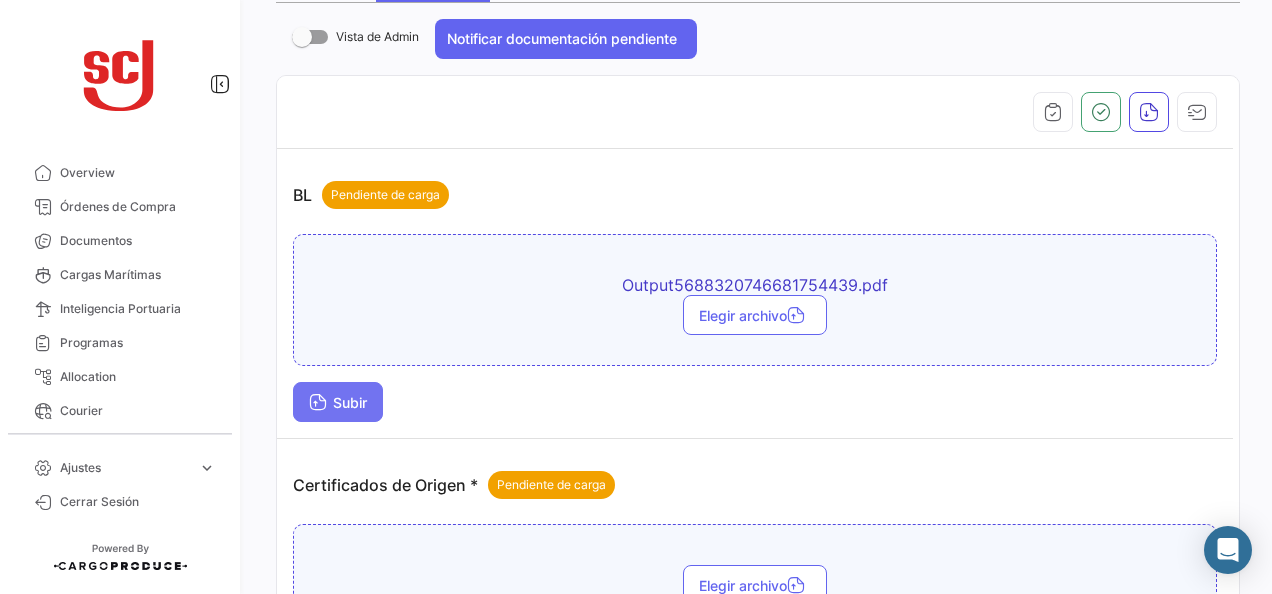 click on "Subir" at bounding box center (338, 402) 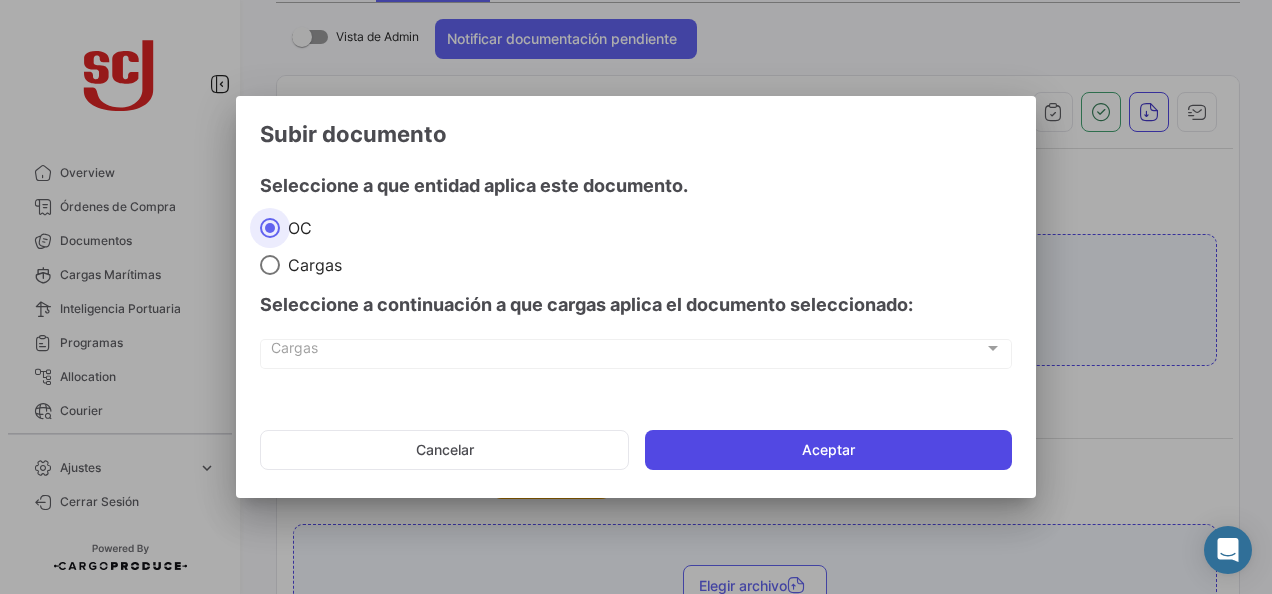 click on "Aceptar" 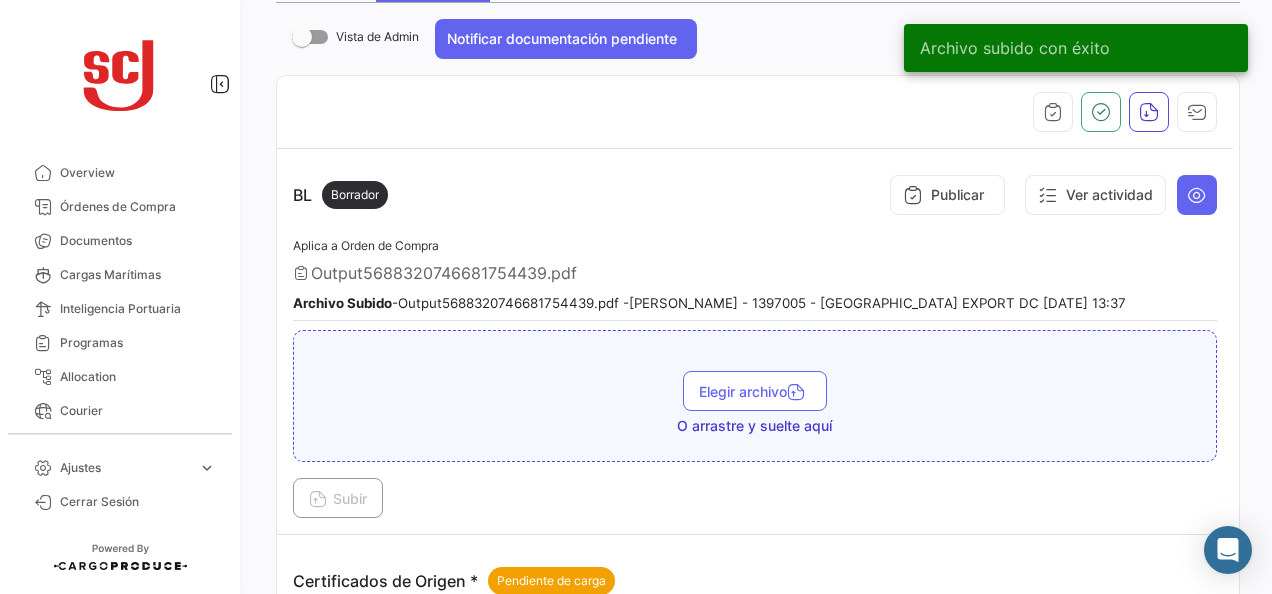 drag, startPoint x: 147, startPoint y: 242, endPoint x: 234, endPoint y: 264, distance: 89.73851 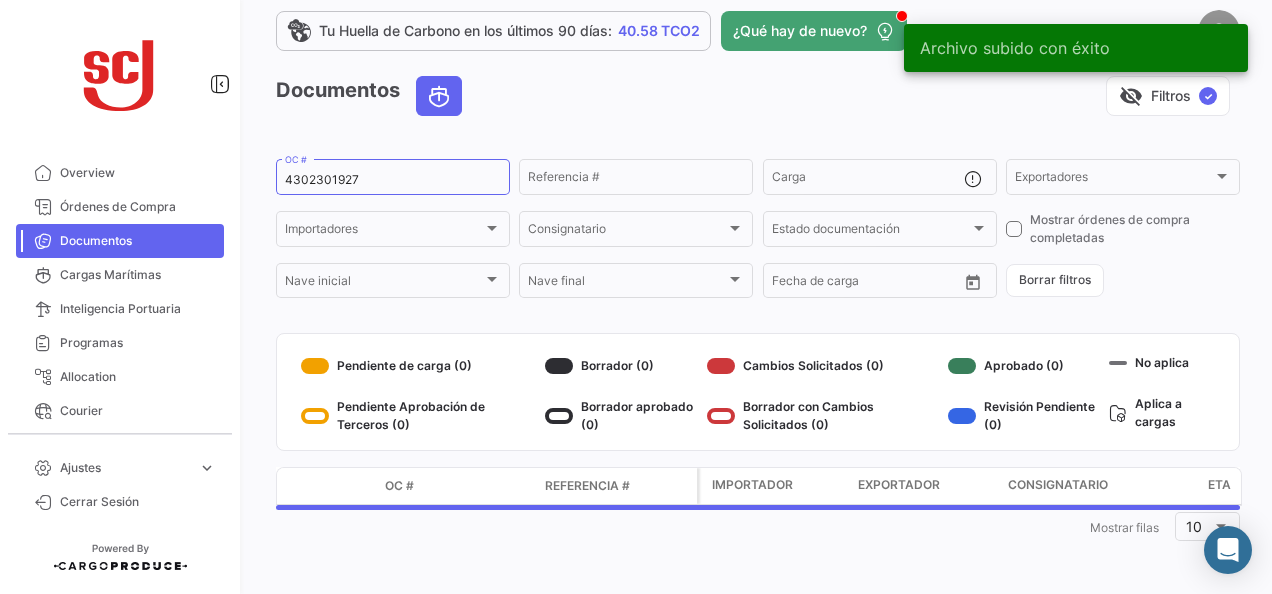 scroll, scrollTop: 0, scrollLeft: 0, axis: both 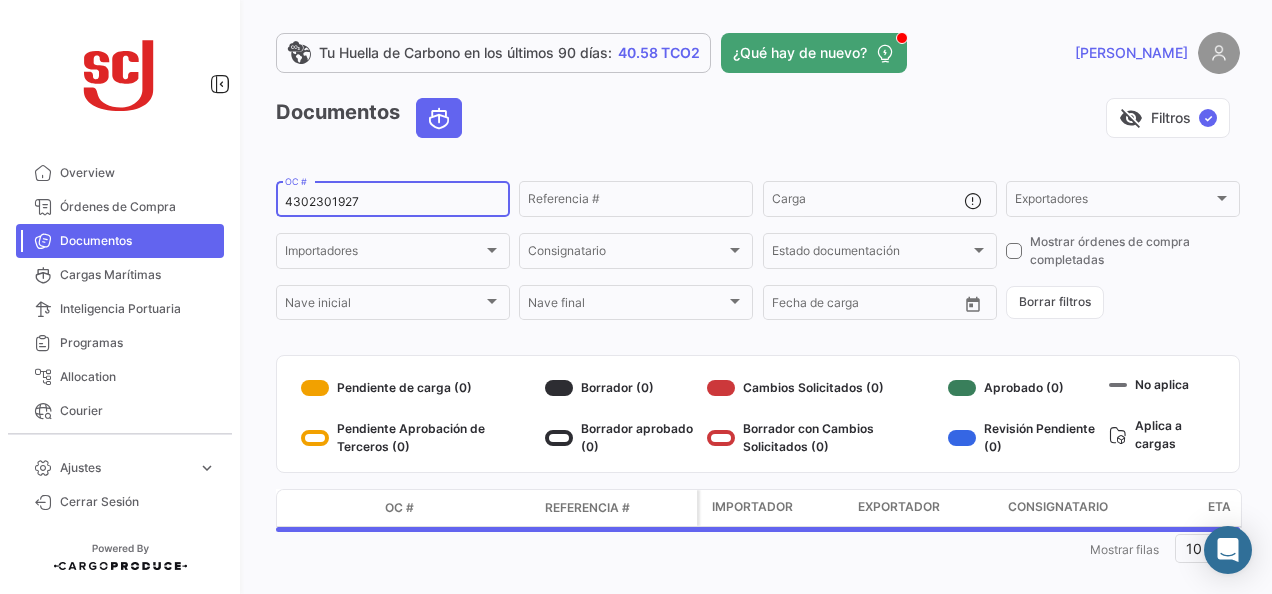 click on "4302301927" at bounding box center (393, 202) 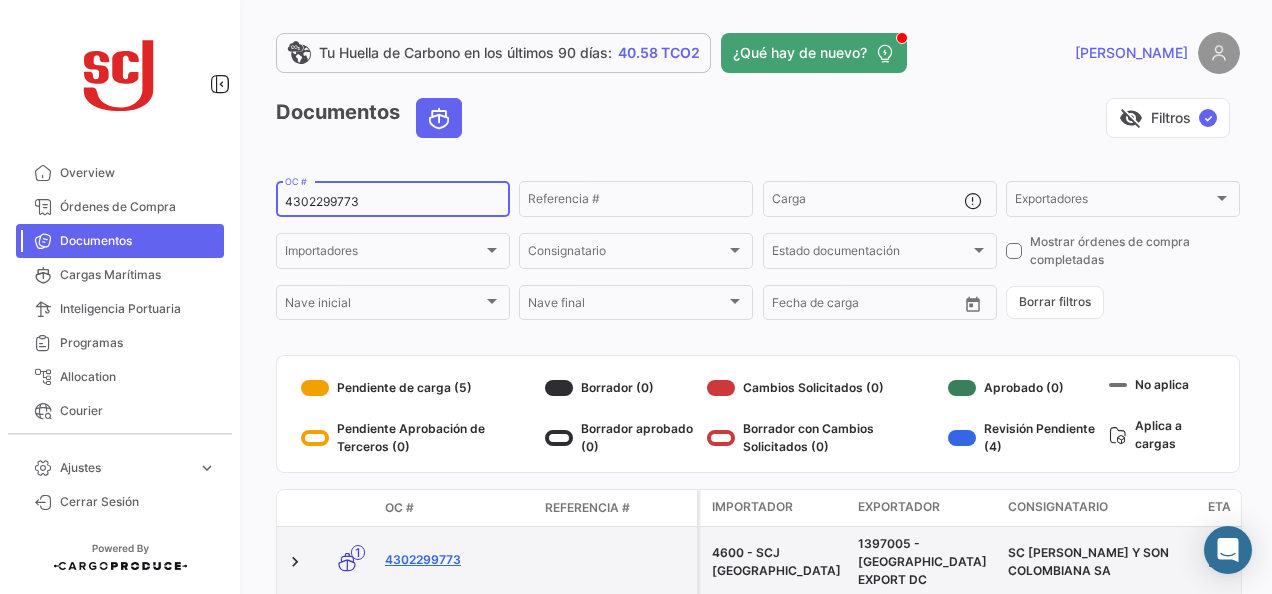 type on "4302299773" 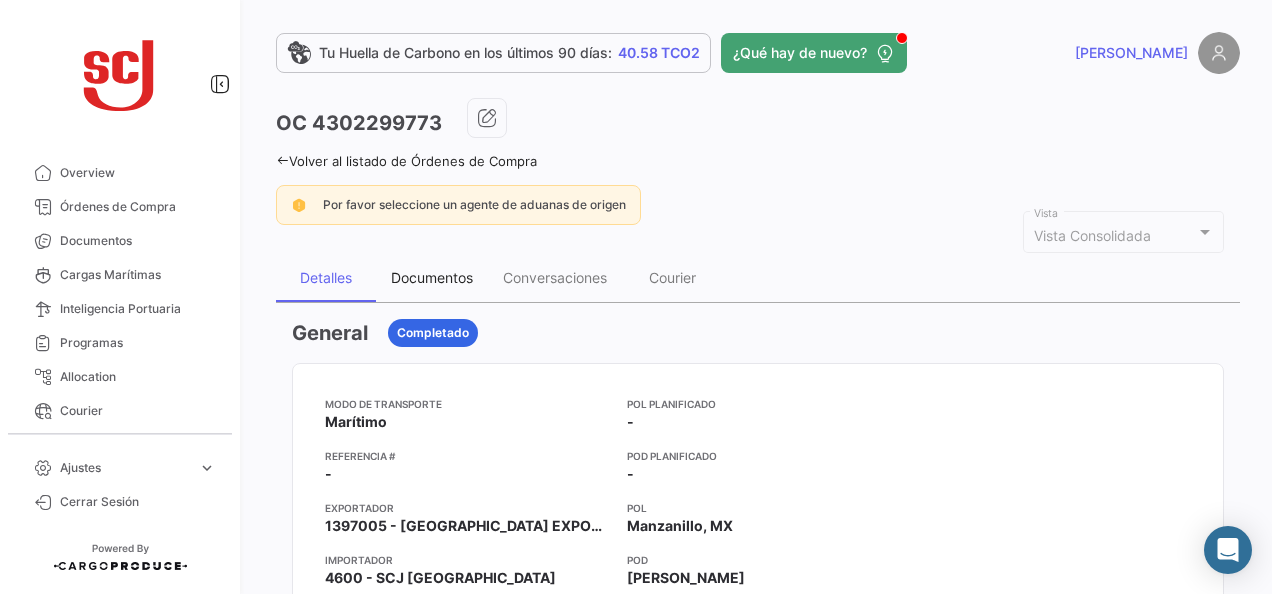 click on "Documentos" at bounding box center [432, 277] 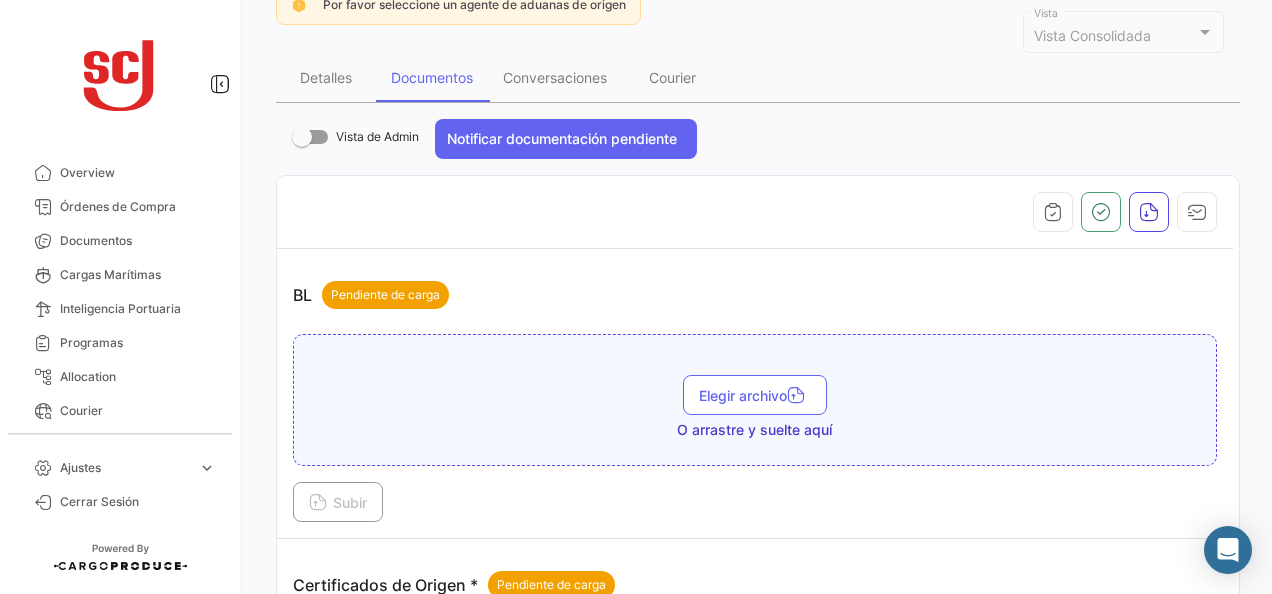 scroll, scrollTop: 200, scrollLeft: 0, axis: vertical 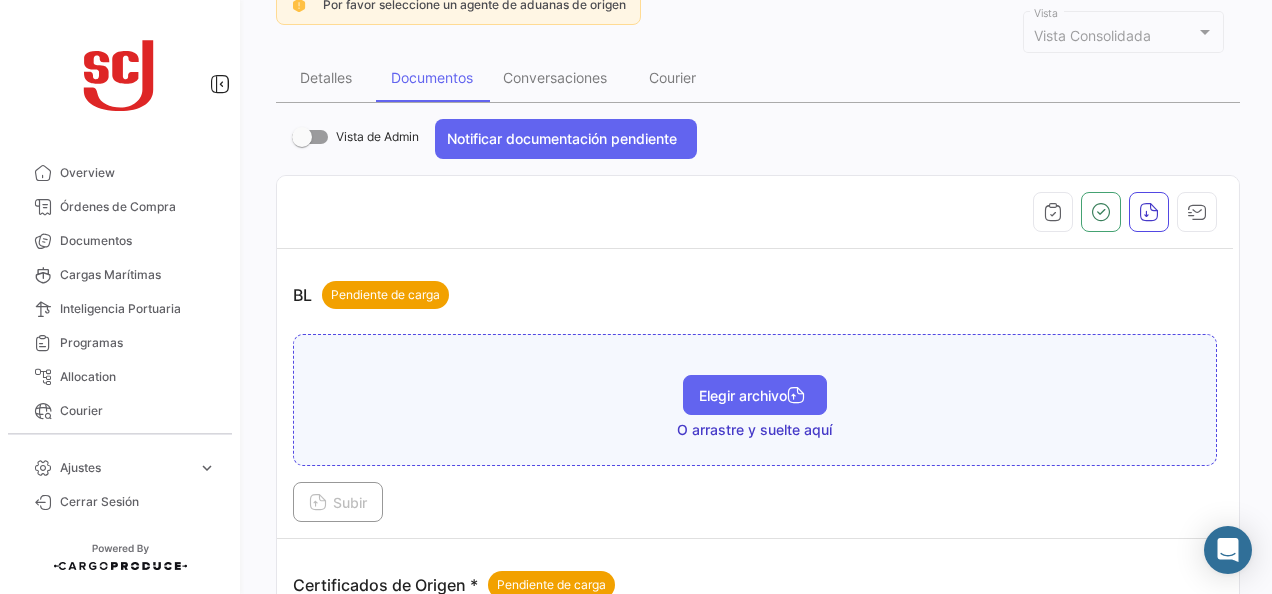 click on "Elegir archivo" at bounding box center [755, 395] 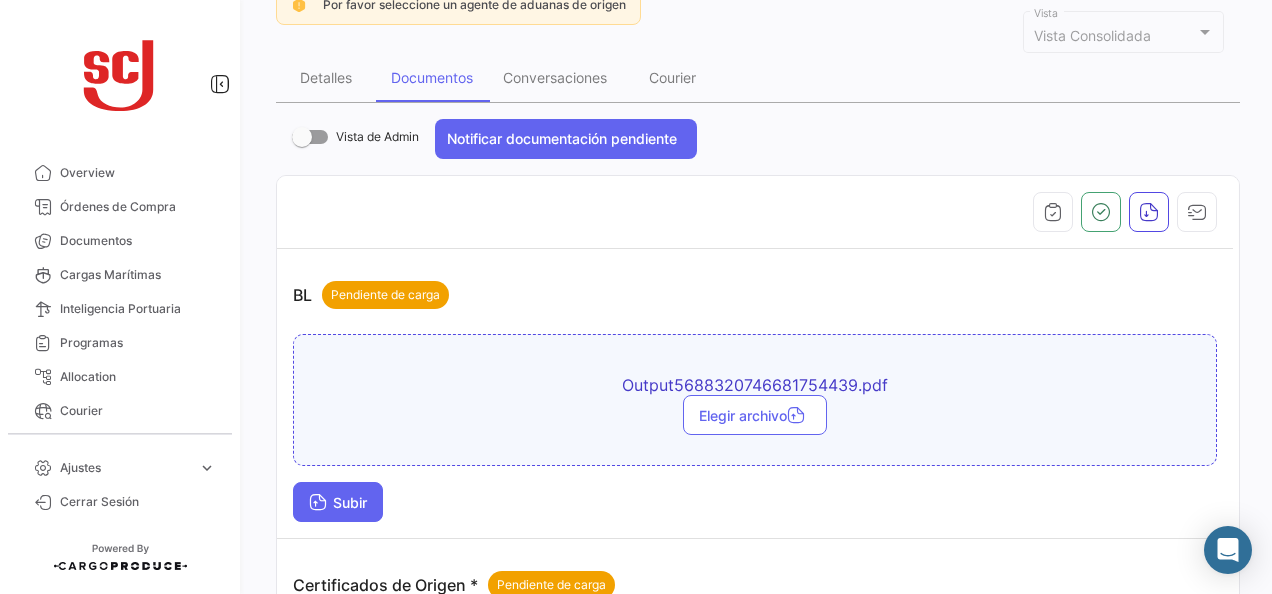click at bounding box center [318, 504] 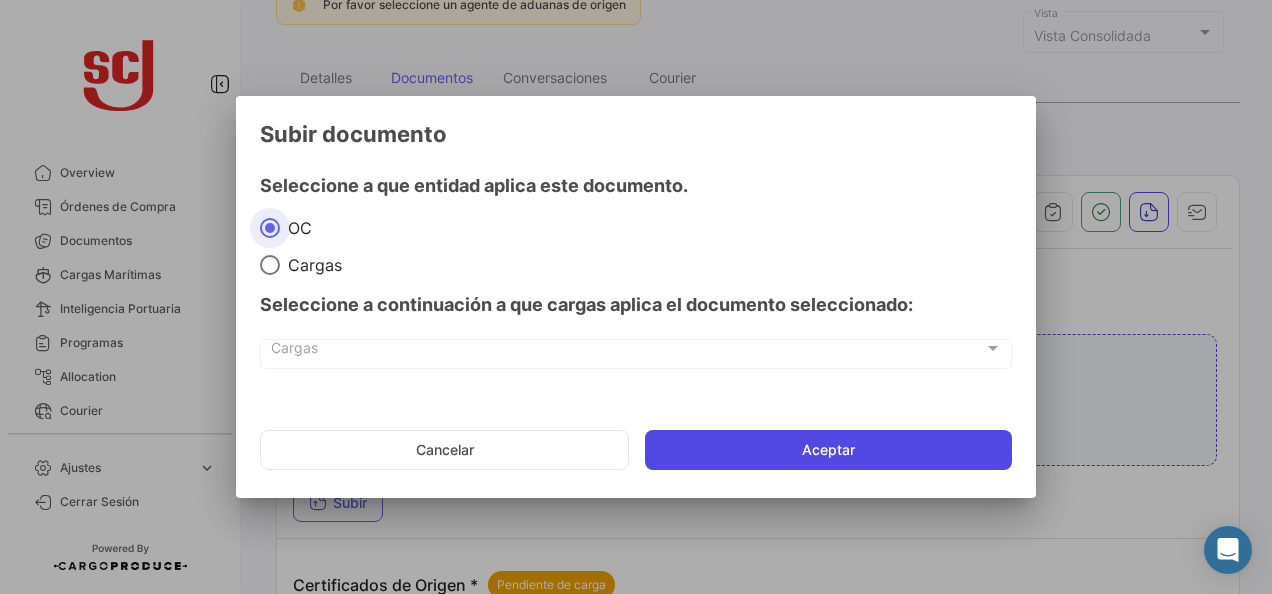 click on "Aceptar" 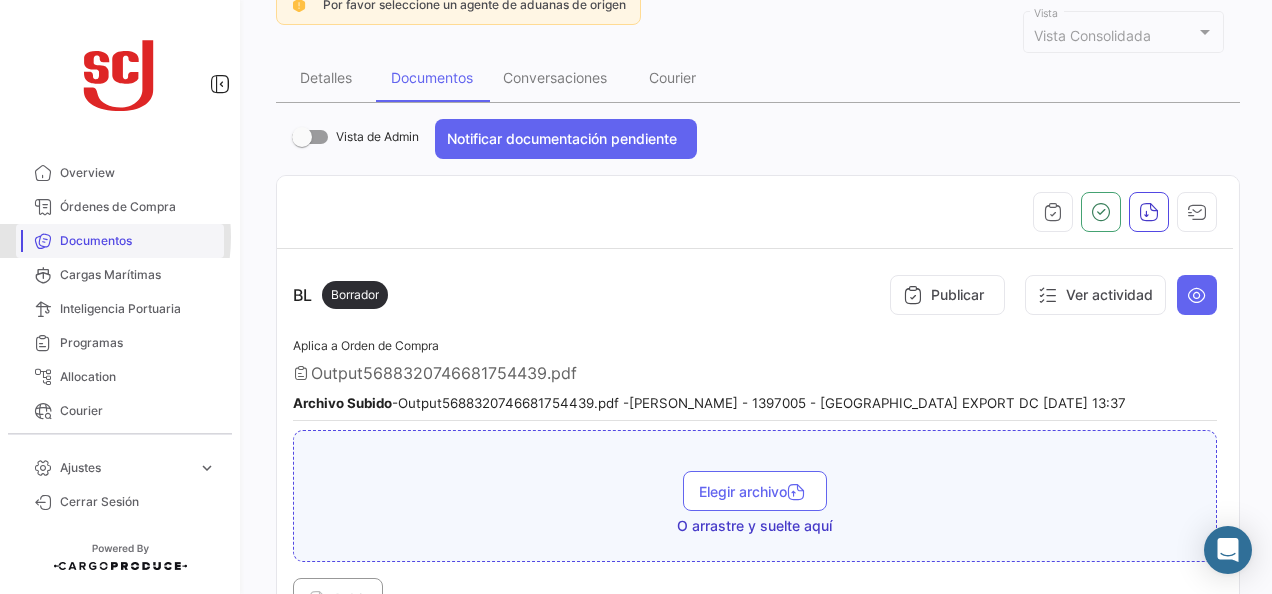 click on "Documentos" at bounding box center (120, 241) 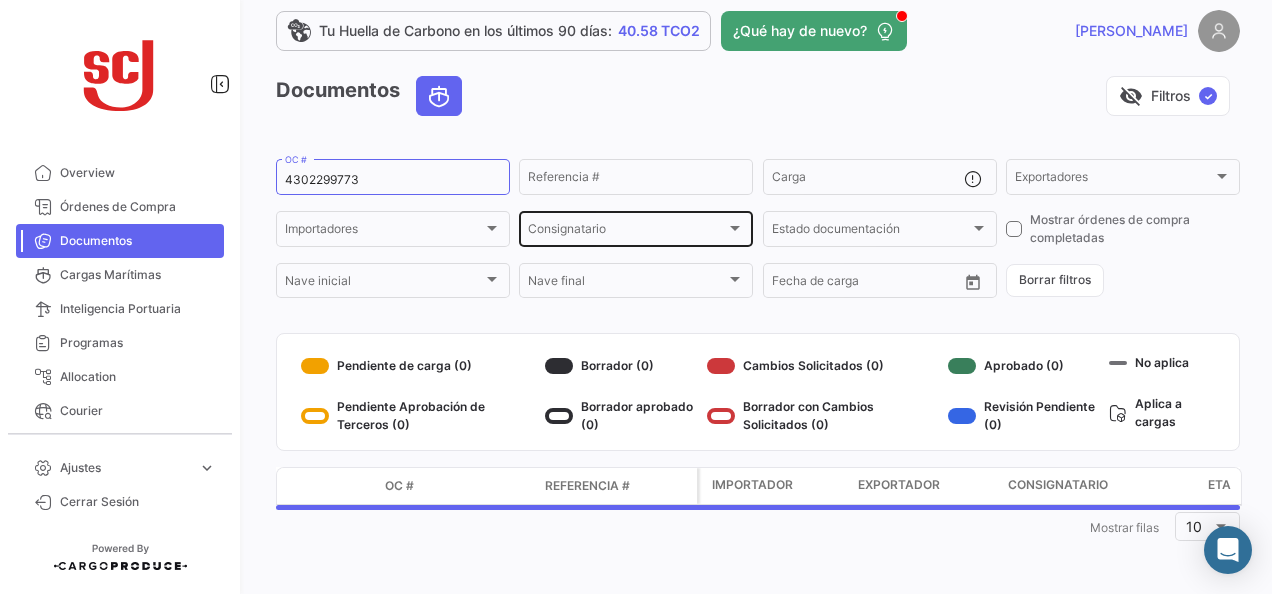 scroll, scrollTop: 0, scrollLeft: 0, axis: both 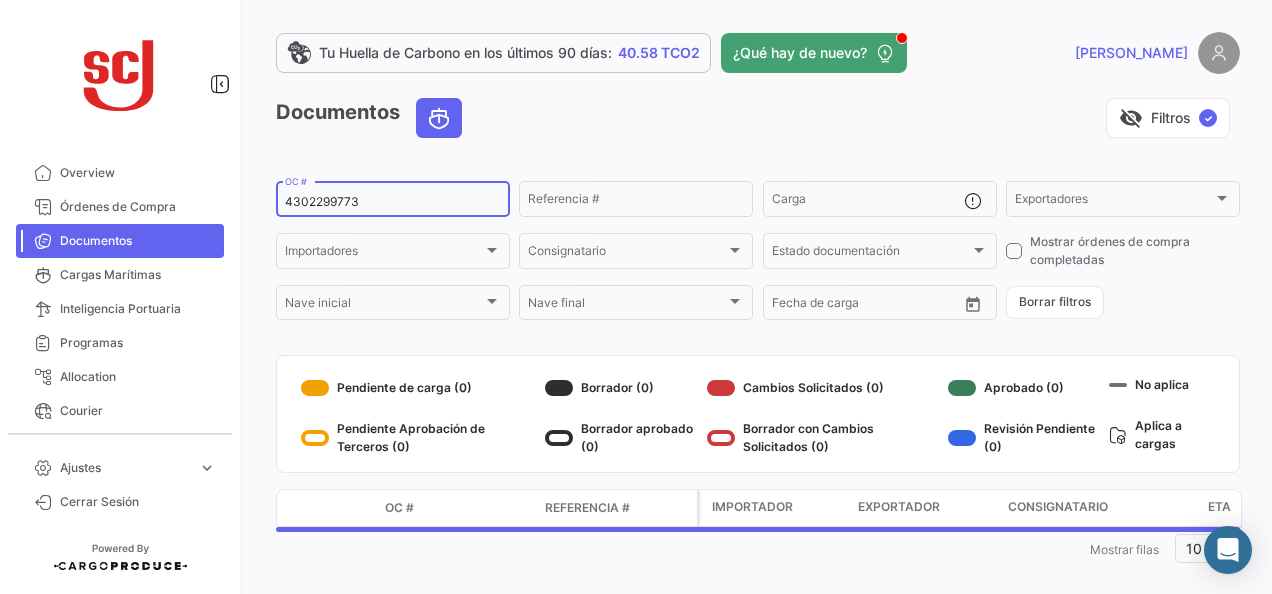 click on "4302299773" at bounding box center (393, 202) 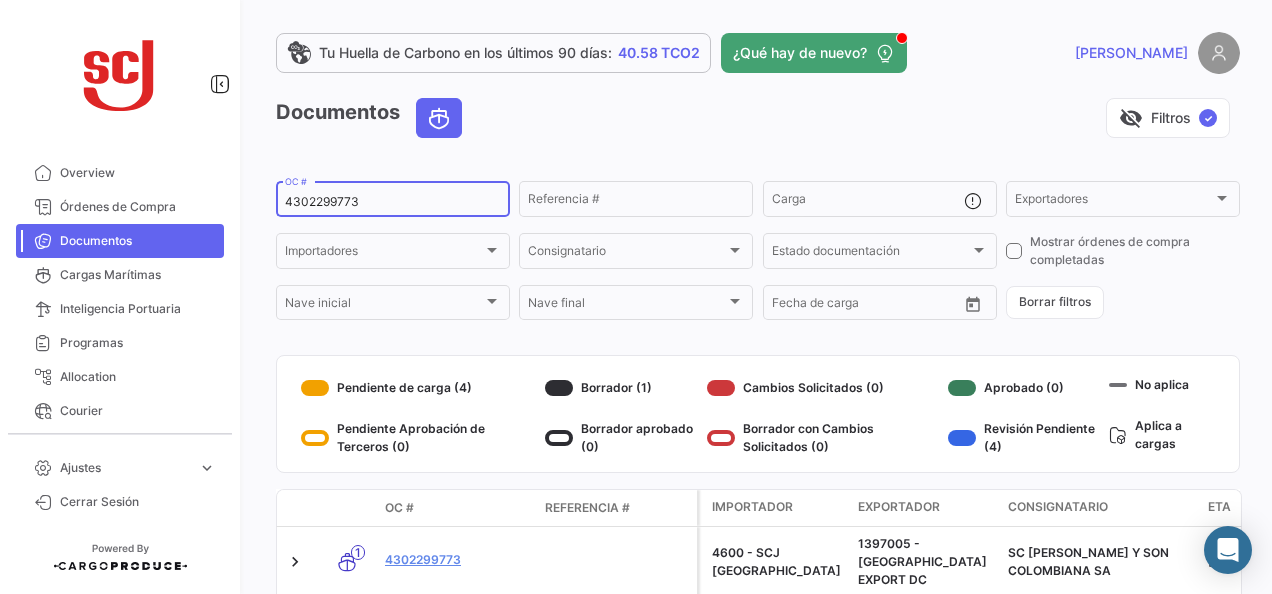 click on "4302299773" at bounding box center (393, 202) 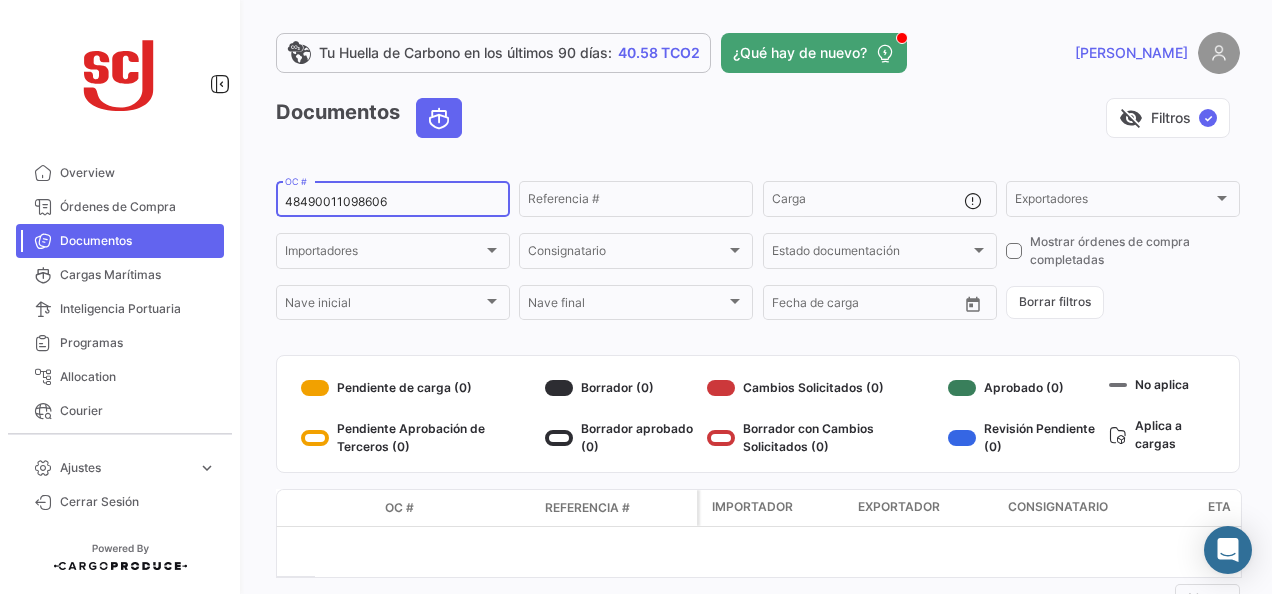 click on "48490011098606" at bounding box center (393, 202) 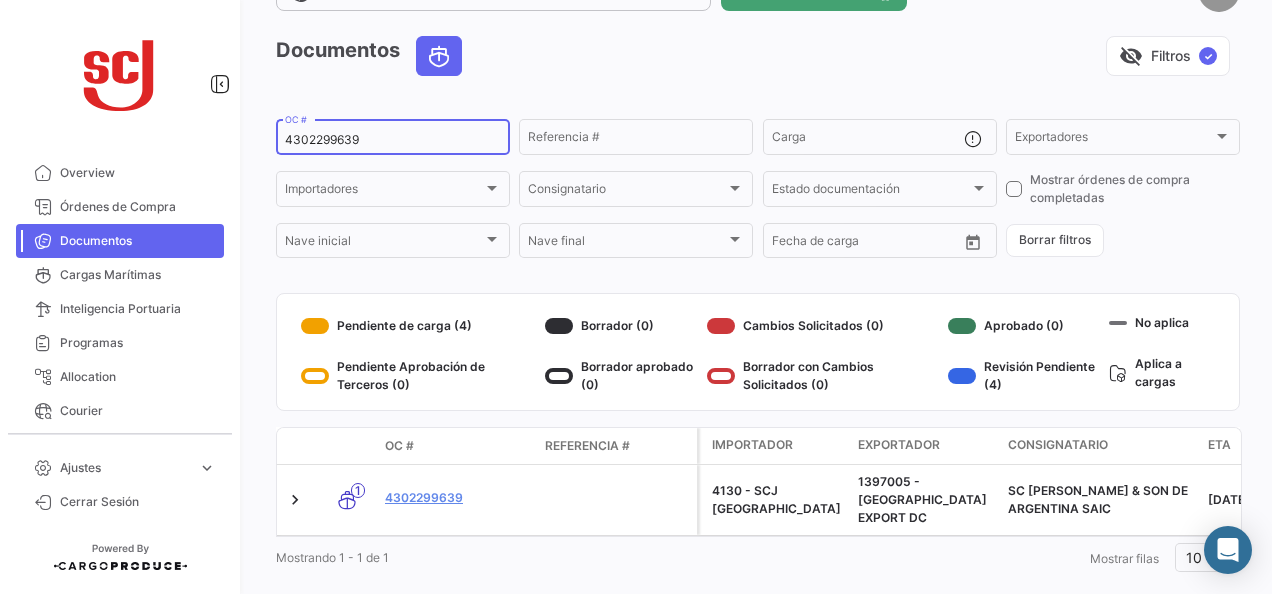 scroll, scrollTop: 90, scrollLeft: 0, axis: vertical 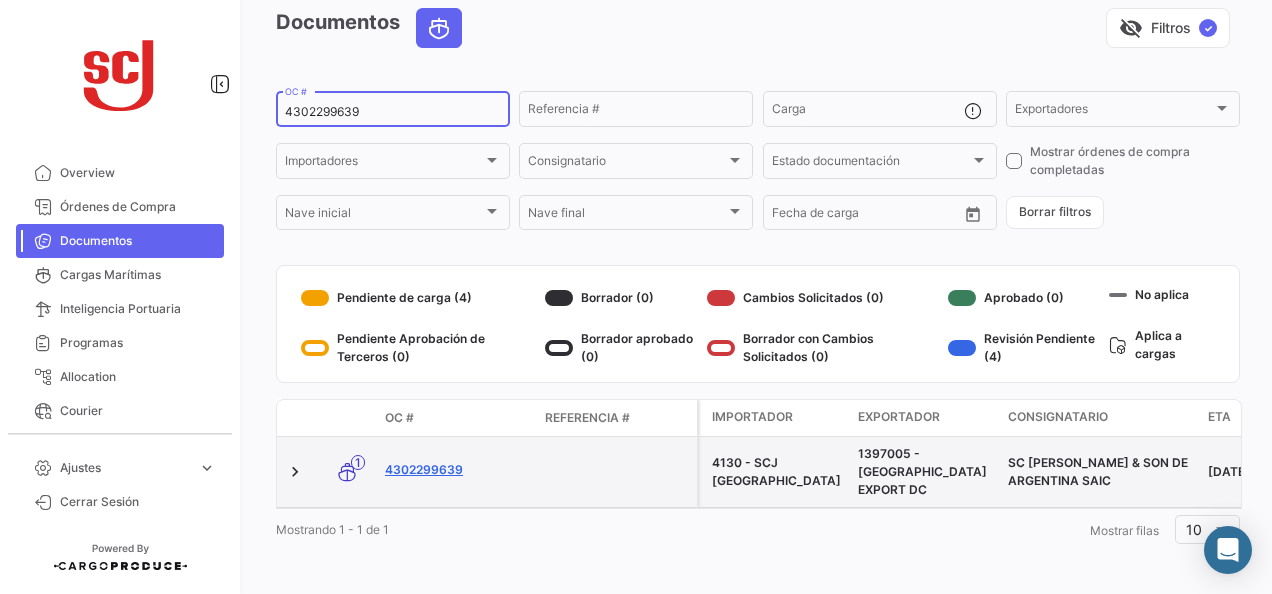 type on "4302299639" 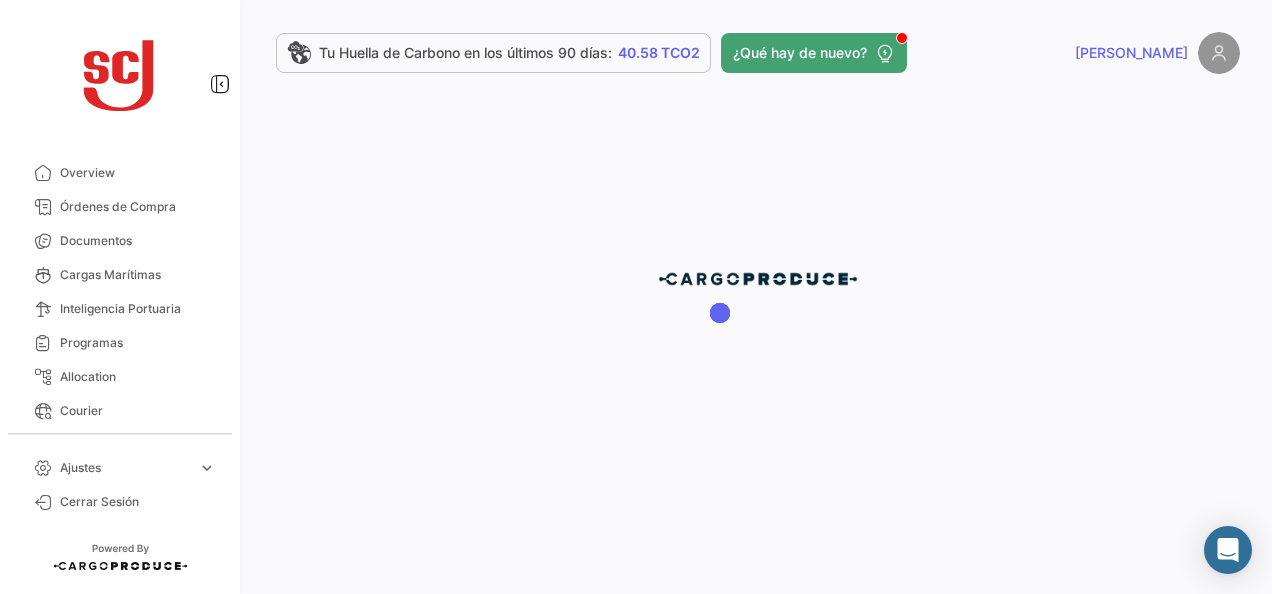 scroll, scrollTop: 0, scrollLeft: 0, axis: both 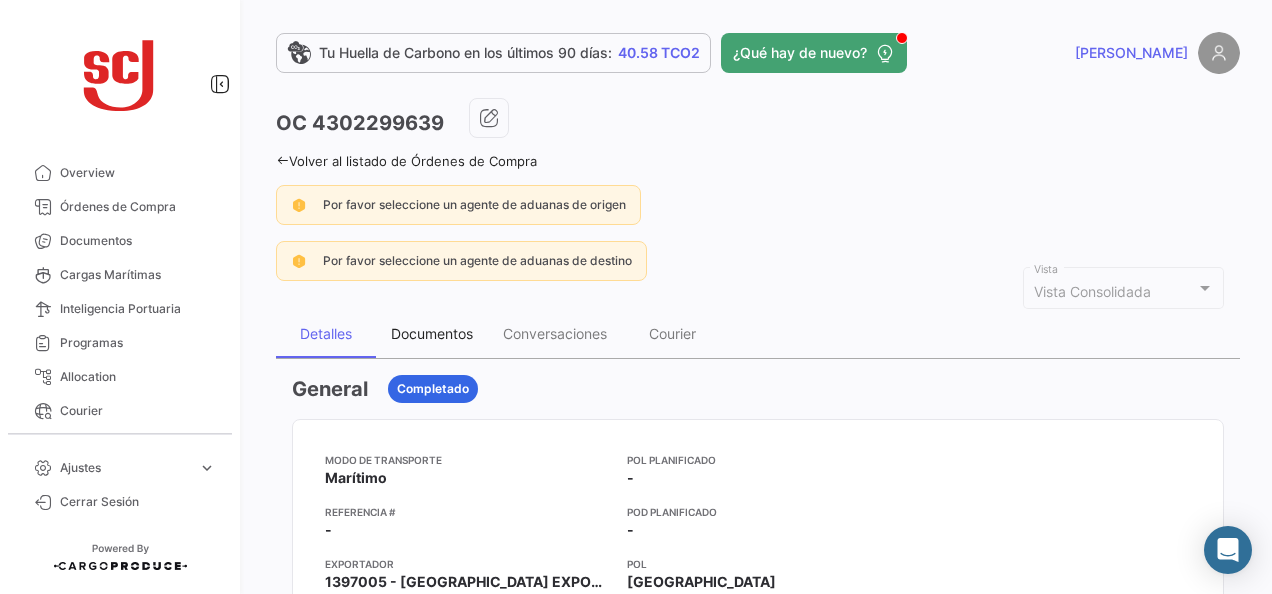 click on "Documentos" at bounding box center (432, 333) 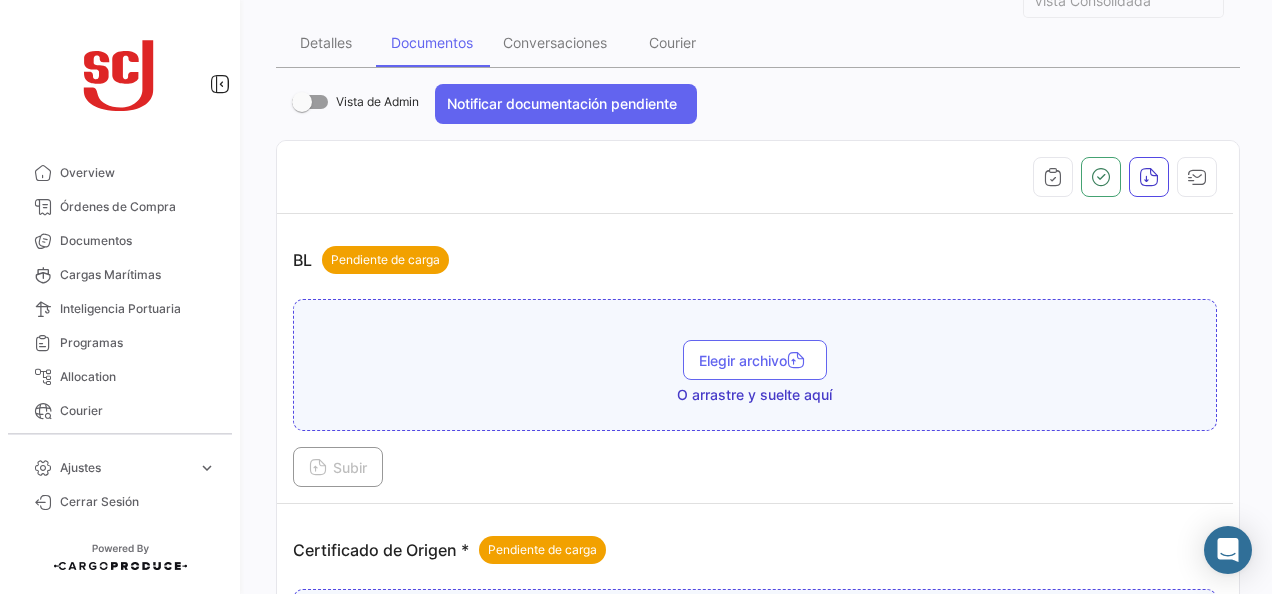 scroll, scrollTop: 300, scrollLeft: 0, axis: vertical 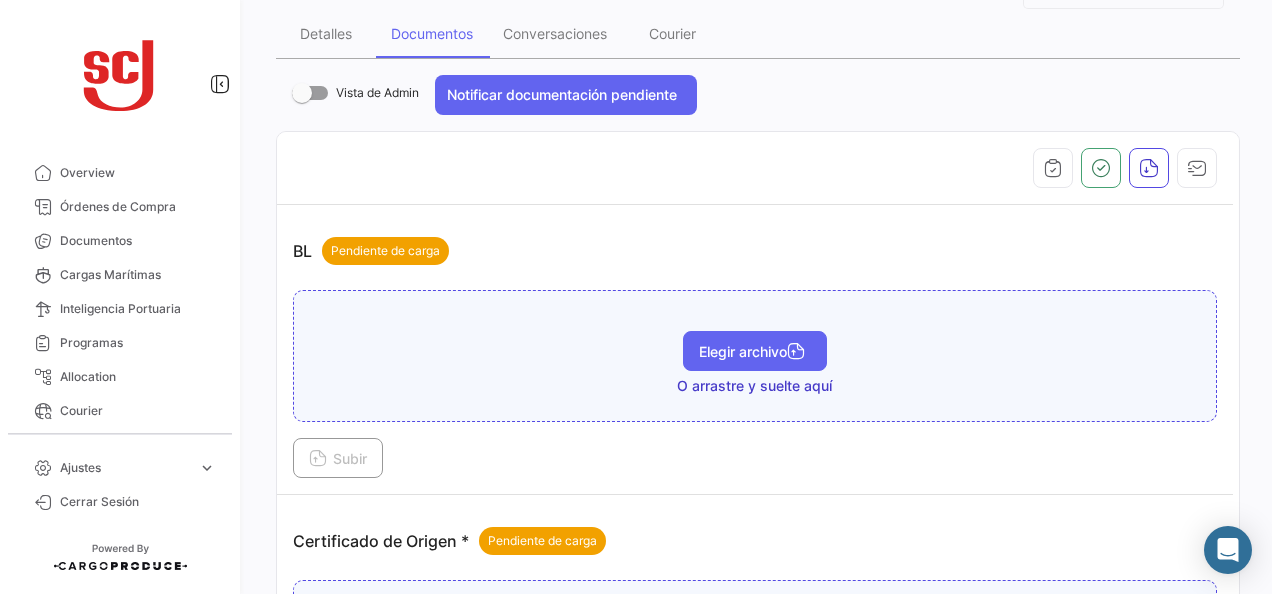 click on "Elegir archivo" at bounding box center (755, 351) 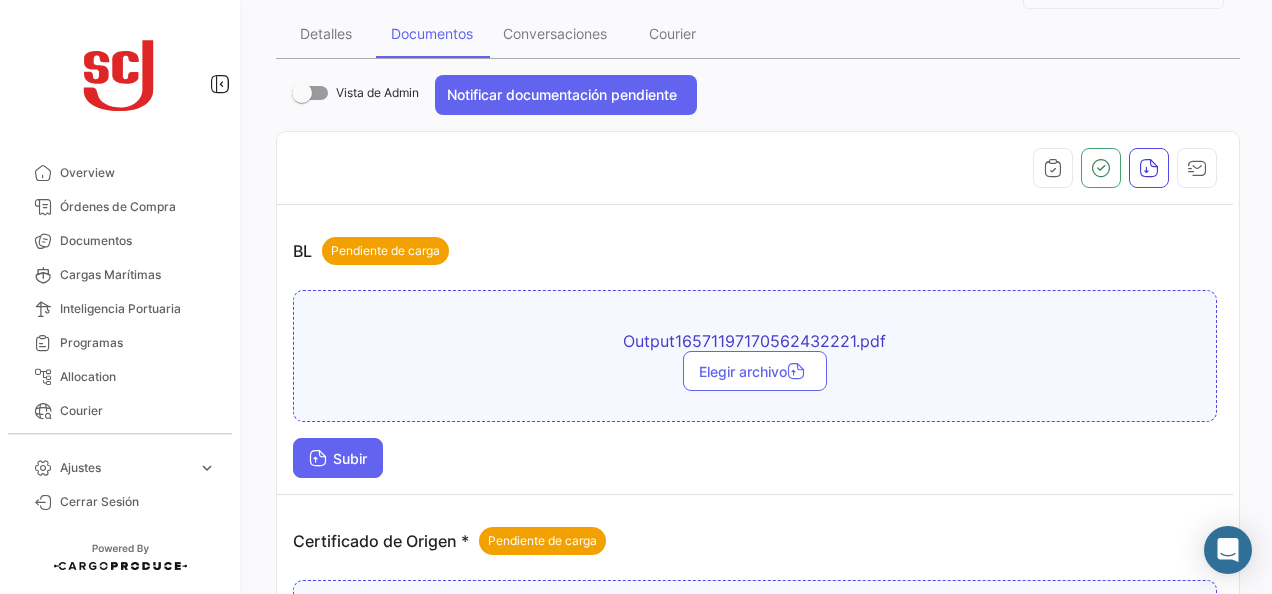 click on "Subir" at bounding box center [338, 458] 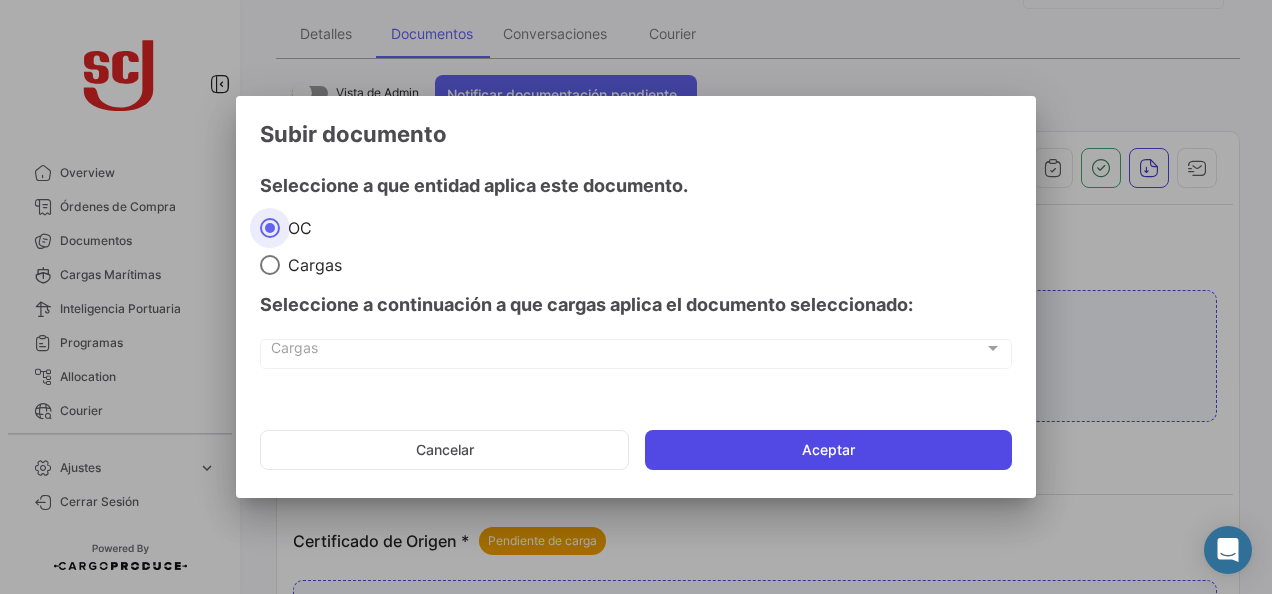 drag, startPoint x: 727, startPoint y: 436, endPoint x: 698, endPoint y: 418, distance: 34.132095 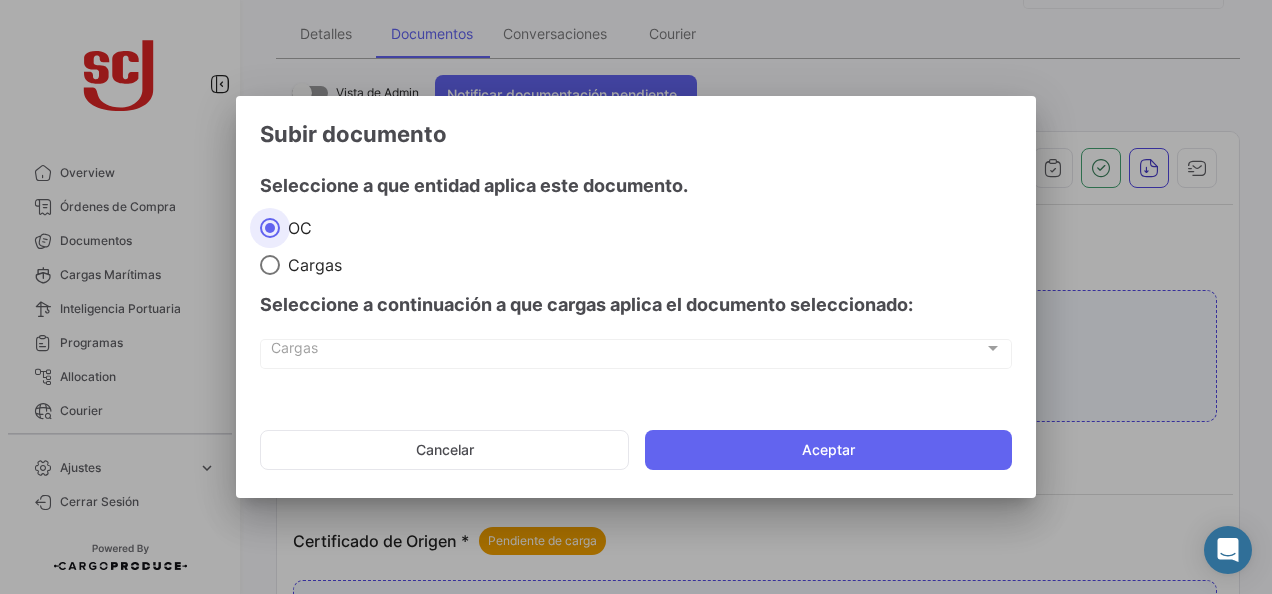 click on "Aceptar" 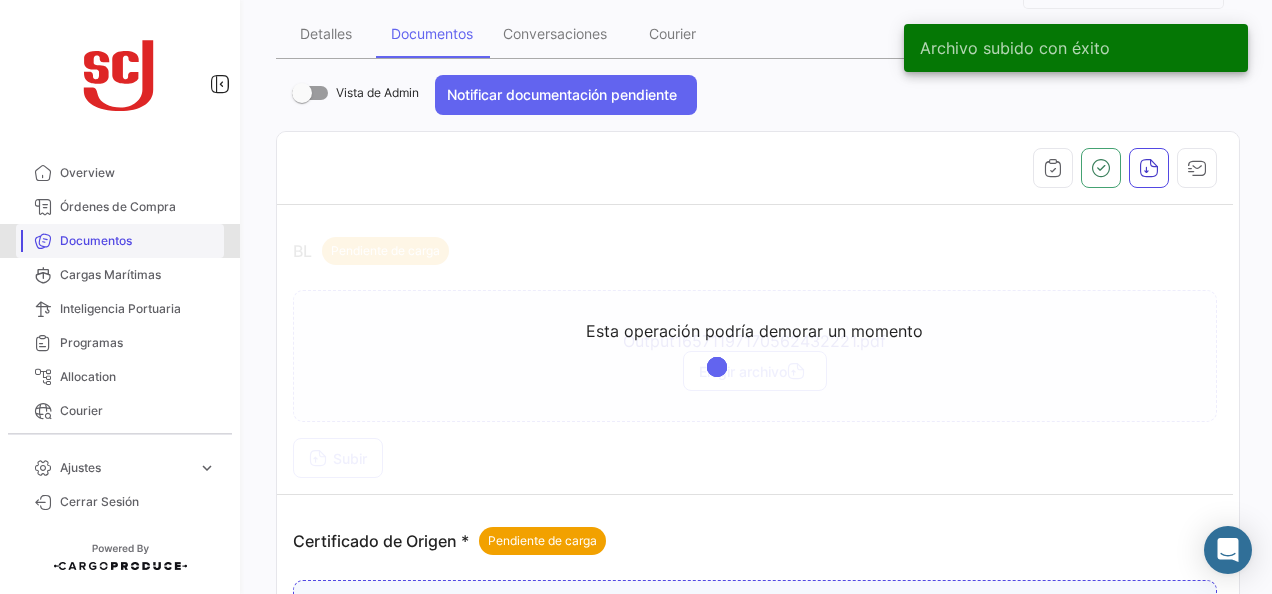 click on "Documentos" at bounding box center [138, 241] 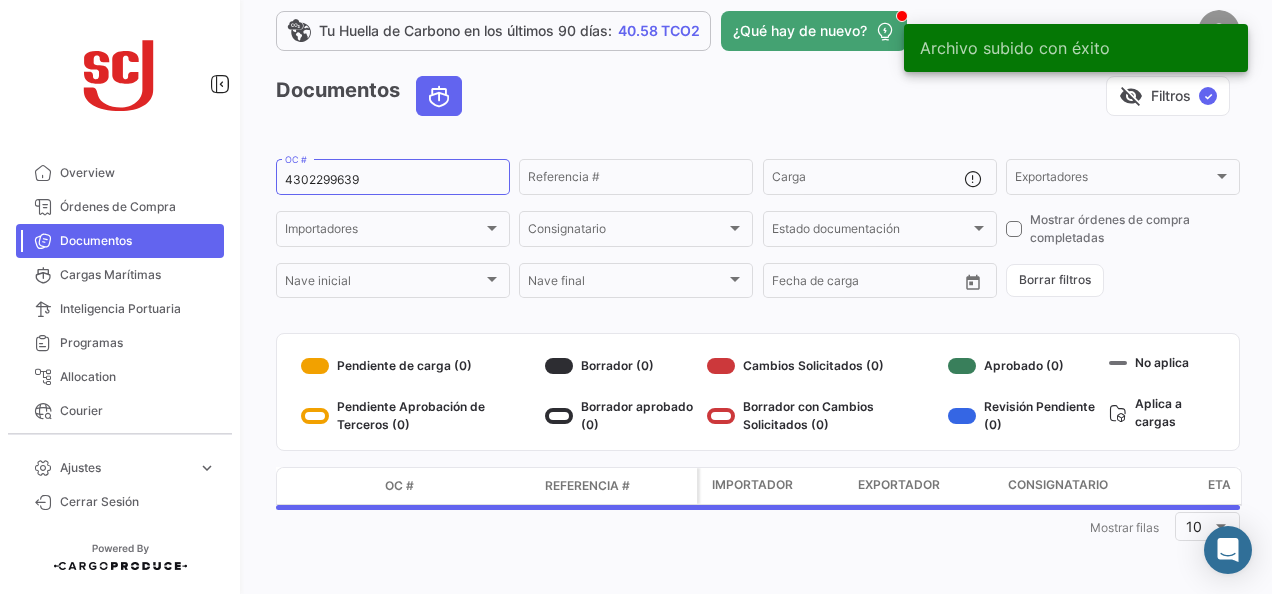 scroll, scrollTop: 0, scrollLeft: 0, axis: both 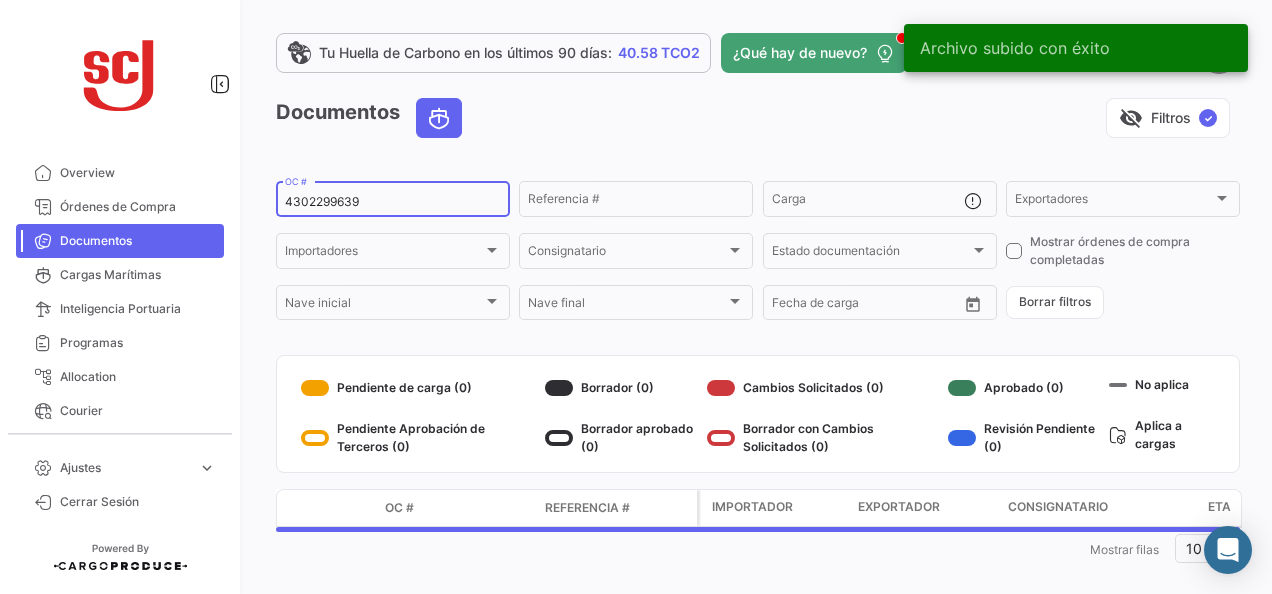 click on "4302299639  OC #" 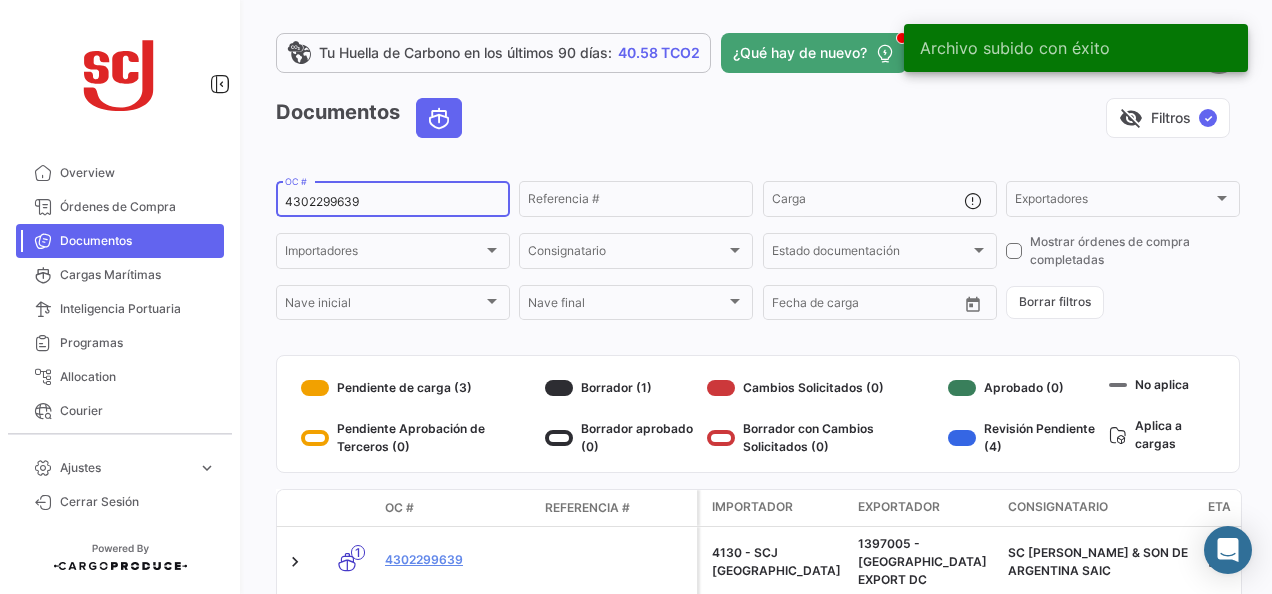 click on "4302299639" at bounding box center [393, 202] 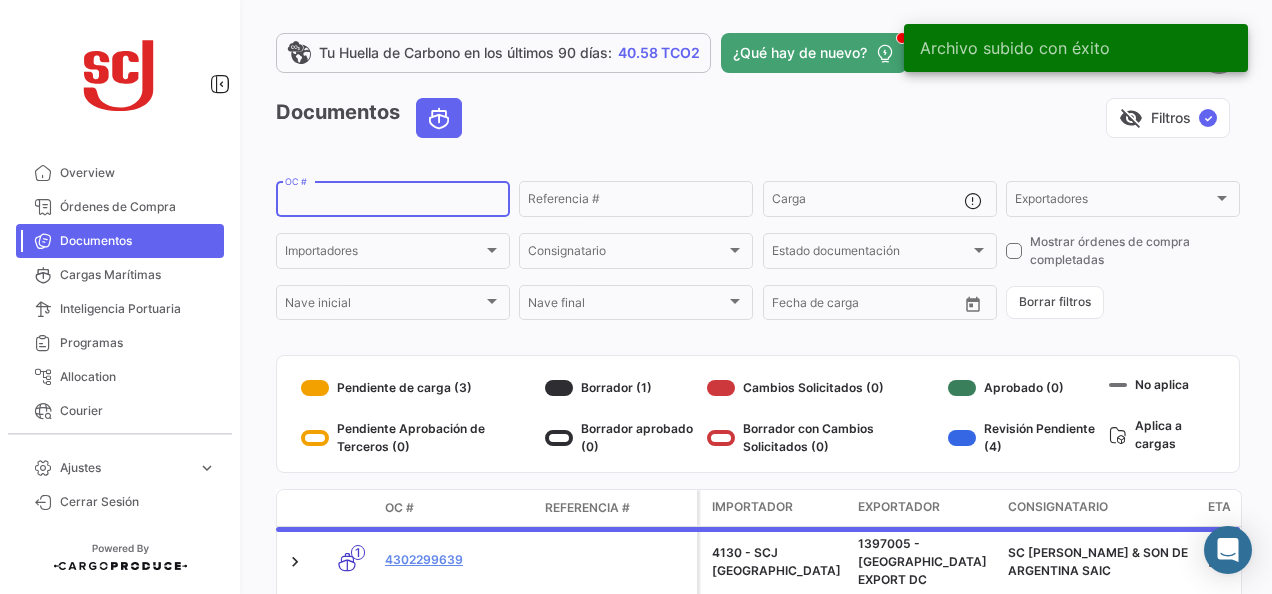 type on "V" 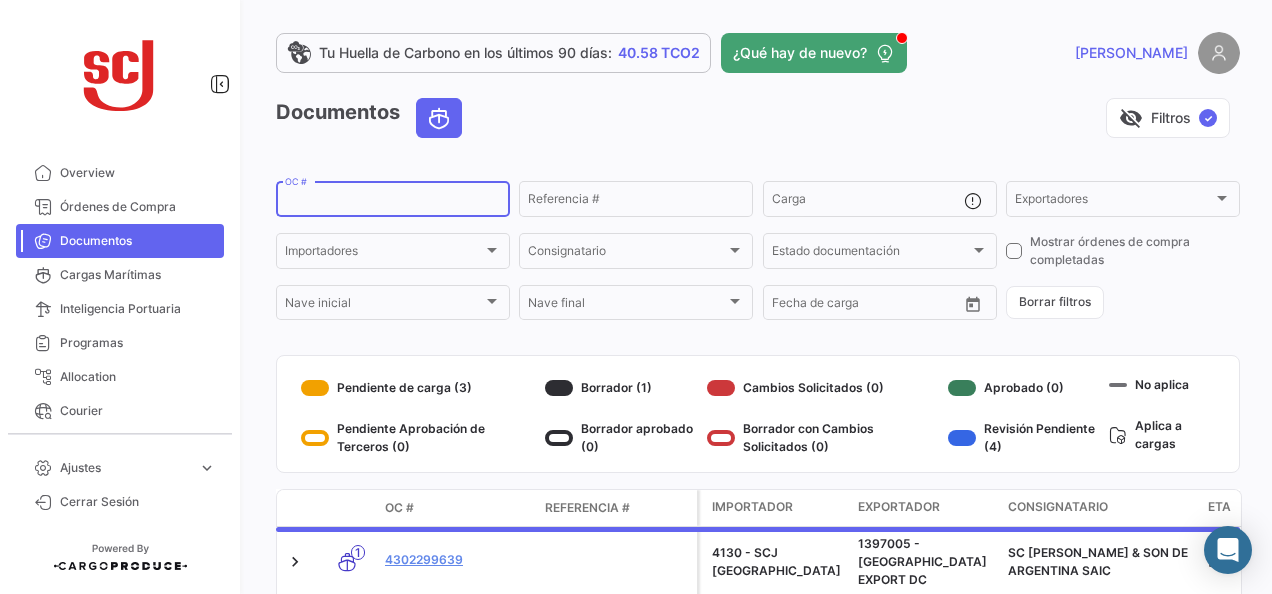 paste on "4302299646" 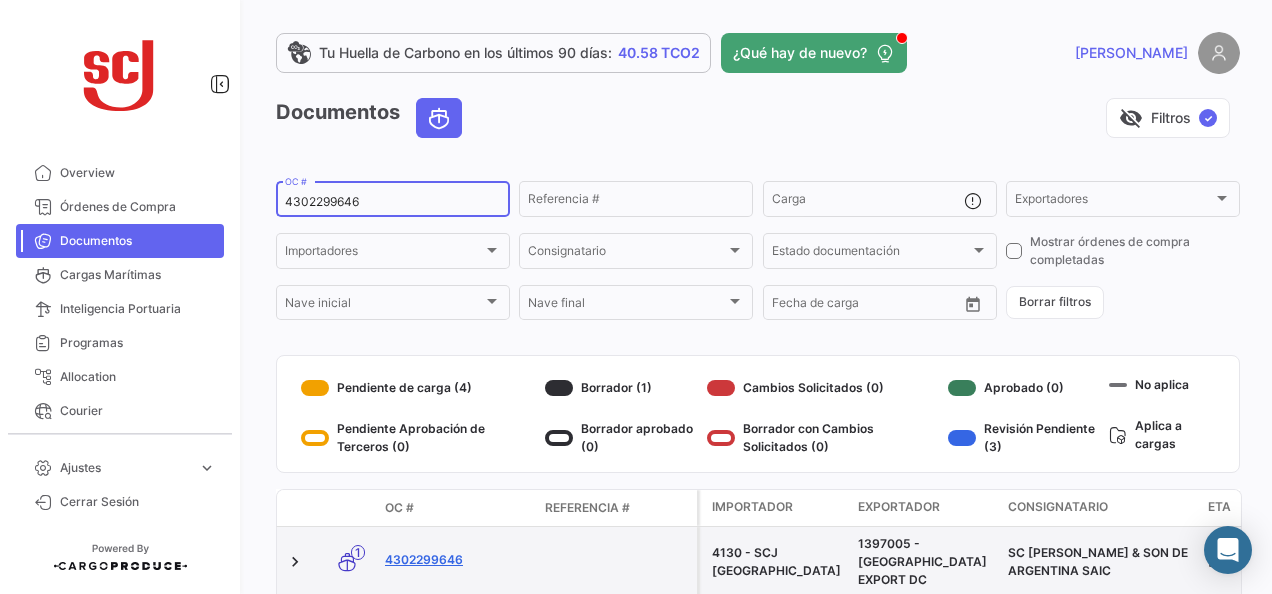 type on "4302299646" 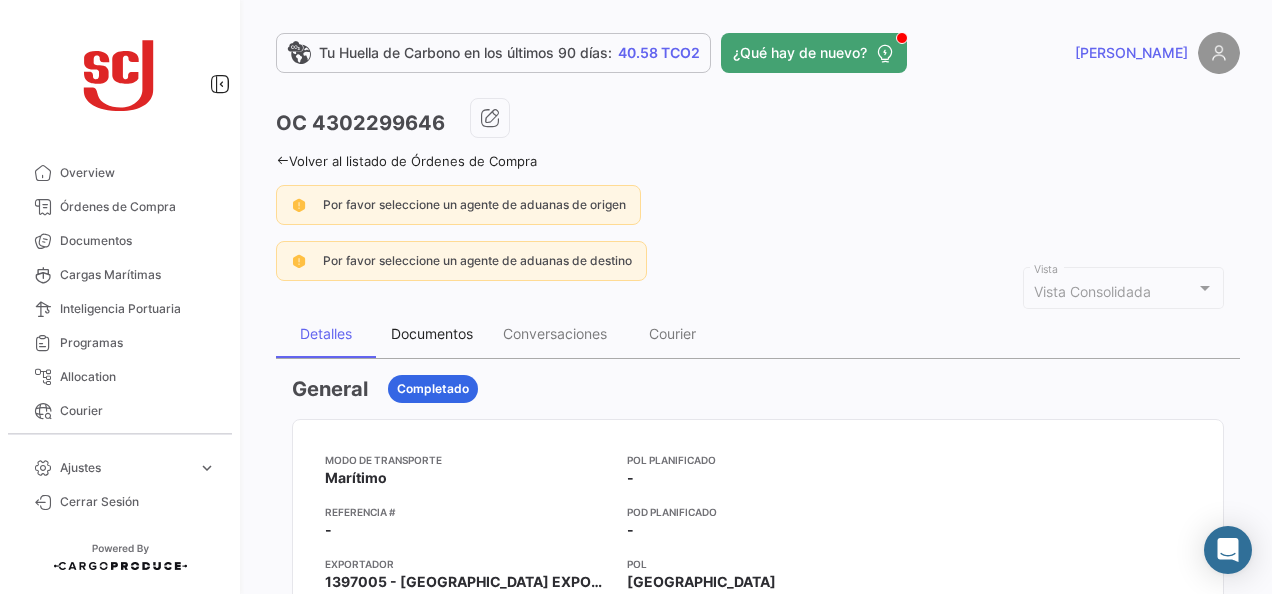 click on "Documentos" at bounding box center (432, 333) 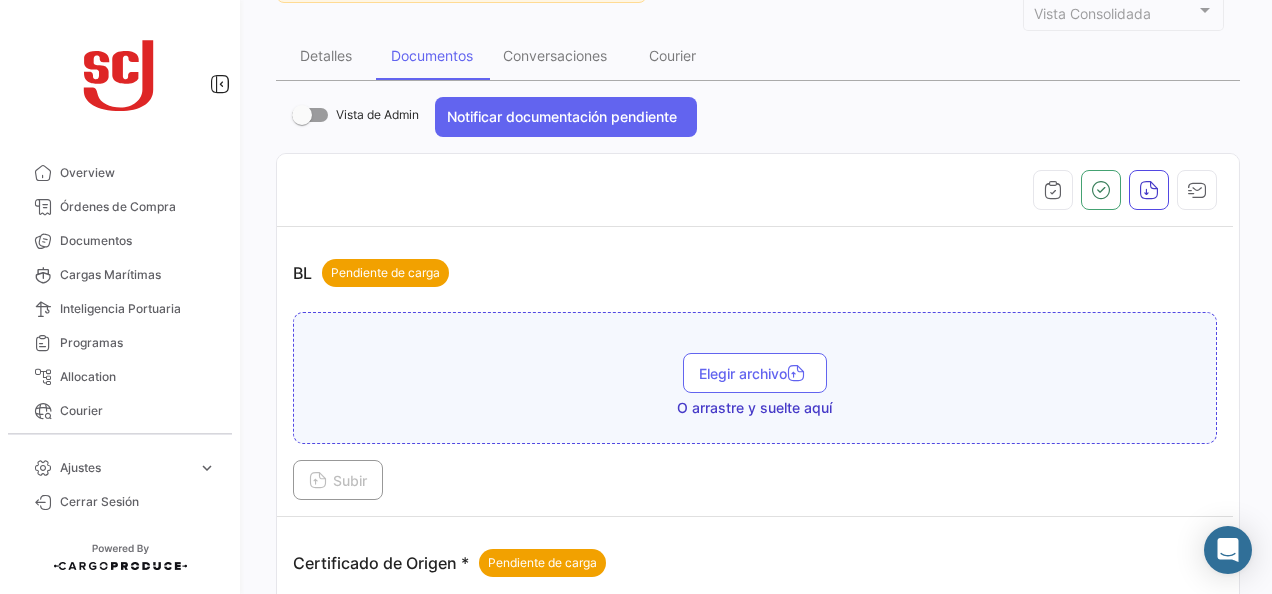 scroll, scrollTop: 300, scrollLeft: 0, axis: vertical 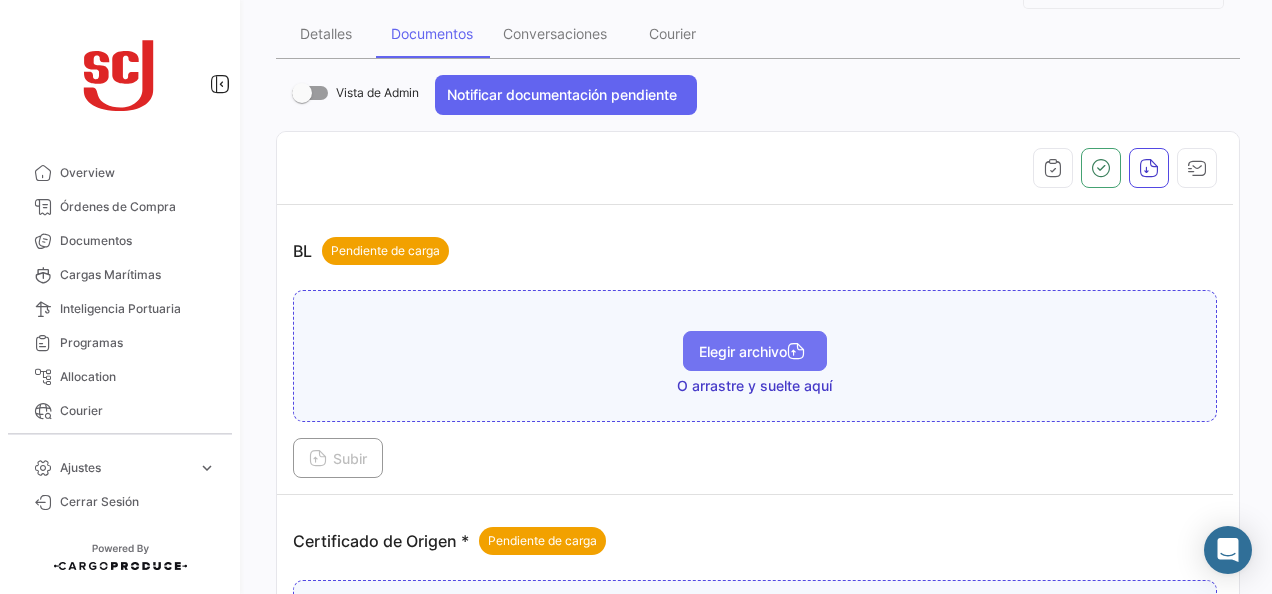 click on "Elegir archivo" at bounding box center (755, 351) 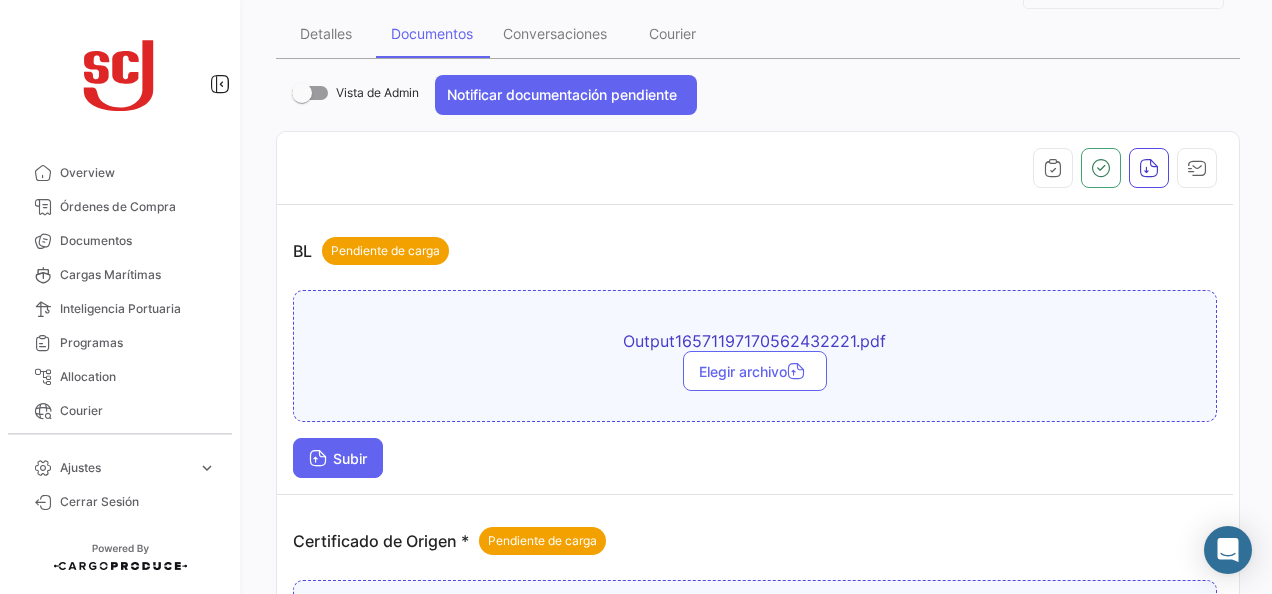 click on "Subir" at bounding box center (338, 458) 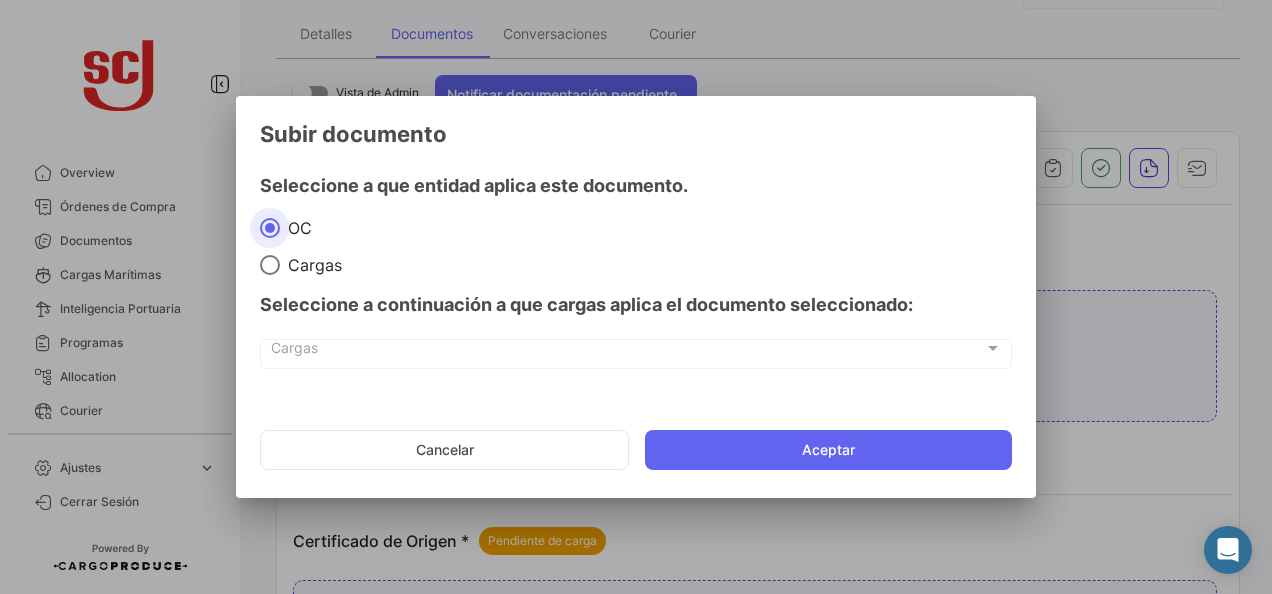 drag, startPoint x: 666, startPoint y: 443, endPoint x: 760, endPoint y: 200, distance: 260.5475 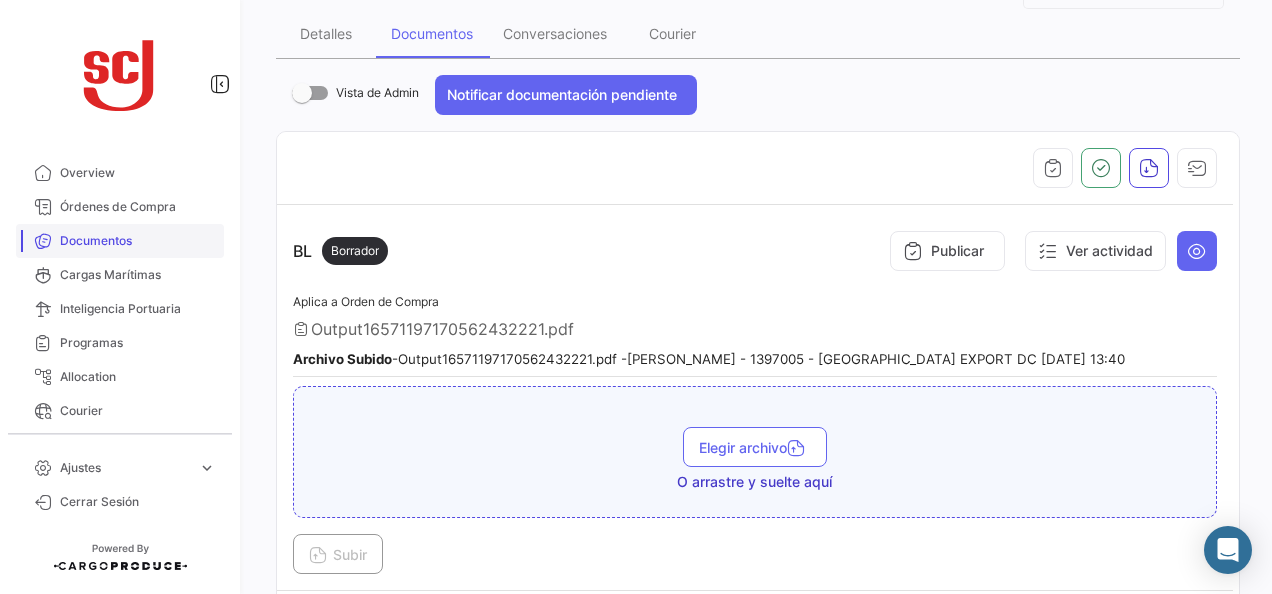 click on "Documentos" at bounding box center (138, 241) 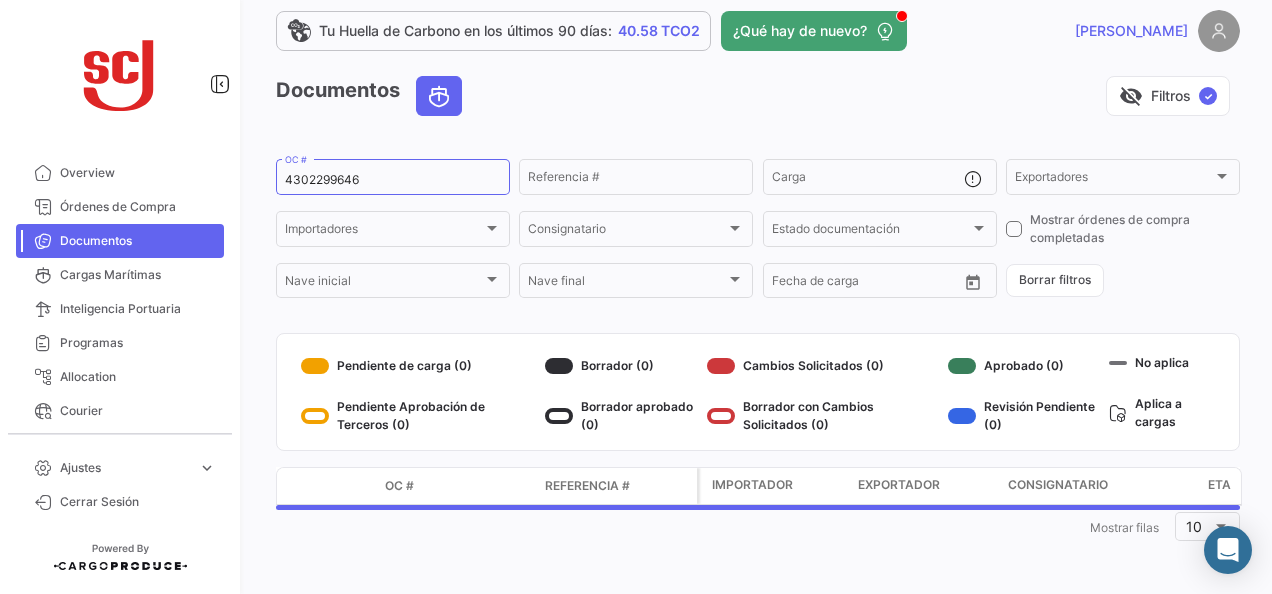 scroll, scrollTop: 0, scrollLeft: 0, axis: both 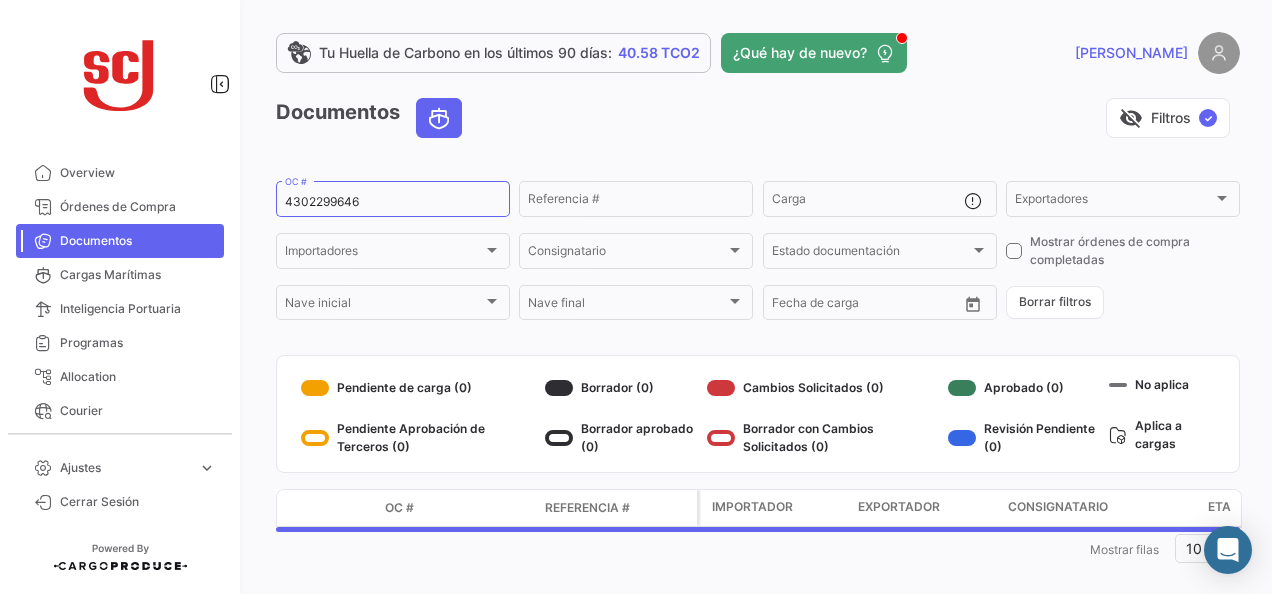 click on "4302299646  OC #" 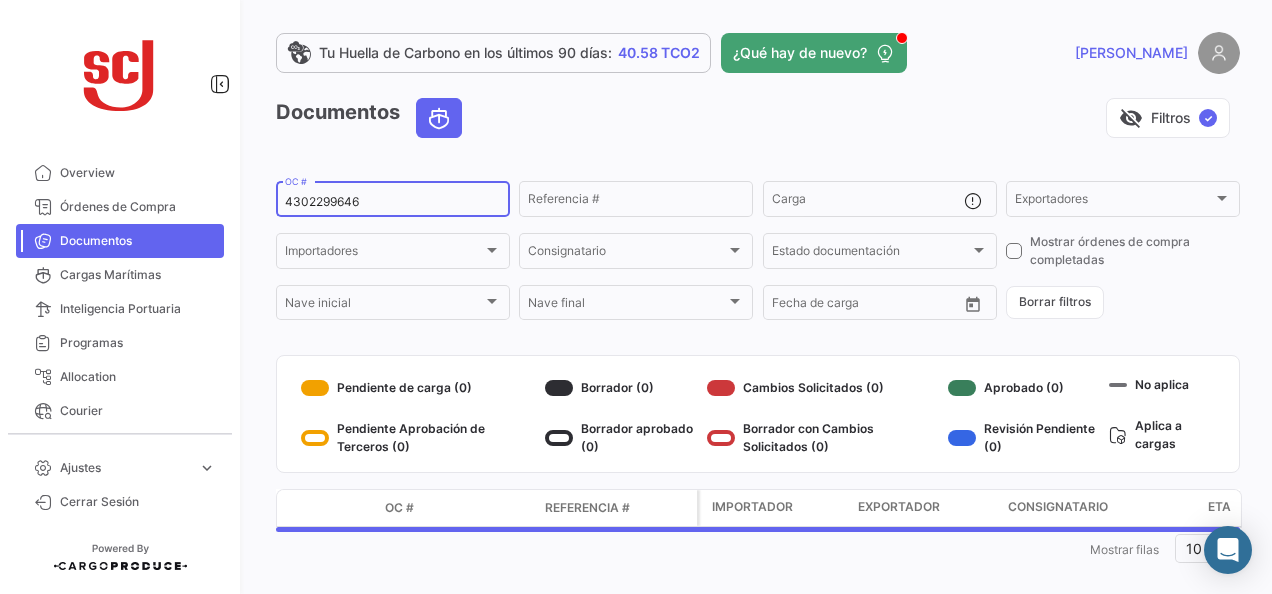 click on "4302299646  OC #" 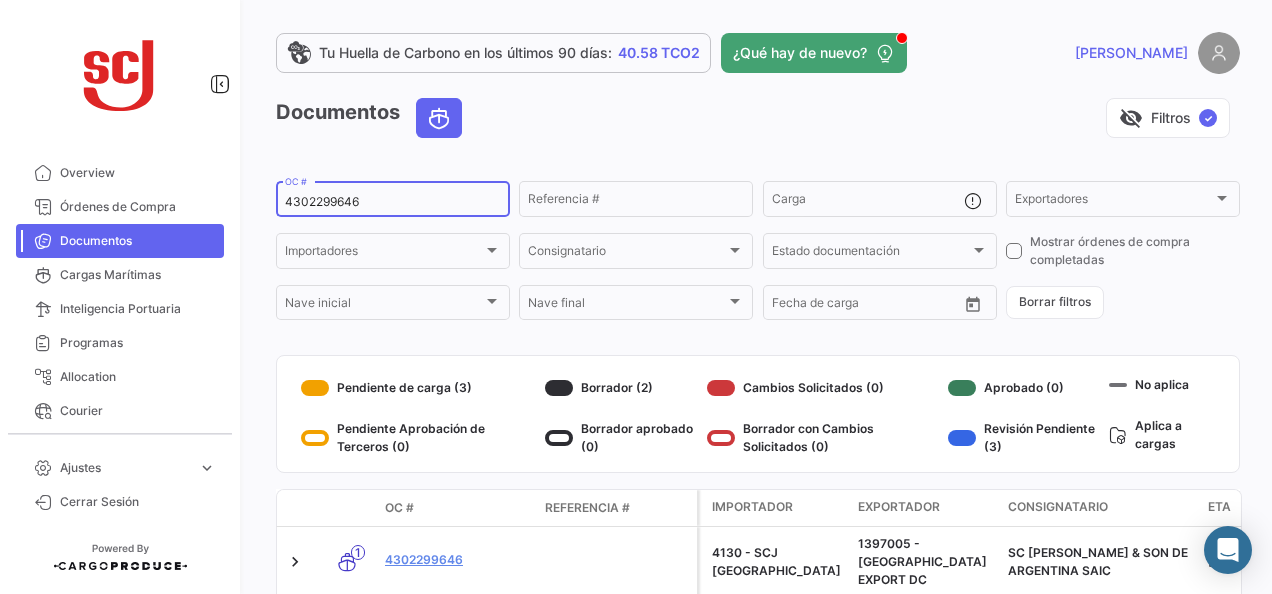 paste 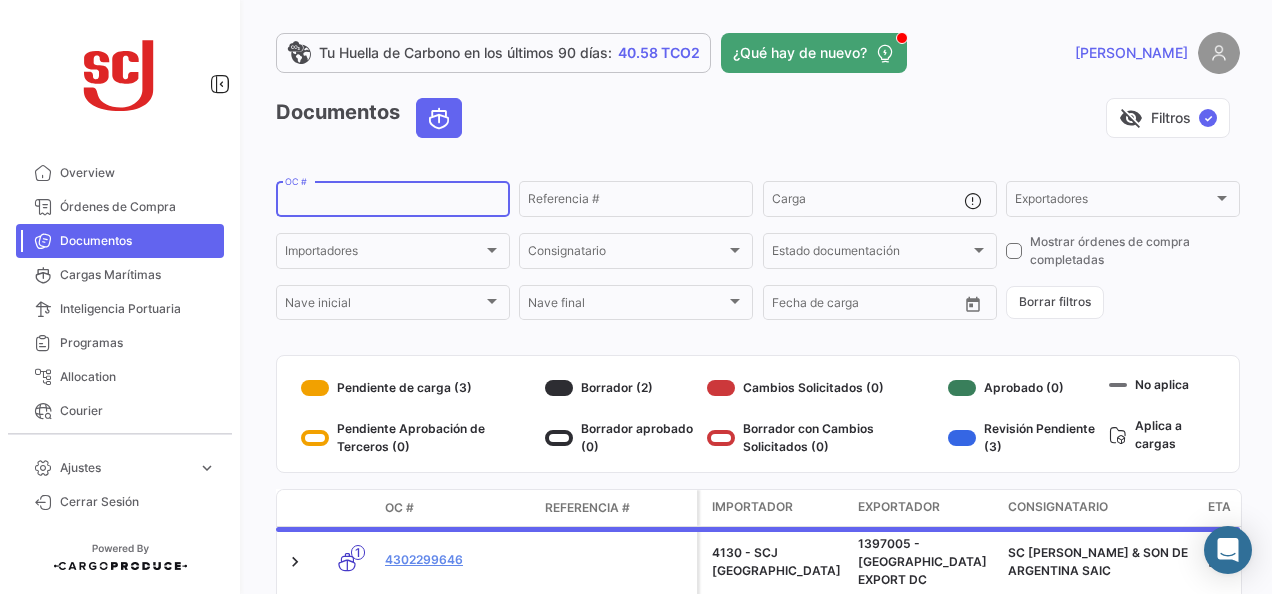 type on "V" 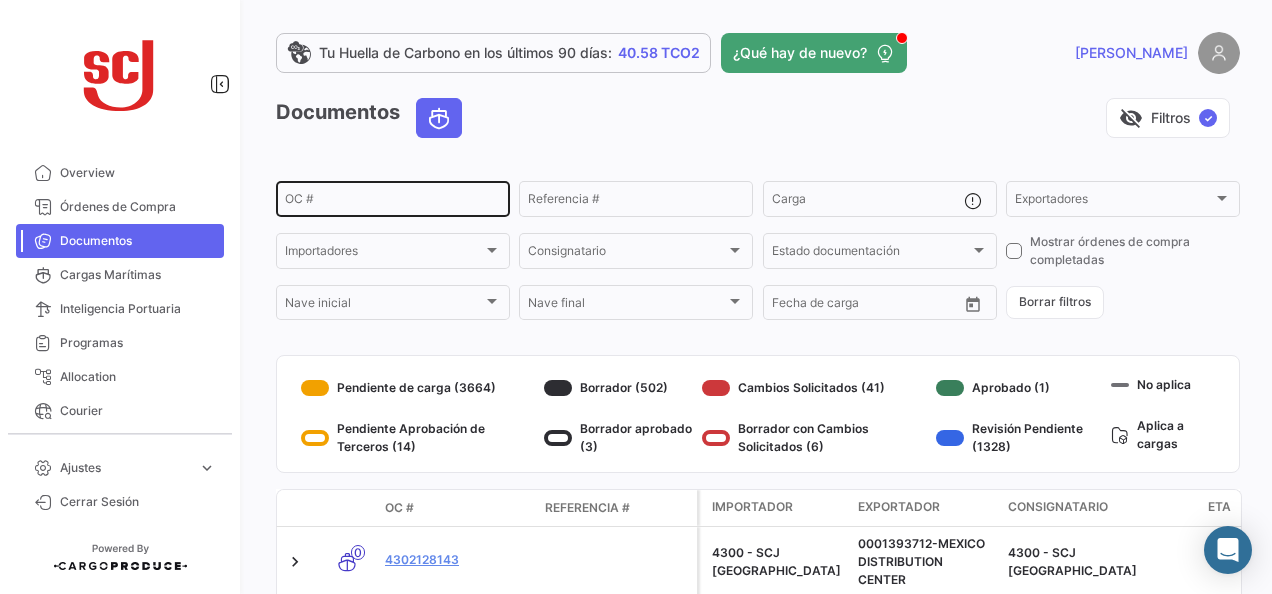 click on "OC #" at bounding box center [393, 202] 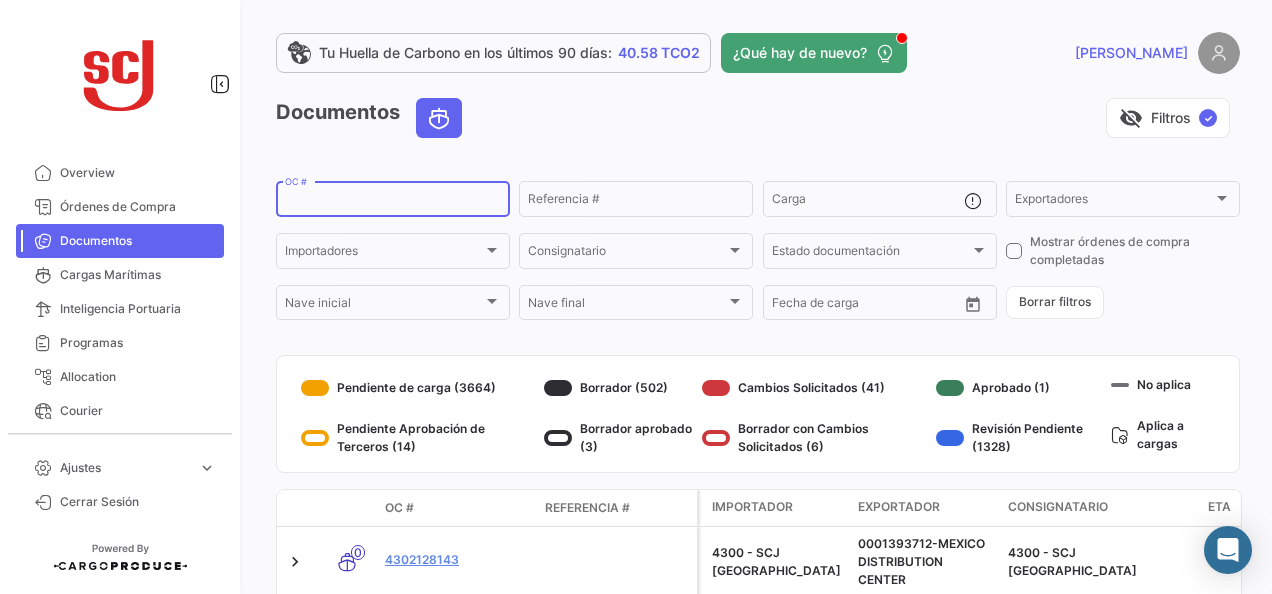 paste on "4502819981" 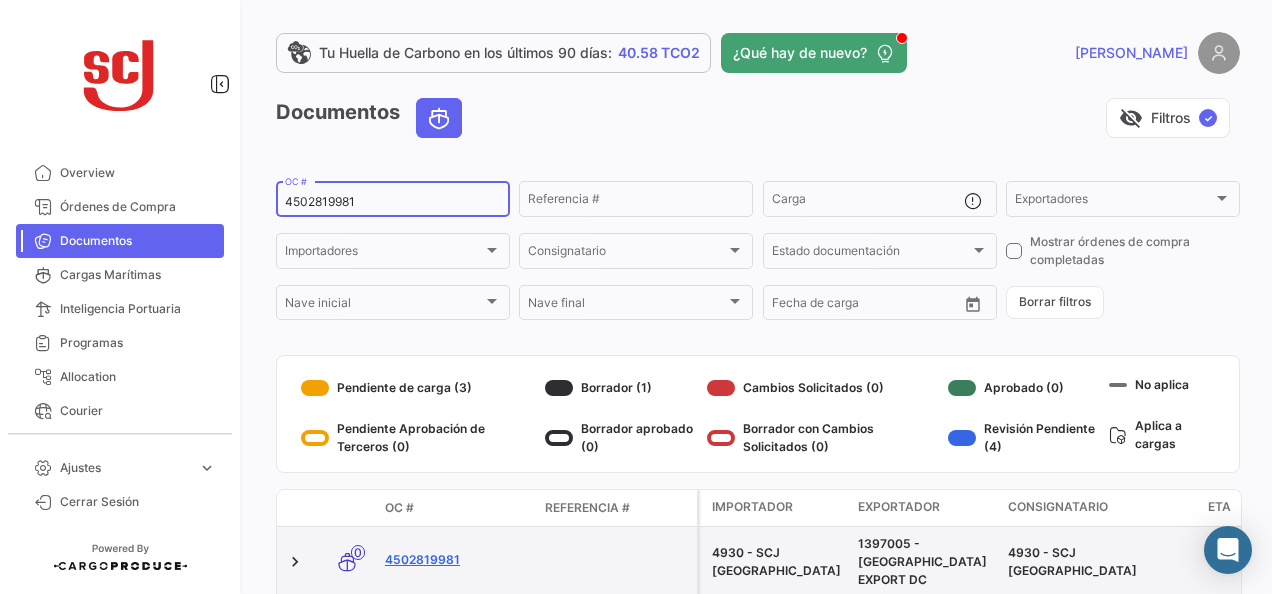 type on "4502819981" 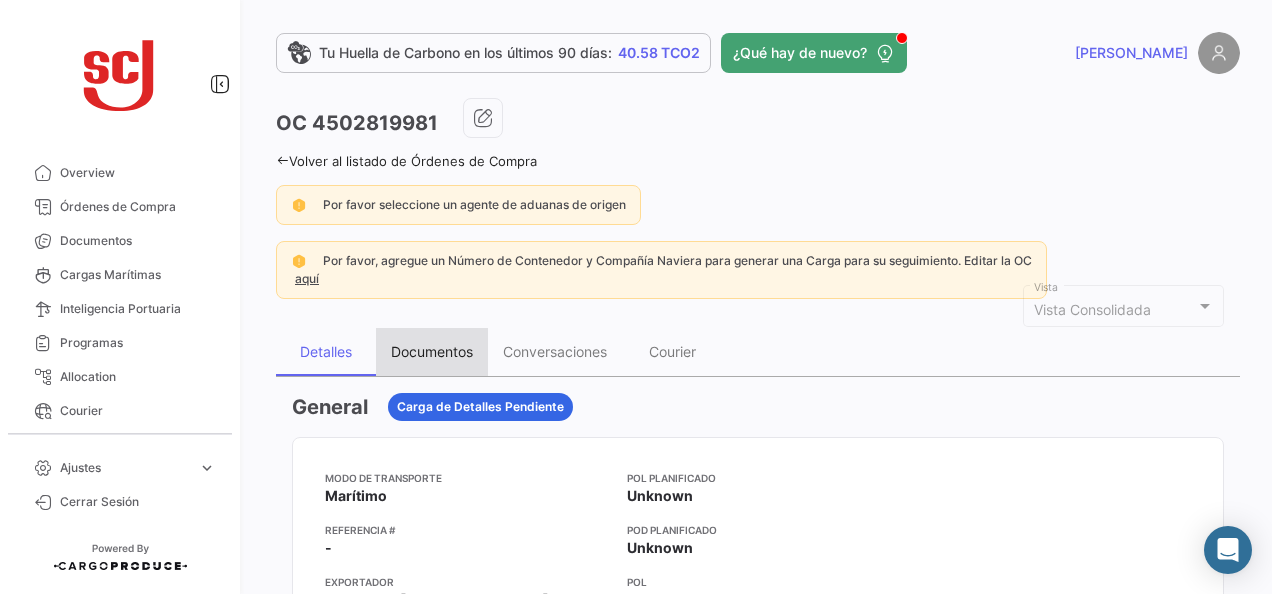 click on "Documentos" at bounding box center (432, 351) 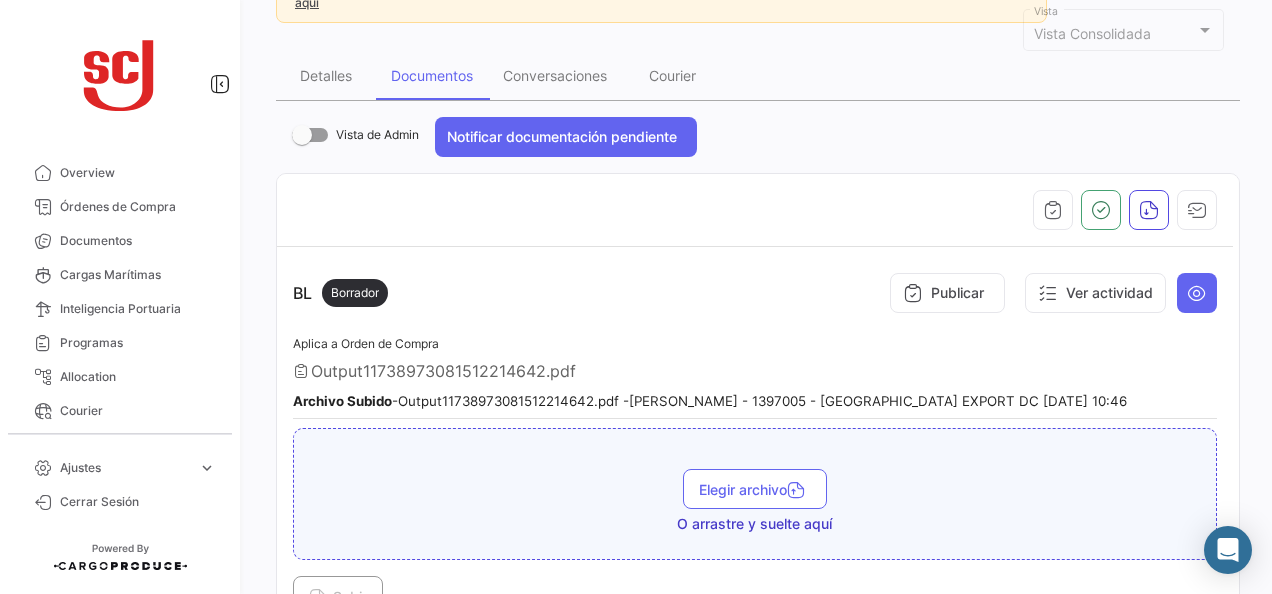 scroll, scrollTop: 500, scrollLeft: 0, axis: vertical 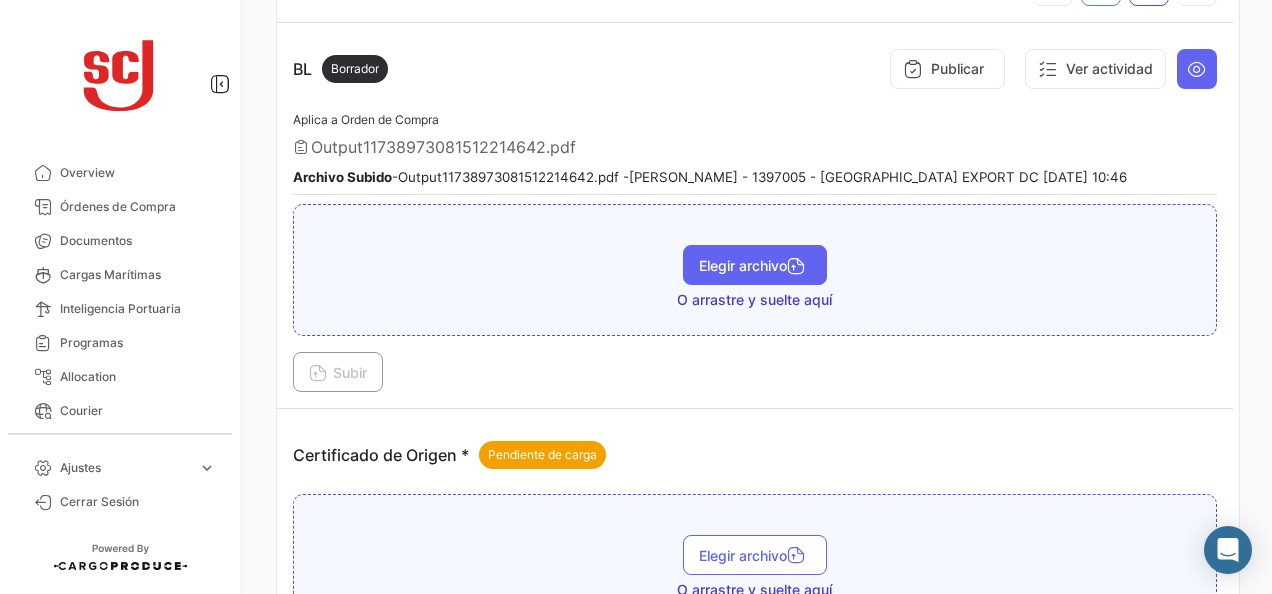 click on "Elegir archivo" at bounding box center (755, 265) 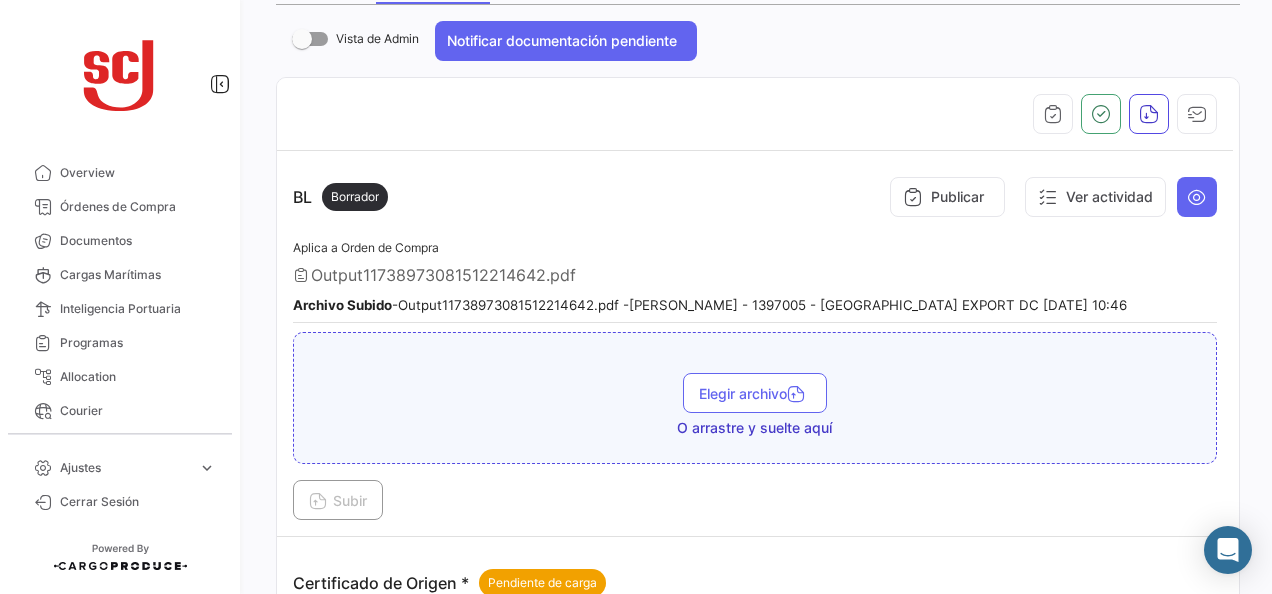 scroll, scrollTop: 500, scrollLeft: 0, axis: vertical 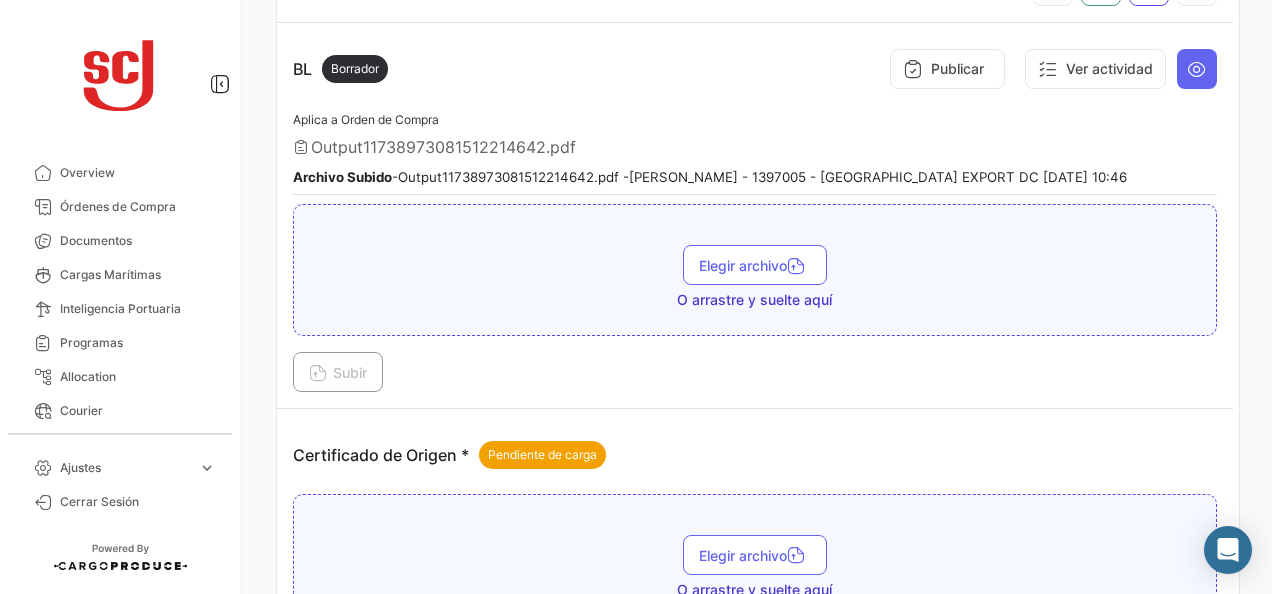click on "Aplica a Orden de Compra   Output11738973081512214642.pdf  Archivo Subido  -   Output11738973081512214642.pdf -   [PERSON_NAME]  - 1397005 - [GEOGRAPHIC_DATA] EXPORT DC [DATE] 10:46" at bounding box center [755, 152] 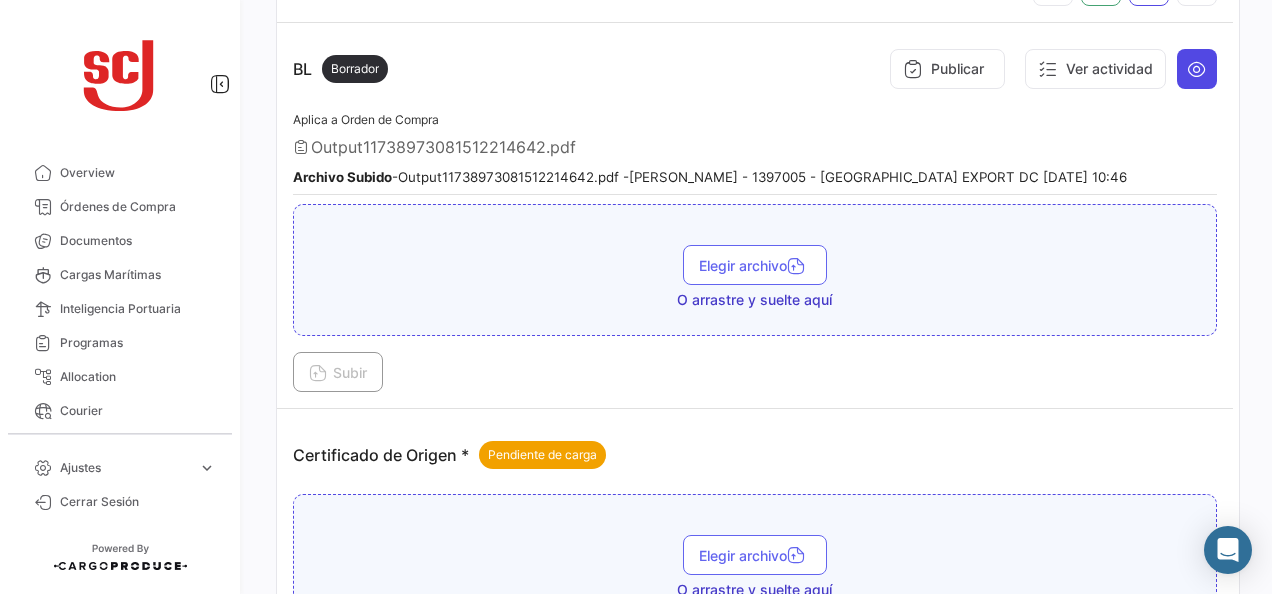 click at bounding box center (1197, 69) 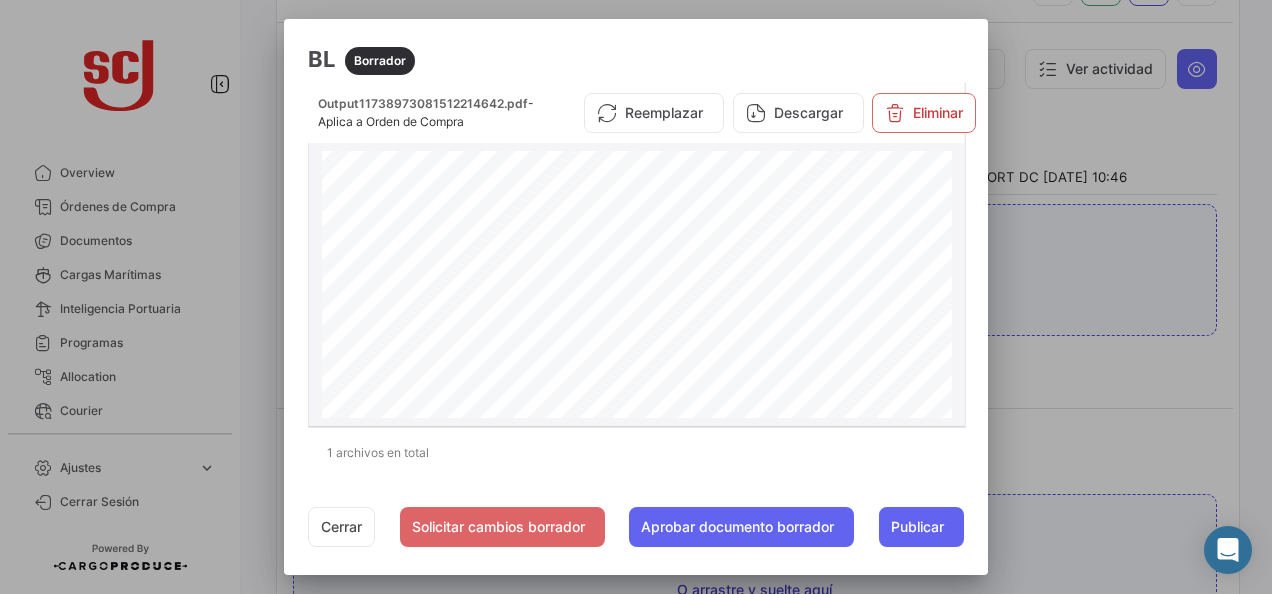 scroll, scrollTop: 633, scrollLeft: 0, axis: vertical 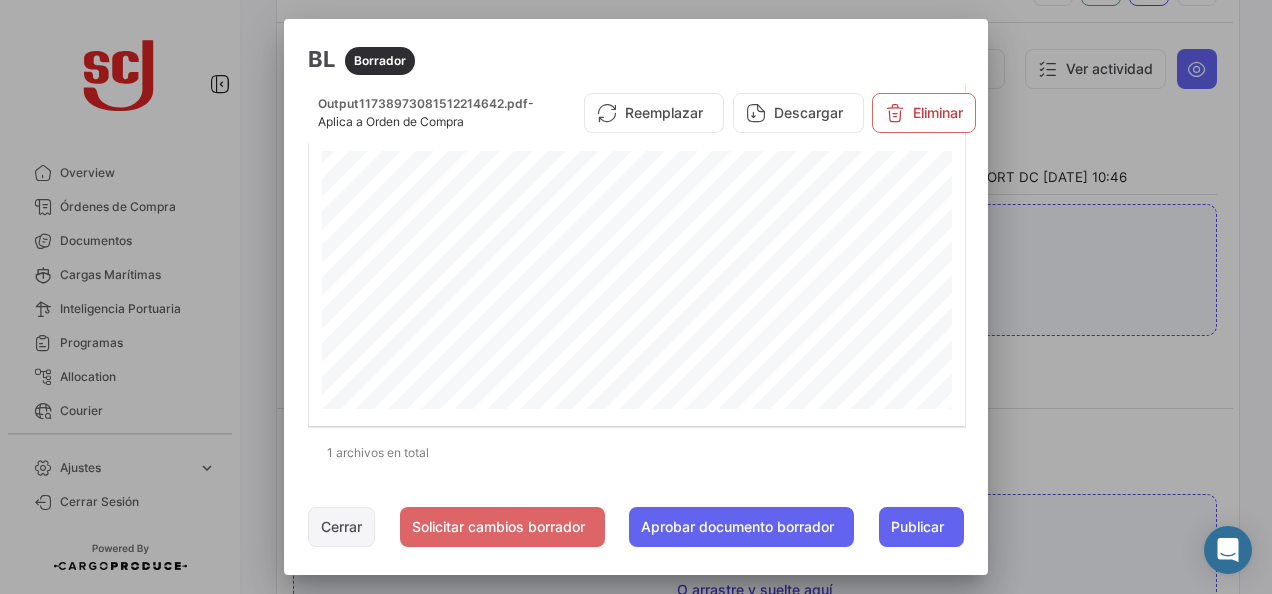 click on "Cerrar" 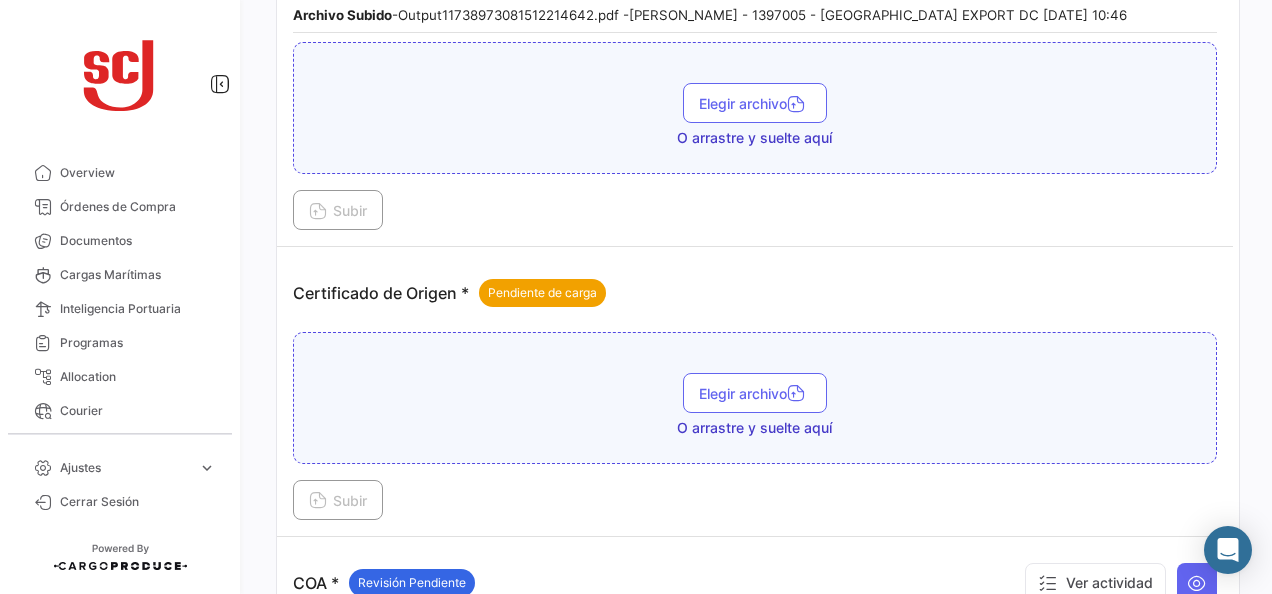 scroll, scrollTop: 500, scrollLeft: 0, axis: vertical 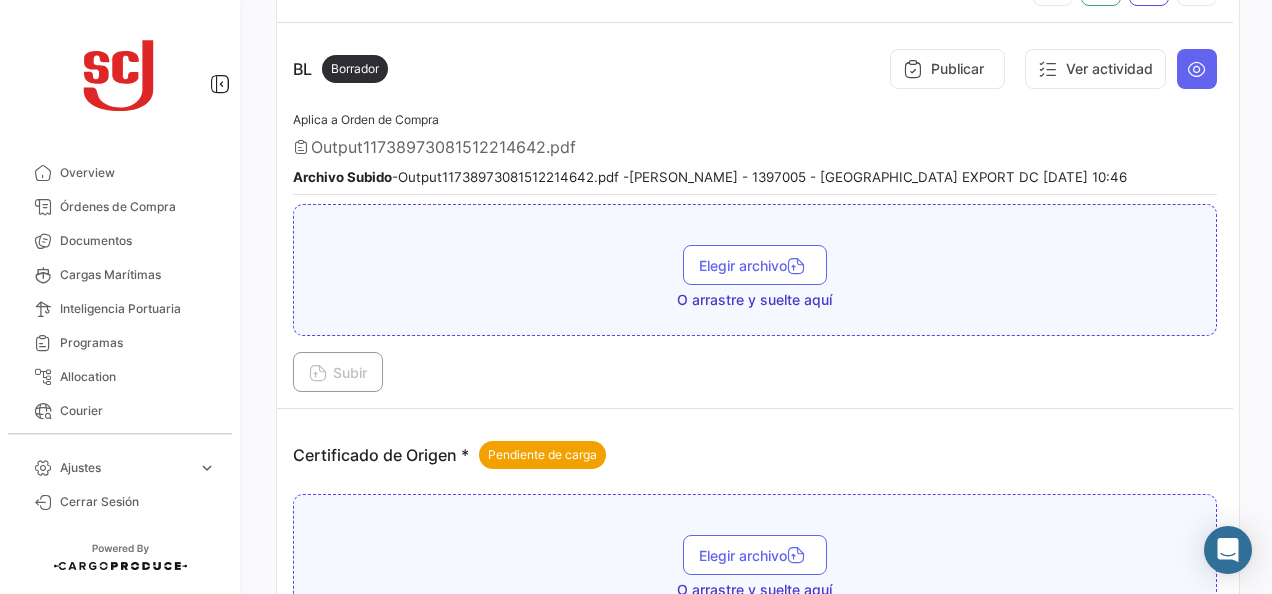 click on "Elegir archivo  O arrastre y suelte aquí" at bounding box center (755, 270) 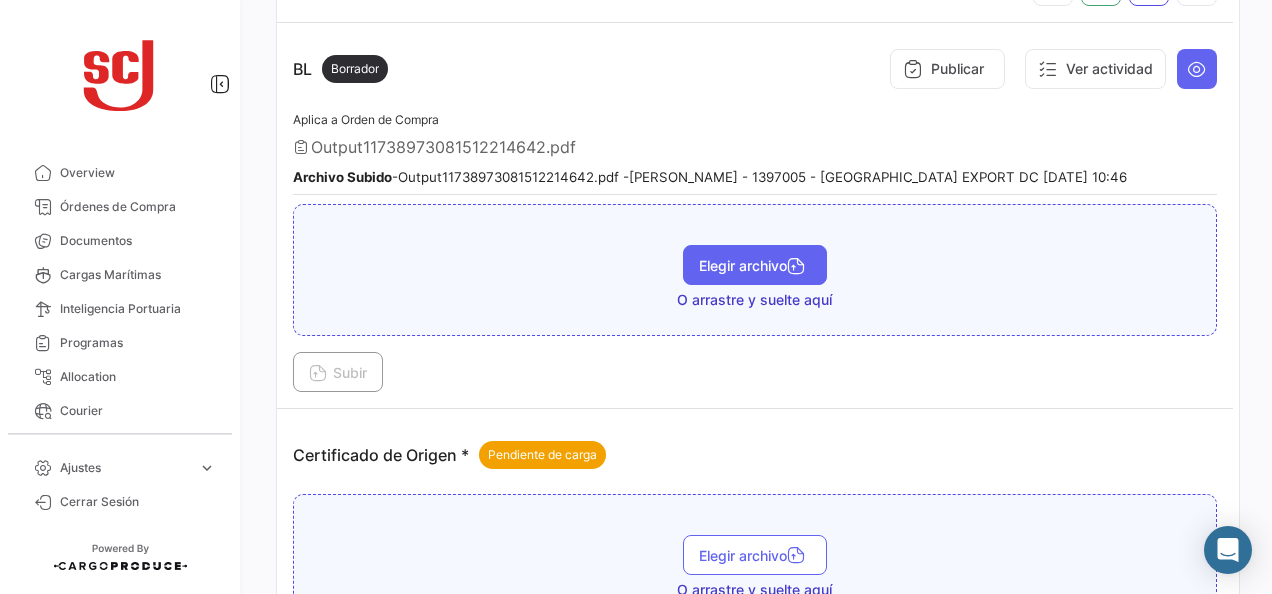click on "Elegir archivo" at bounding box center (755, 265) 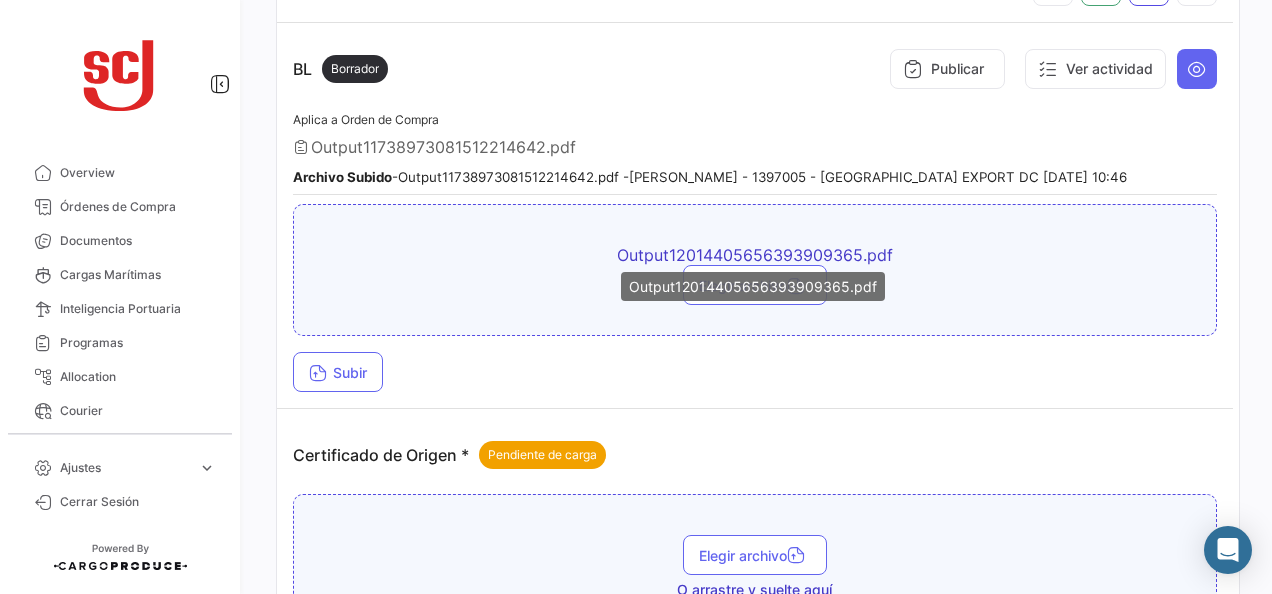 click on "Output12014405656393909365.pdf" at bounding box center (755, 255) 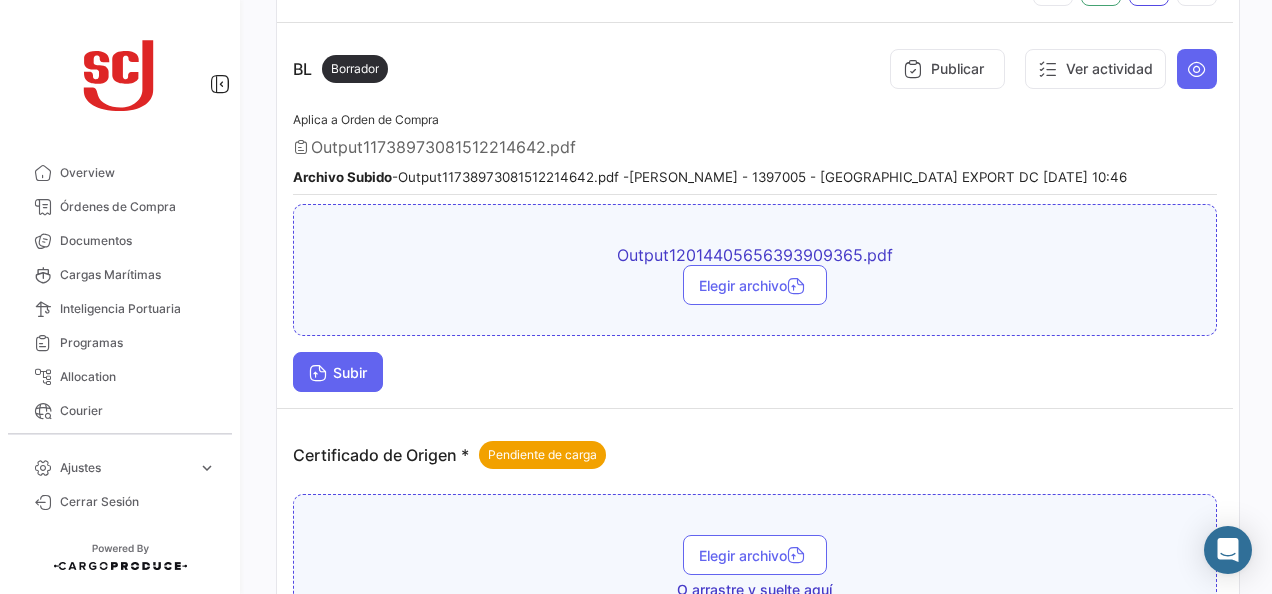 click at bounding box center (318, 375) 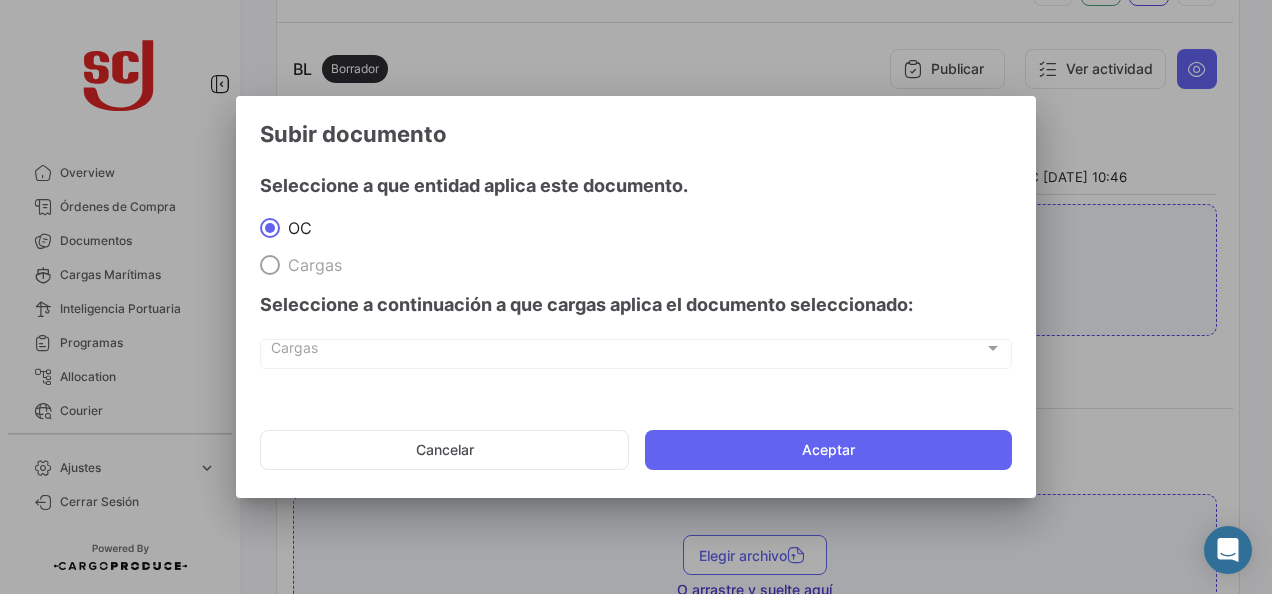 drag, startPoint x: 742, startPoint y: 436, endPoint x: 724, endPoint y: 392, distance: 47.539455 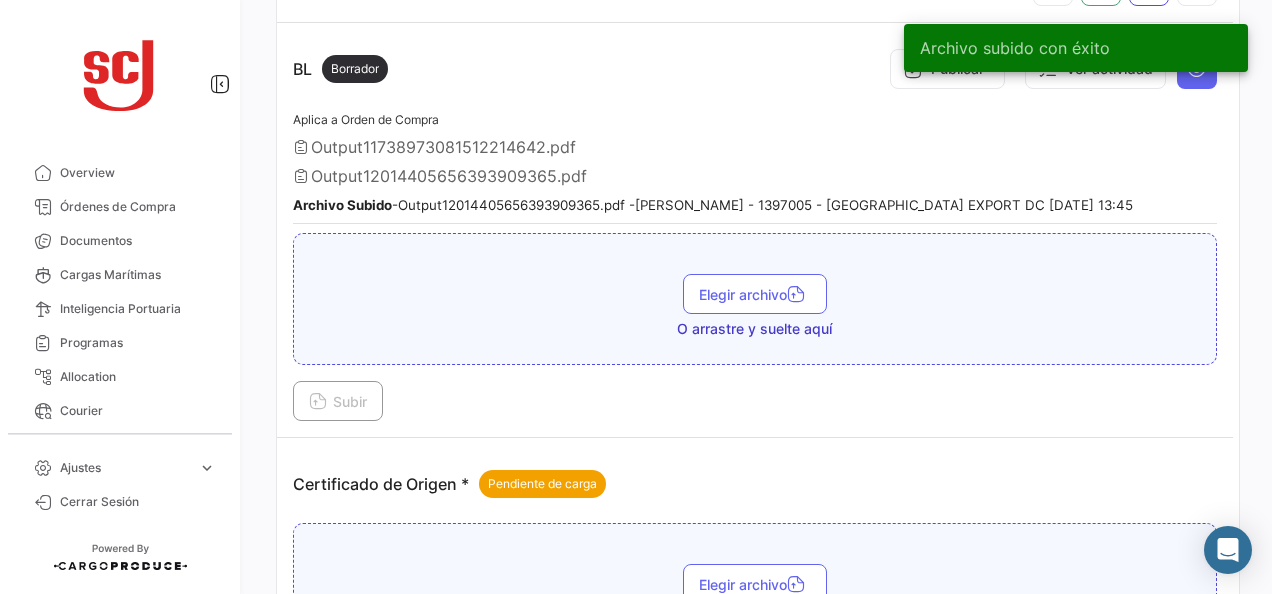 click on "Archivo subido con éxito" at bounding box center (1076, 48) 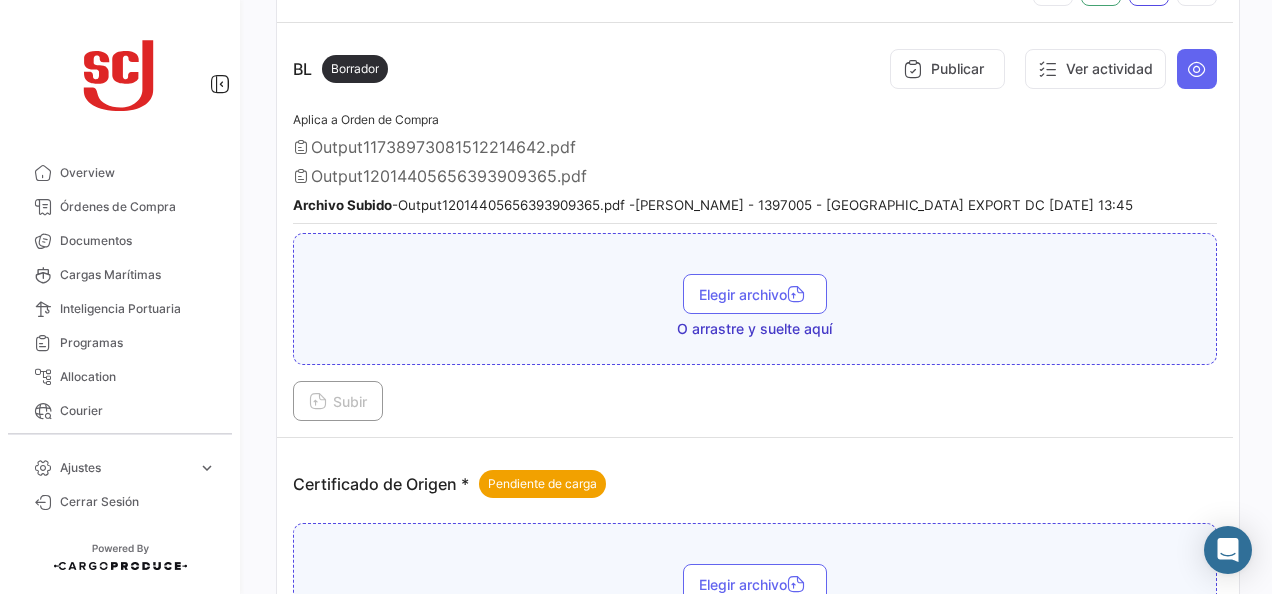 scroll, scrollTop: 300, scrollLeft: 0, axis: vertical 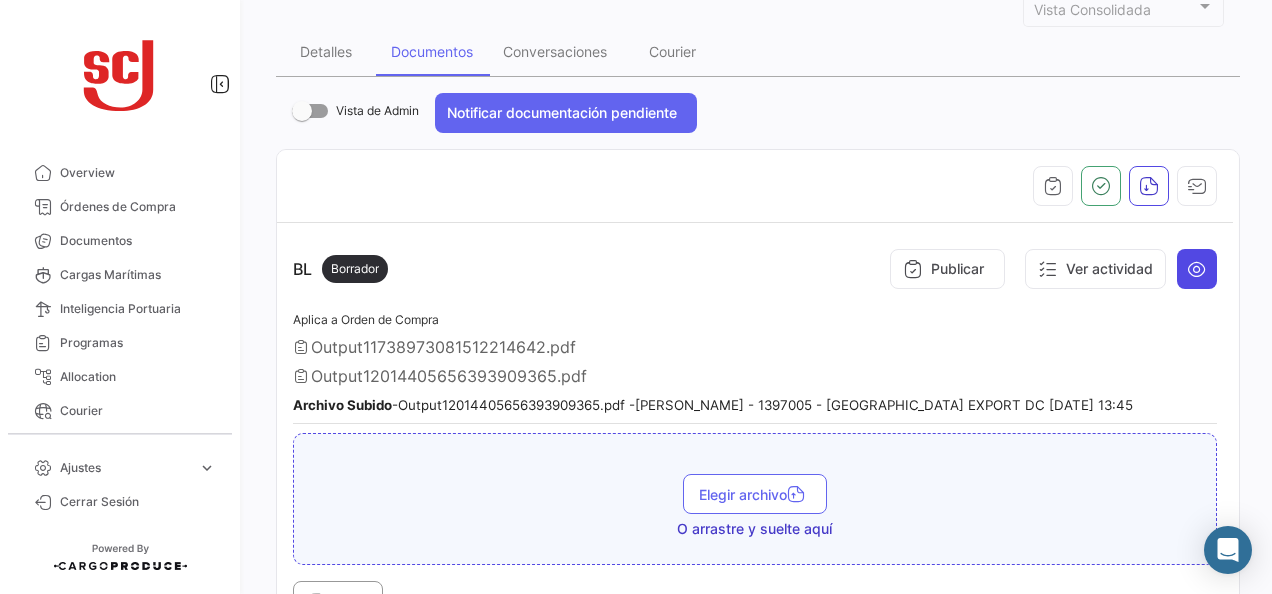 click at bounding box center [1197, 269] 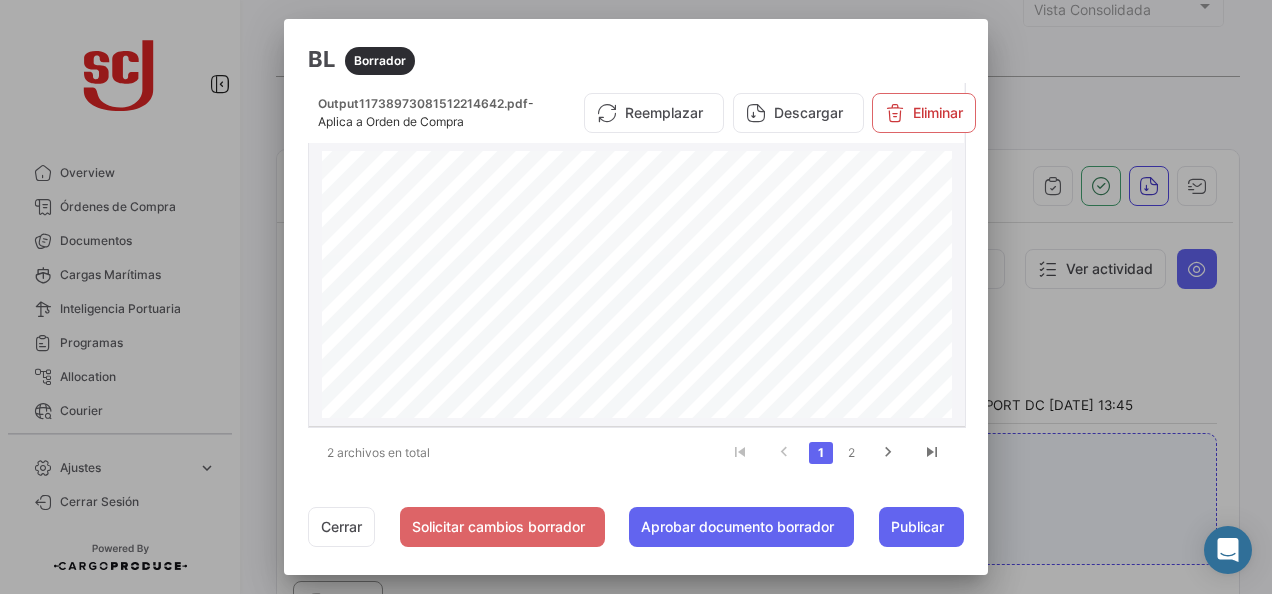 scroll, scrollTop: 0, scrollLeft: 0, axis: both 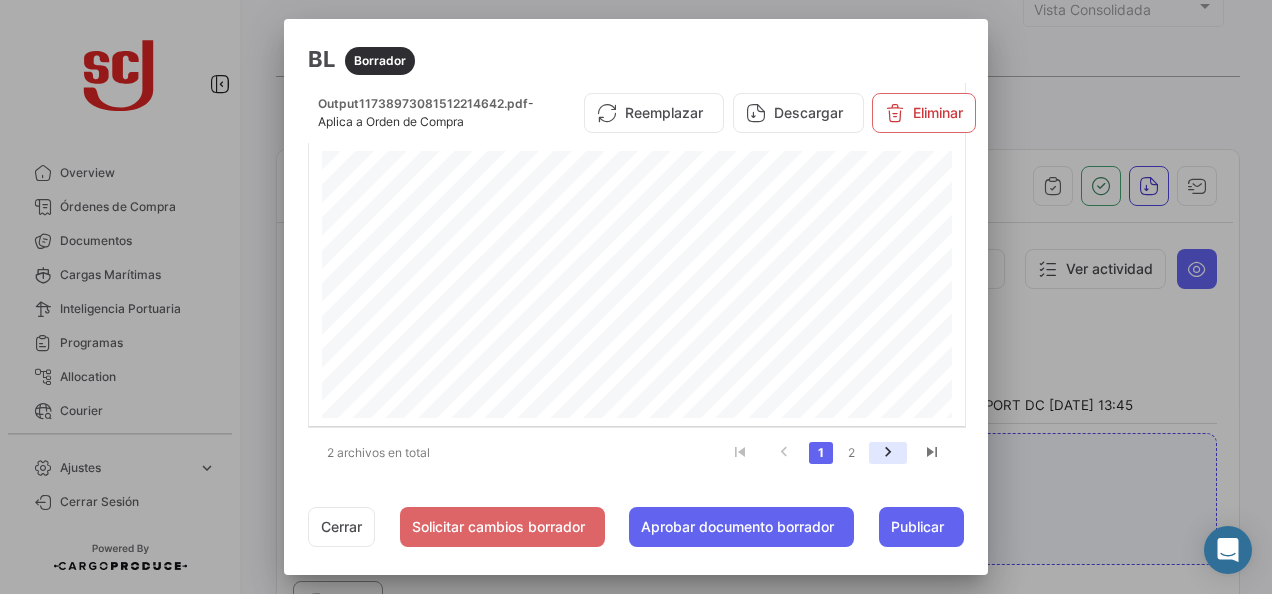 click 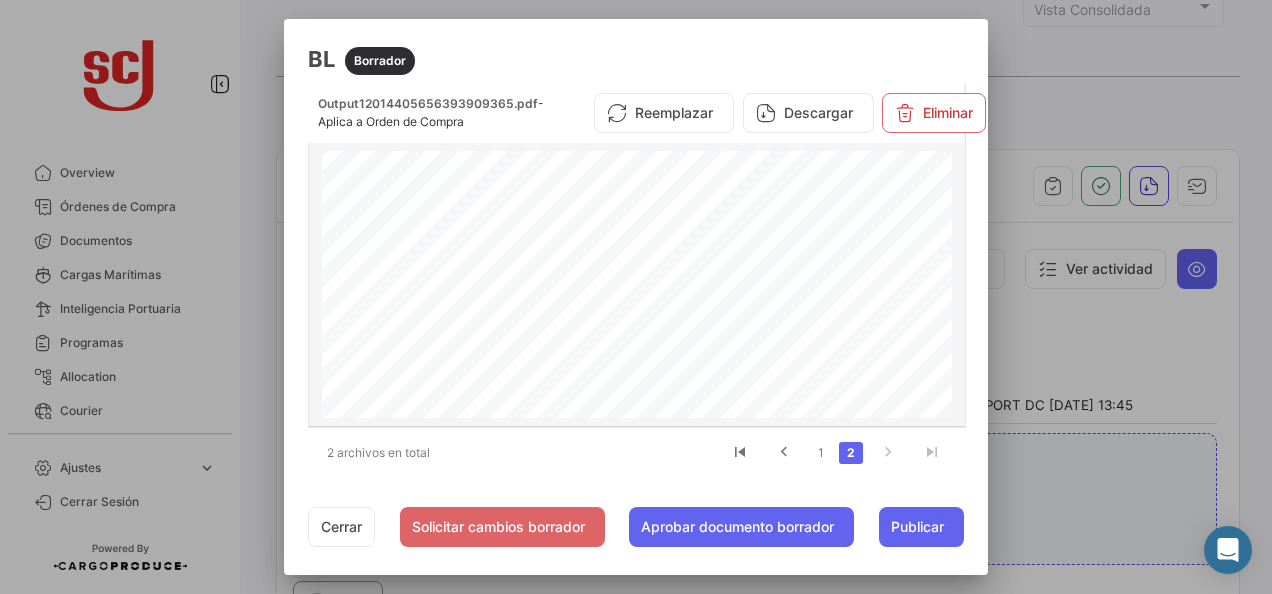 scroll, scrollTop: 300, scrollLeft: 0, axis: vertical 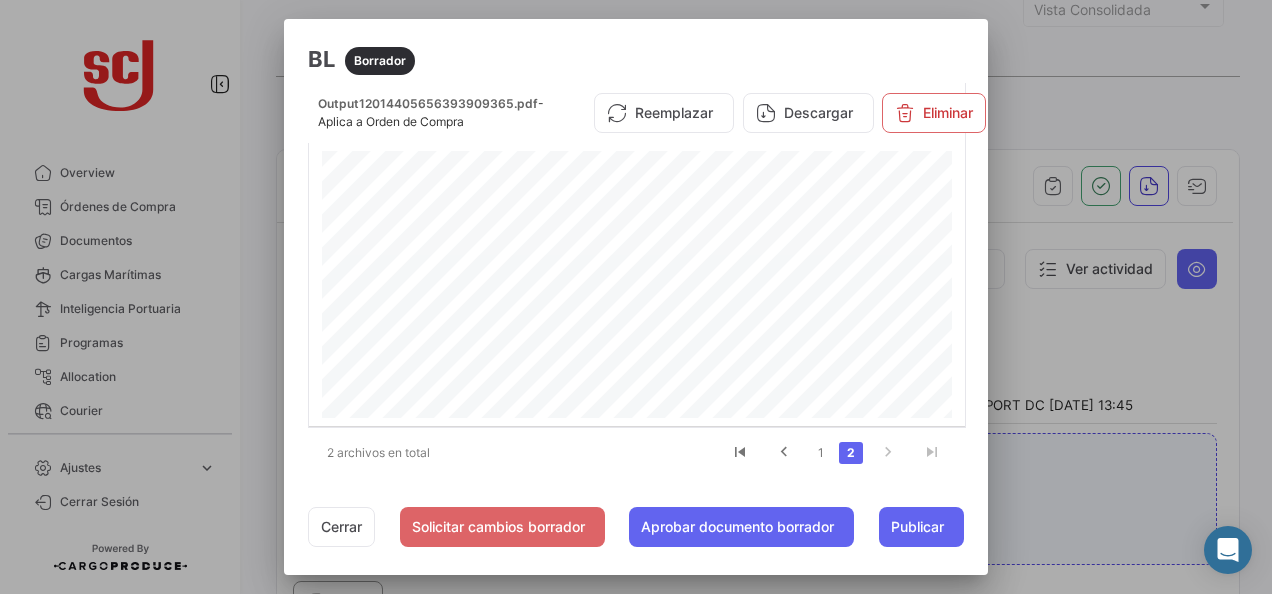 click at bounding box center [636, 297] 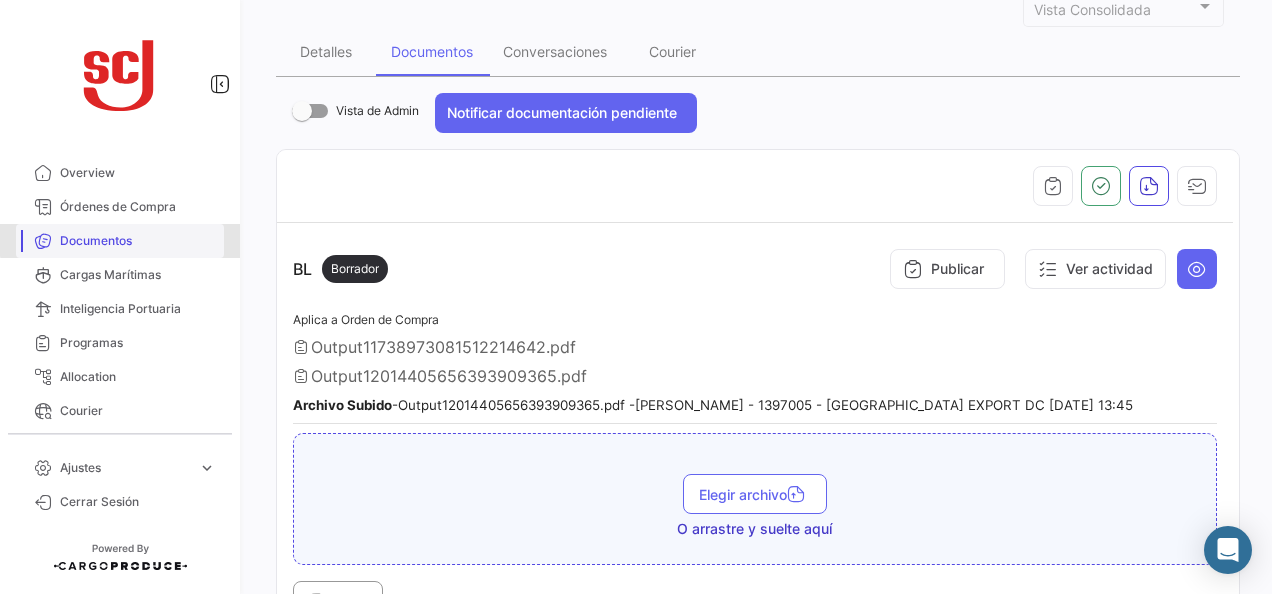 click on "Documentos" at bounding box center [138, 241] 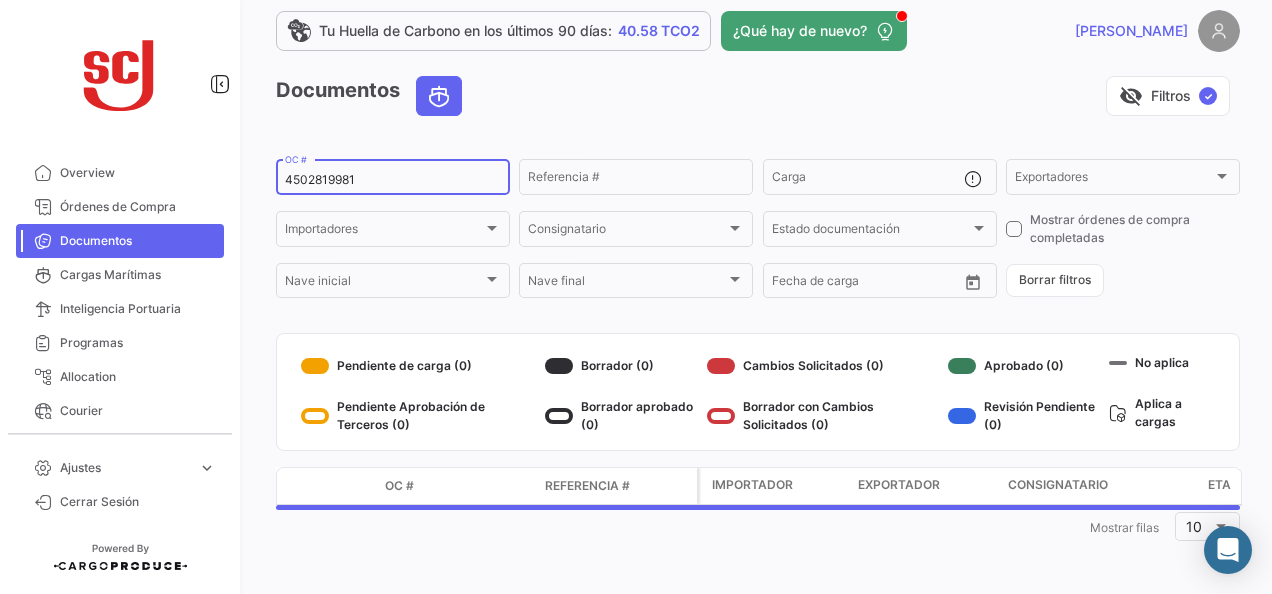 scroll, scrollTop: 0, scrollLeft: 0, axis: both 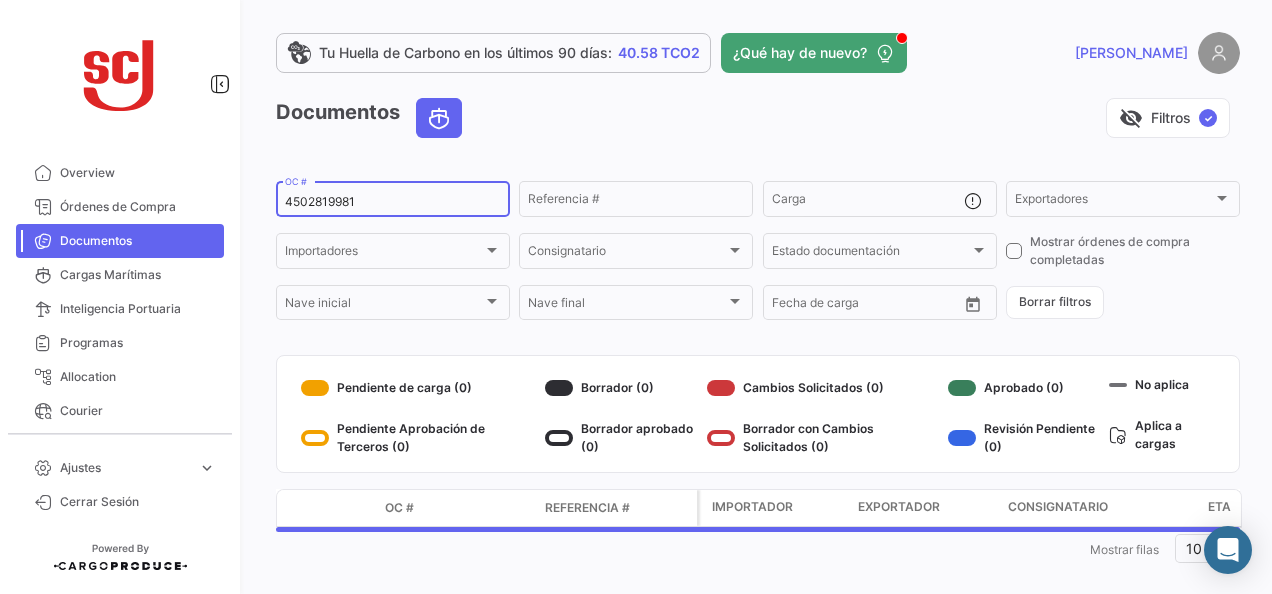 click on "4502819981  OC #" 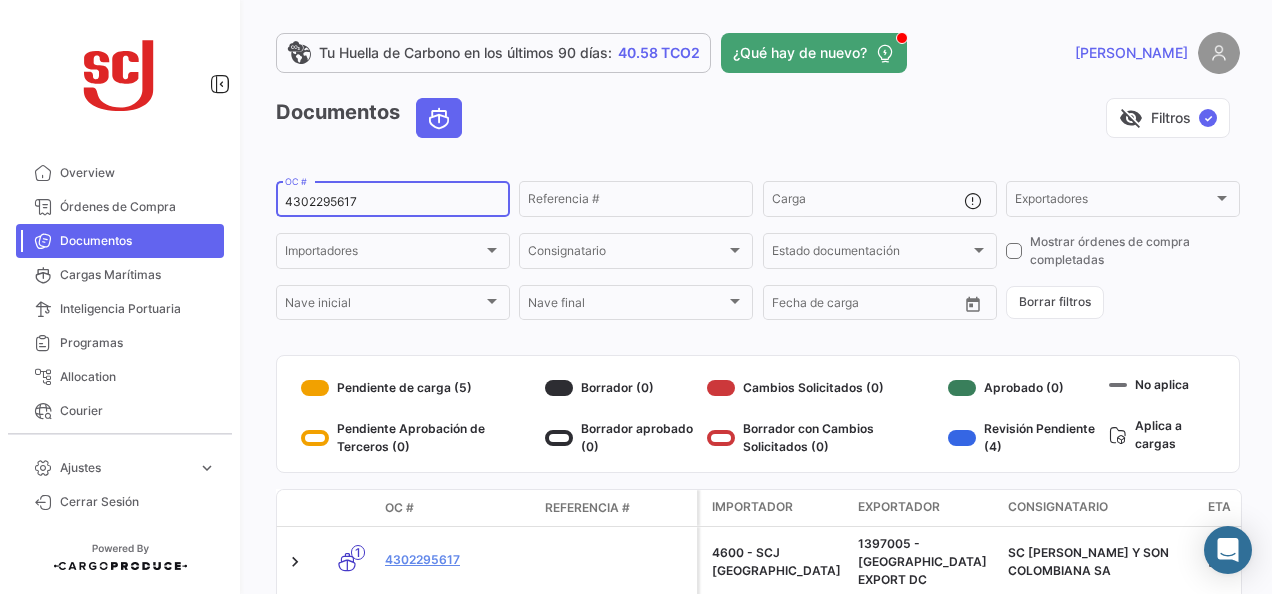 type on "4302295617" 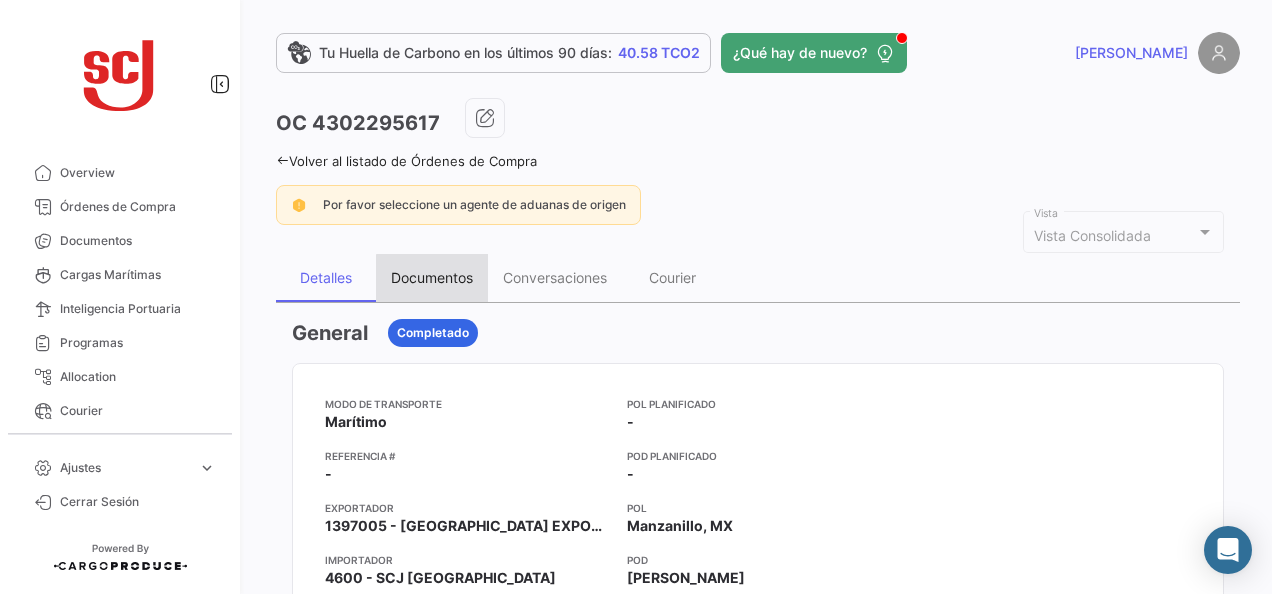 click on "Documentos" at bounding box center [432, 277] 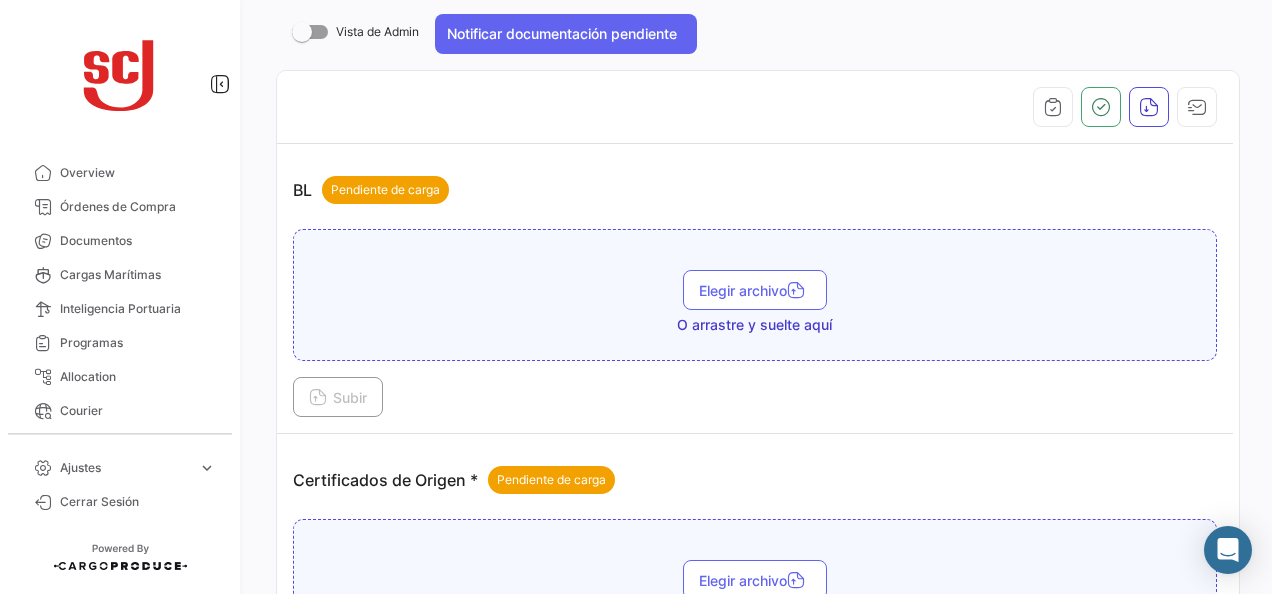 scroll, scrollTop: 400, scrollLeft: 0, axis: vertical 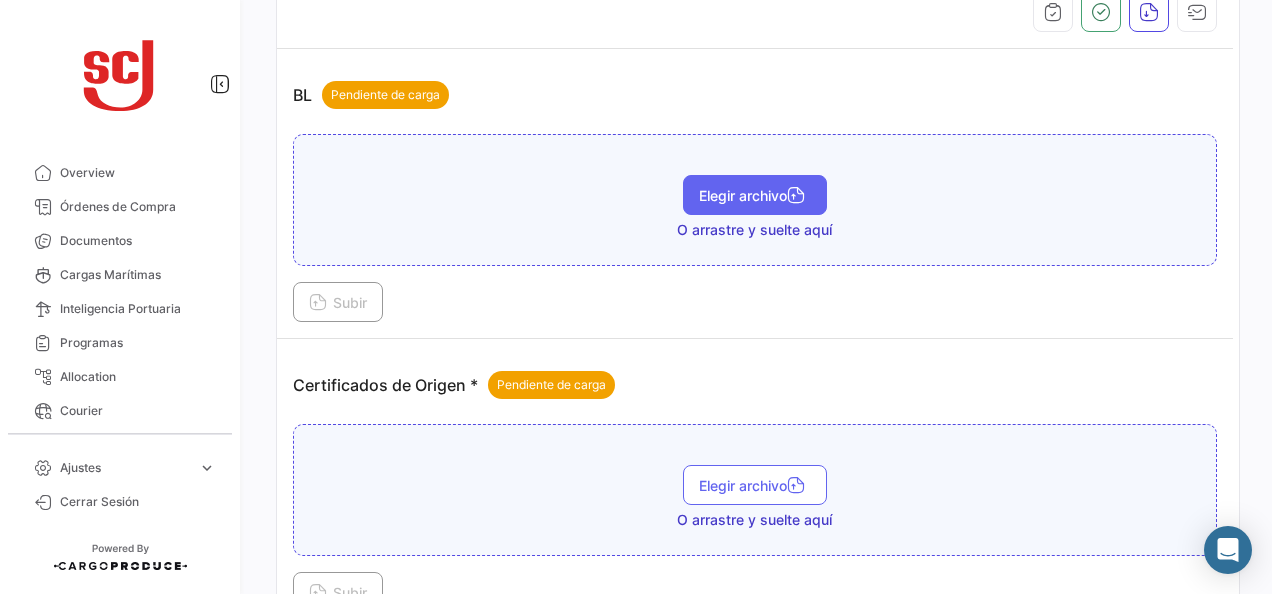 click on "Elegir archivo" at bounding box center (755, 195) 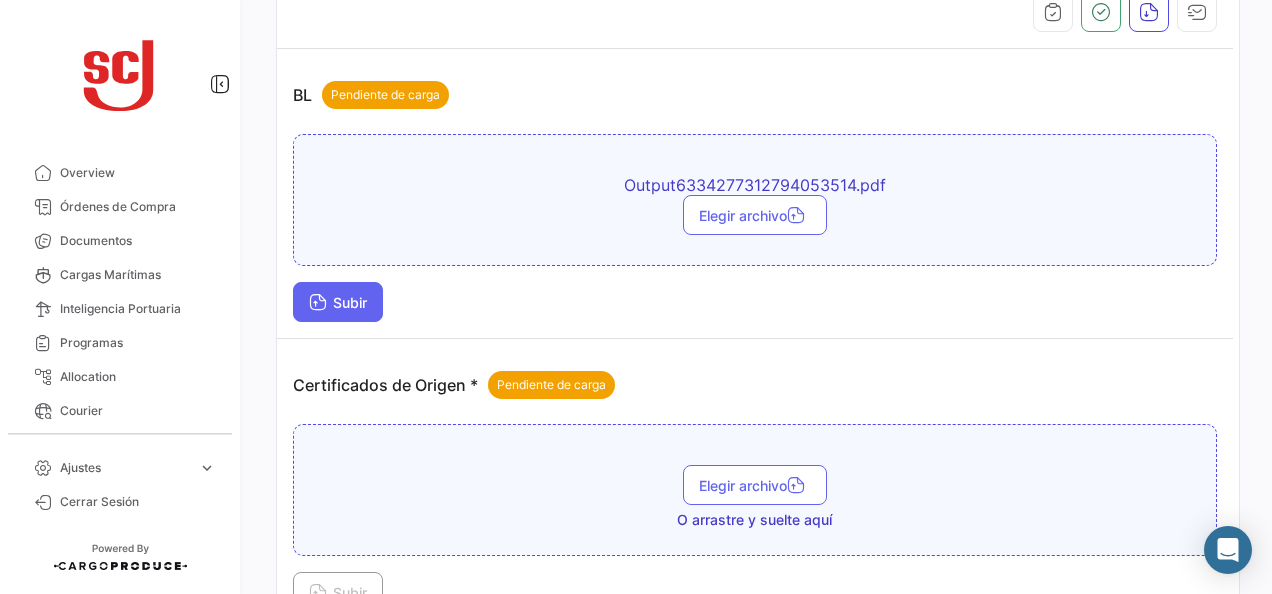 click on "Subir" at bounding box center (338, 302) 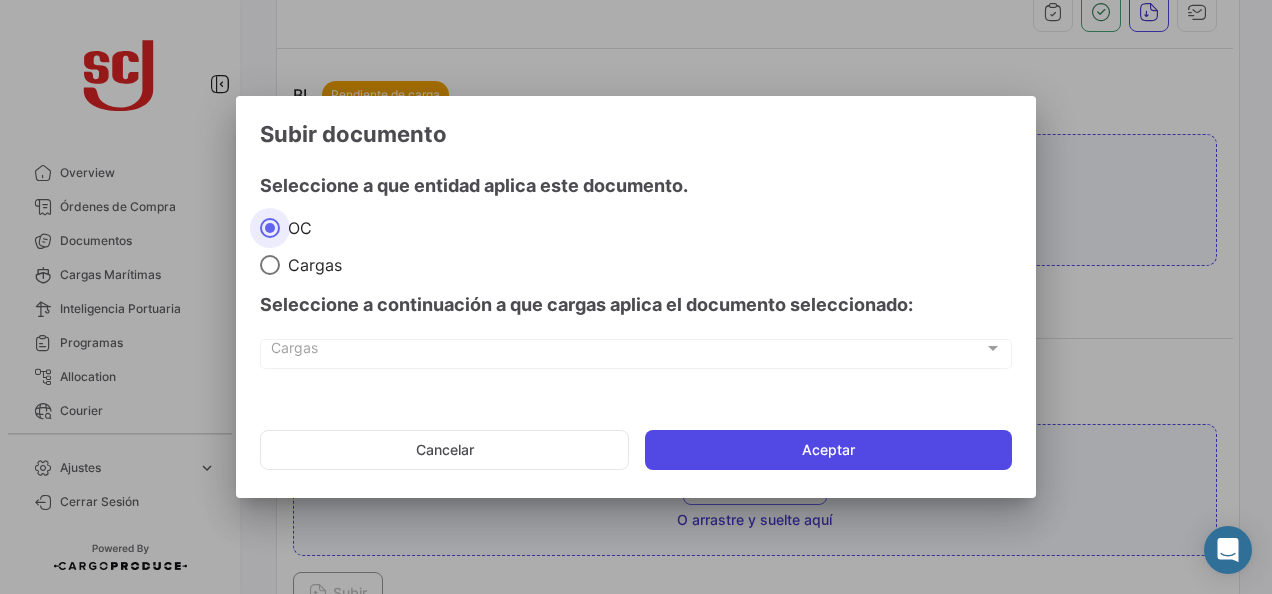 click on "Aceptar" 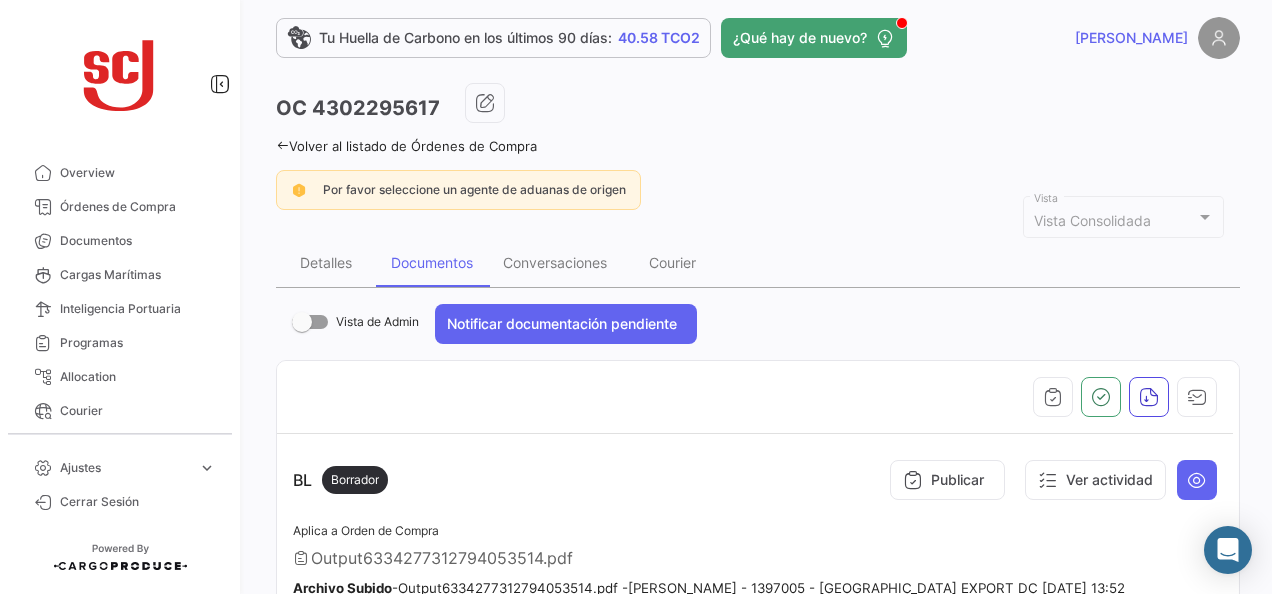 scroll, scrollTop: 0, scrollLeft: 0, axis: both 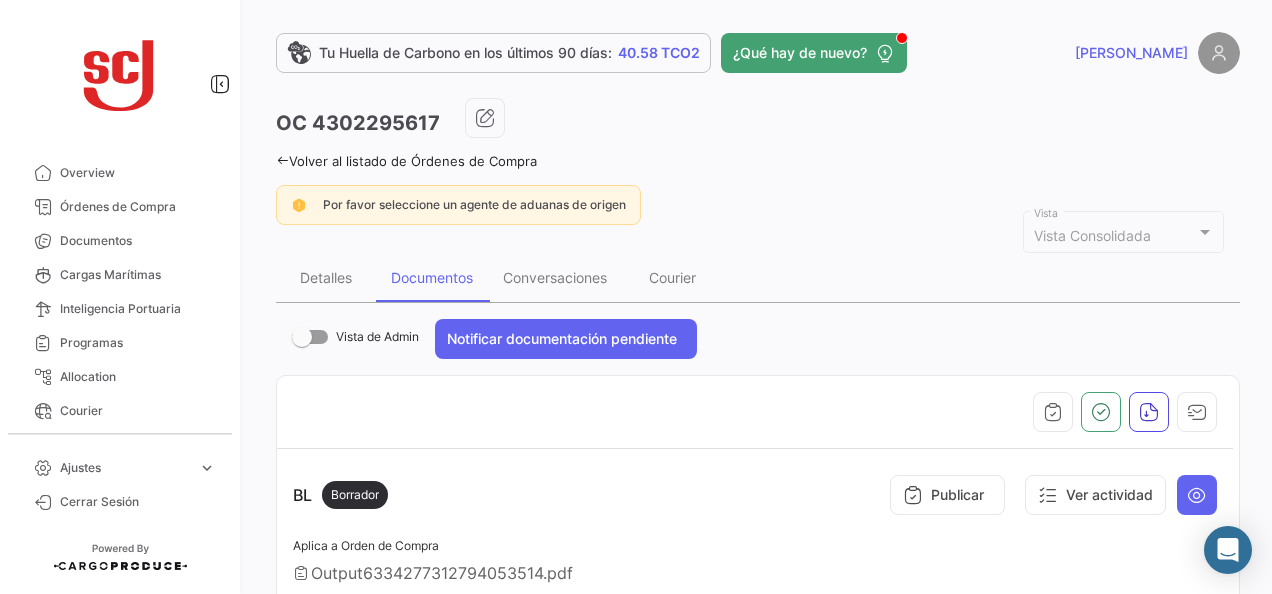 drag, startPoint x: 83, startPoint y: 236, endPoint x: 584, endPoint y: 68, distance: 528.4174 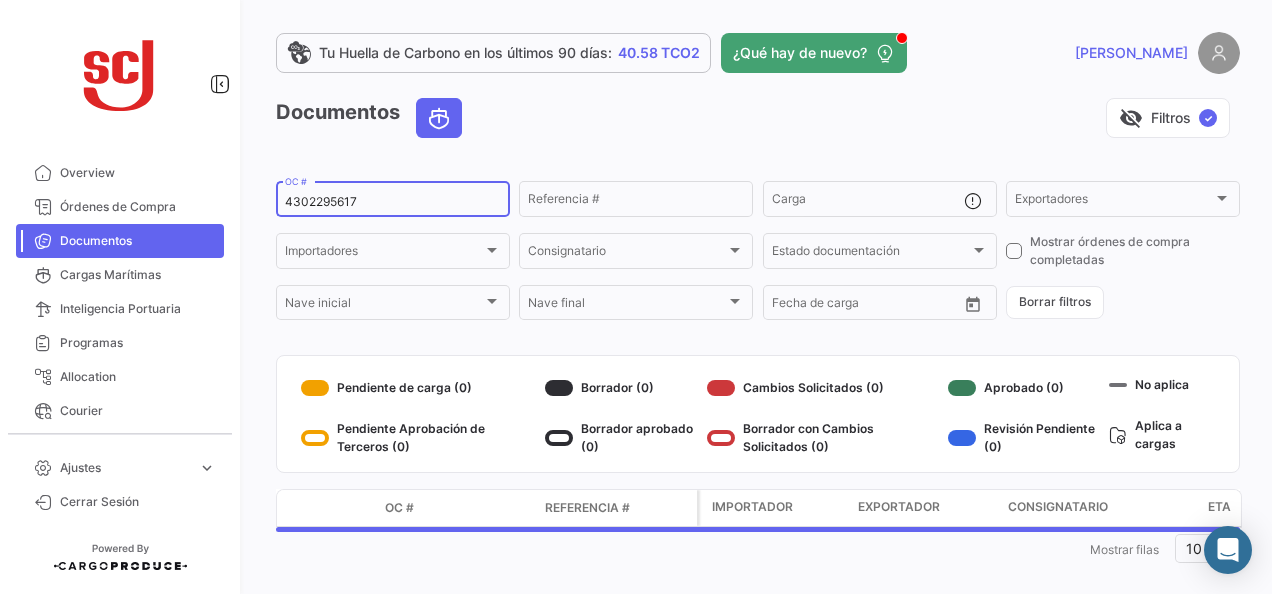 click on "4302295617  OC #" 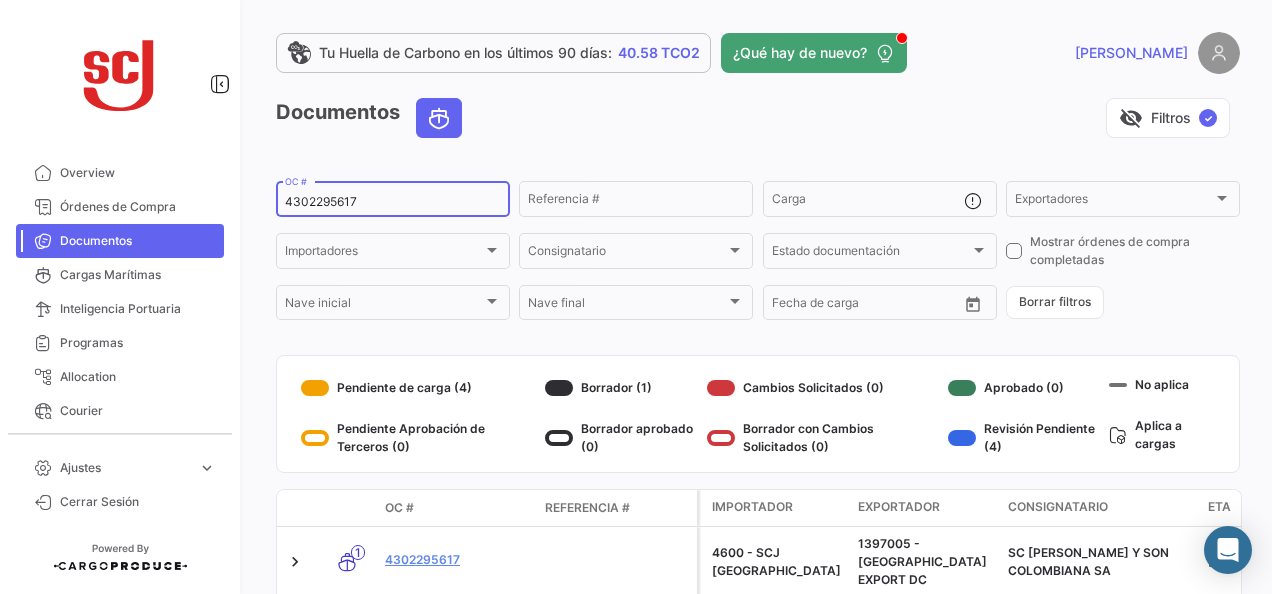 paste on "6" 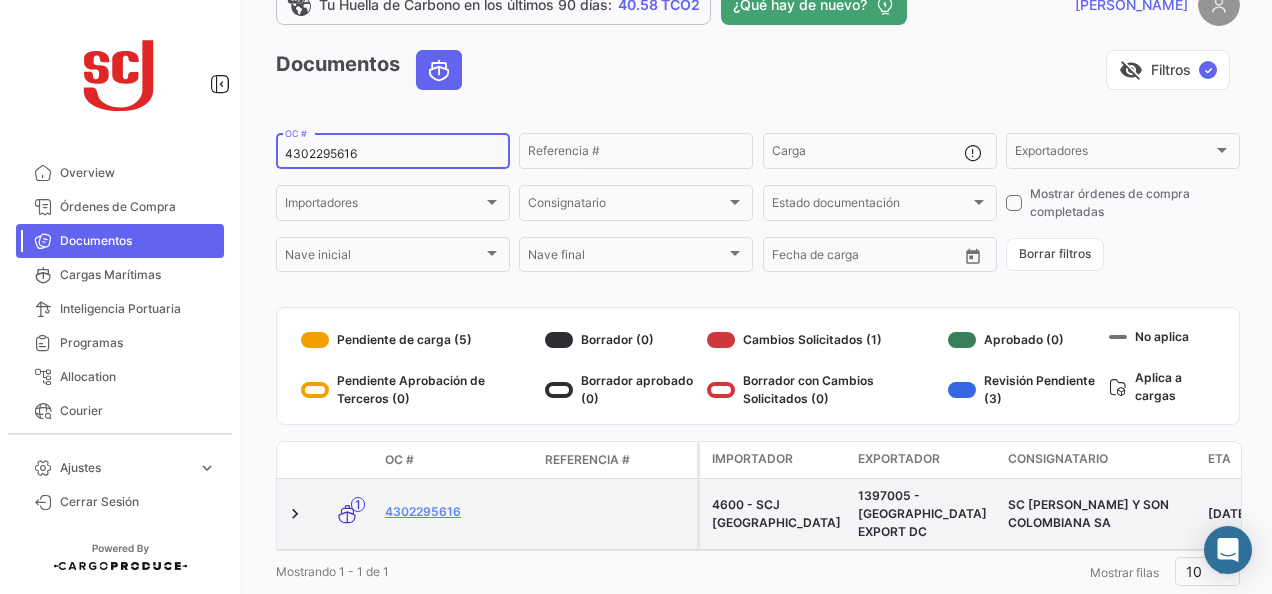 scroll, scrollTop: 90, scrollLeft: 0, axis: vertical 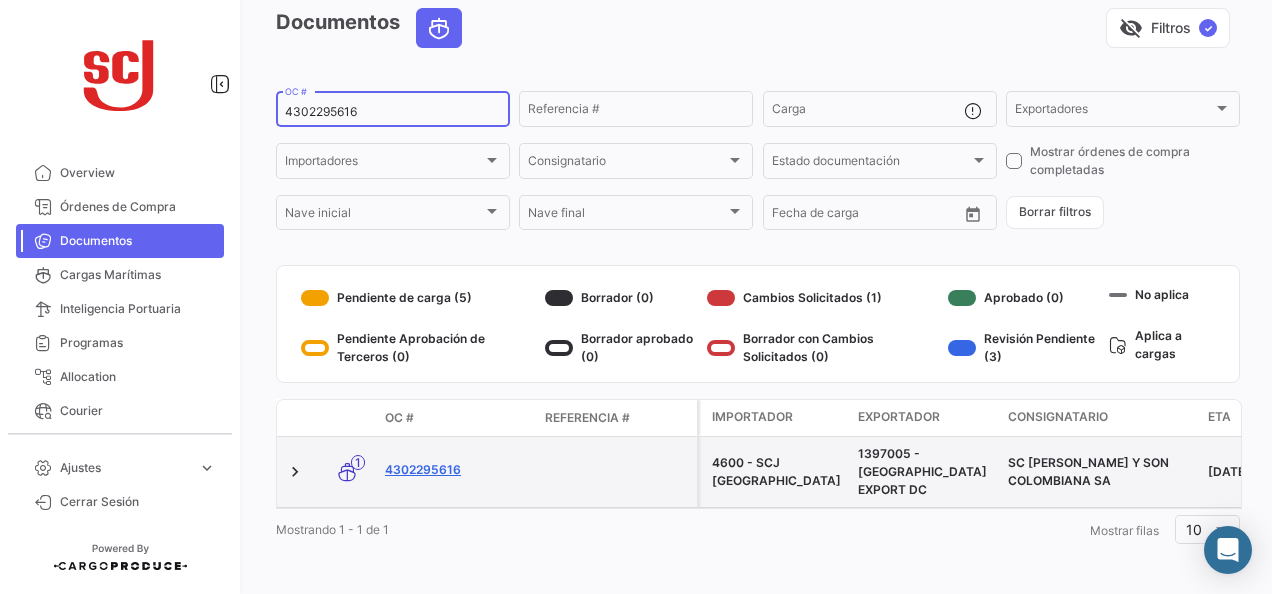 type on "4302295616" 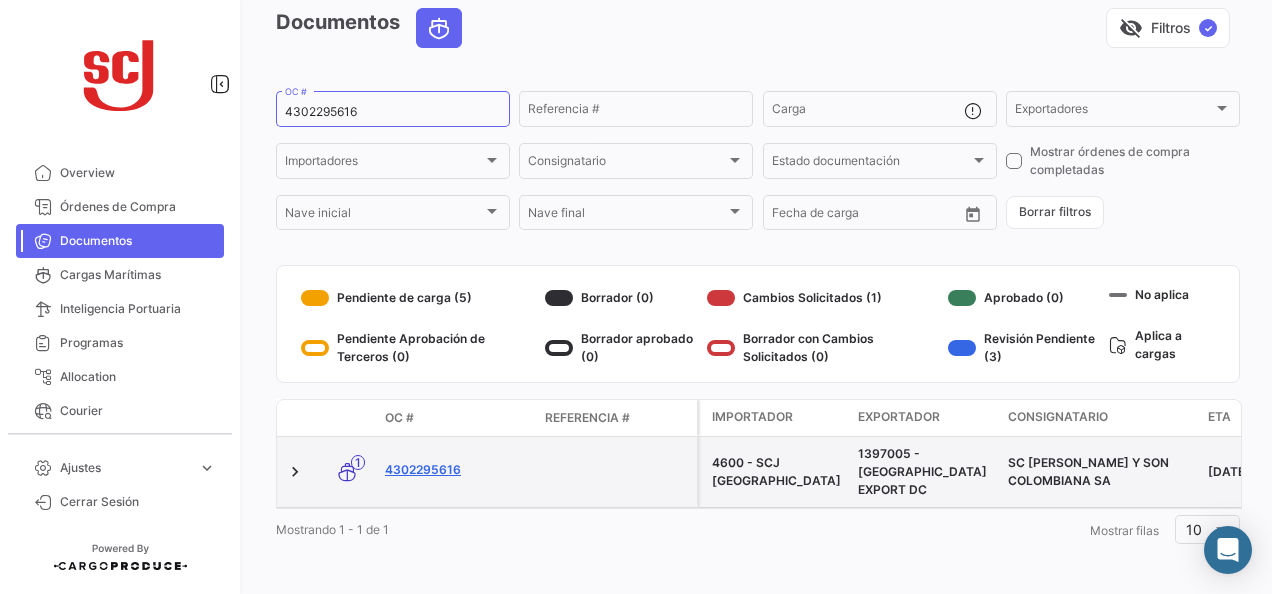 click on "4302295616" 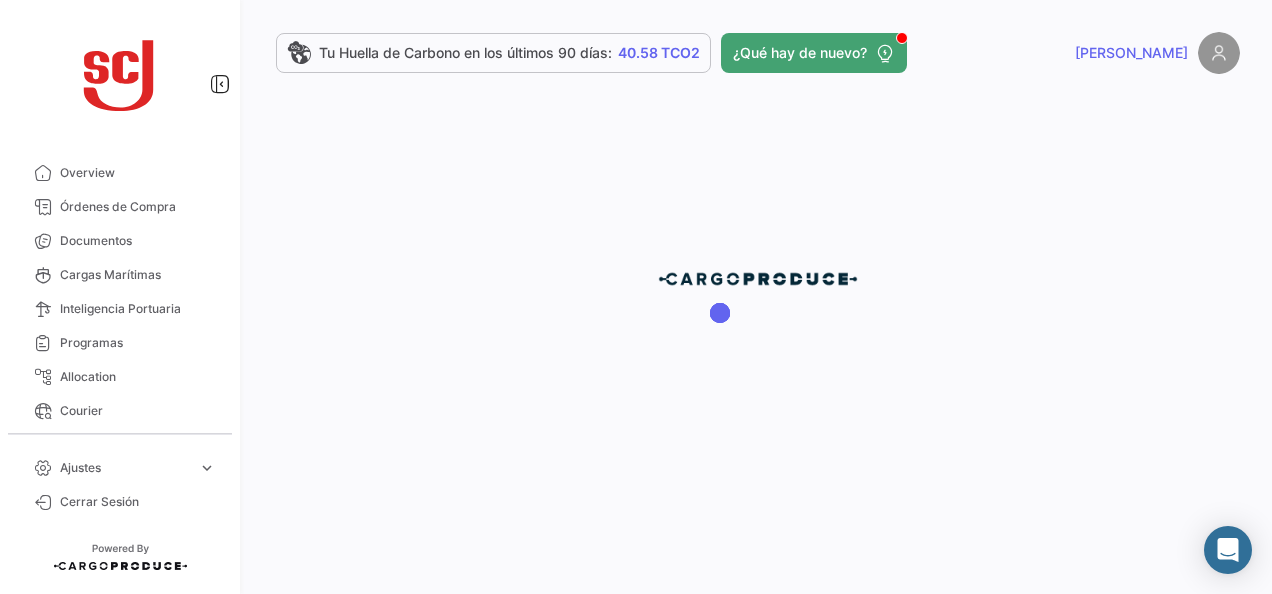 scroll, scrollTop: 0, scrollLeft: 0, axis: both 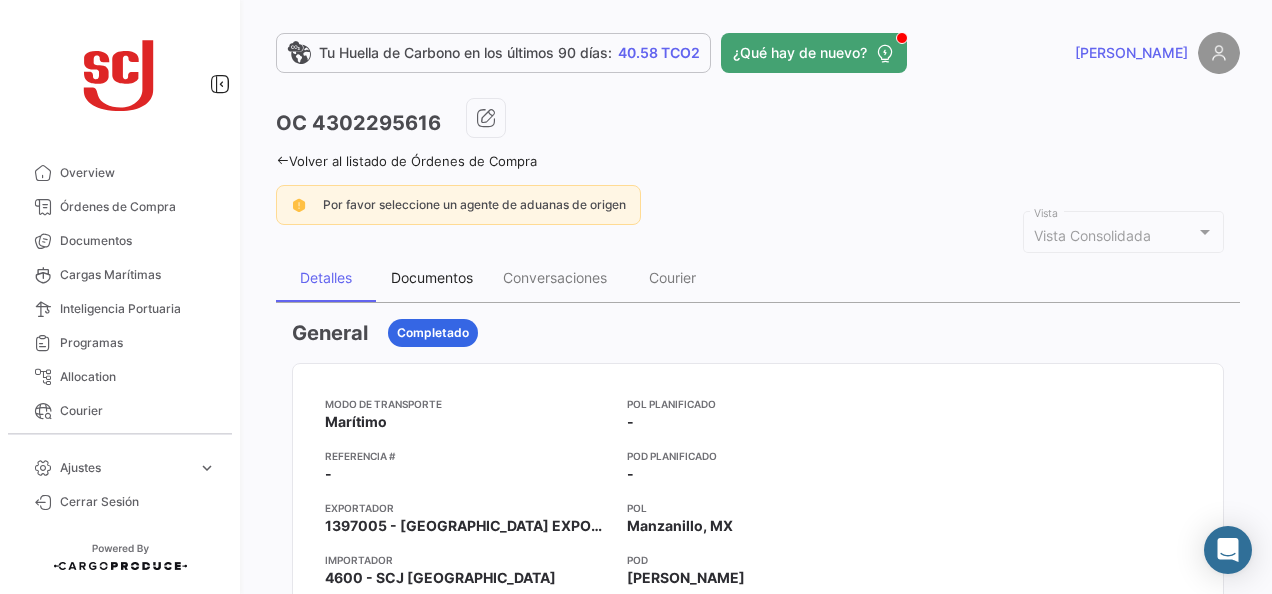 click on "Documentos" at bounding box center (432, 278) 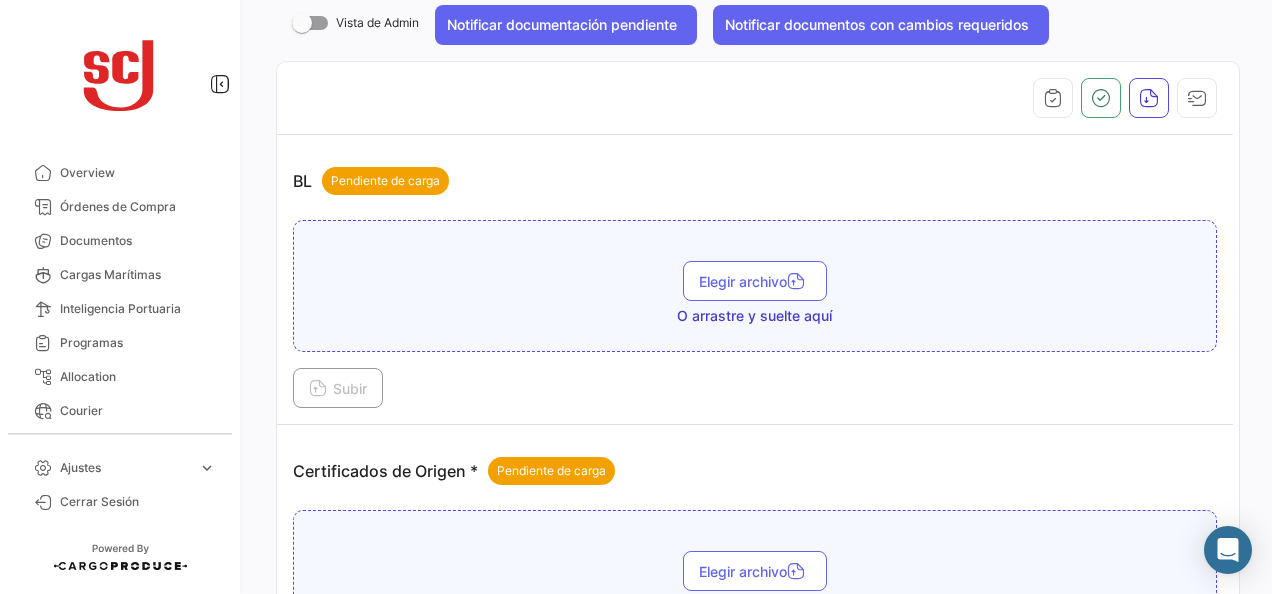 scroll, scrollTop: 400, scrollLeft: 0, axis: vertical 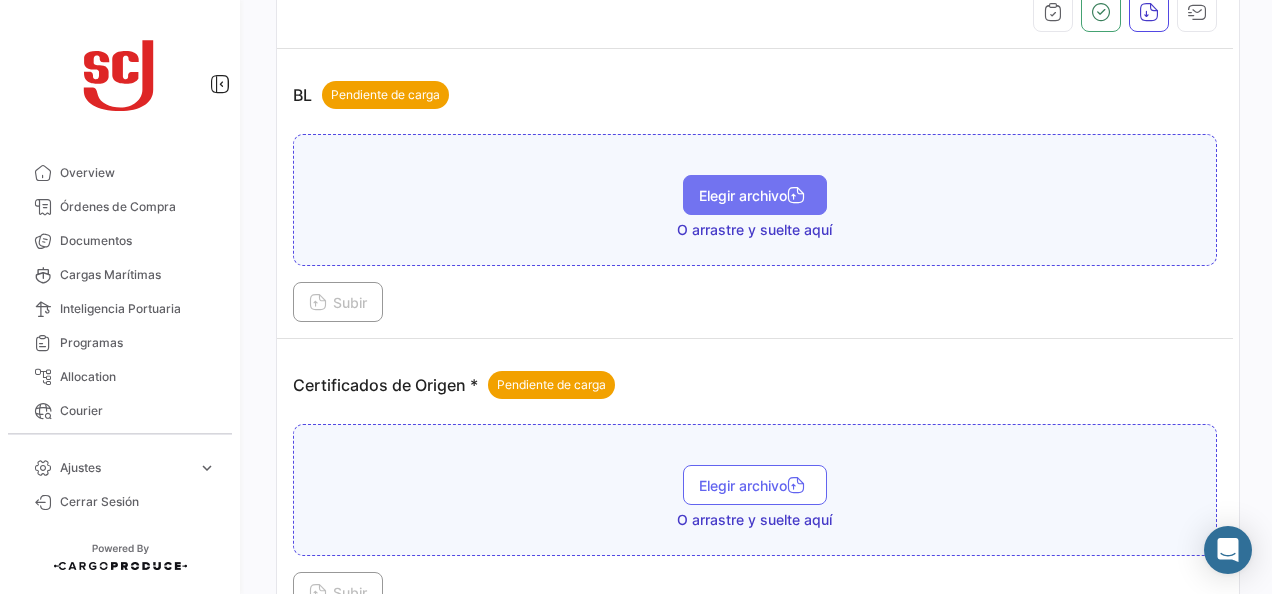 click on "Elegir archivo" at bounding box center (755, 195) 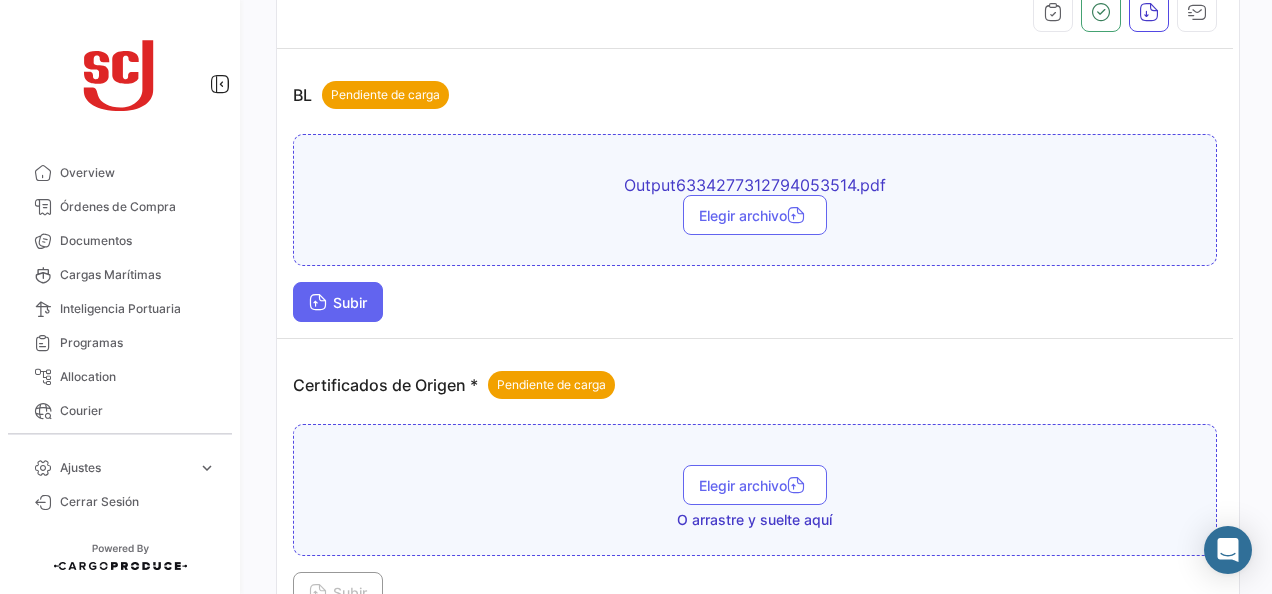click on "Subir" at bounding box center [338, 302] 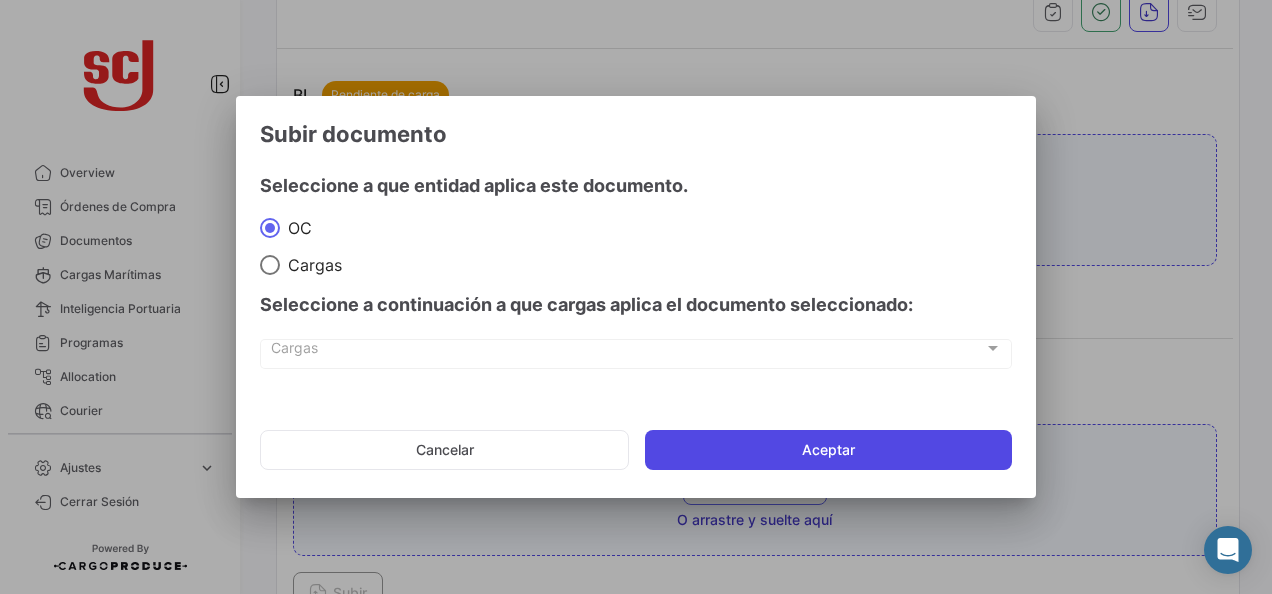 click on "Aceptar" 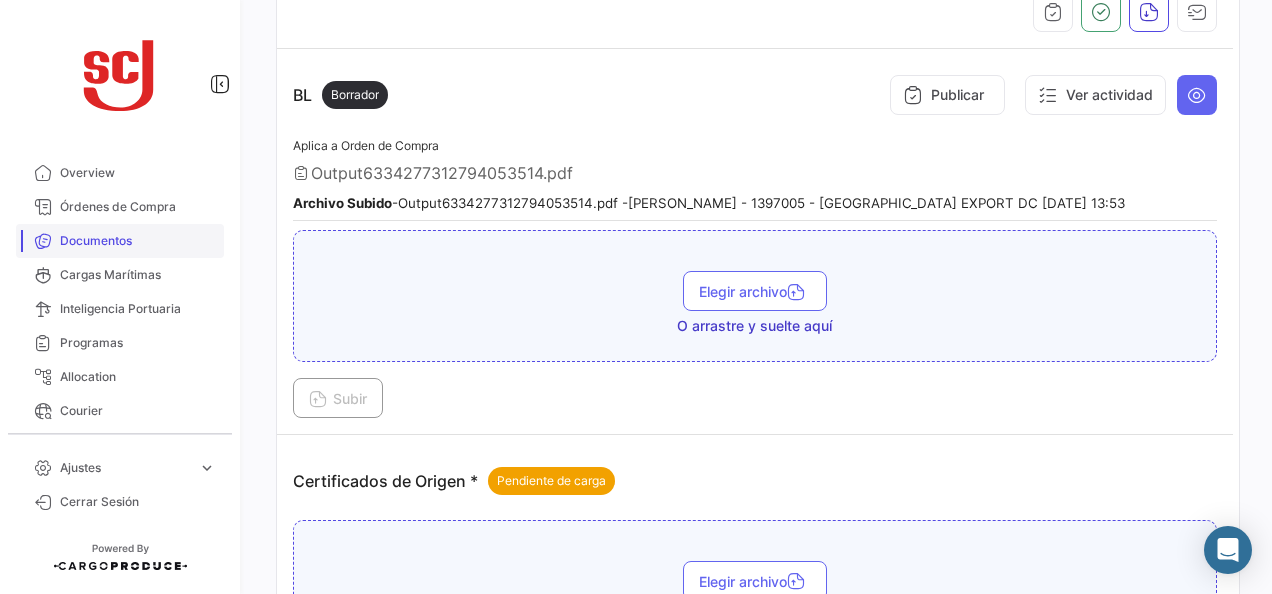 click on "Documentos" at bounding box center (138, 241) 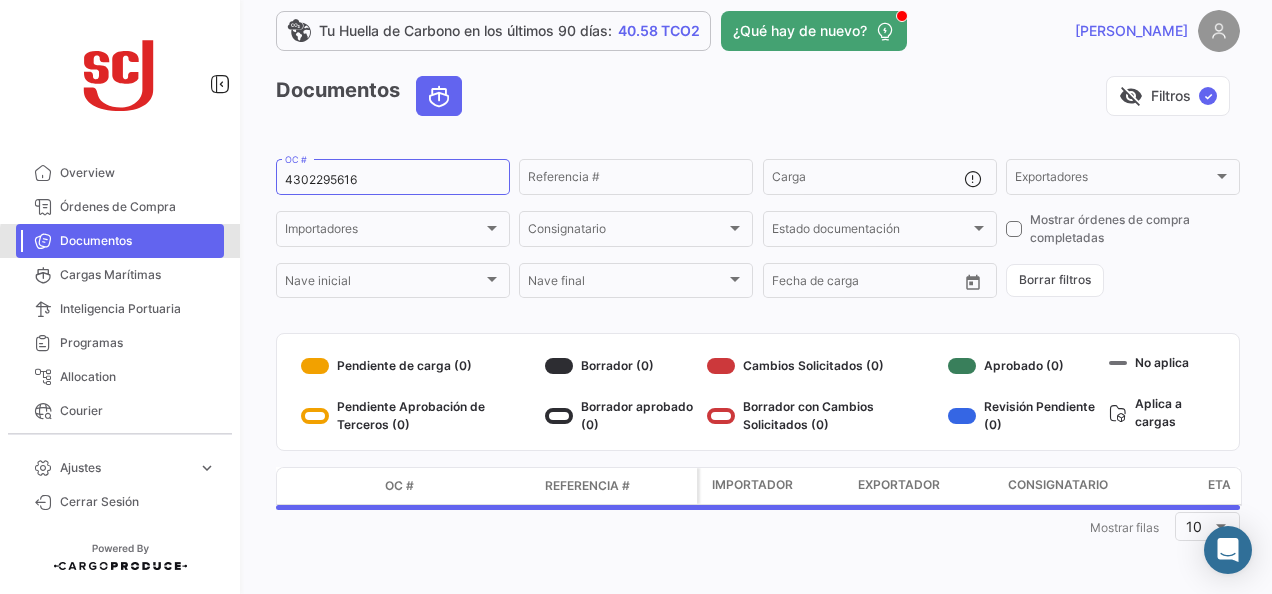 scroll, scrollTop: 0, scrollLeft: 0, axis: both 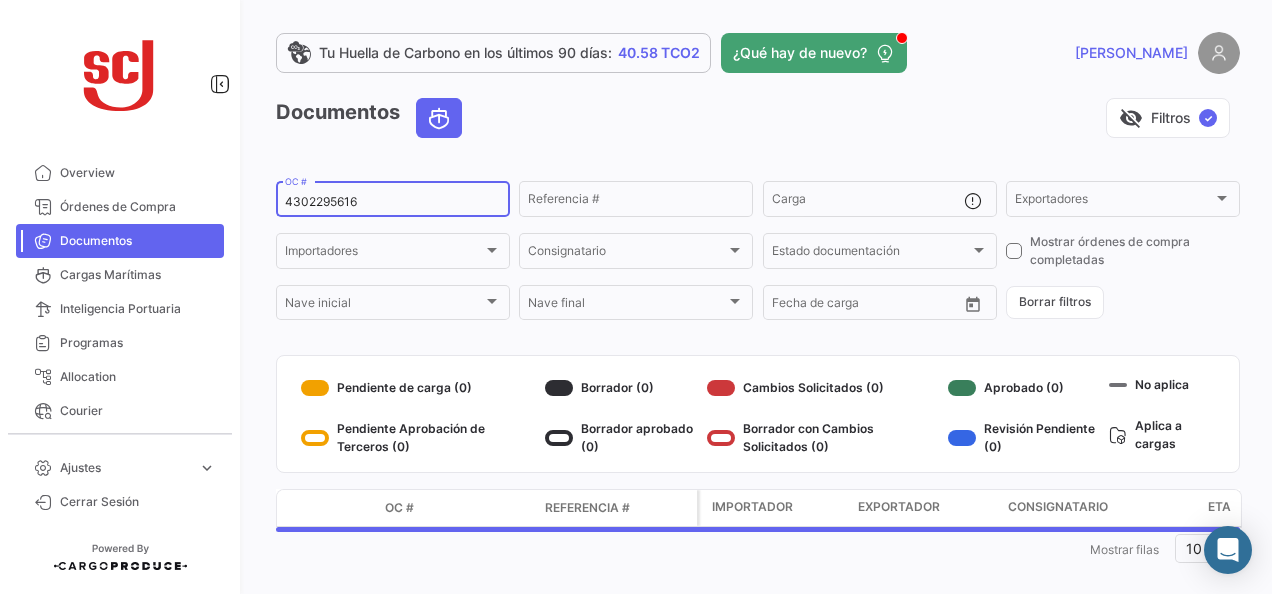 click on "4302295616" at bounding box center (393, 202) 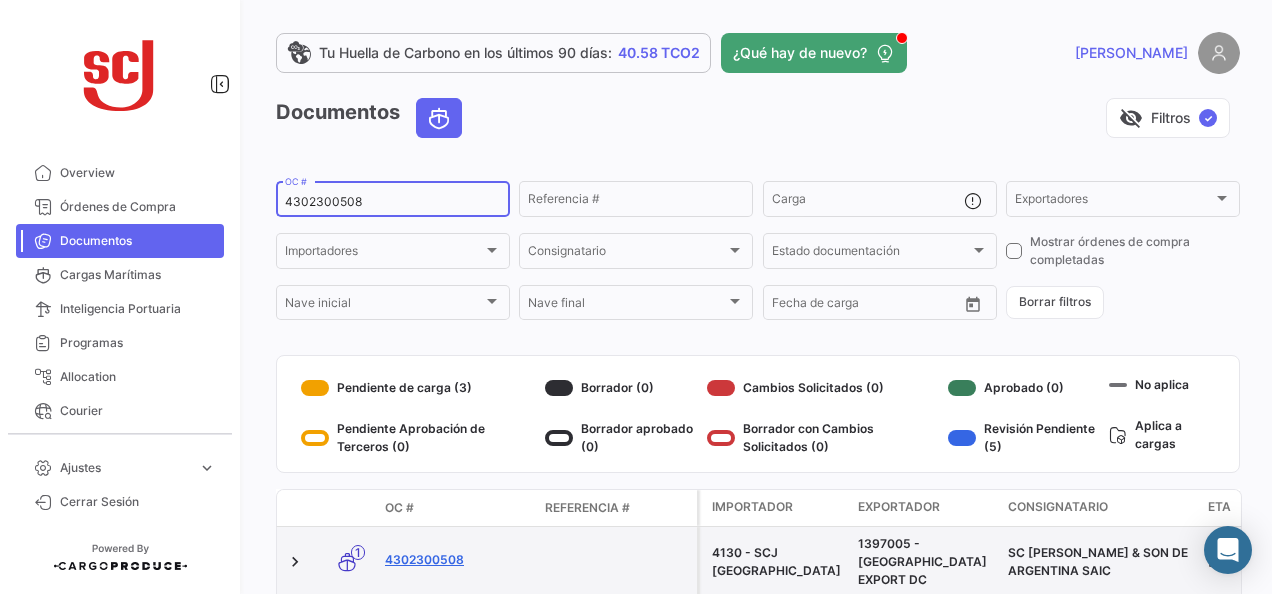 type on "4302300508" 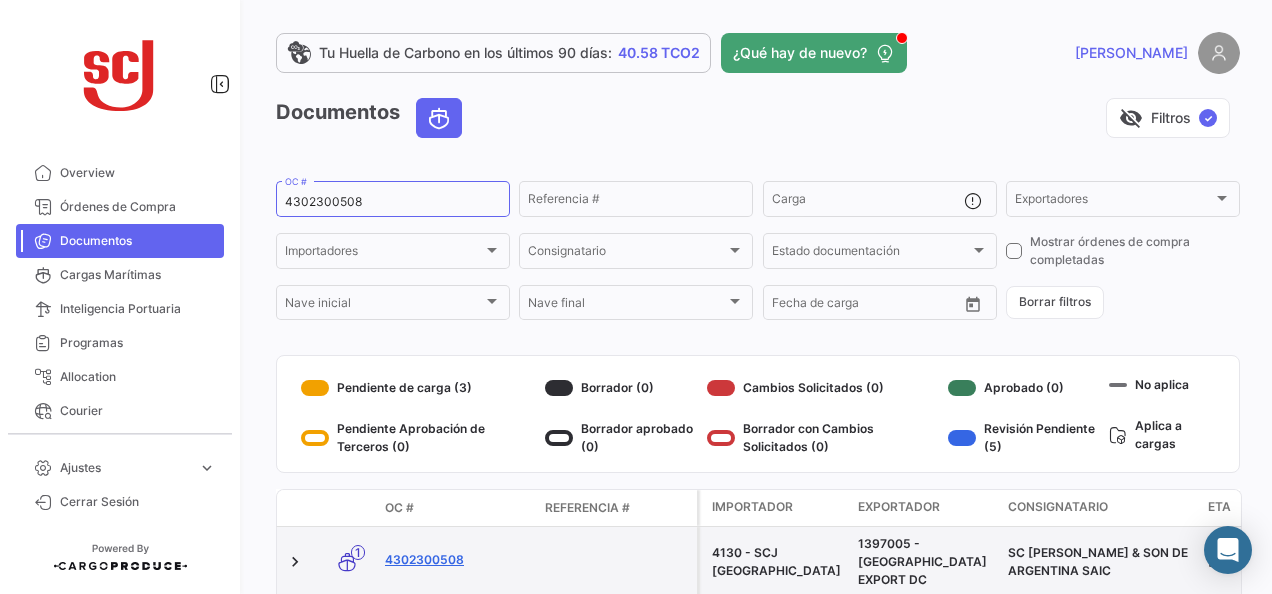 click on "4302300508" 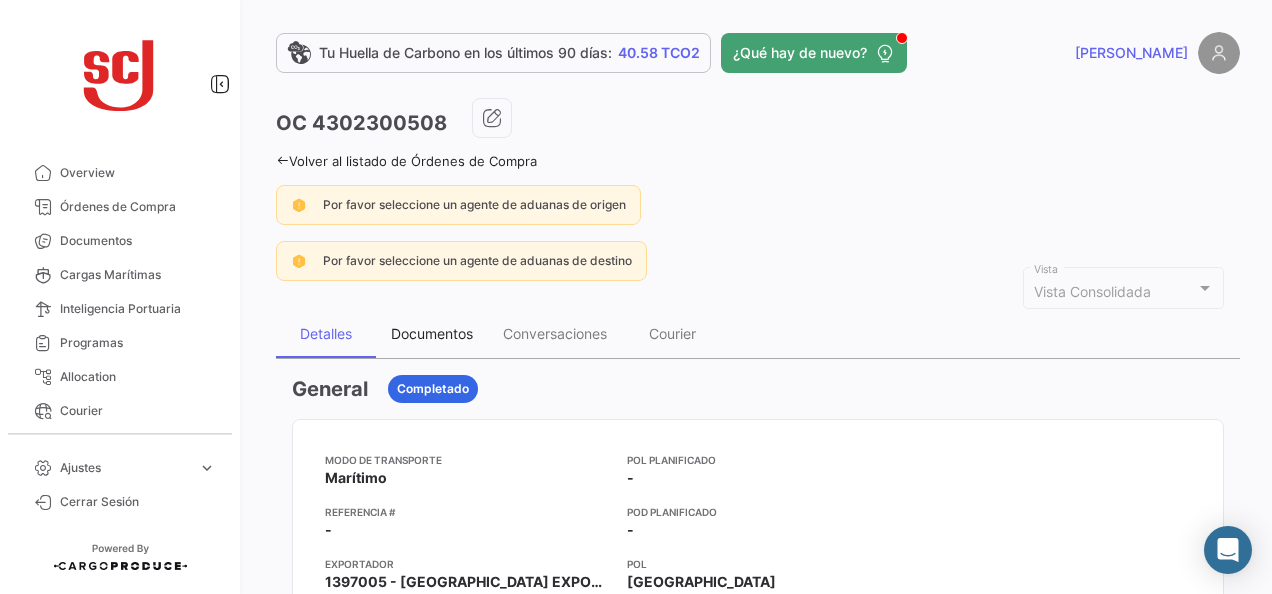 click on "Documentos" at bounding box center (432, 333) 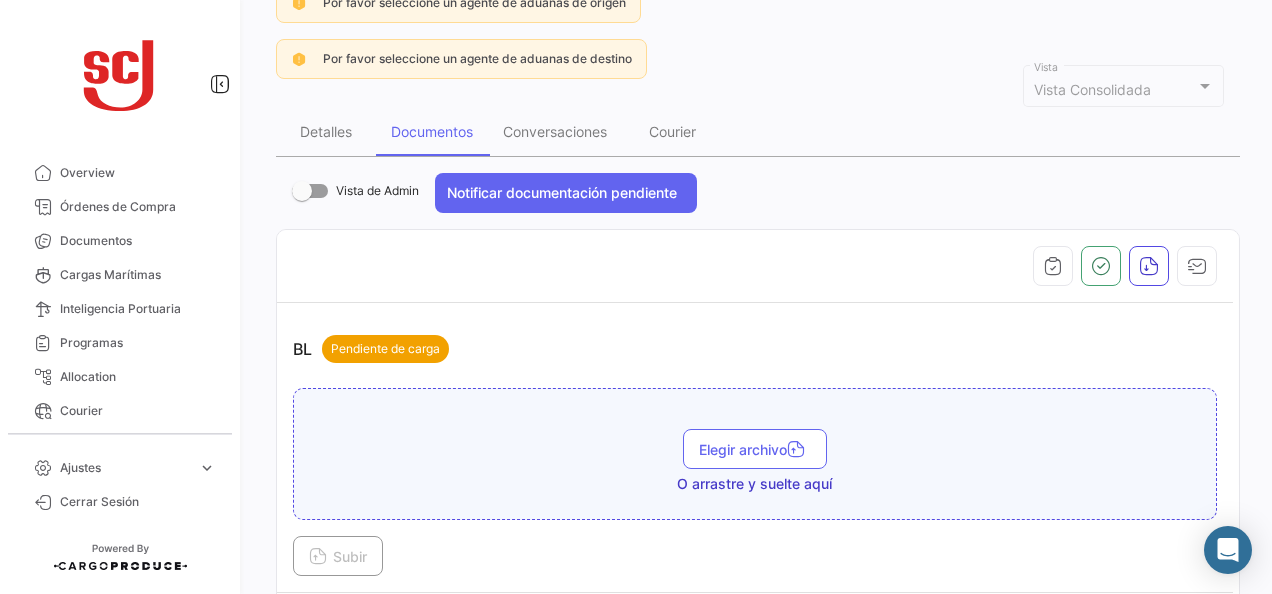 scroll, scrollTop: 300, scrollLeft: 0, axis: vertical 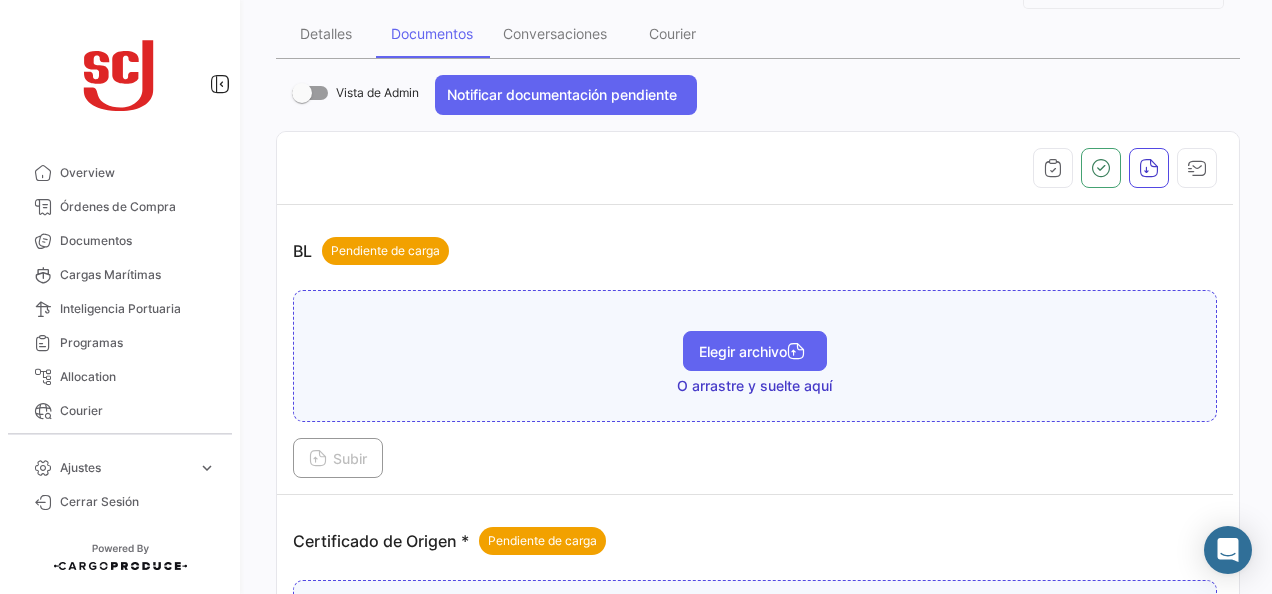 click on "Elegir archivo" at bounding box center (755, 351) 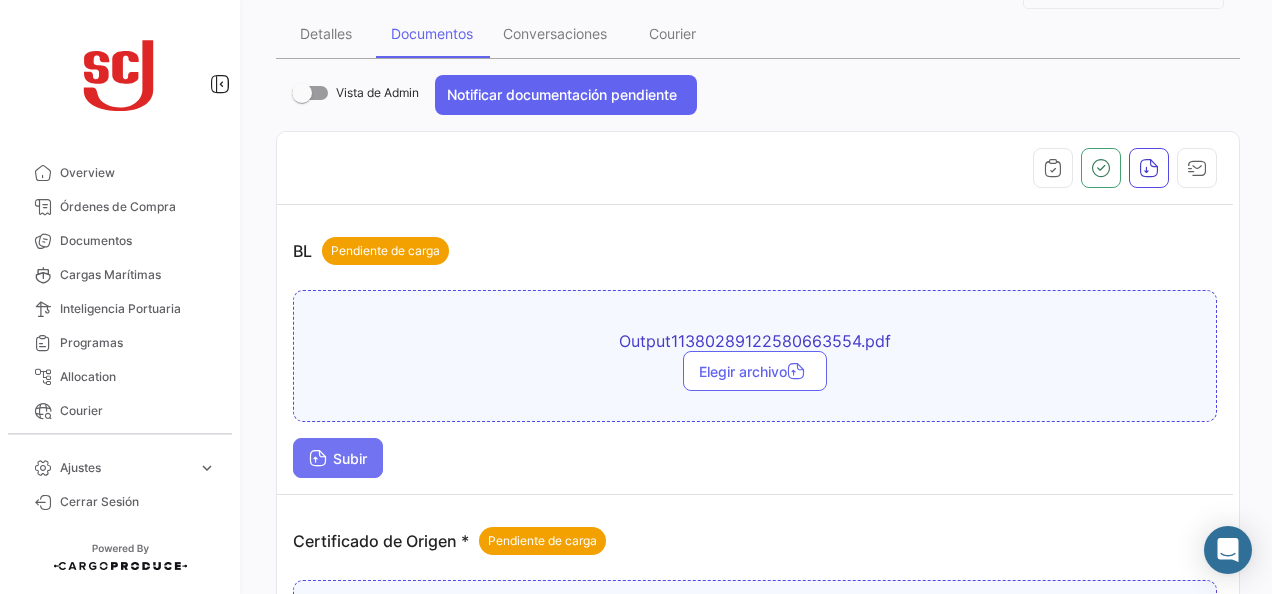 click on "Subir" at bounding box center [338, 458] 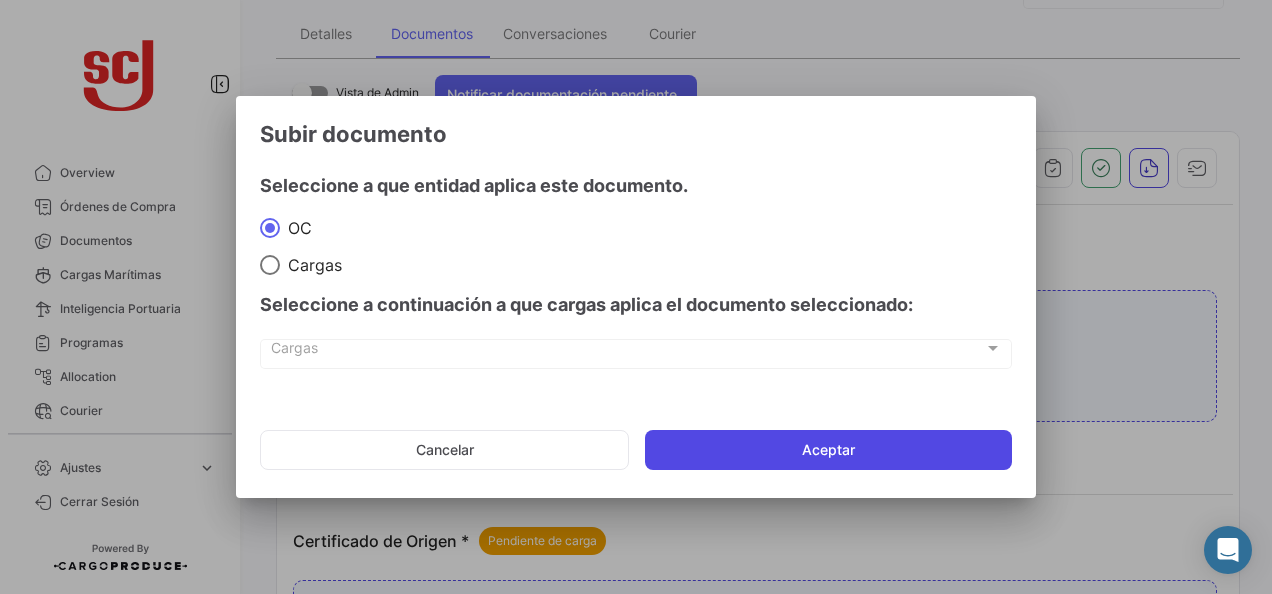 click on "Aceptar" 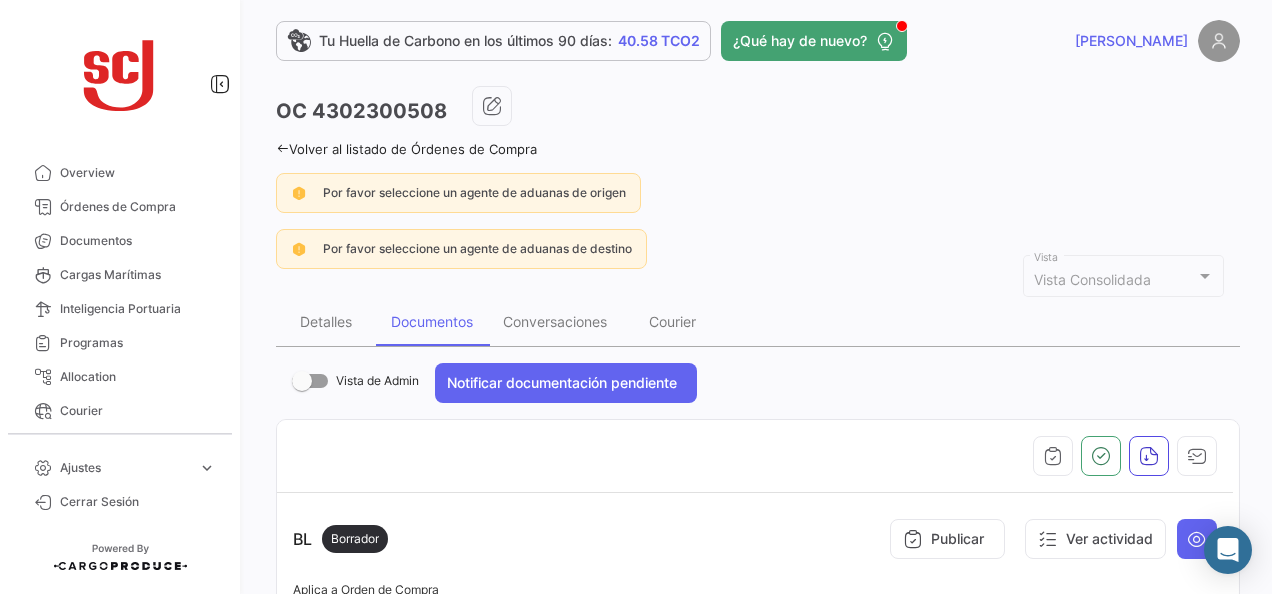 scroll, scrollTop: 0, scrollLeft: 0, axis: both 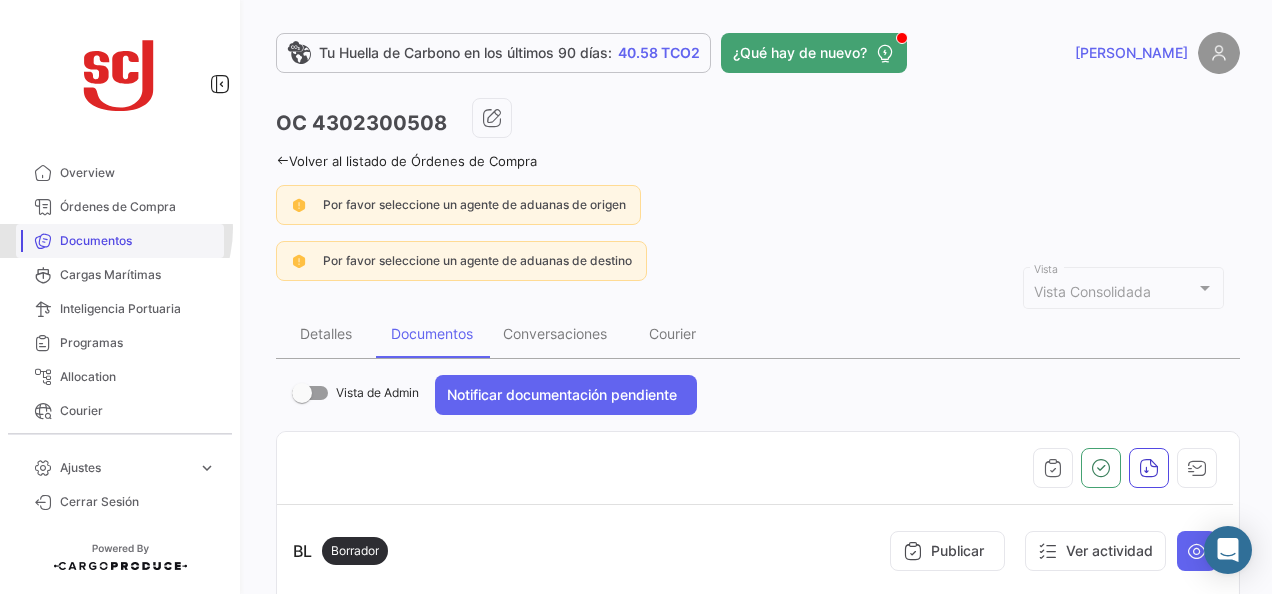 click on "Documentos" at bounding box center [120, 241] 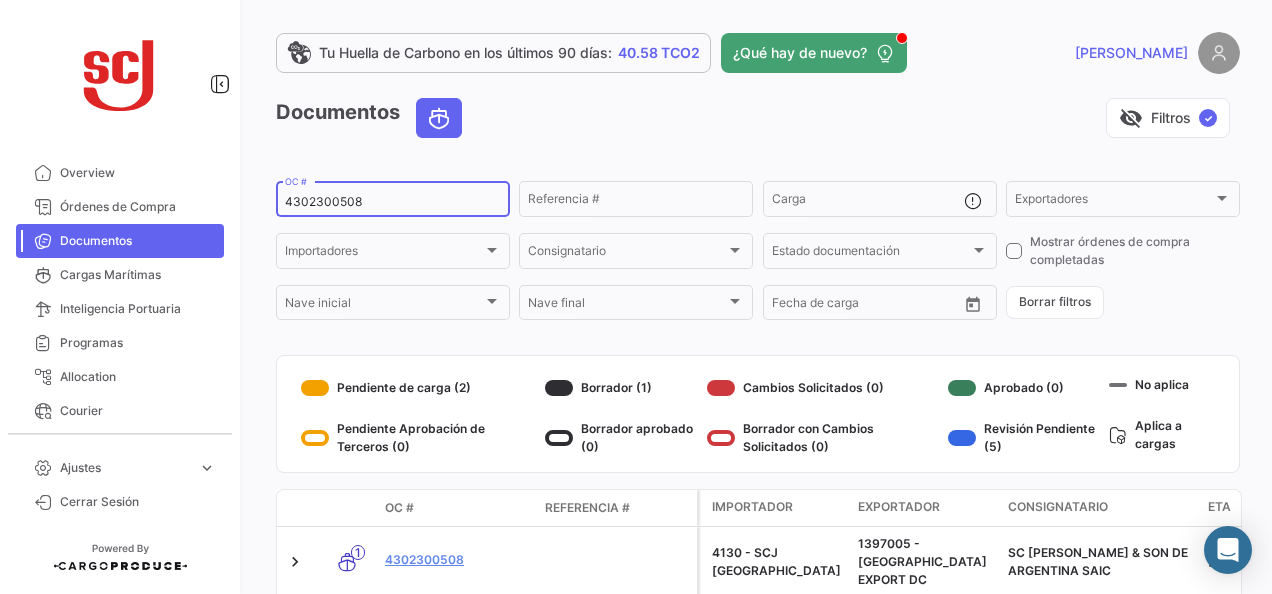click on "4302300508" at bounding box center [393, 202] 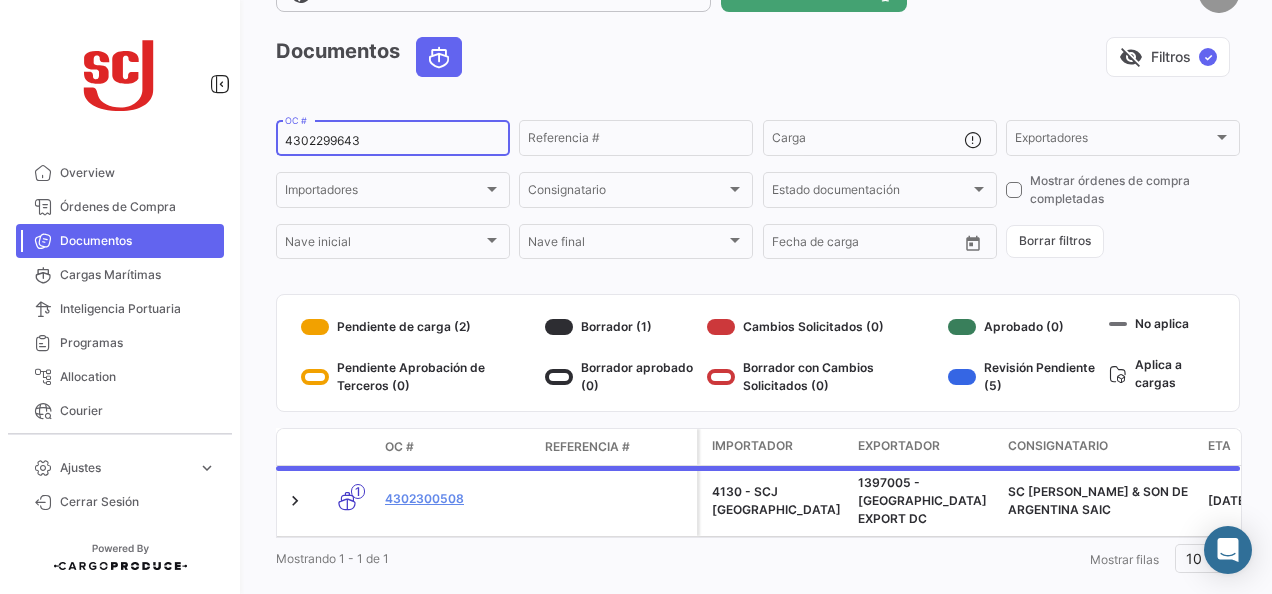 scroll, scrollTop: 90, scrollLeft: 0, axis: vertical 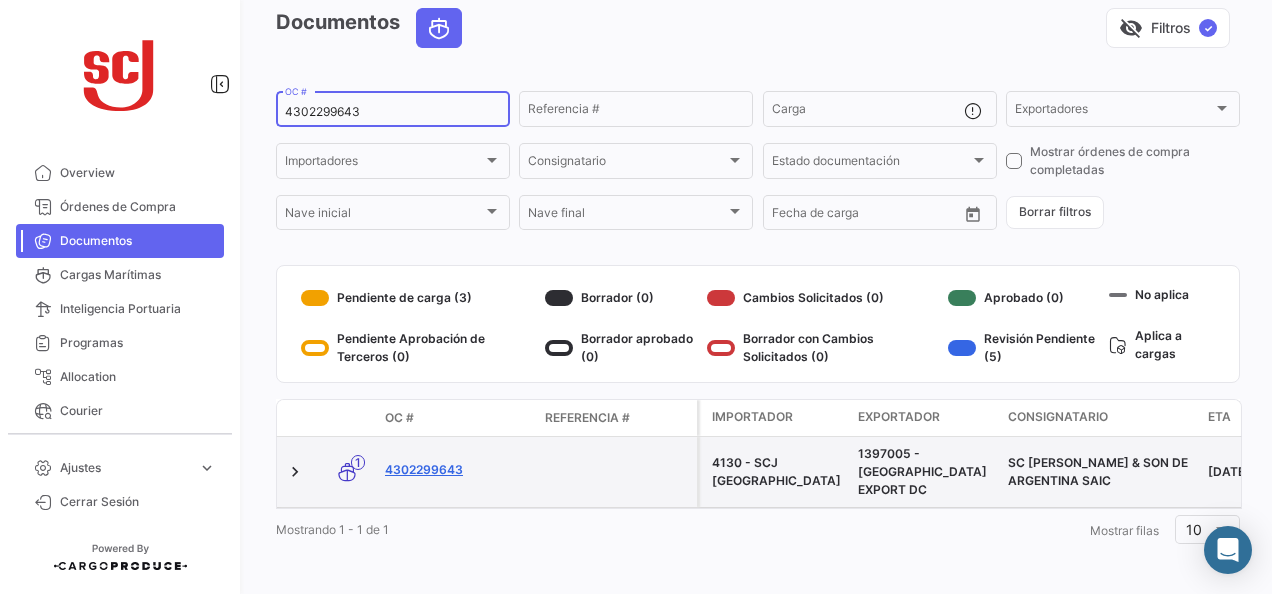 type on "4302299643" 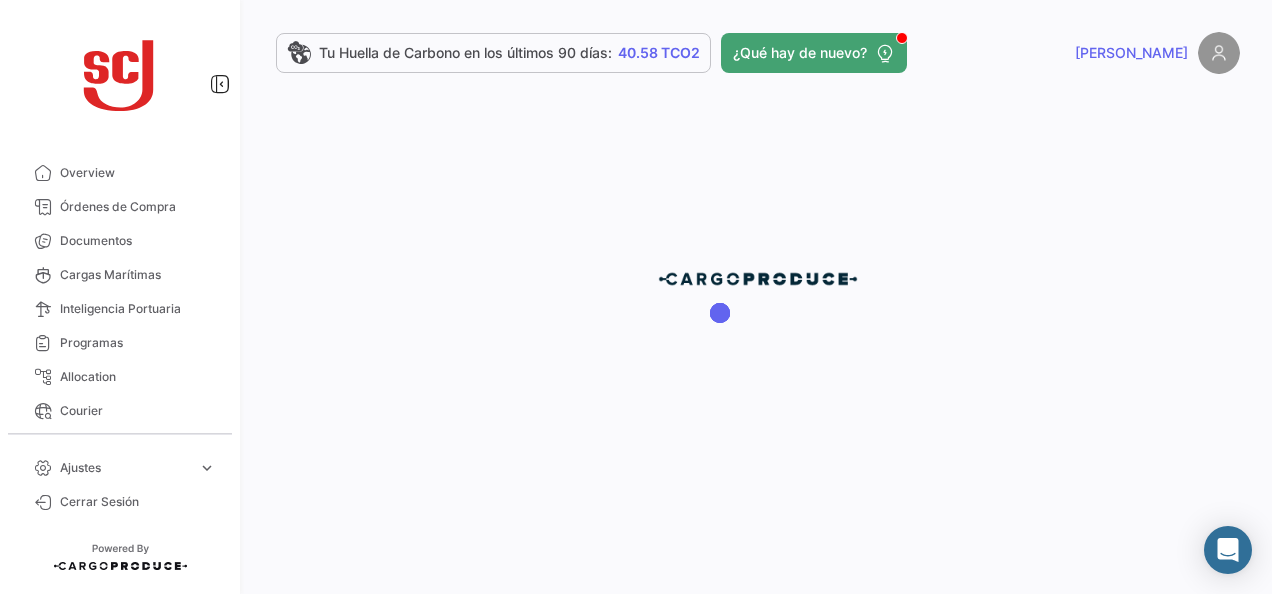 scroll, scrollTop: 0, scrollLeft: 0, axis: both 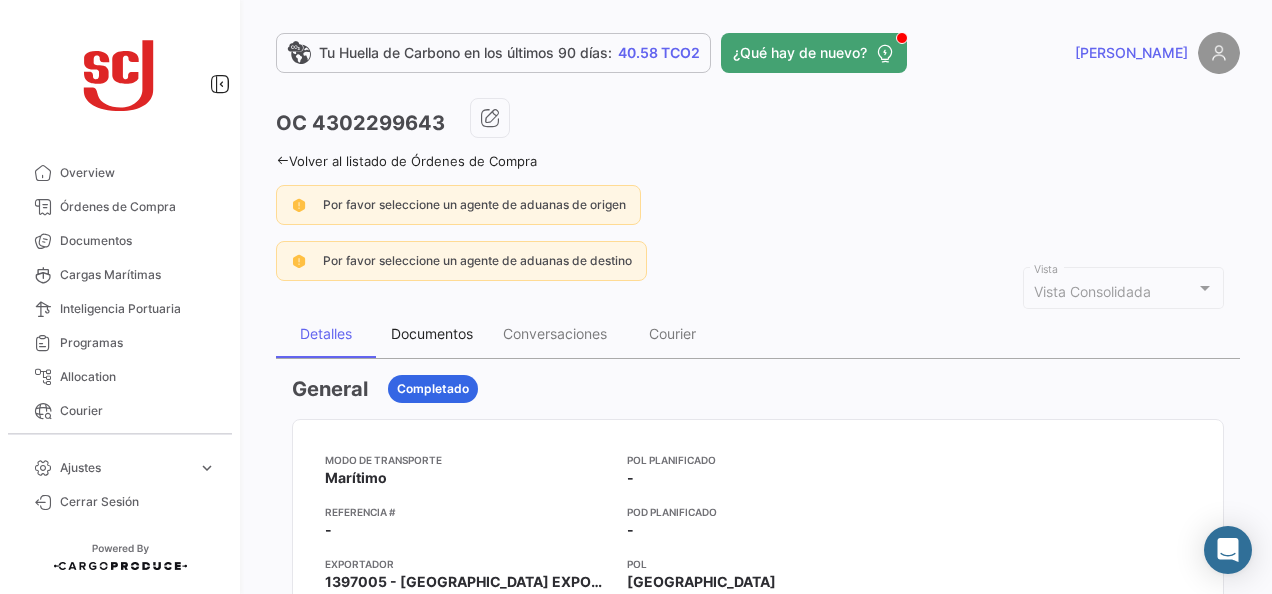 click on "Documentos" at bounding box center (432, 333) 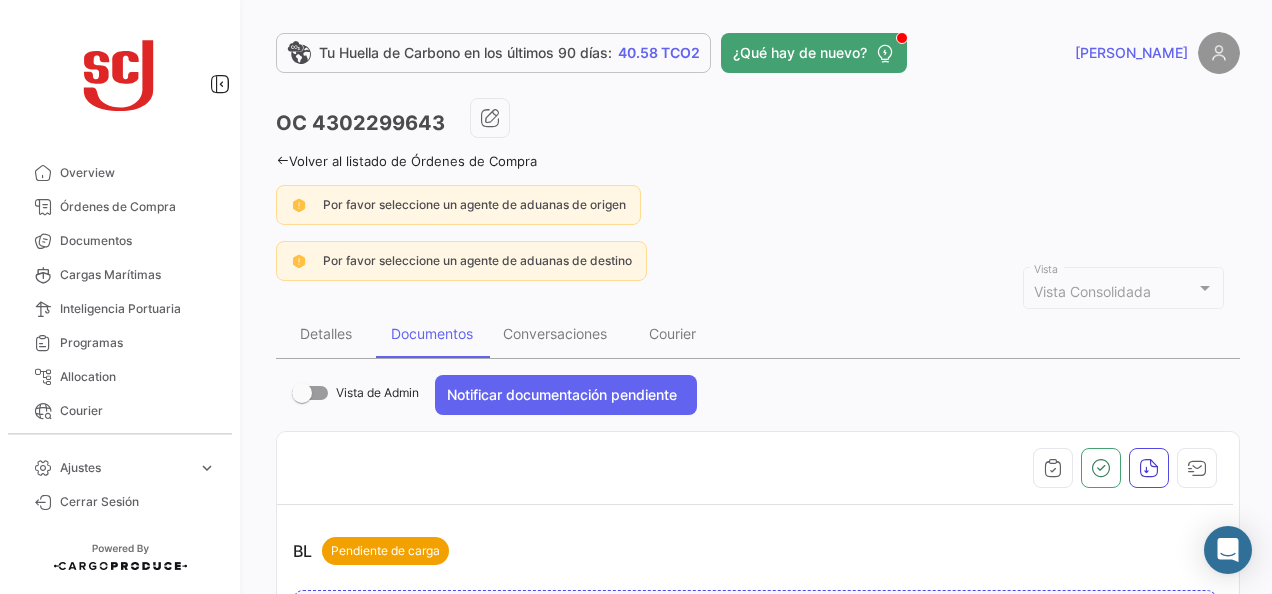 scroll, scrollTop: 400, scrollLeft: 0, axis: vertical 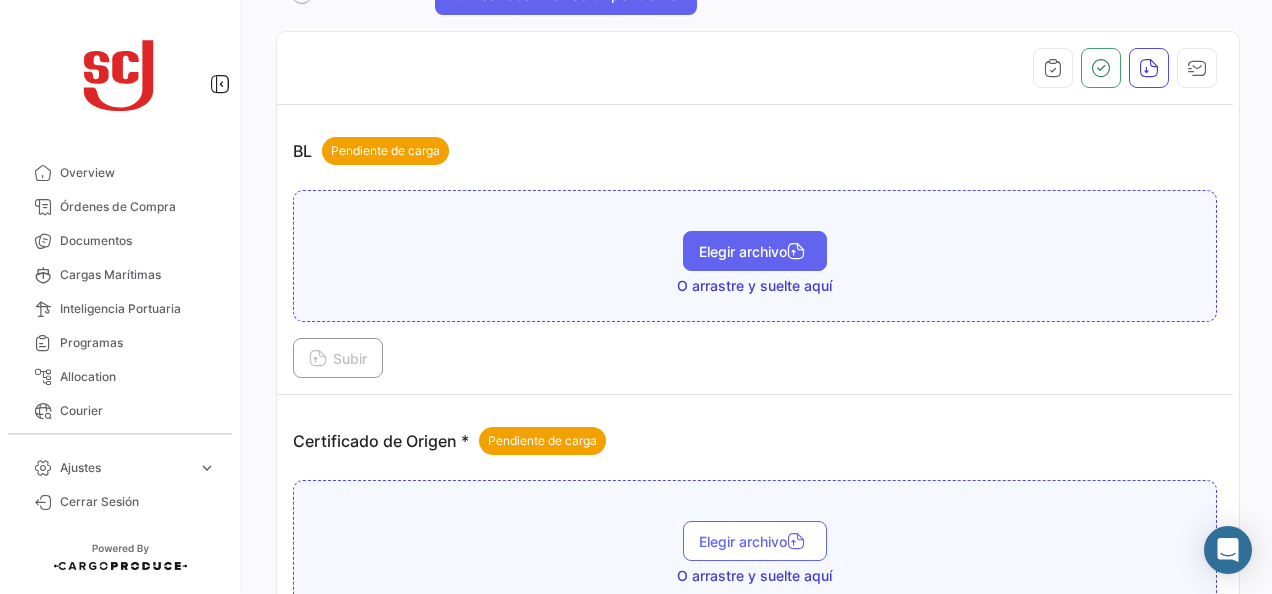 click on "Elegir archivo" at bounding box center [755, 251] 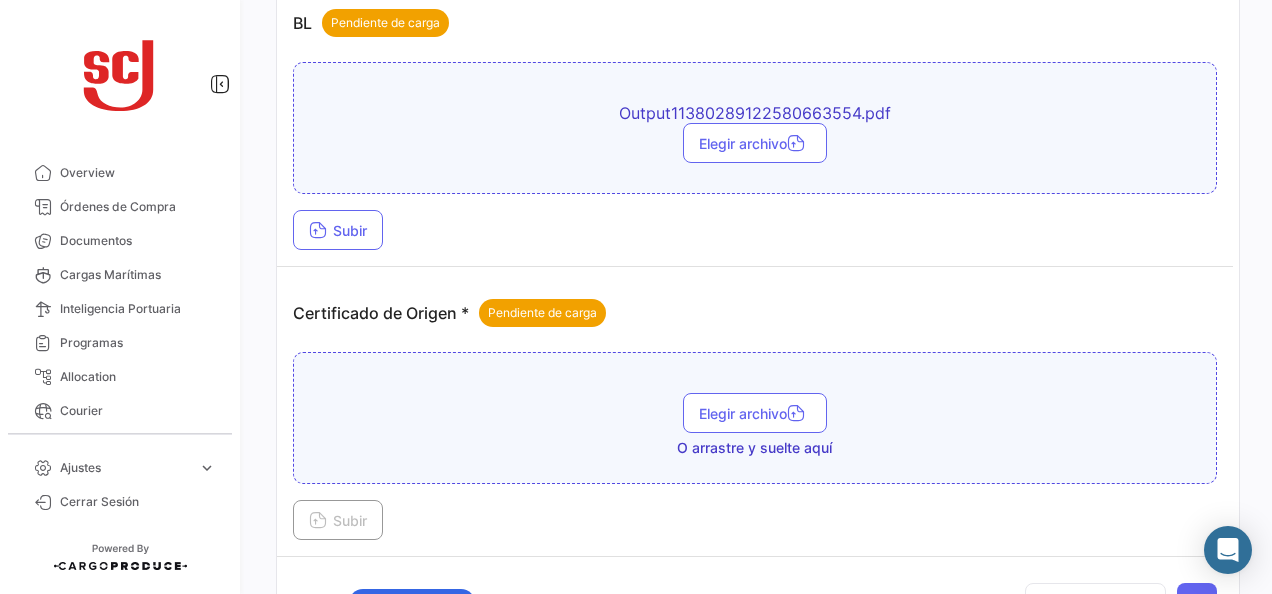 scroll, scrollTop: 500, scrollLeft: 0, axis: vertical 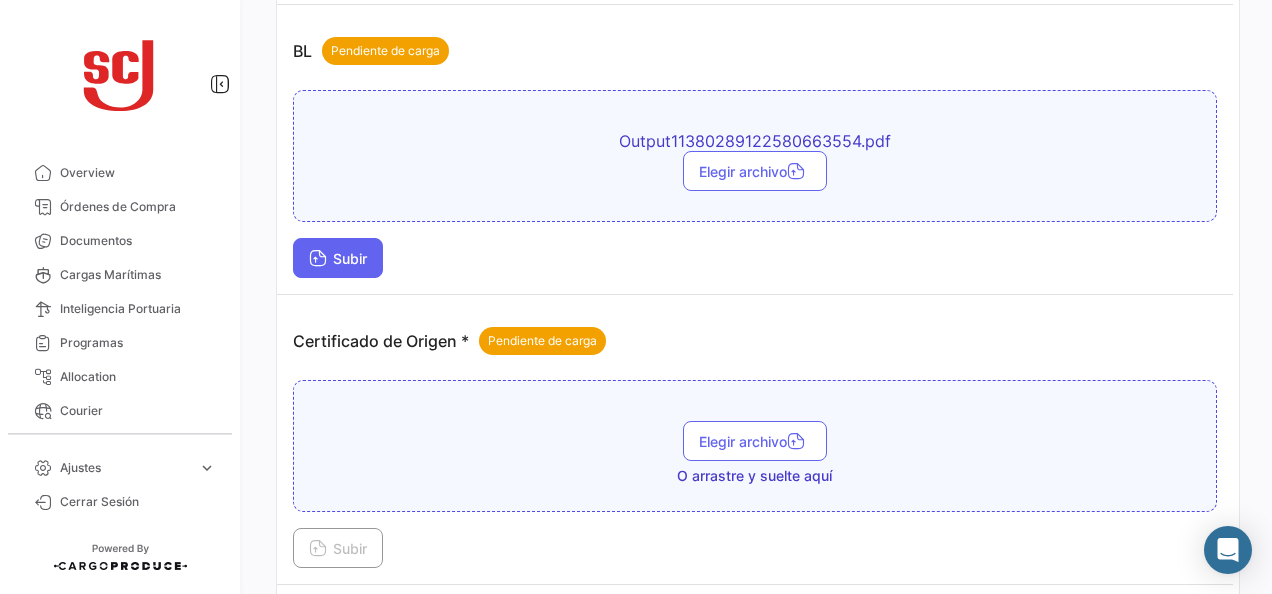 click on "Subir" at bounding box center (338, 258) 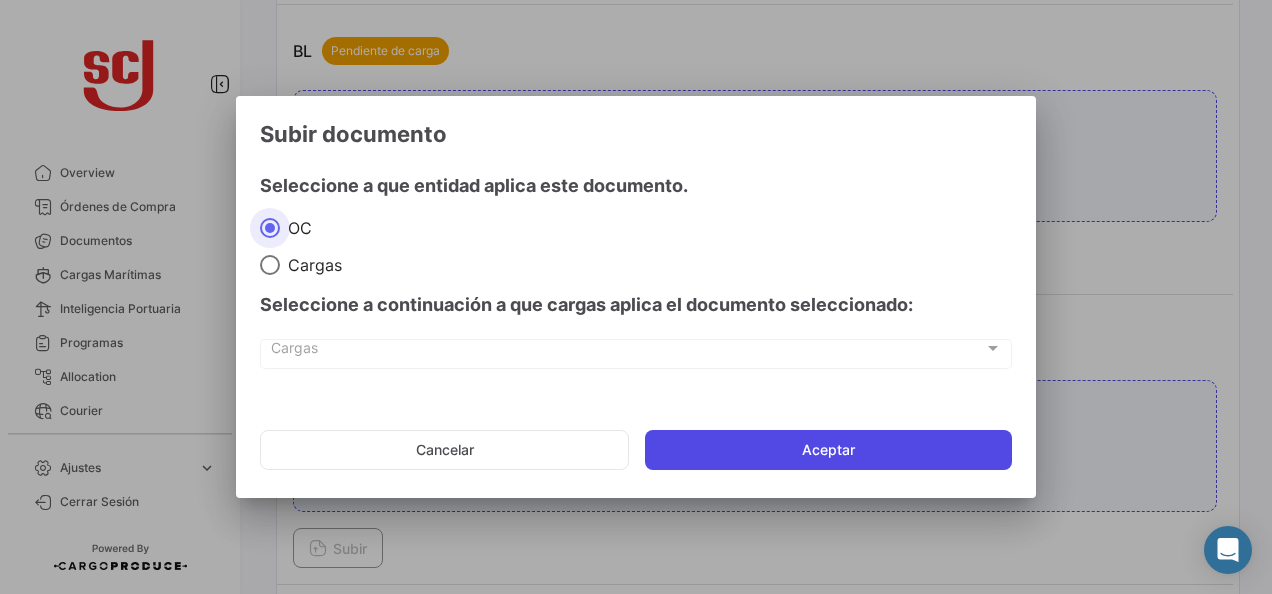 click on "Aceptar" 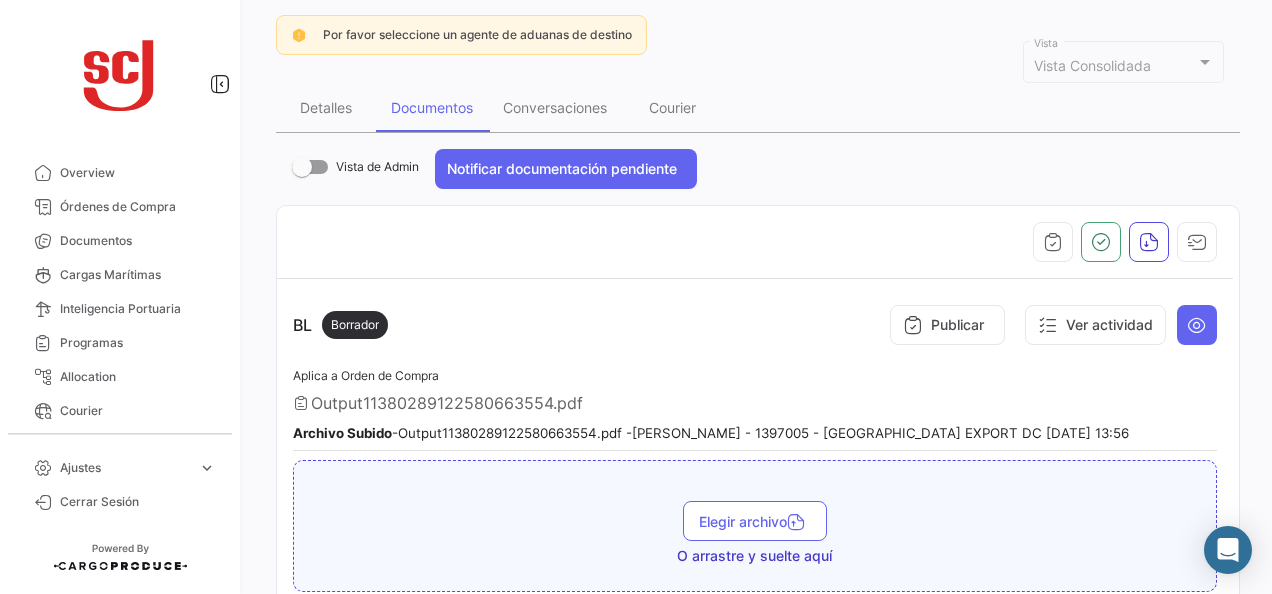 scroll, scrollTop: 400, scrollLeft: 0, axis: vertical 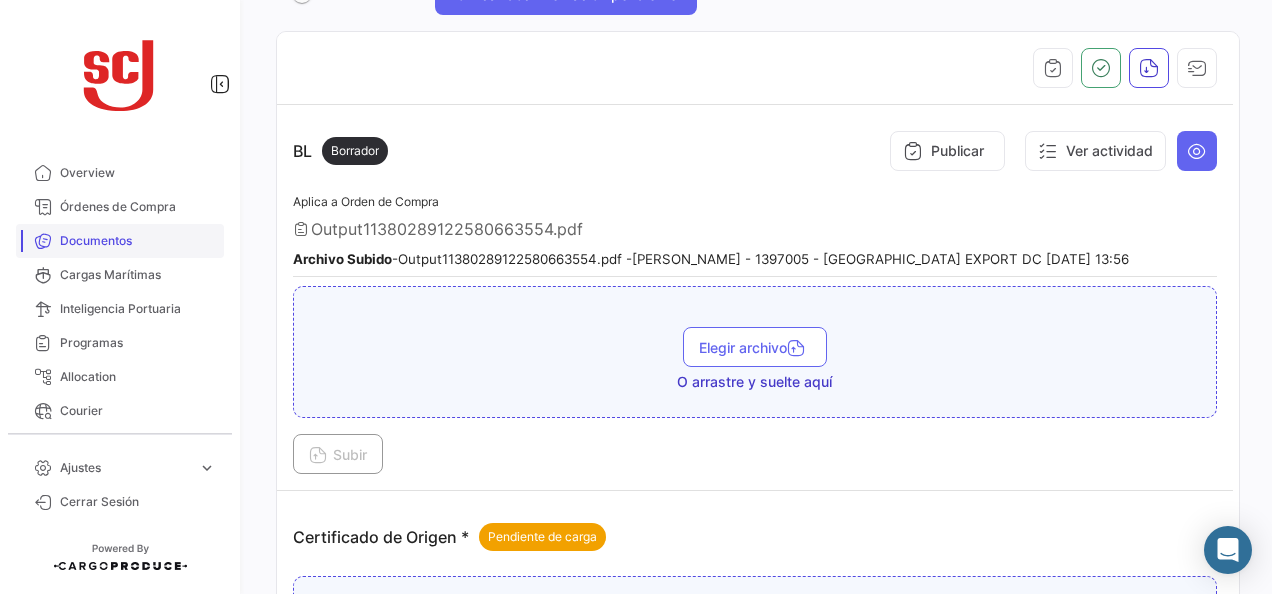 click on "Documentos" at bounding box center [120, 241] 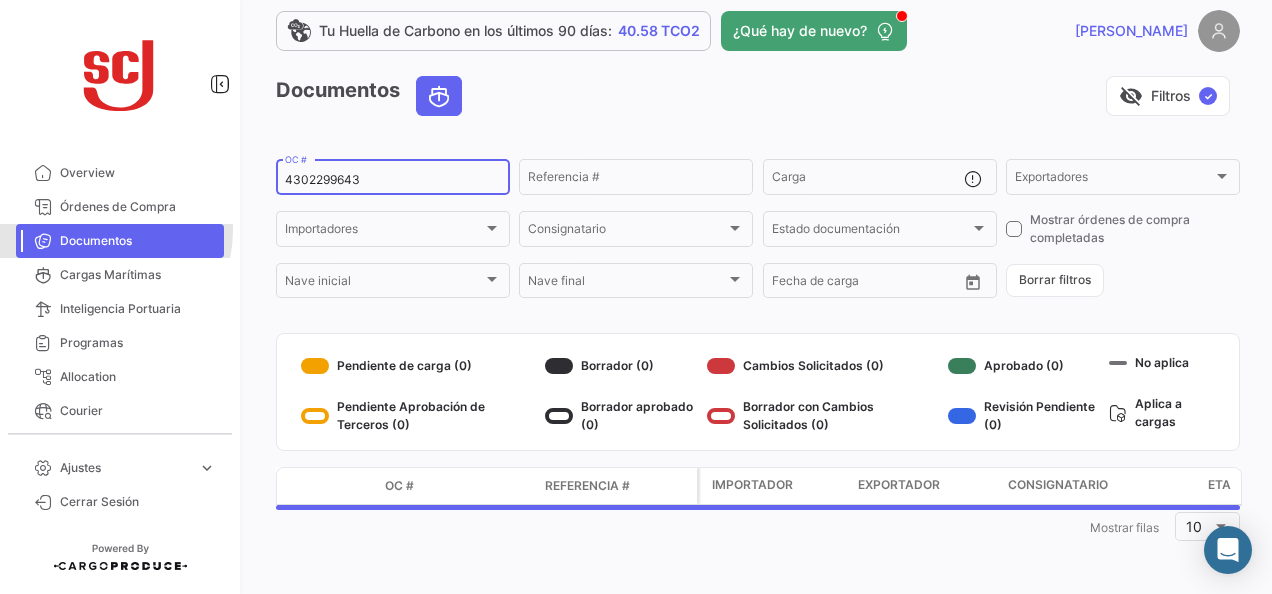 scroll, scrollTop: 0, scrollLeft: 0, axis: both 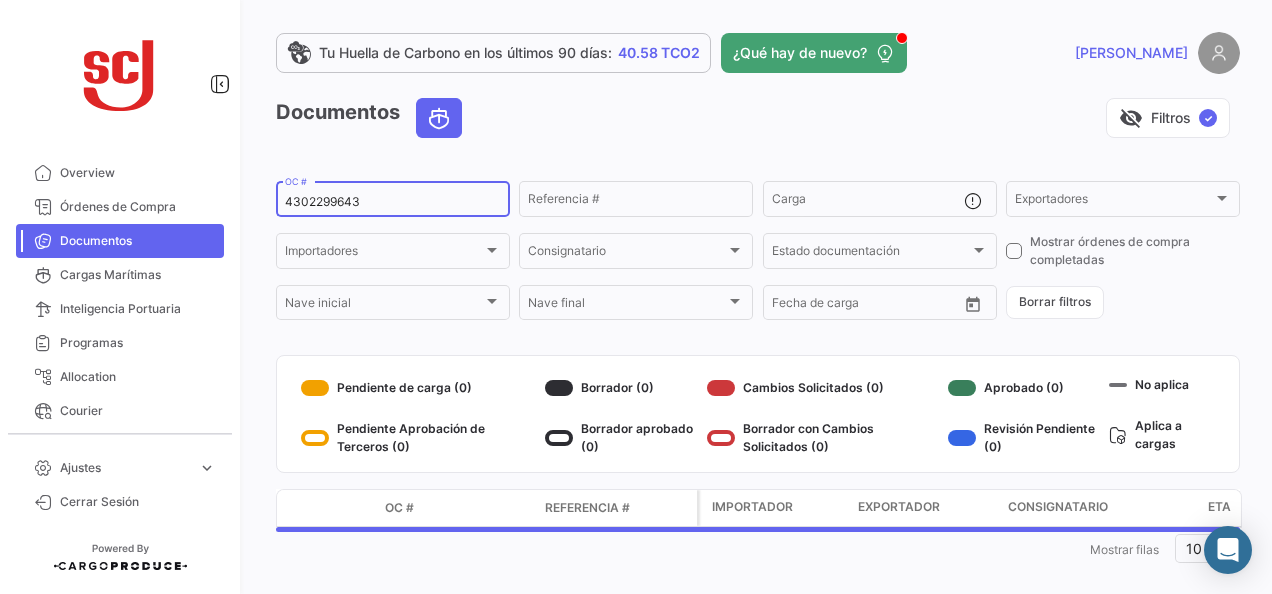 click on "4302299643" at bounding box center [393, 202] 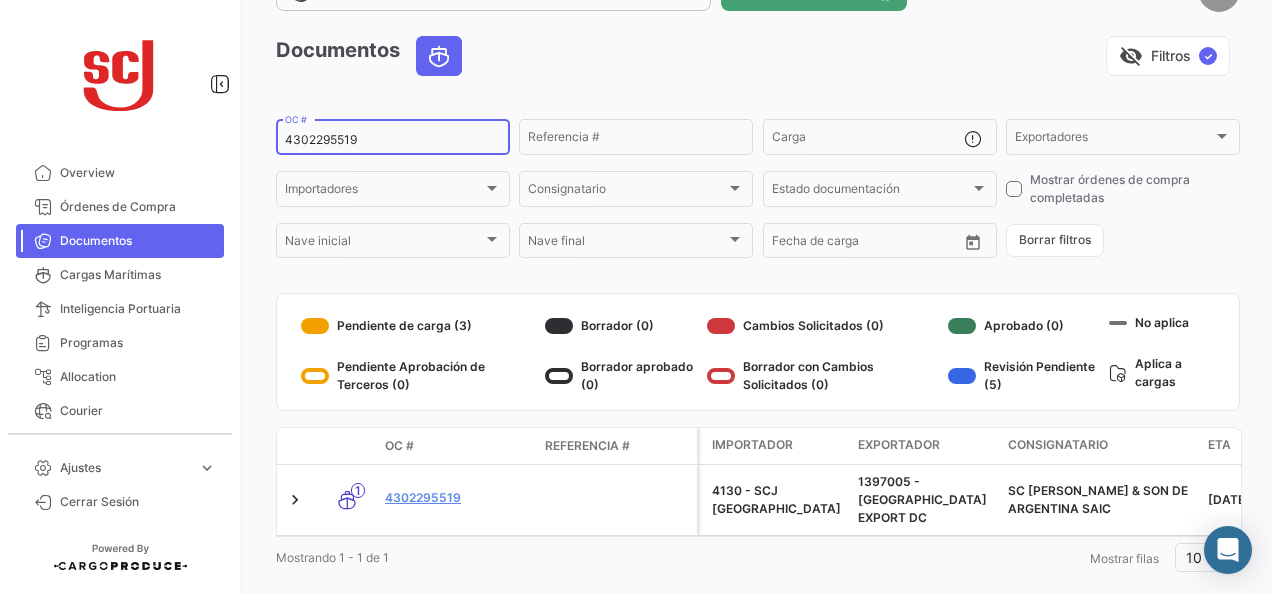 scroll, scrollTop: 90, scrollLeft: 0, axis: vertical 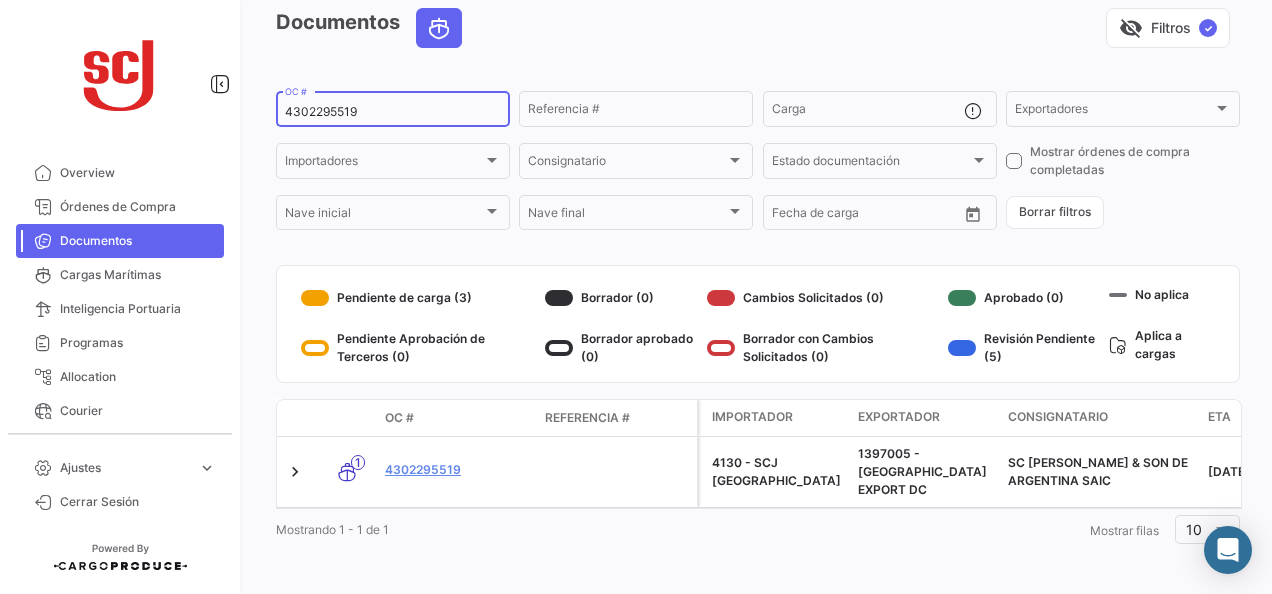 type on "4302295519" 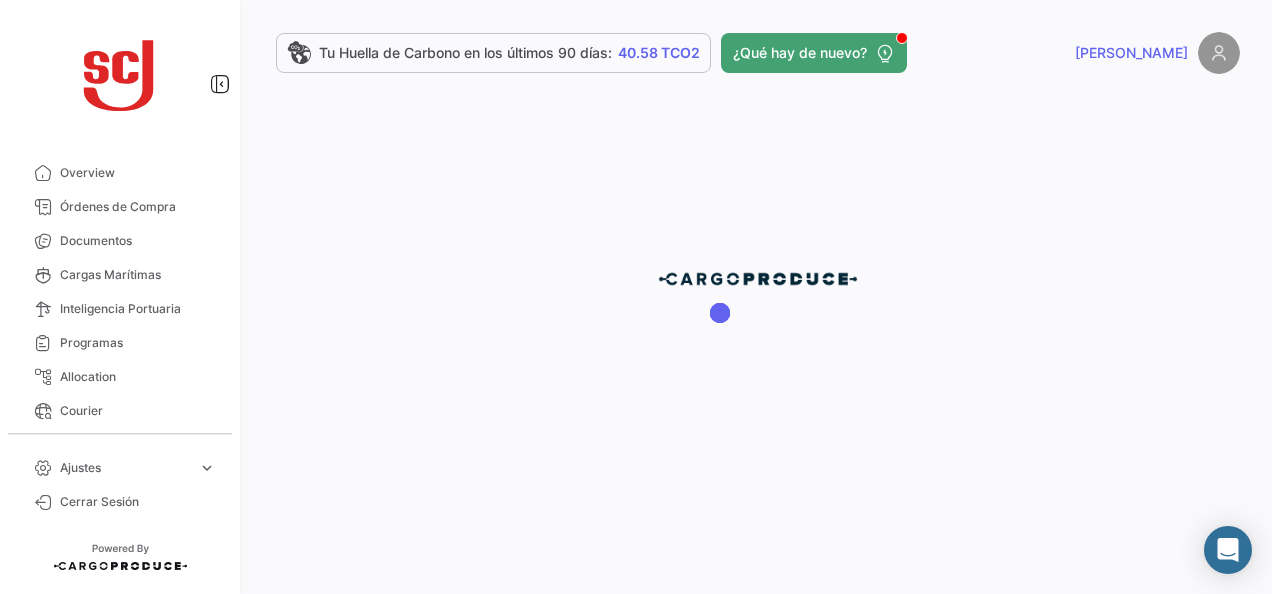 scroll, scrollTop: 0, scrollLeft: 0, axis: both 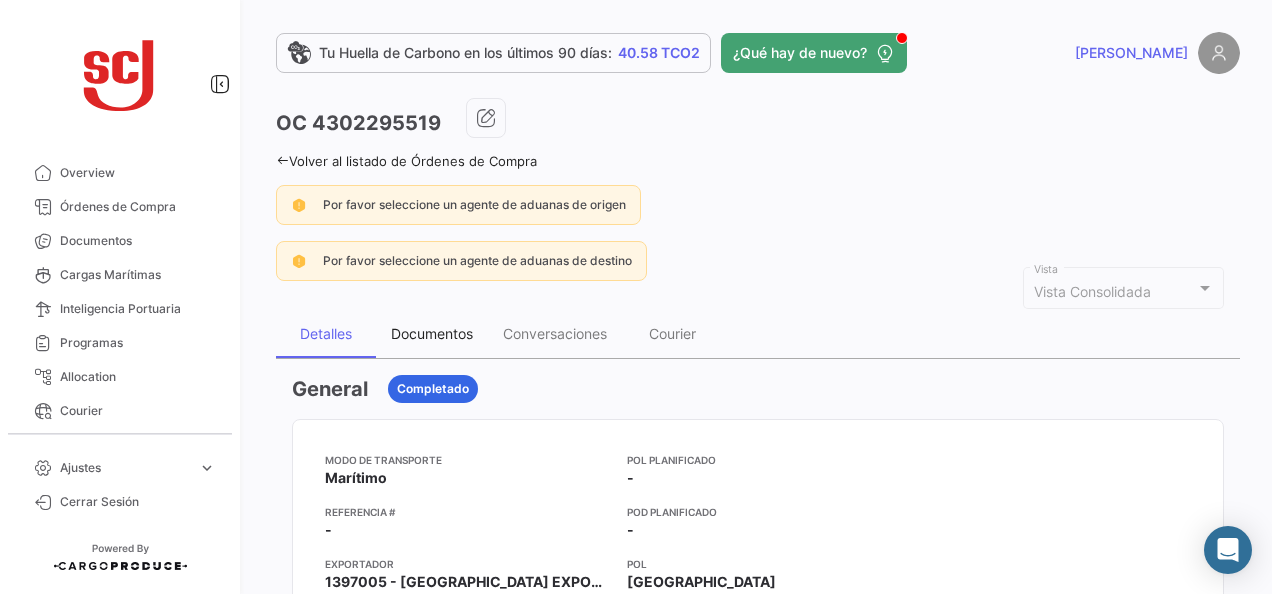 click on "Documentos" at bounding box center [432, 334] 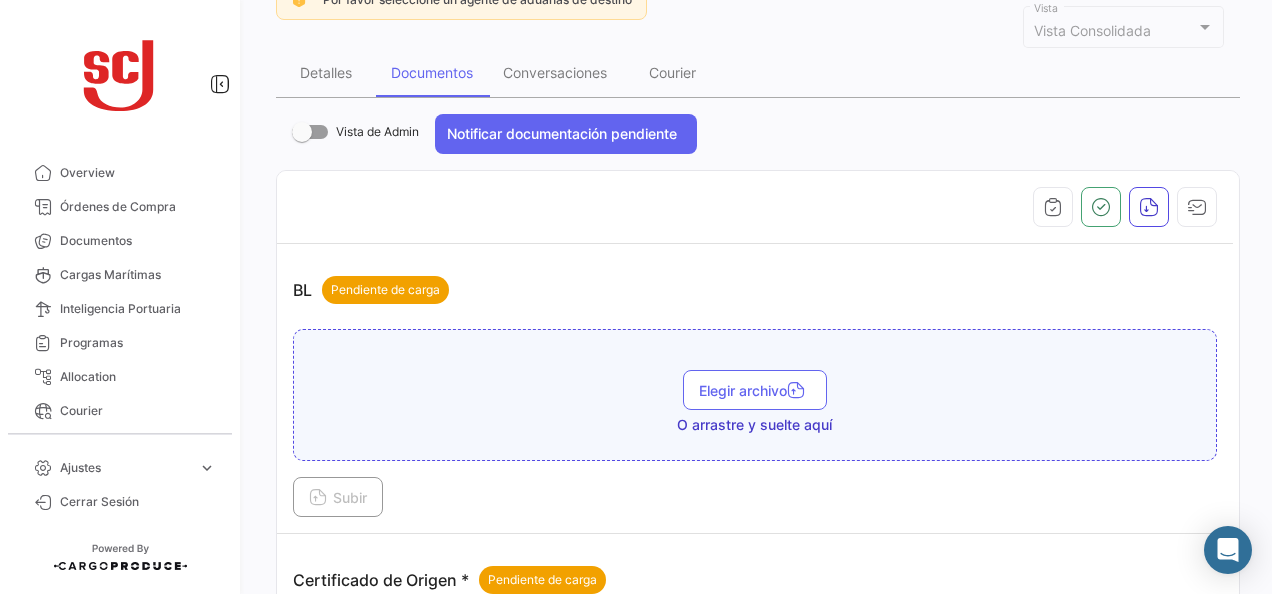 scroll, scrollTop: 300, scrollLeft: 0, axis: vertical 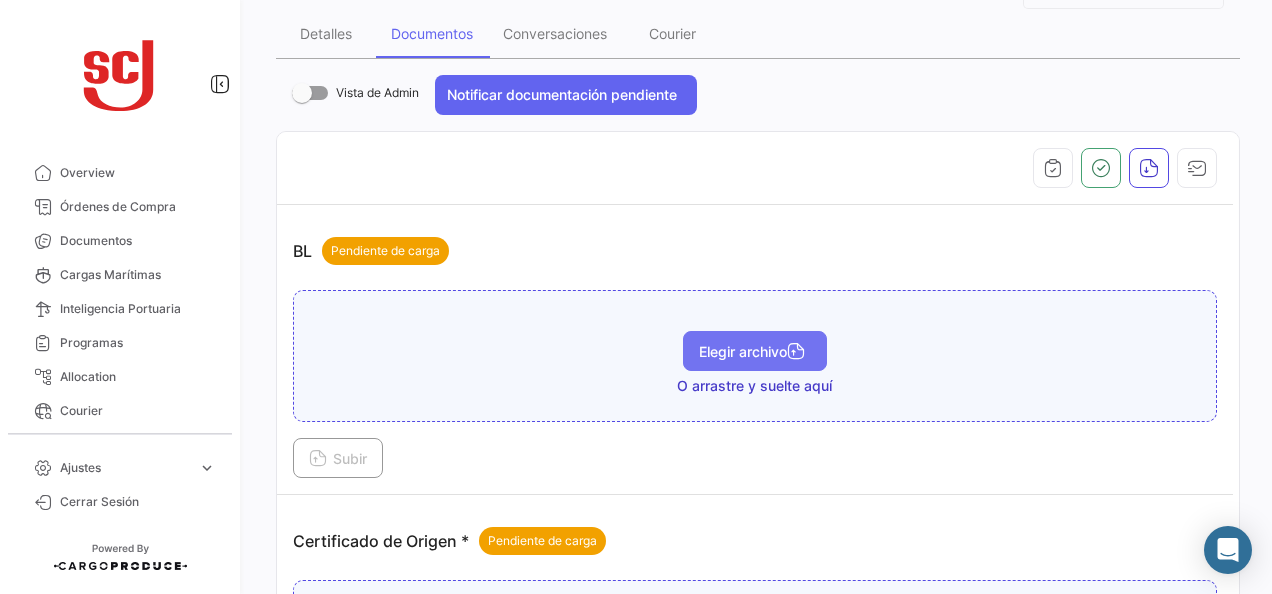 click on "Elegir archivo" at bounding box center (755, 351) 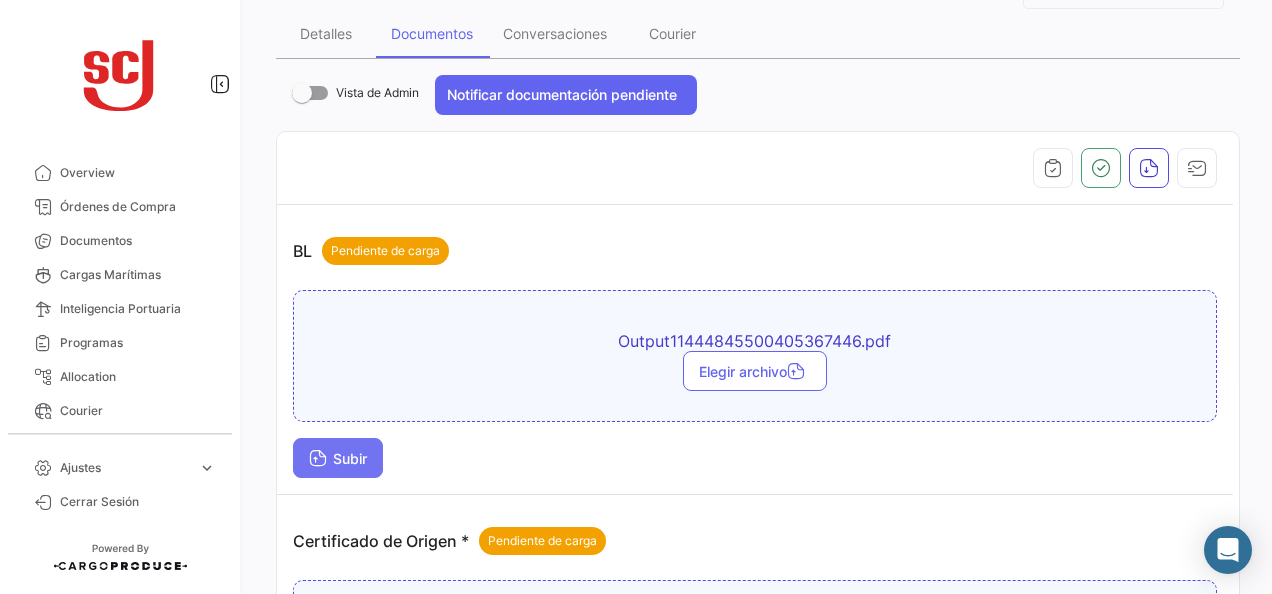 click on "Subir" at bounding box center (338, 458) 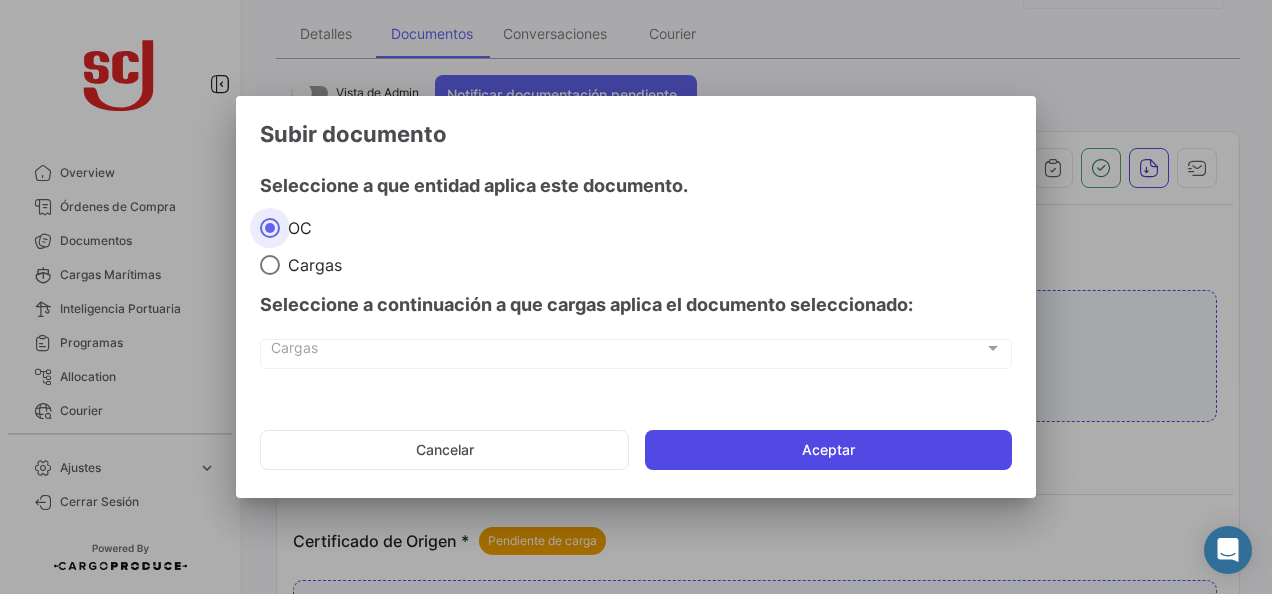 click on "Aceptar" 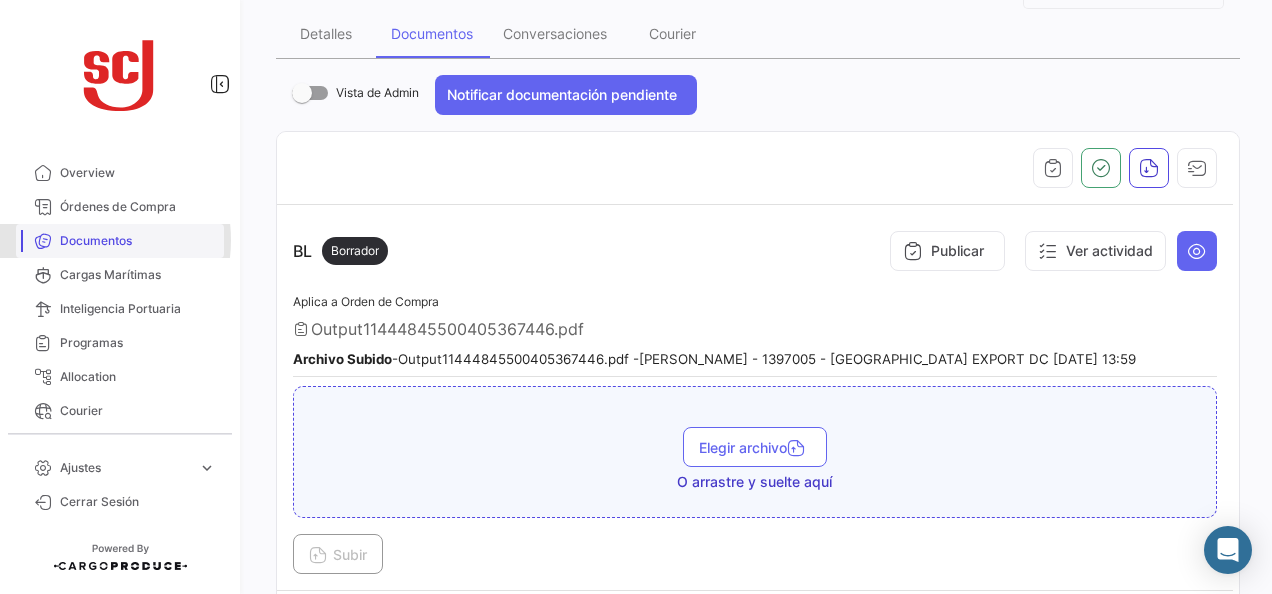 click on "Documentos" at bounding box center (138, 241) 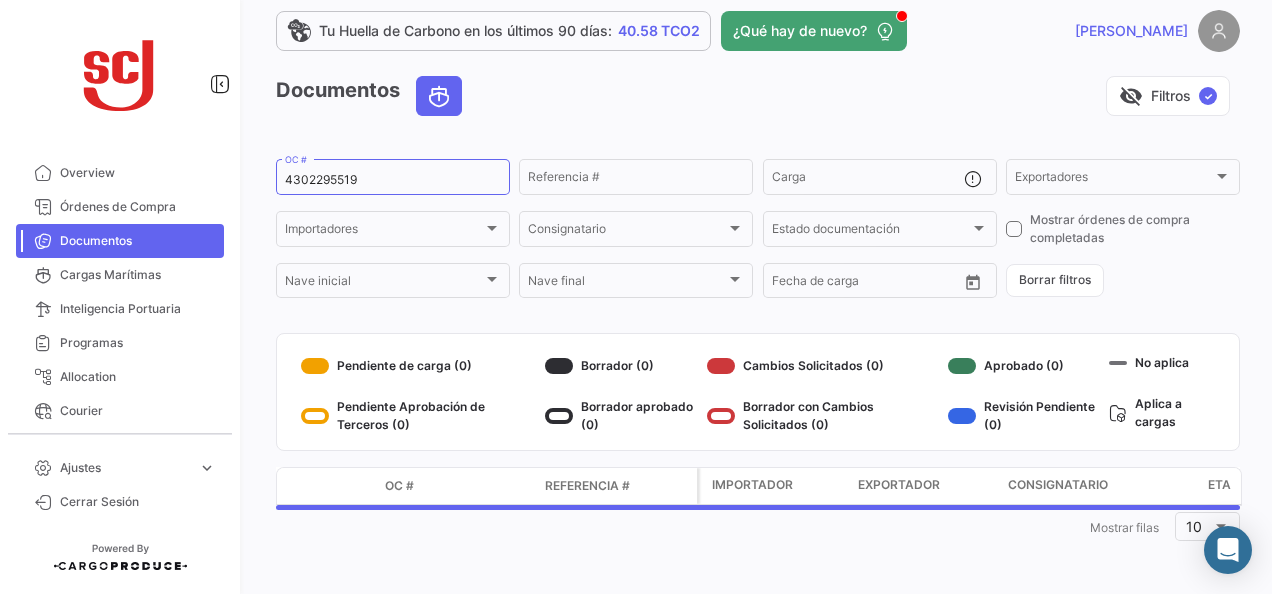 scroll, scrollTop: 0, scrollLeft: 0, axis: both 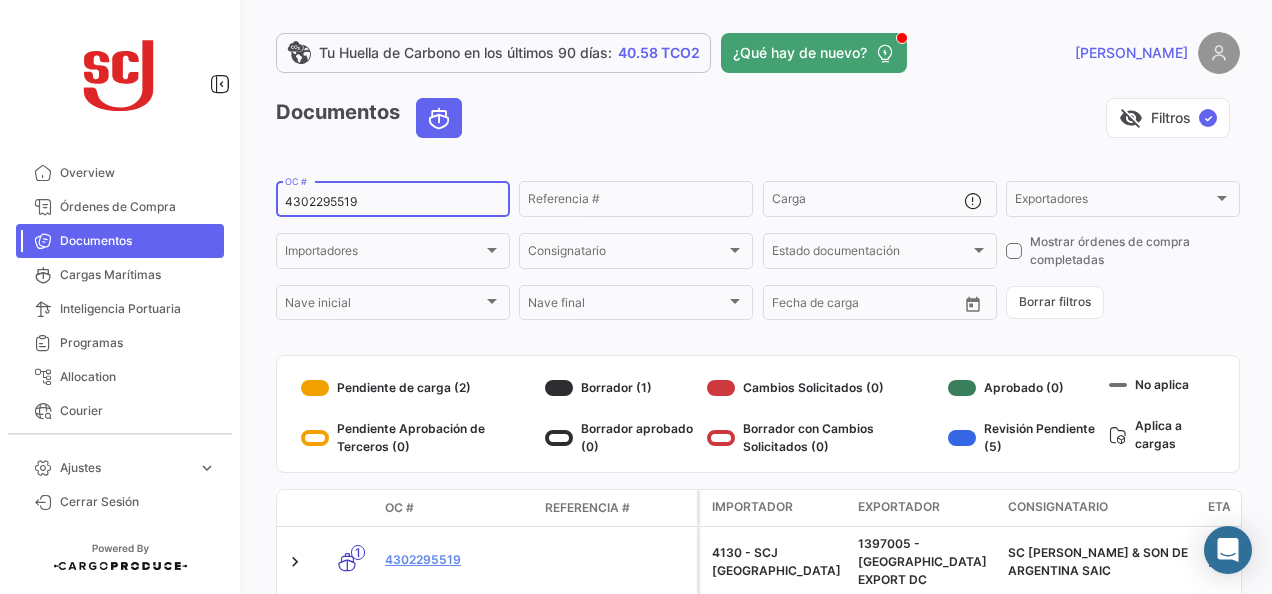 click on "4302295519" at bounding box center (393, 202) 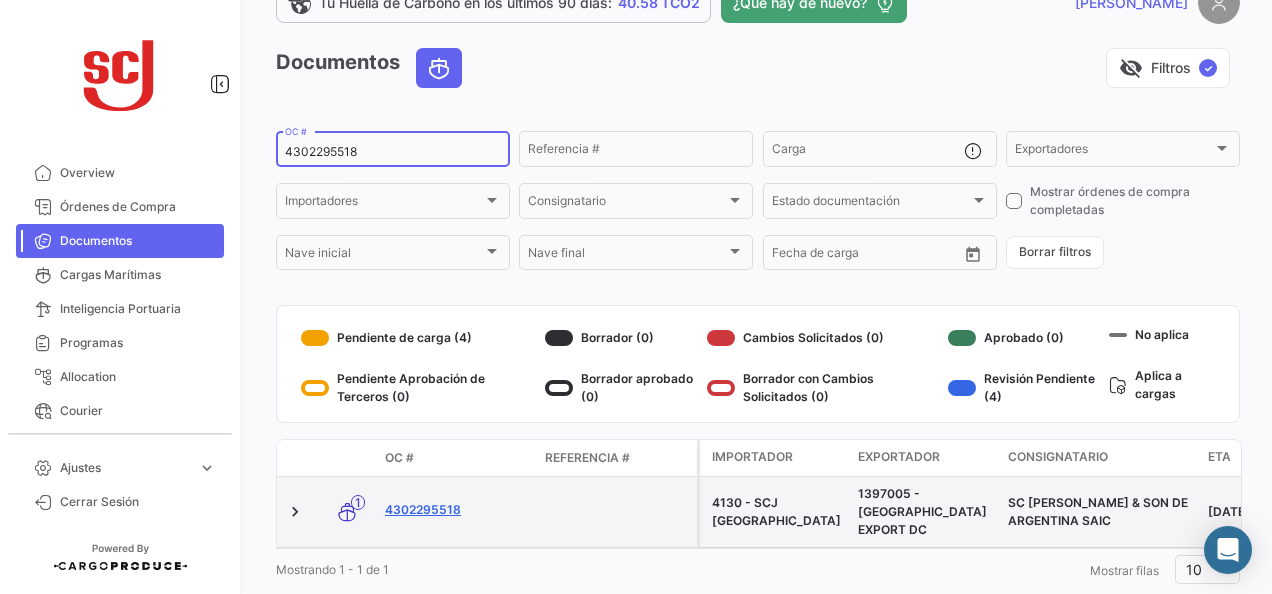 scroll, scrollTop: 90, scrollLeft: 0, axis: vertical 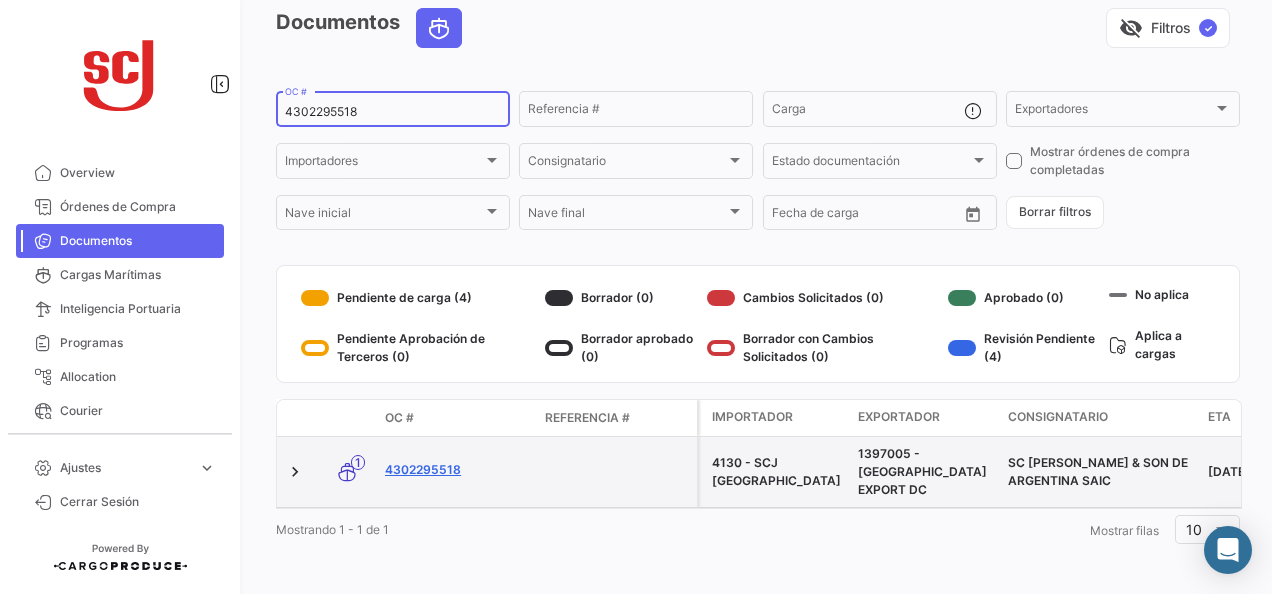 type on "4302295518" 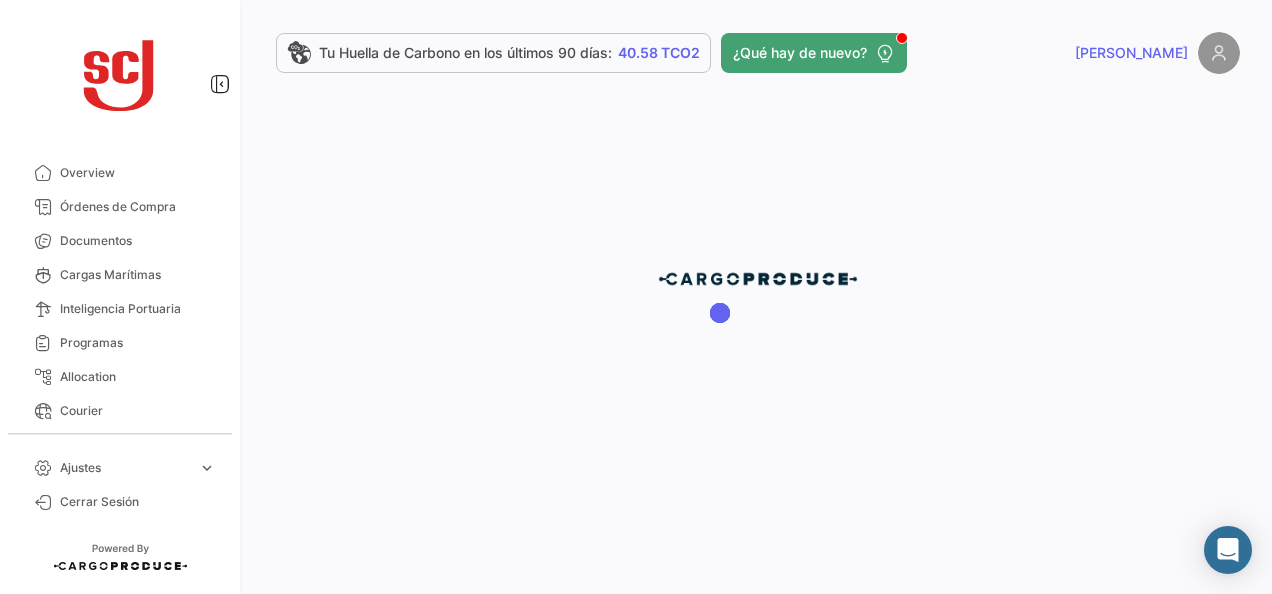scroll, scrollTop: 0, scrollLeft: 0, axis: both 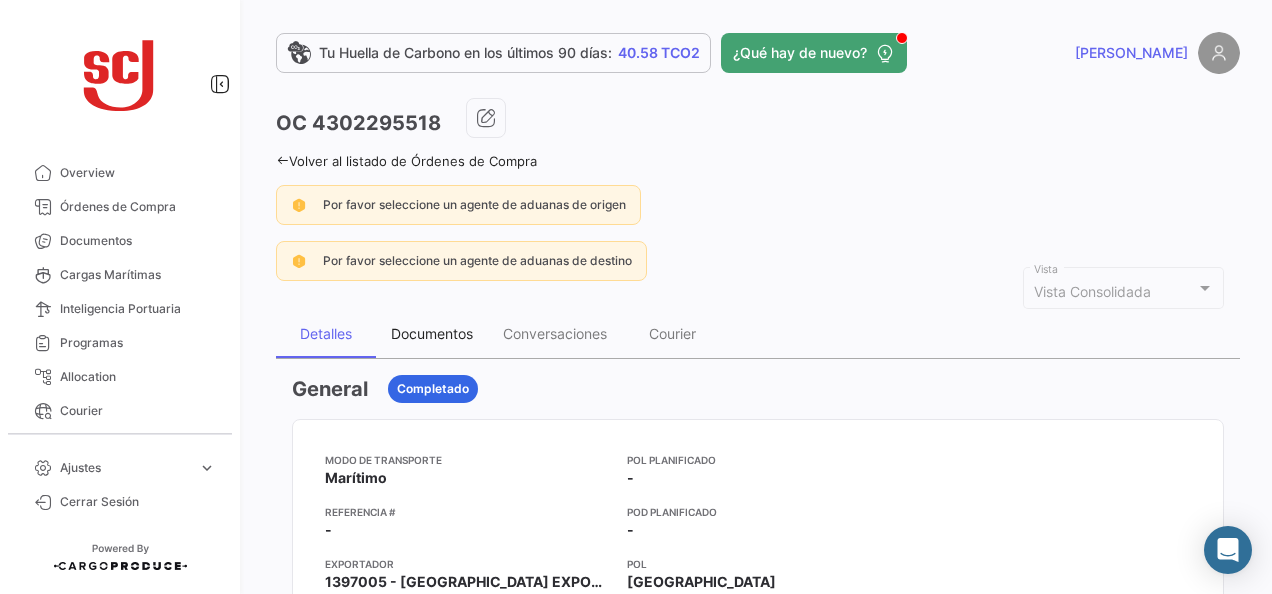 click on "Documentos" at bounding box center [432, 333] 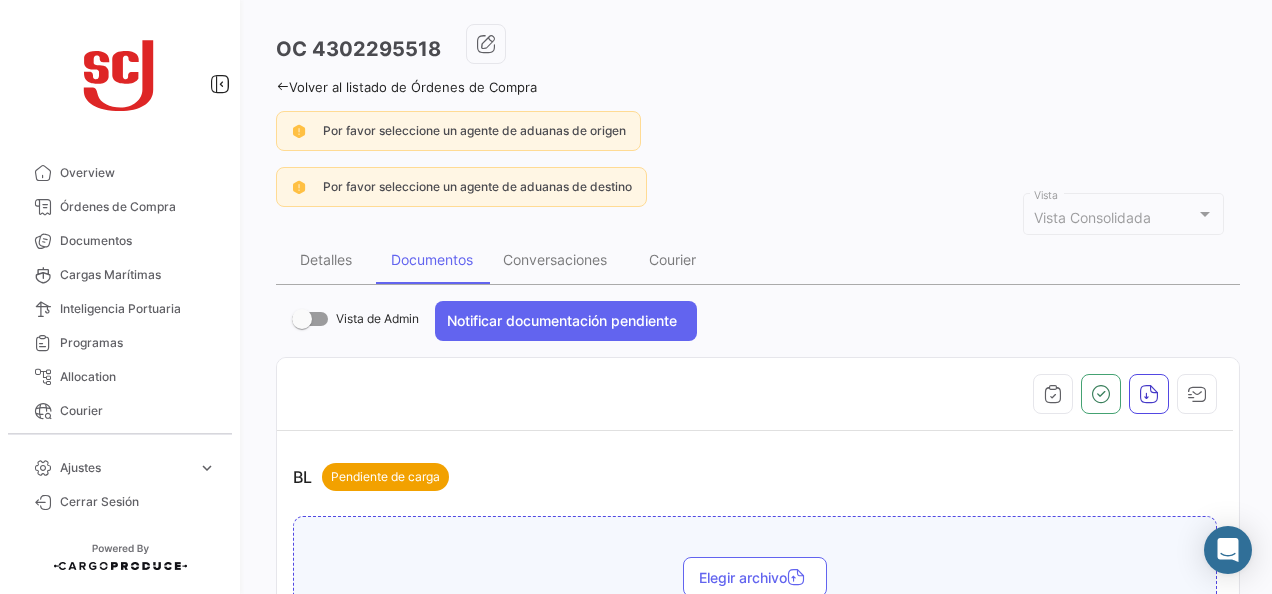 scroll, scrollTop: 300, scrollLeft: 0, axis: vertical 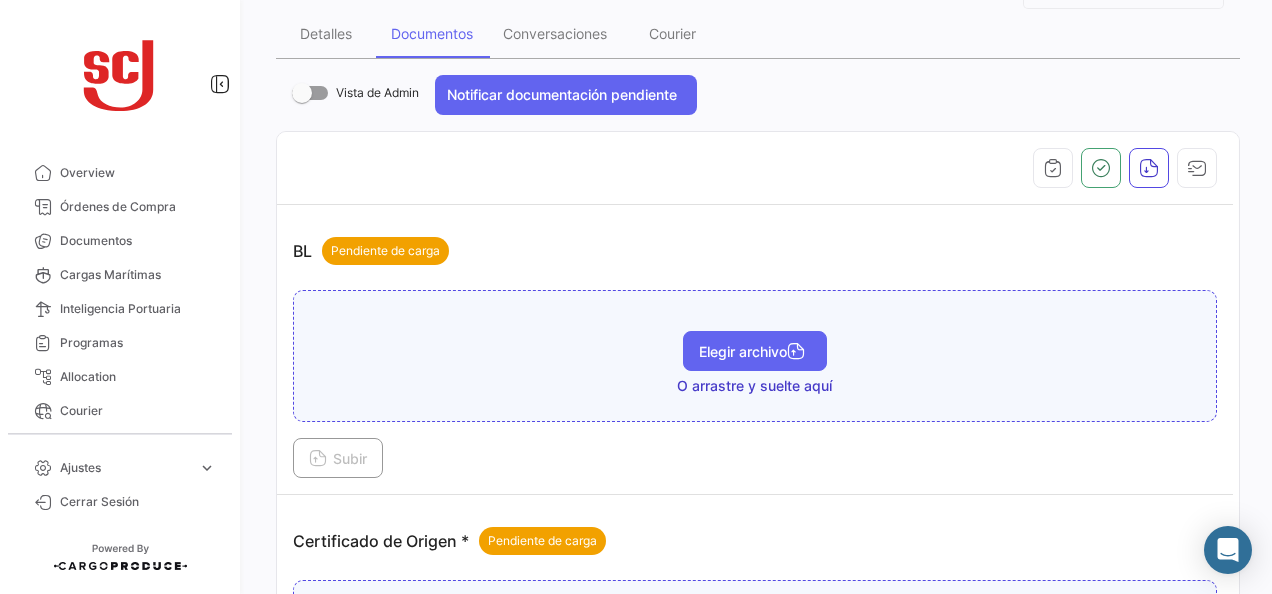 click on "Elegir archivo" at bounding box center (755, 351) 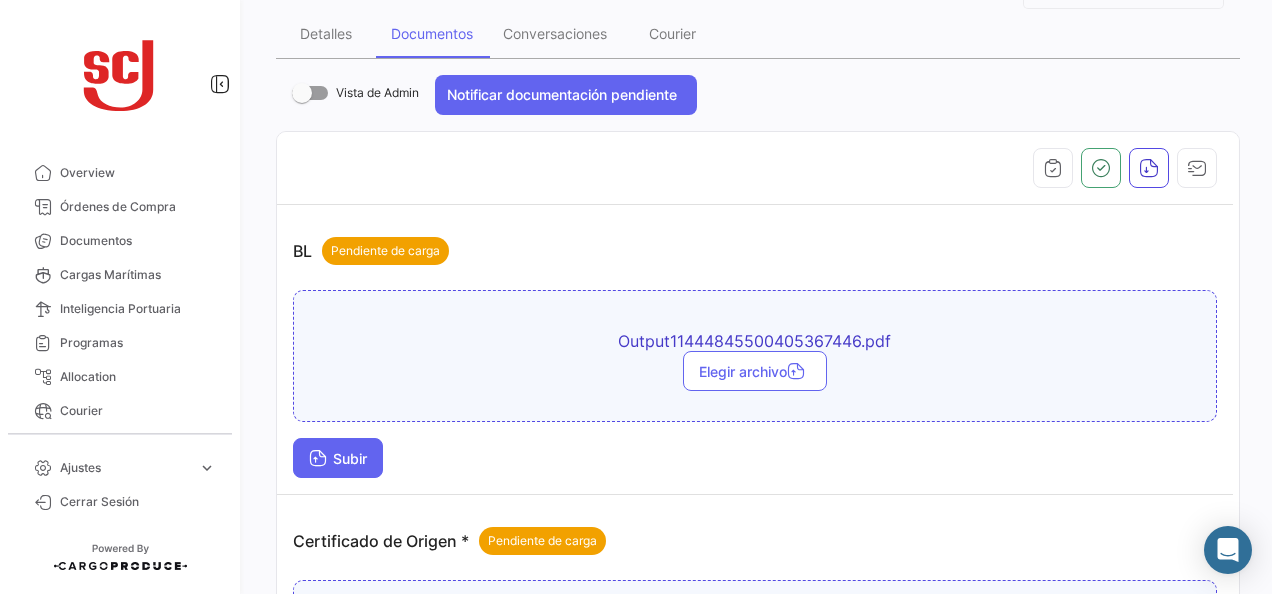 click on "Subir" at bounding box center (338, 458) 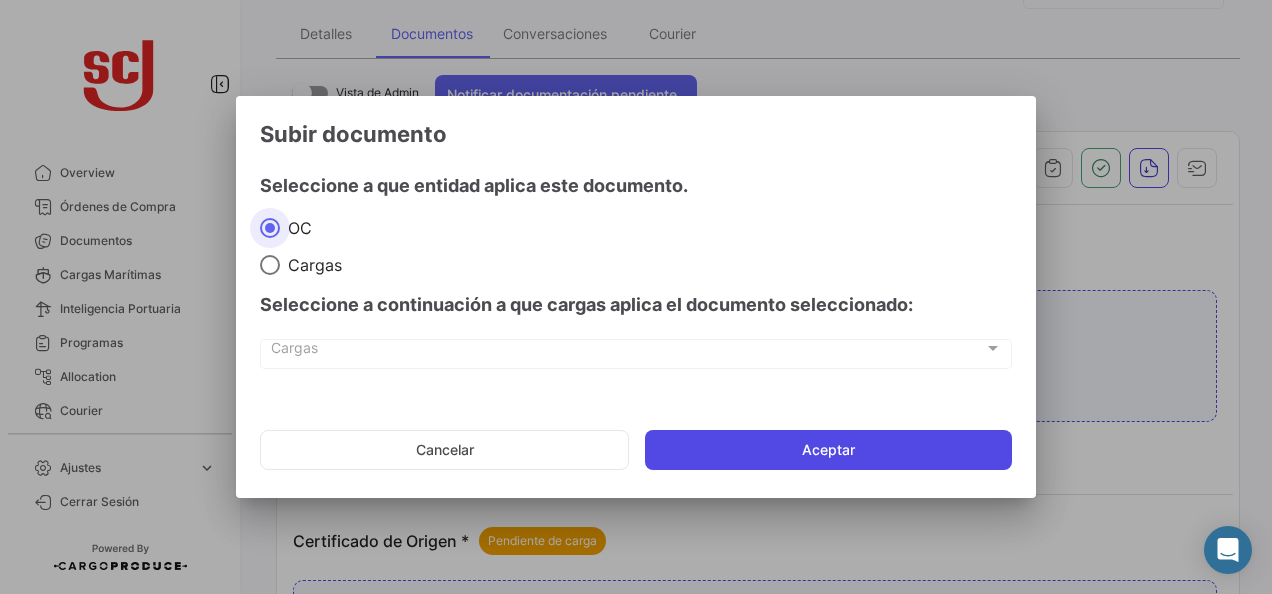 click on "Aceptar" 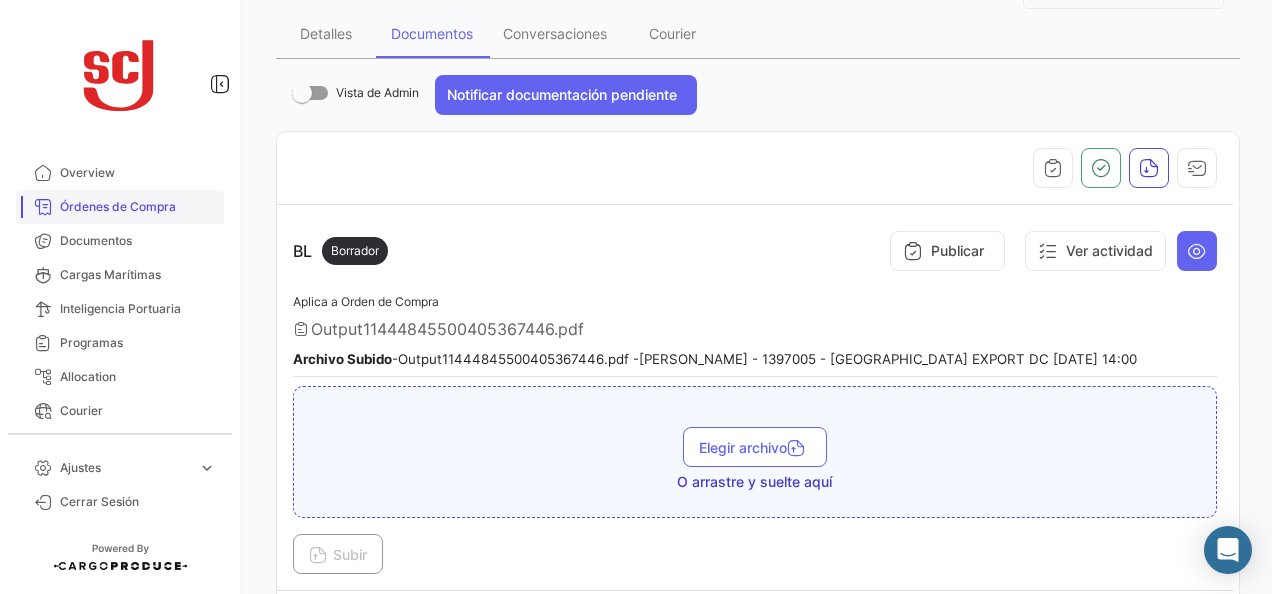 click on "Órdenes de Compra" at bounding box center (120, 207) 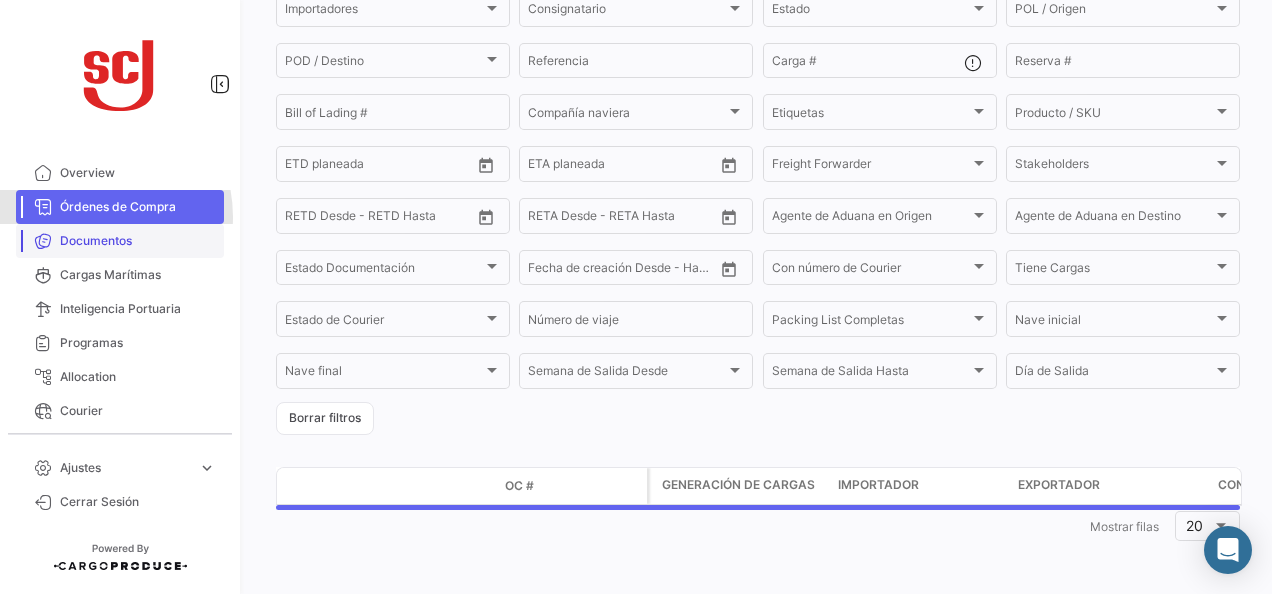 scroll, scrollTop: 0, scrollLeft: 0, axis: both 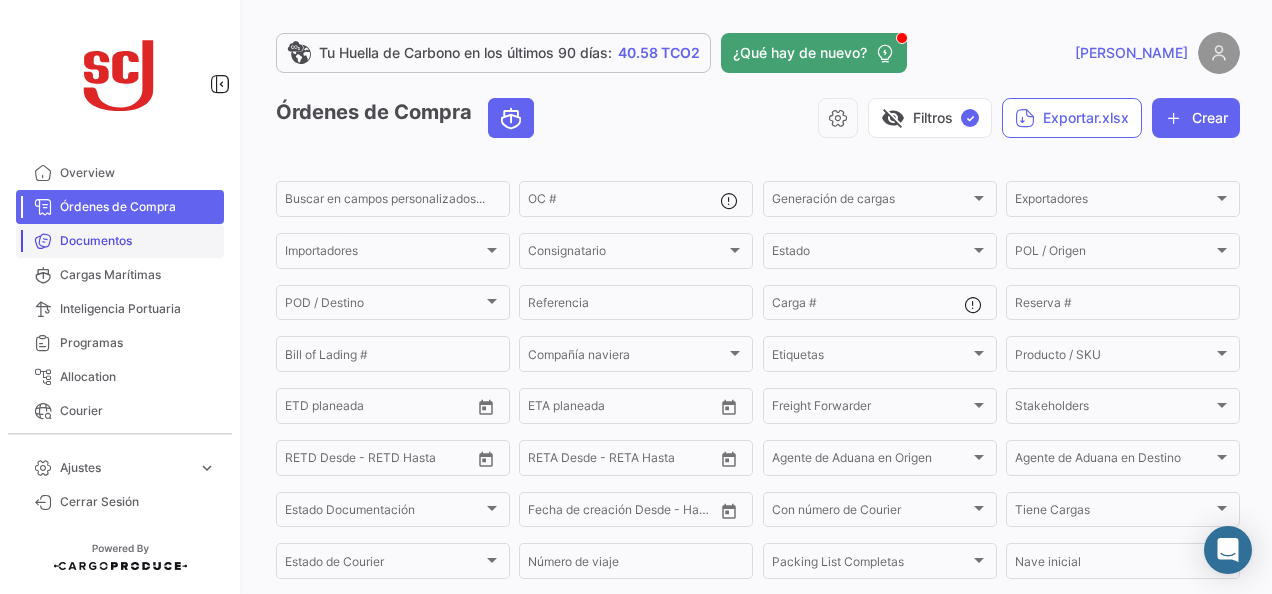 click on "Documentos" at bounding box center (138, 241) 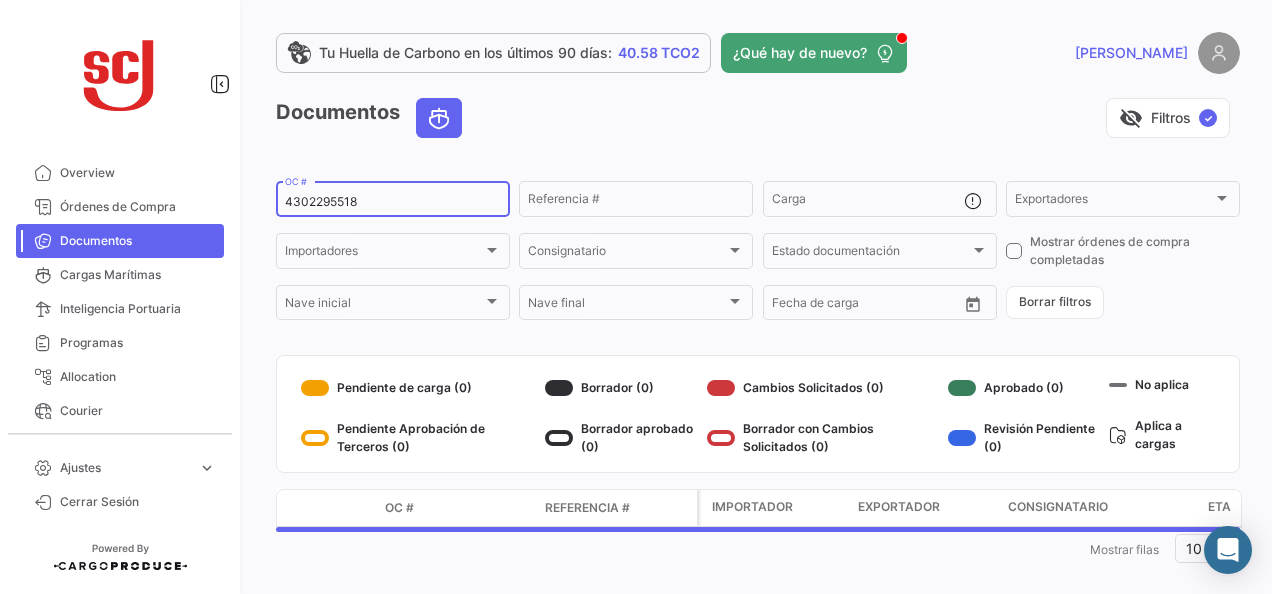 click on "4302295518" at bounding box center [393, 202] 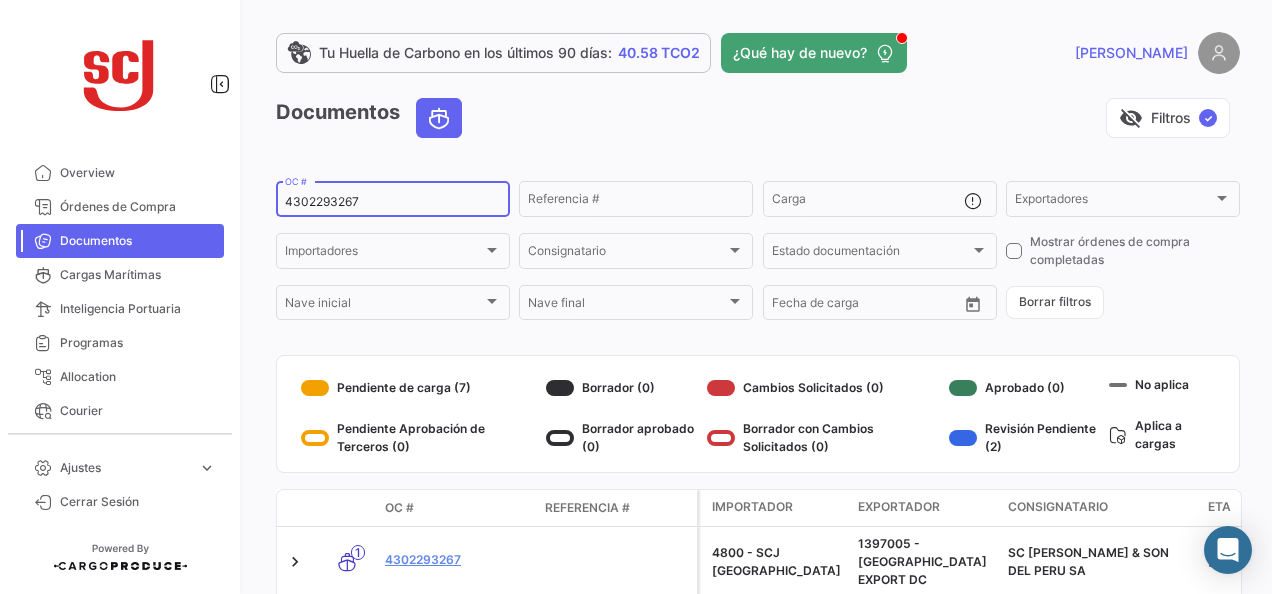 type on "4302293267" 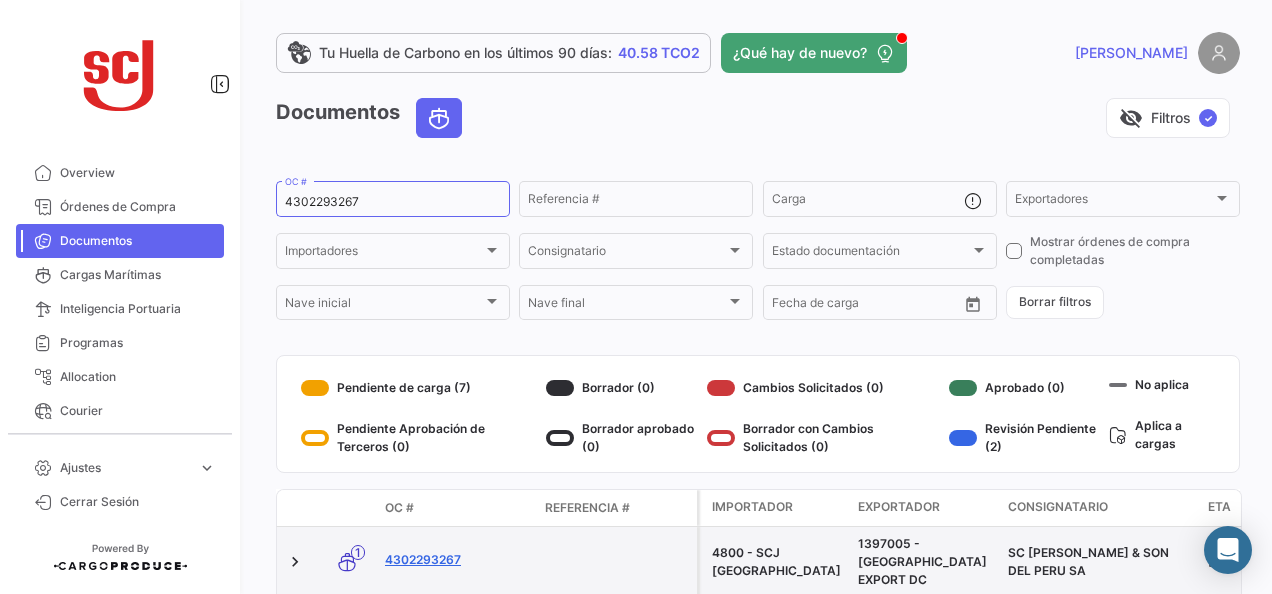 click on "4302293267" 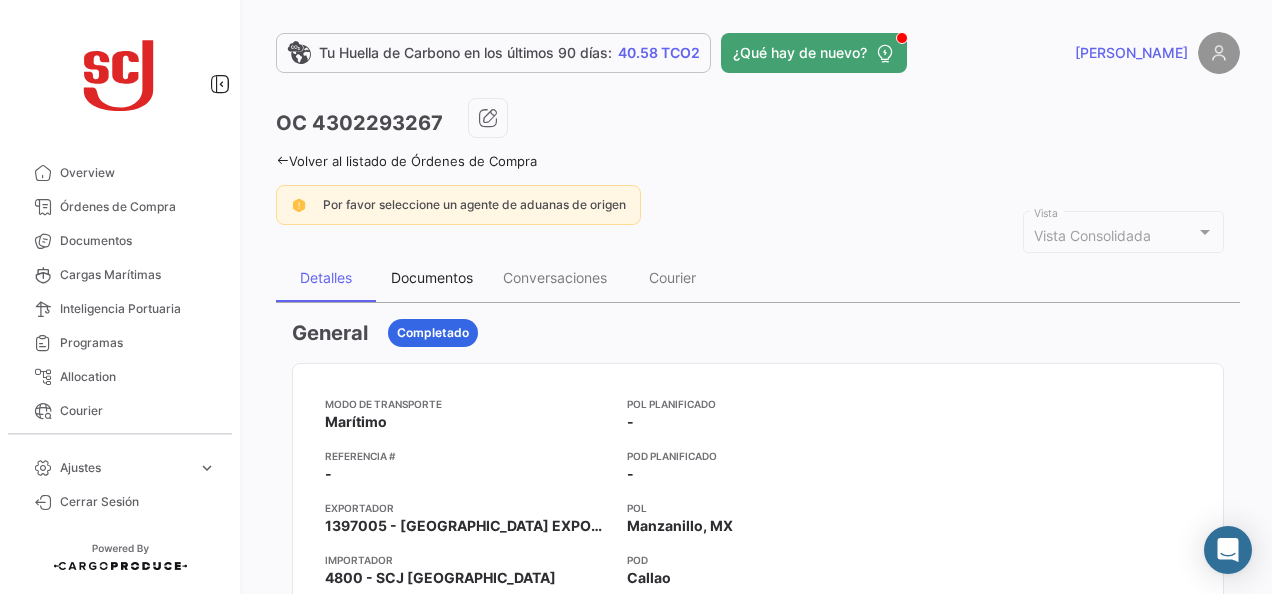 click on "Documentos" at bounding box center [432, 278] 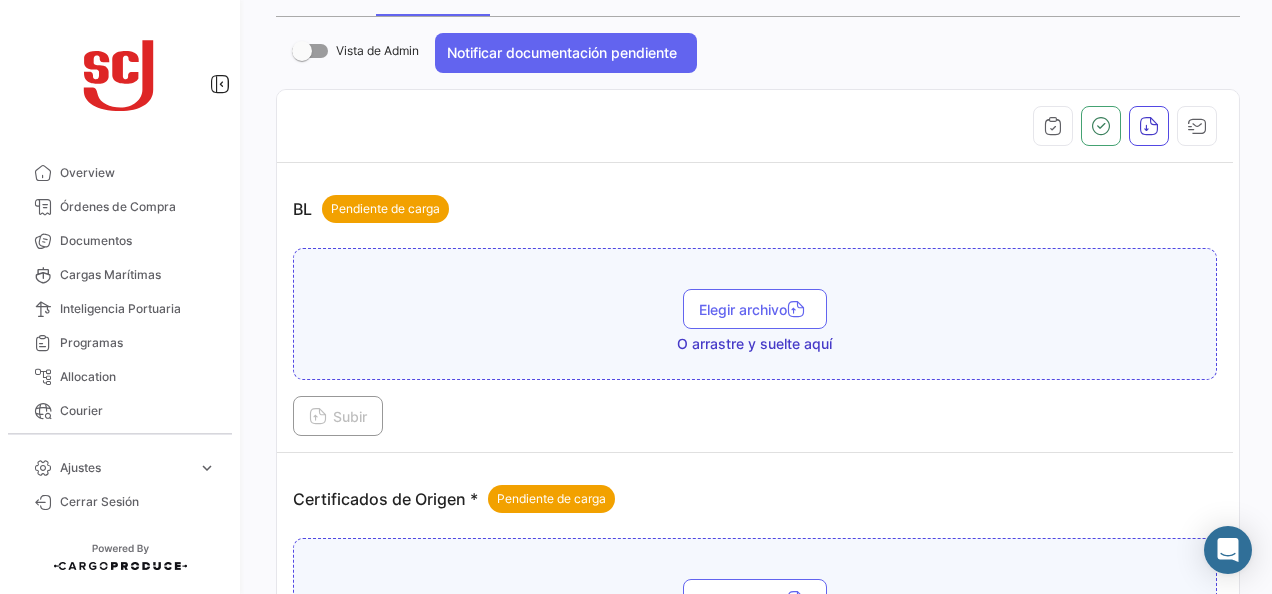 scroll, scrollTop: 300, scrollLeft: 0, axis: vertical 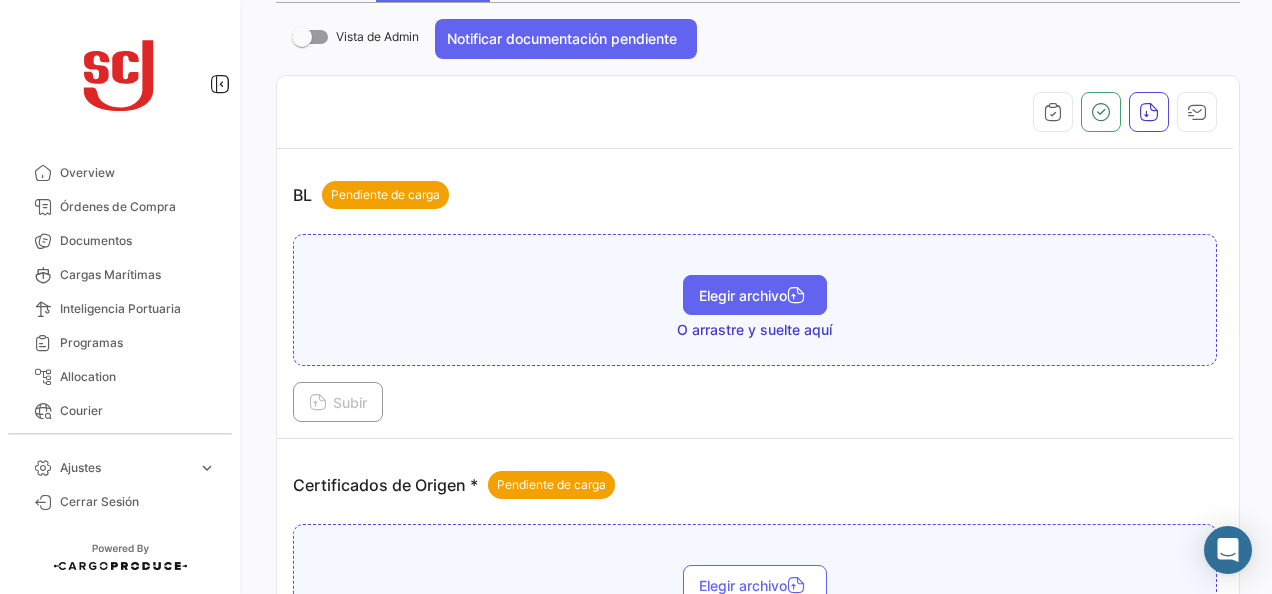 click on "Elegir archivo" at bounding box center (755, 295) 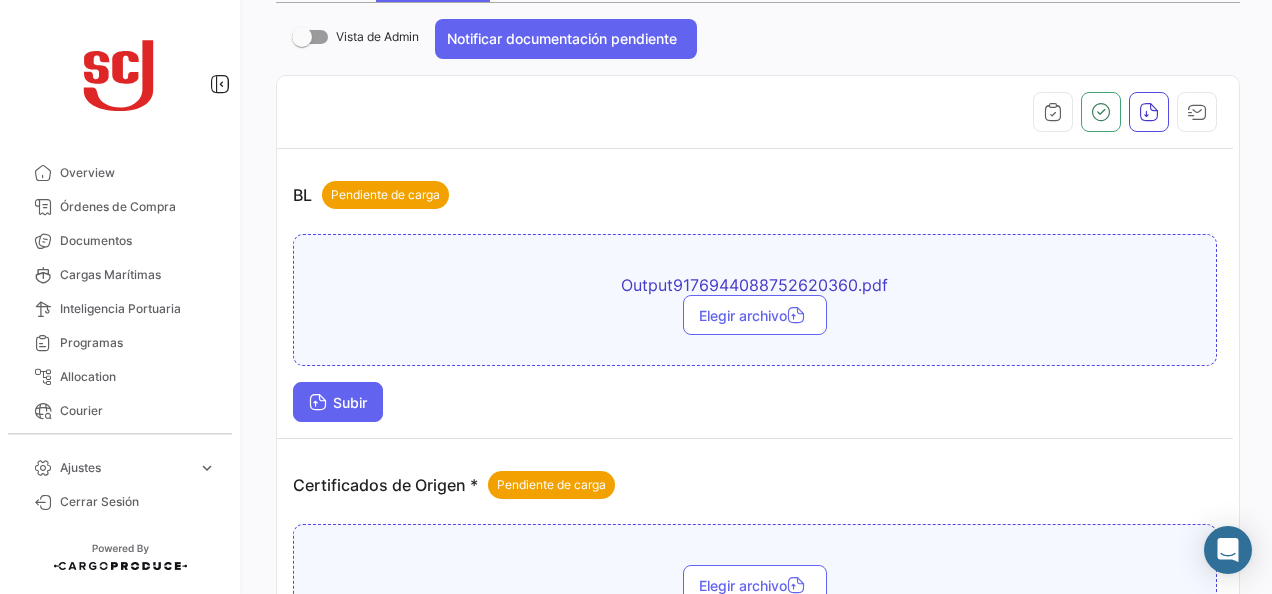 click on "Subir" at bounding box center (338, 402) 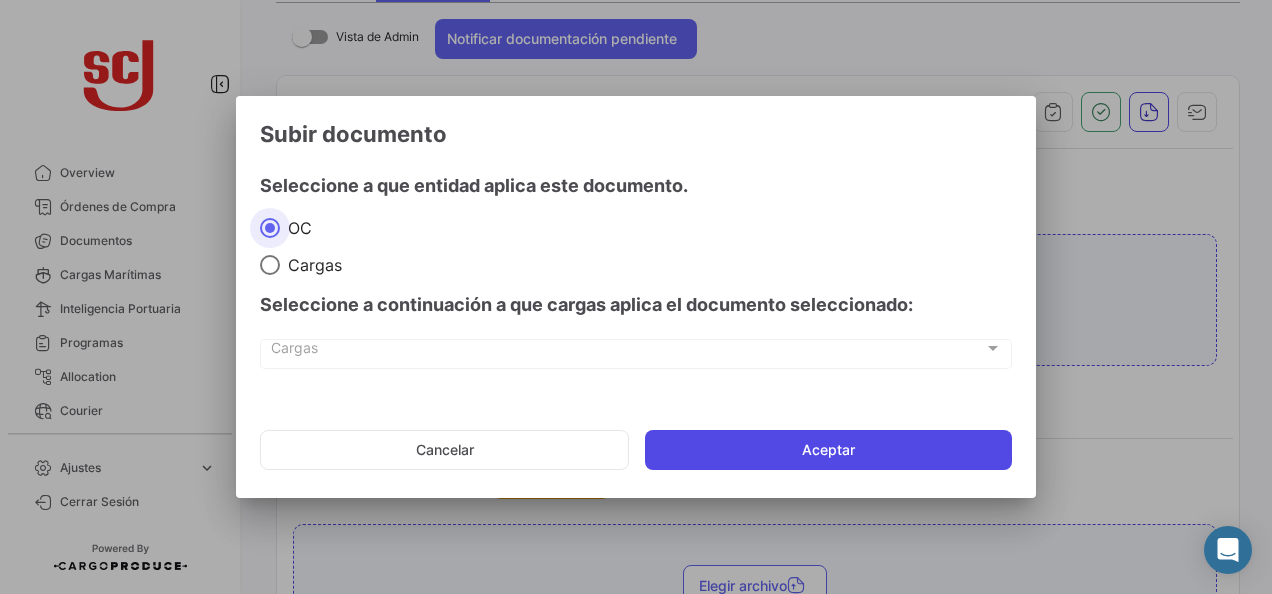 click on "Aceptar" 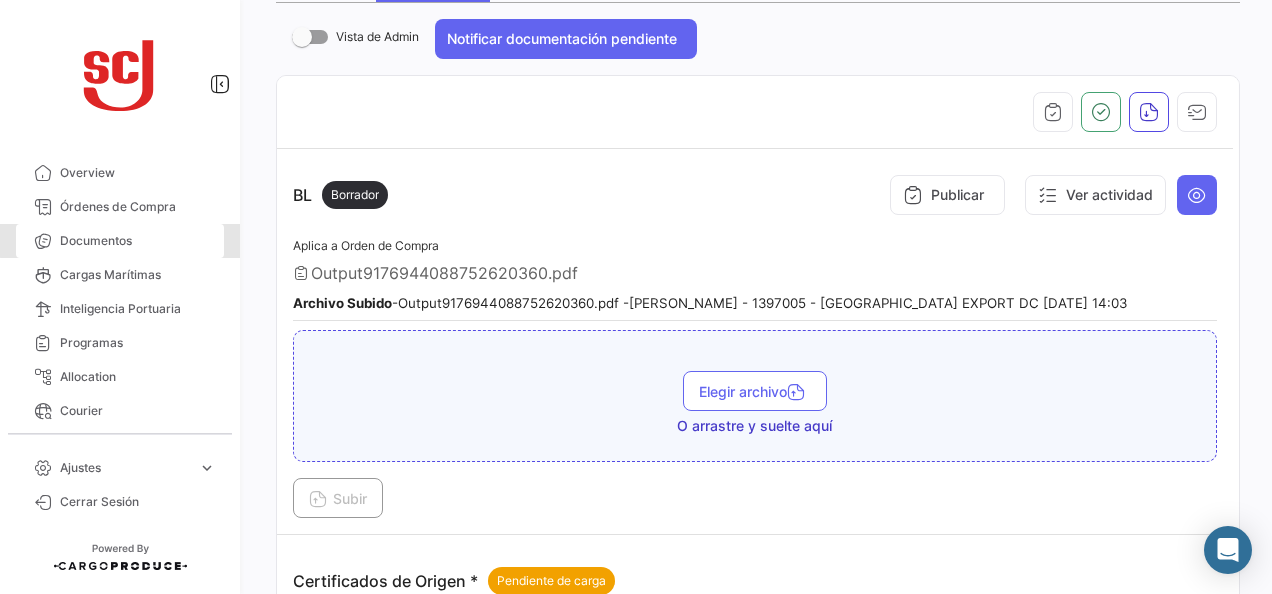 drag, startPoint x: 143, startPoint y: 240, endPoint x: 229, endPoint y: 206, distance: 92.47703 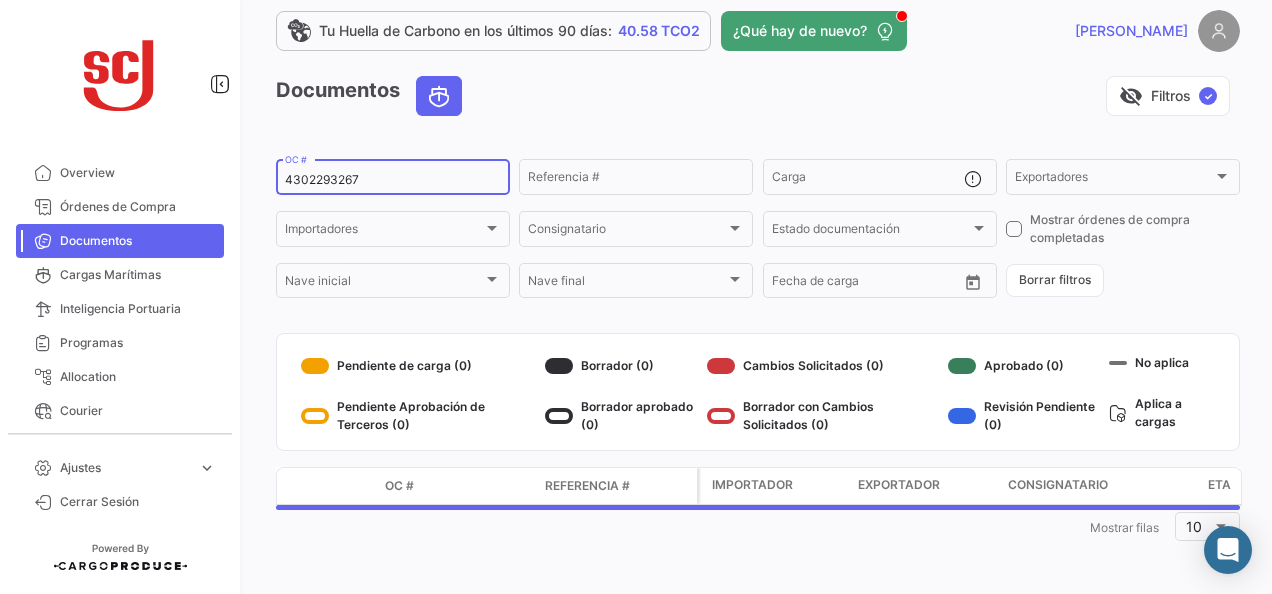 scroll, scrollTop: 0, scrollLeft: 0, axis: both 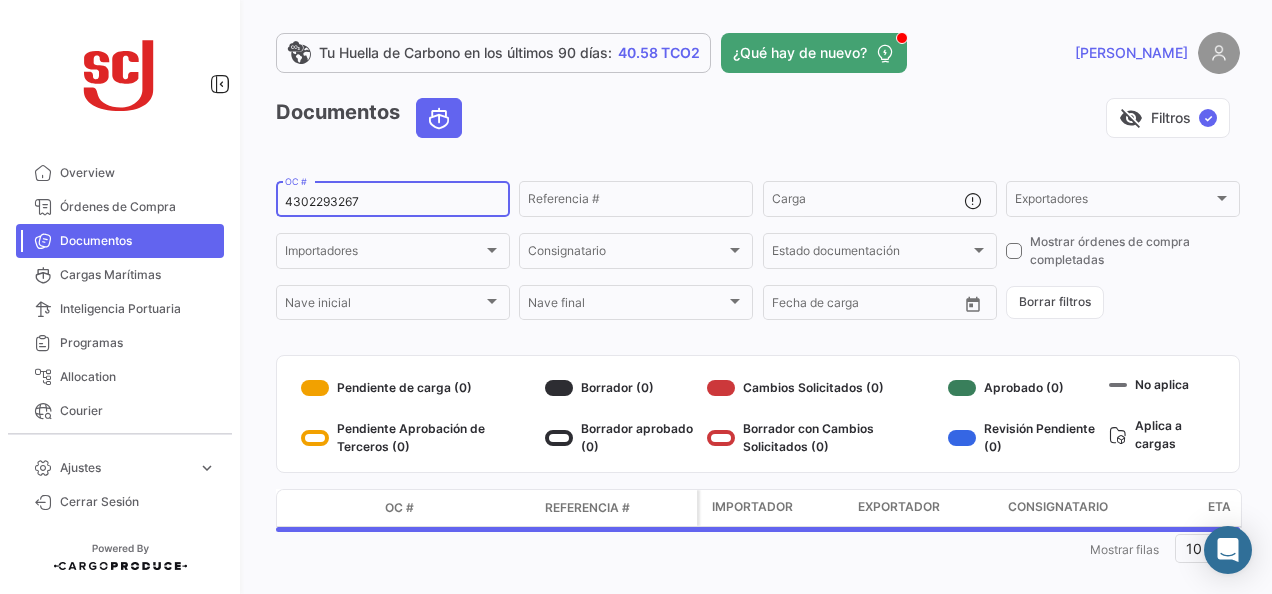 click on "4302293267" at bounding box center [393, 202] 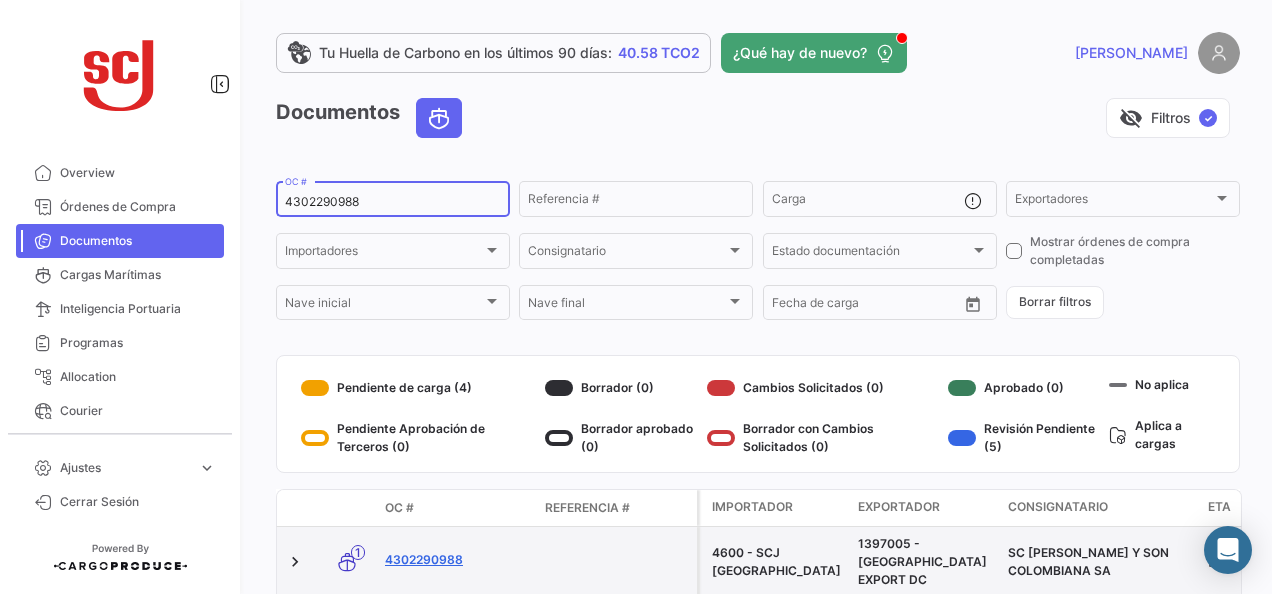 type on "4302290988" 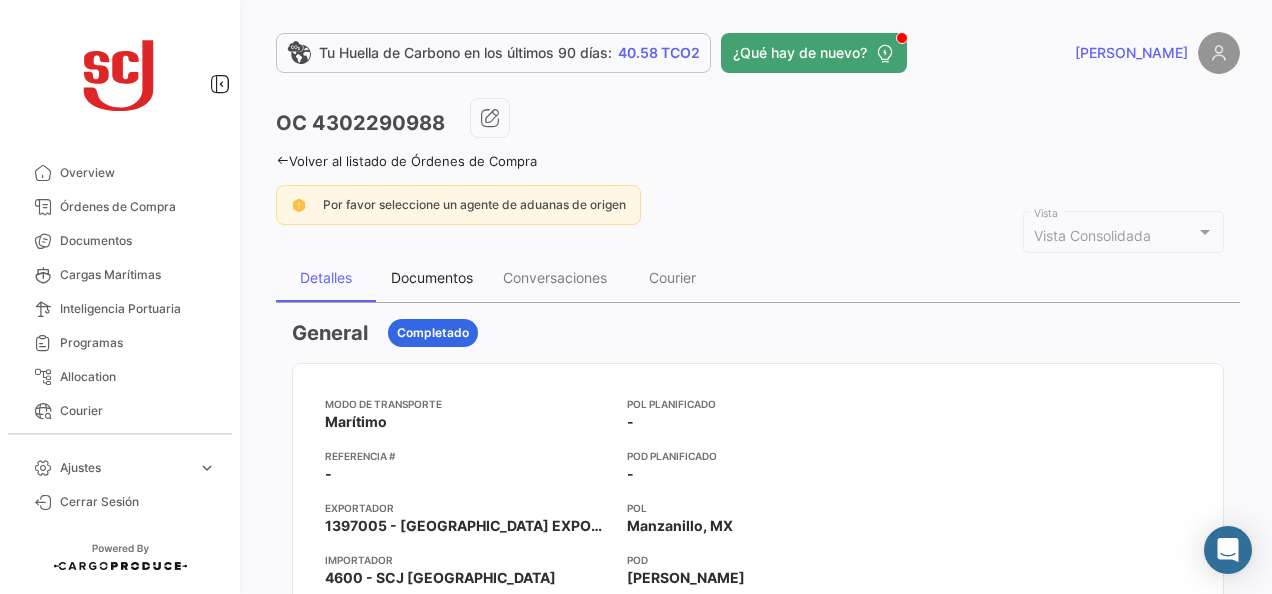 click on "Documentos" at bounding box center [432, 278] 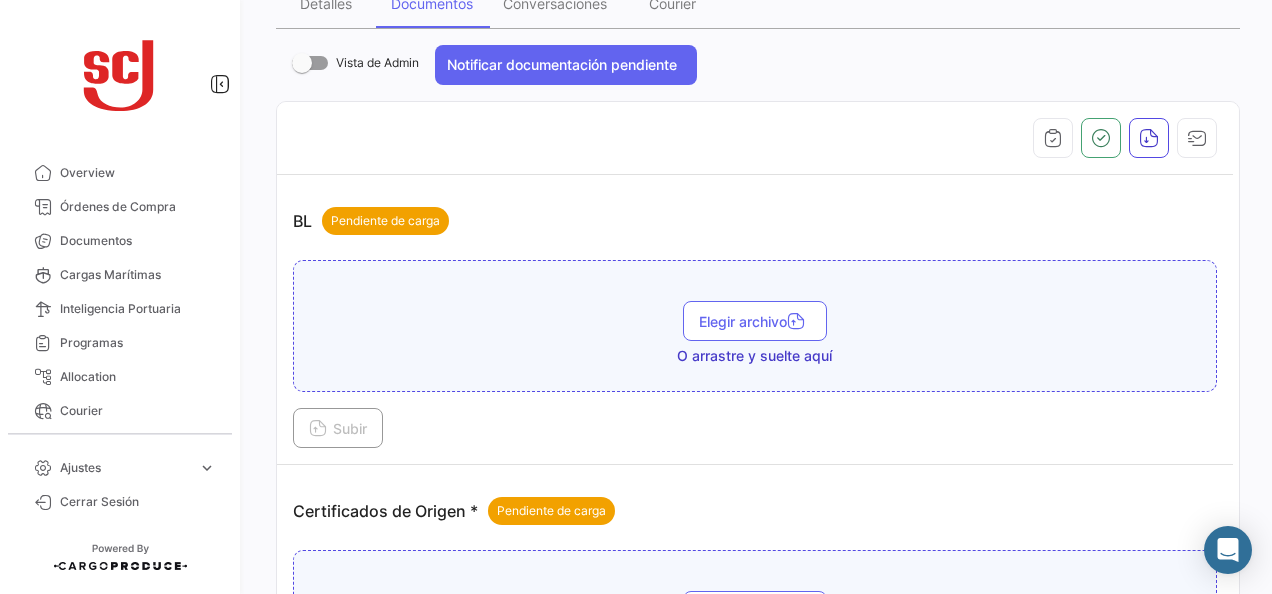 scroll, scrollTop: 300, scrollLeft: 0, axis: vertical 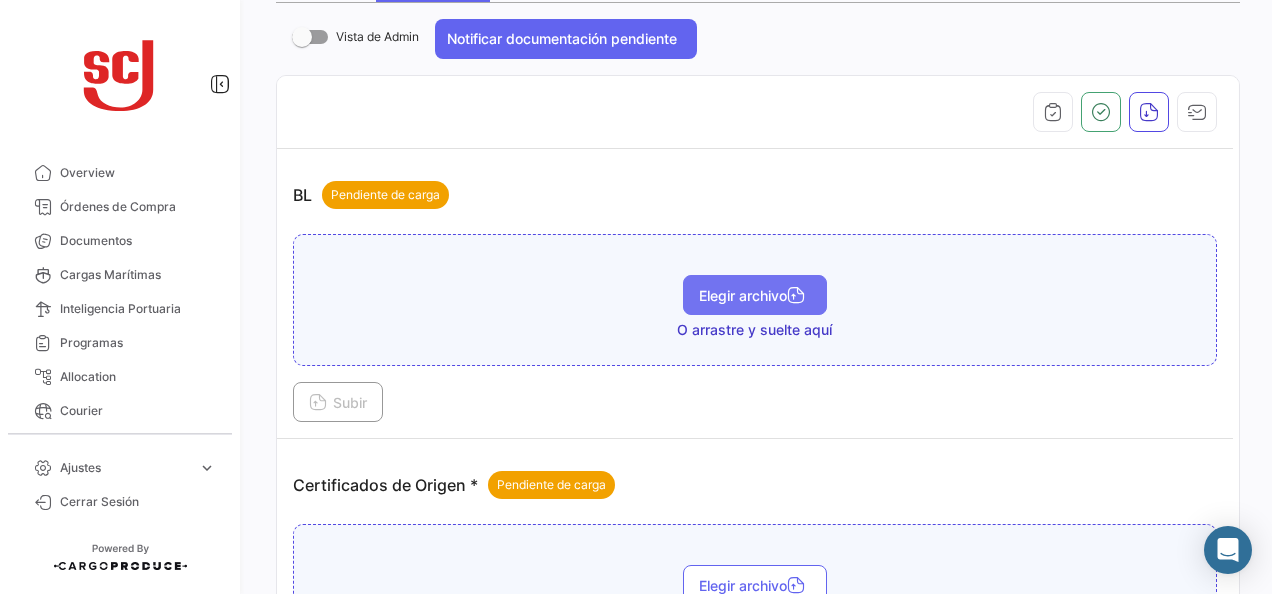 click on "Elegir archivo" at bounding box center [755, 295] 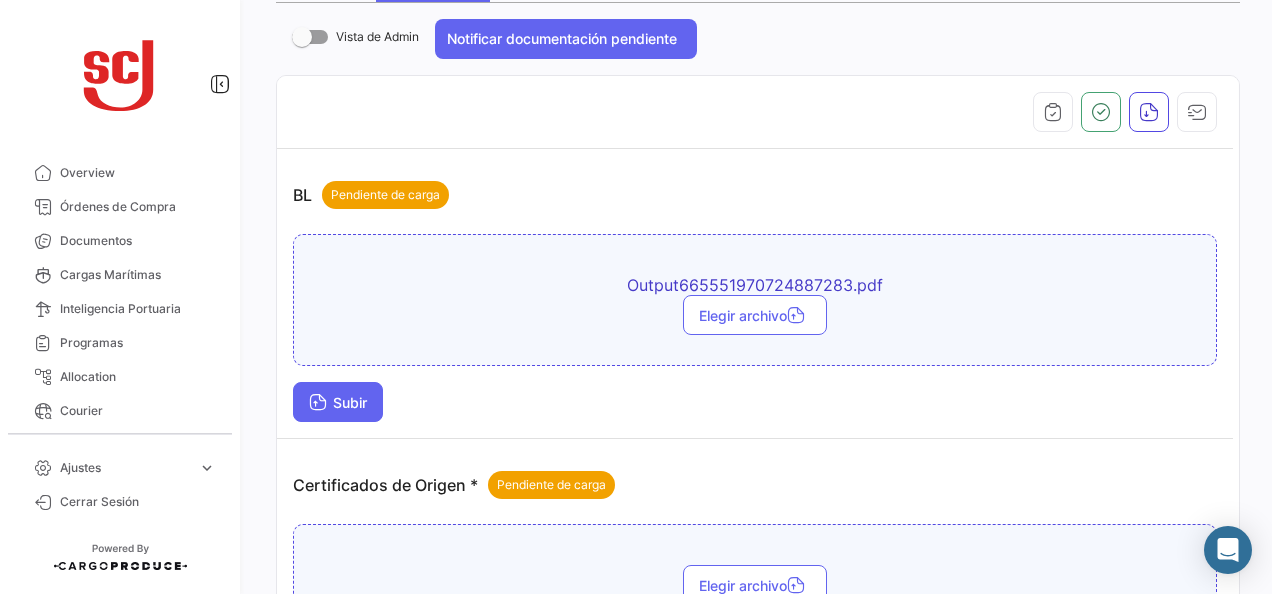 click at bounding box center (318, 404) 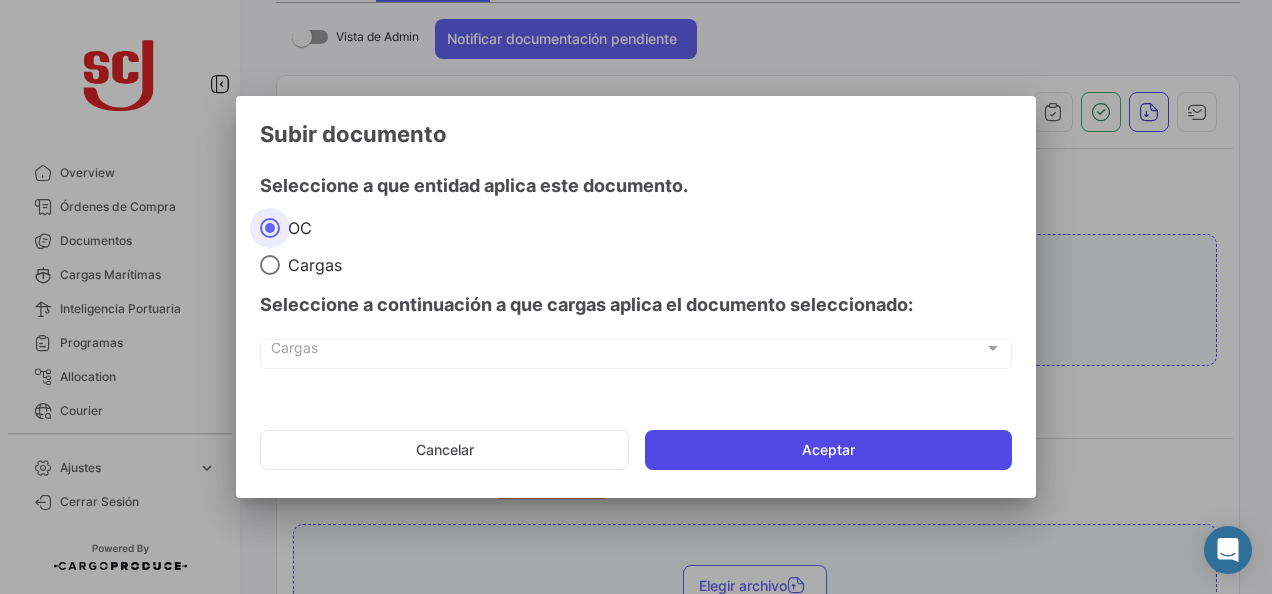 click on "Aceptar" 